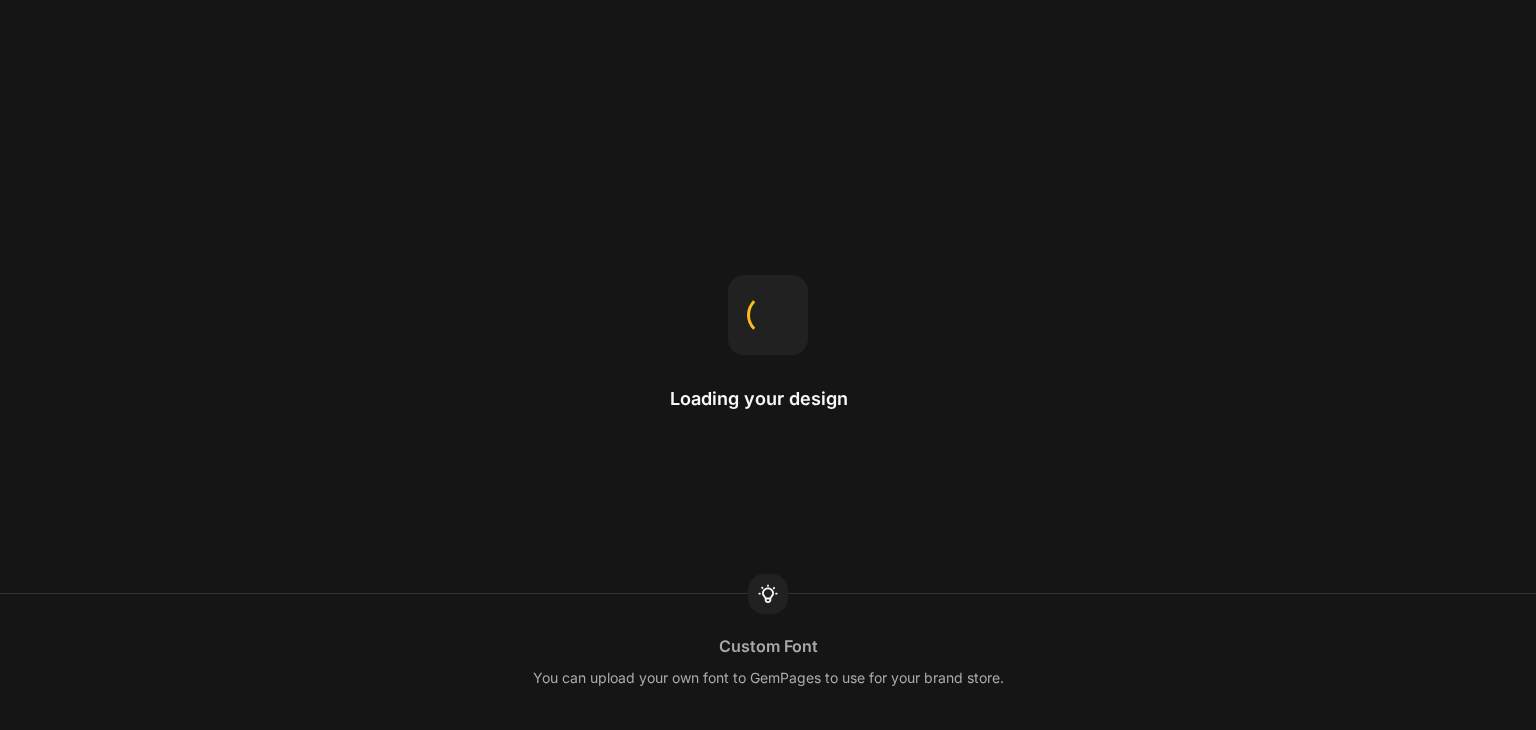 scroll, scrollTop: 0, scrollLeft: 0, axis: both 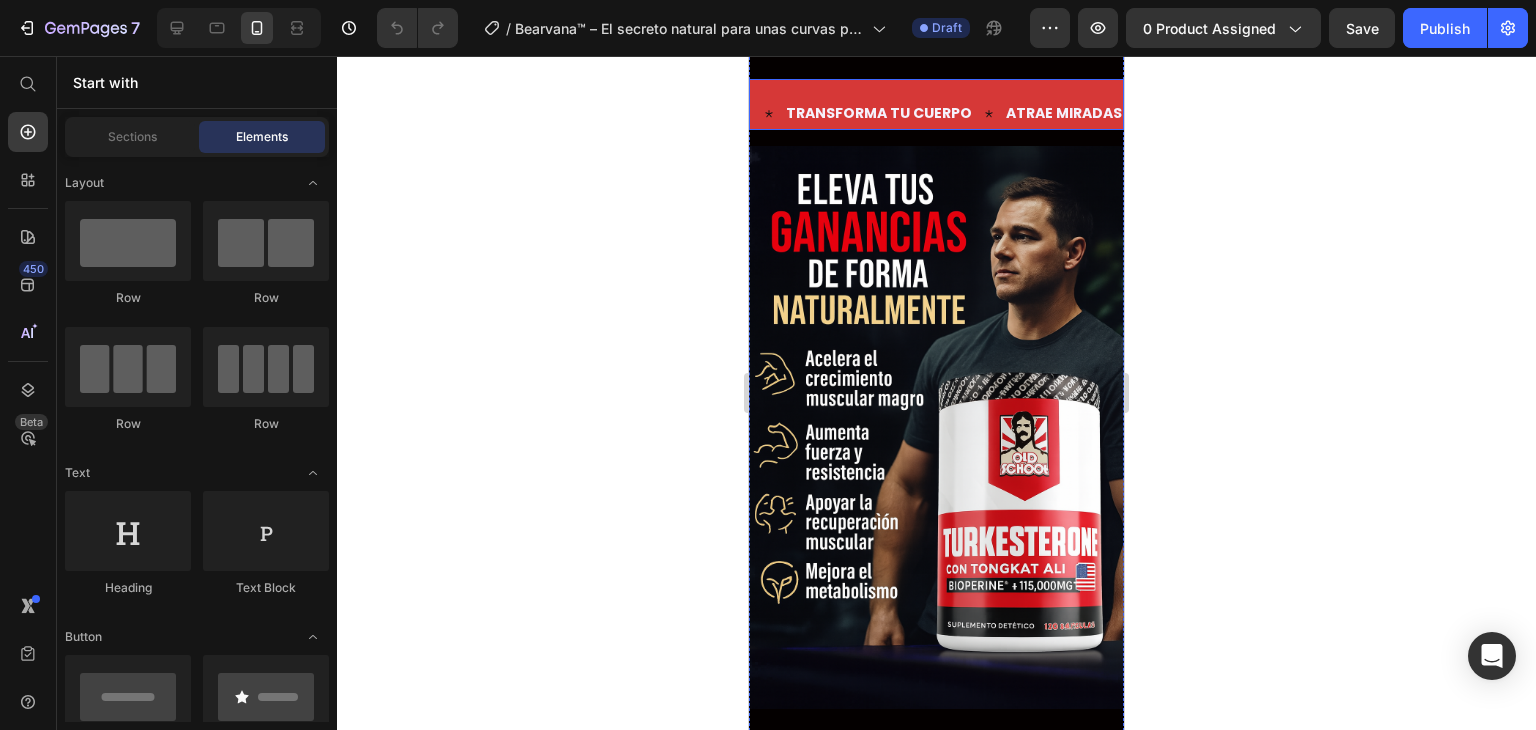 click on "Text
TRANSFORMA TU CUERPO Text
ATRAE MIRADAS Text
PAGA EN CASA Text
Text
TRANSFORMA TU CUERPO Text
ATRAE MIRADAS Text
PAGA EN CASA Text
Marquee" at bounding box center [936, 104] 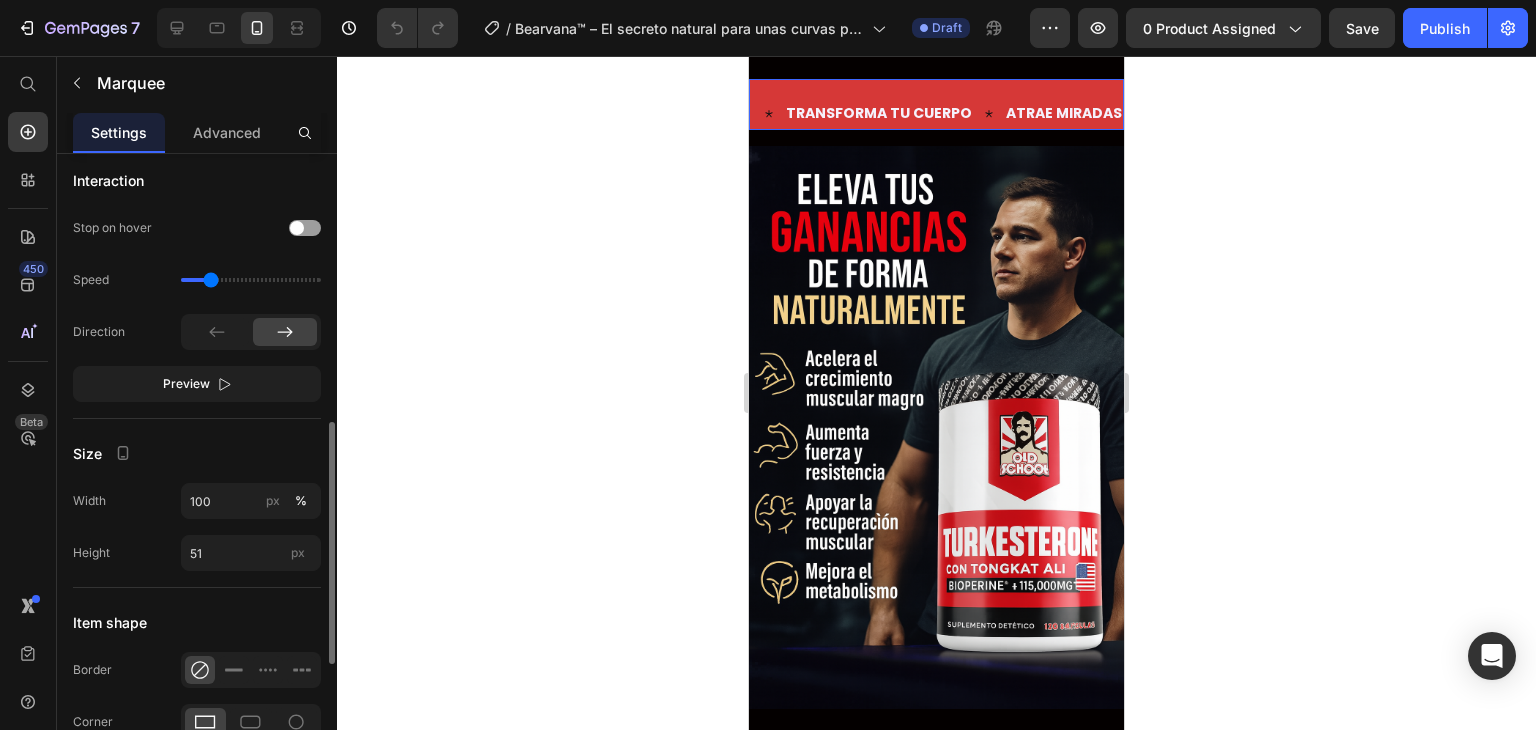 scroll, scrollTop: 1020, scrollLeft: 0, axis: vertical 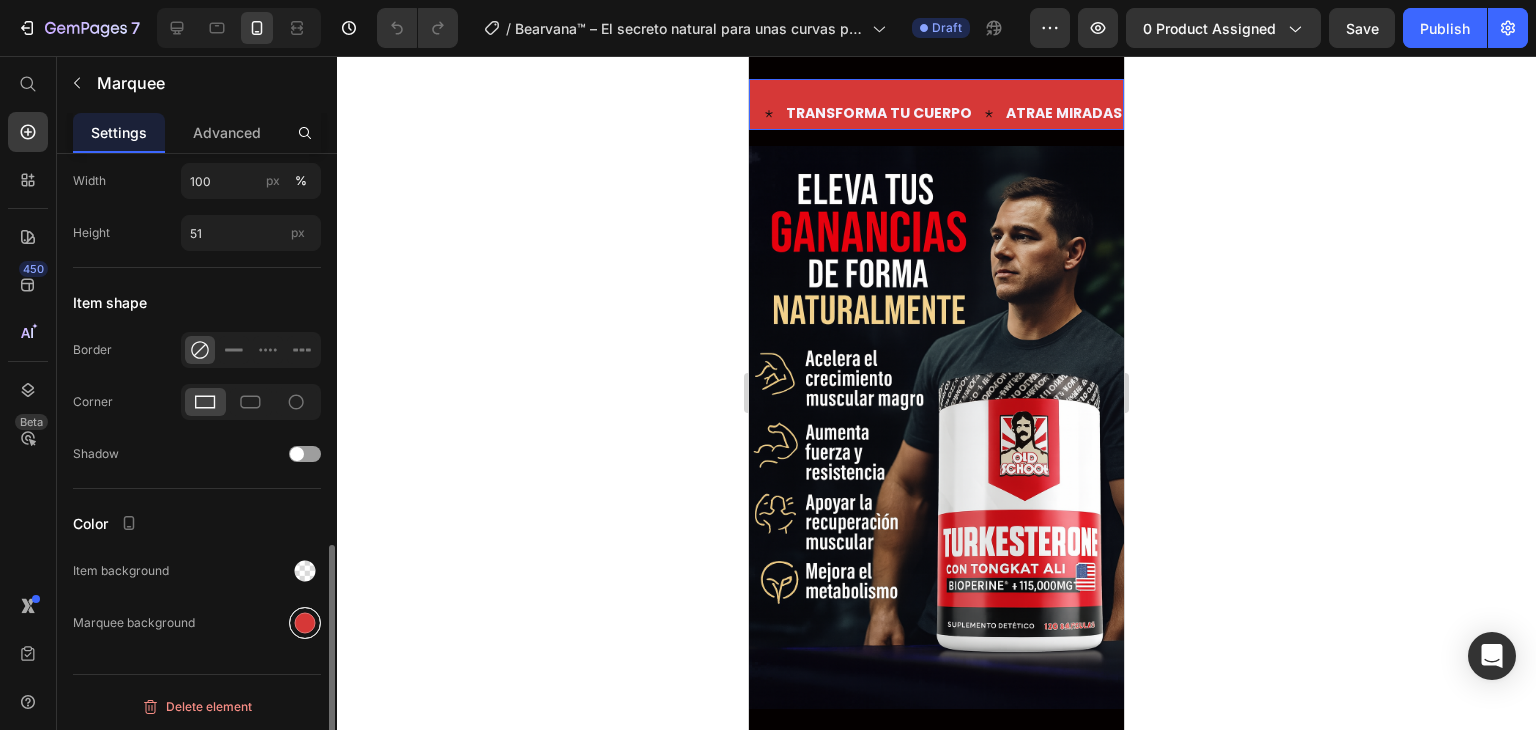 click at bounding box center [305, 623] 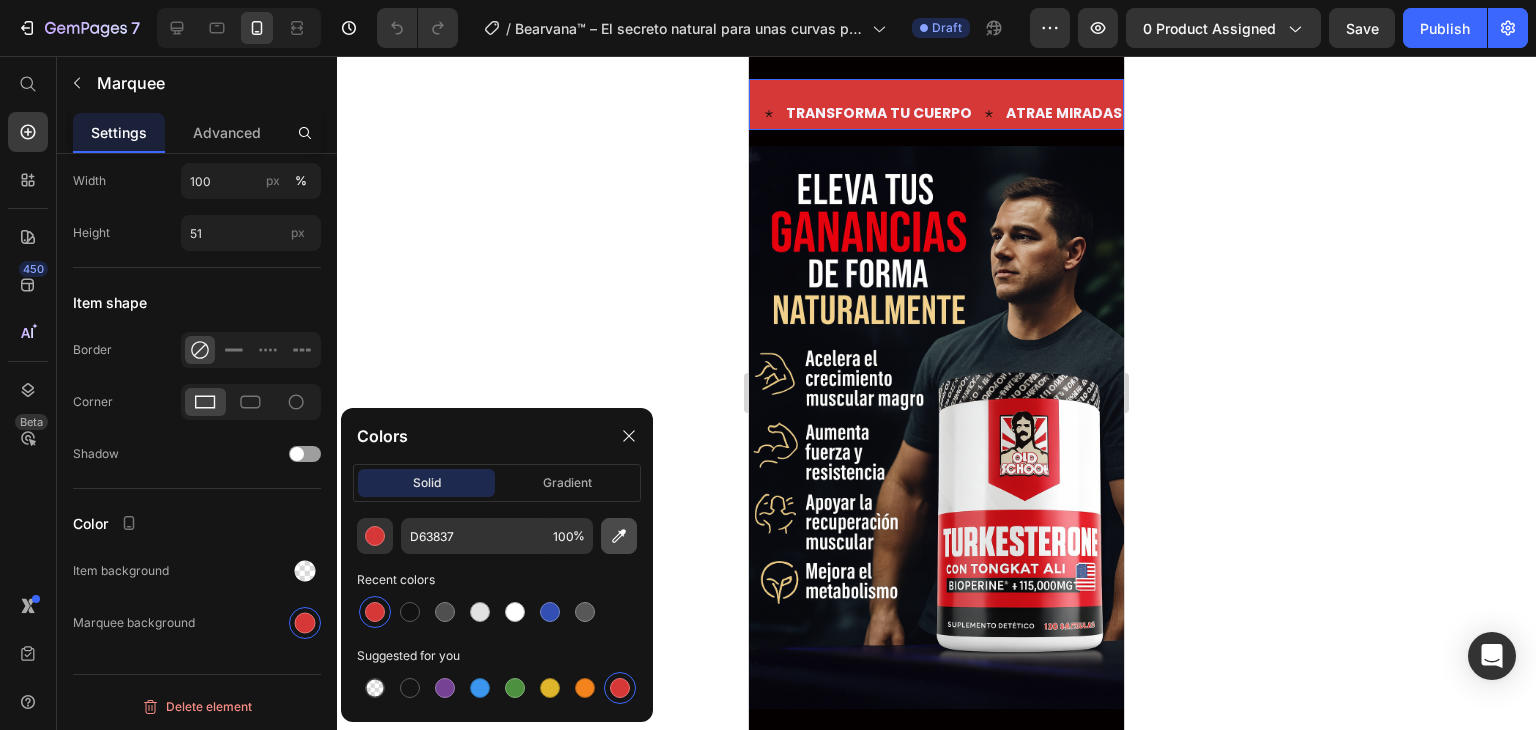 click 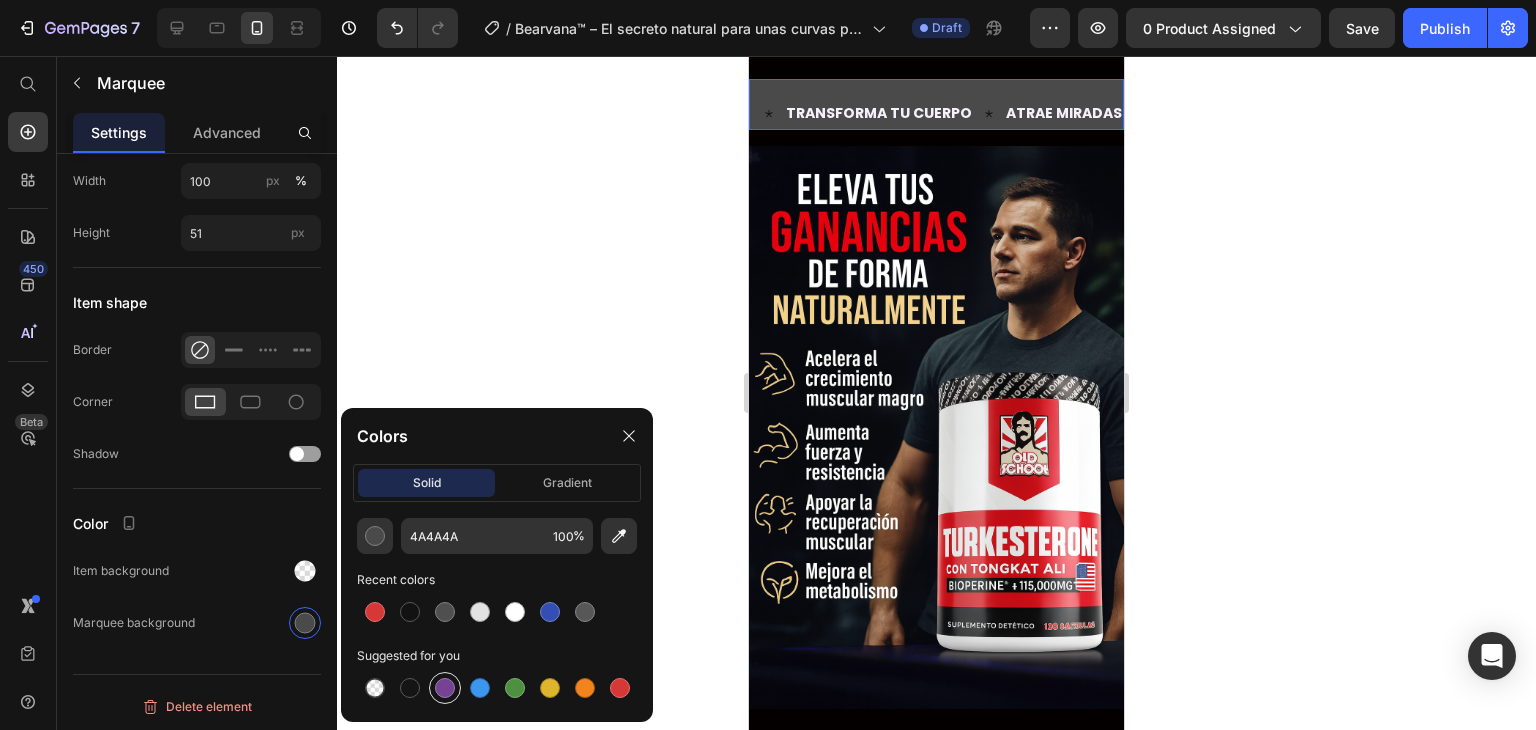 click at bounding box center (445, 688) 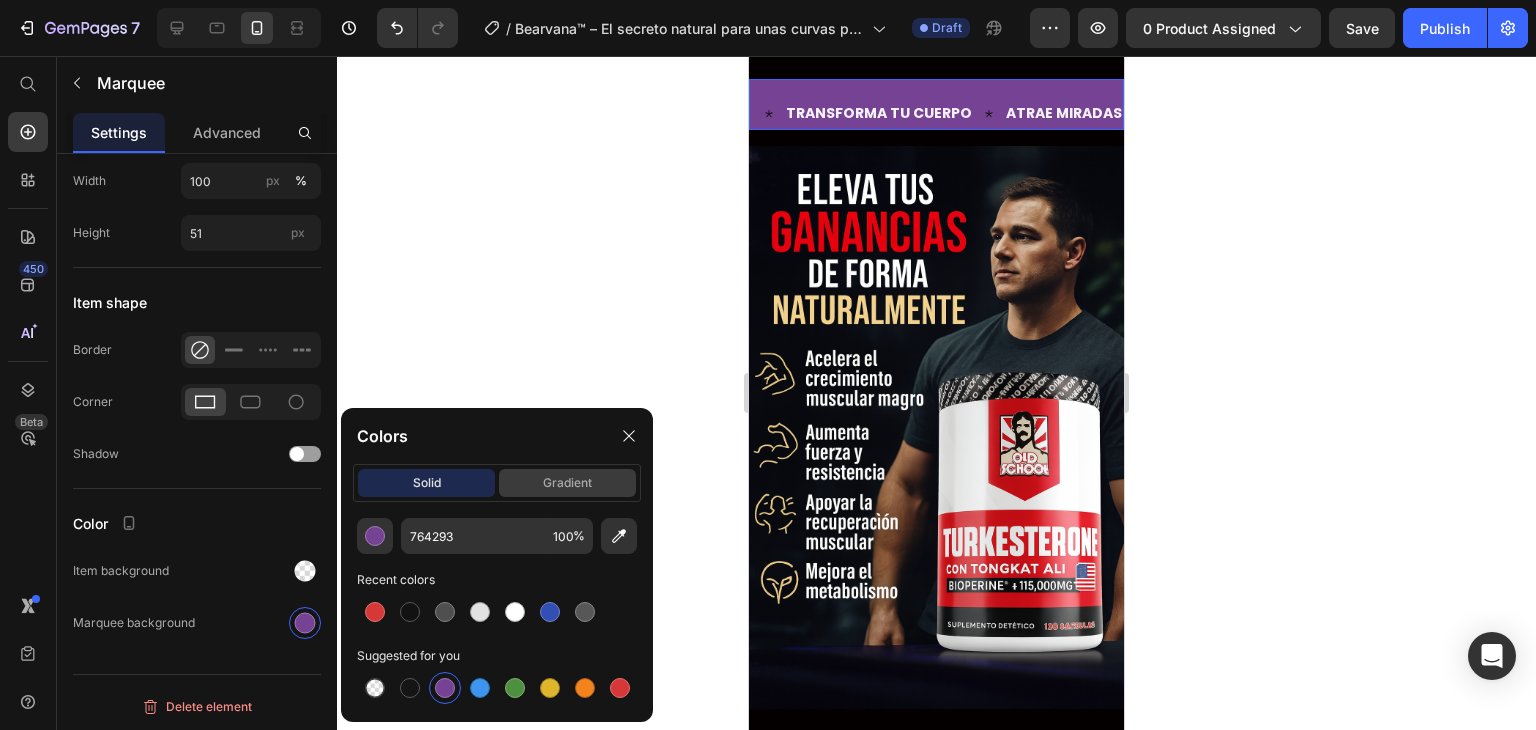 click on "gradient" 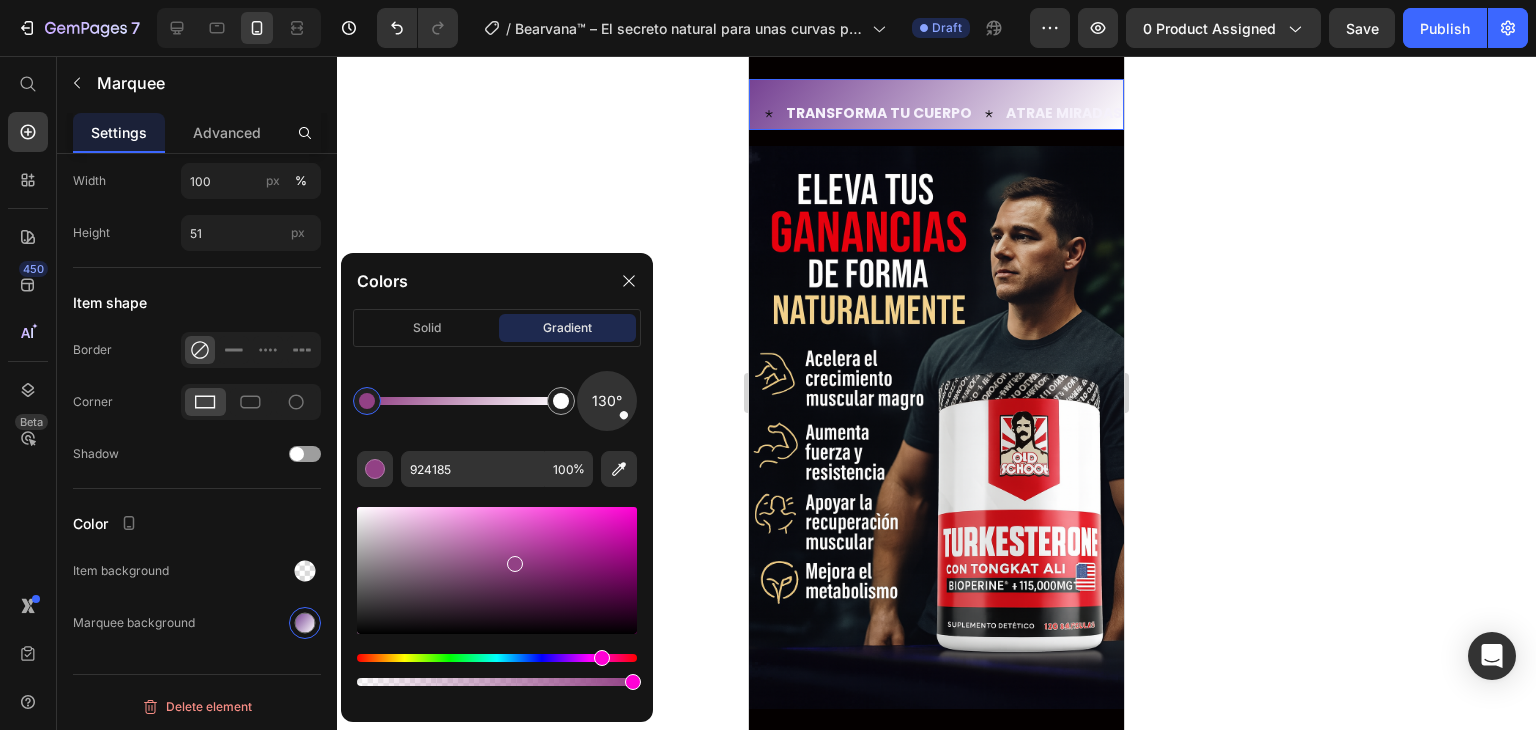 drag, startPoint x: 577, startPoint y: 654, endPoint x: 599, endPoint y: 661, distance: 23.086792 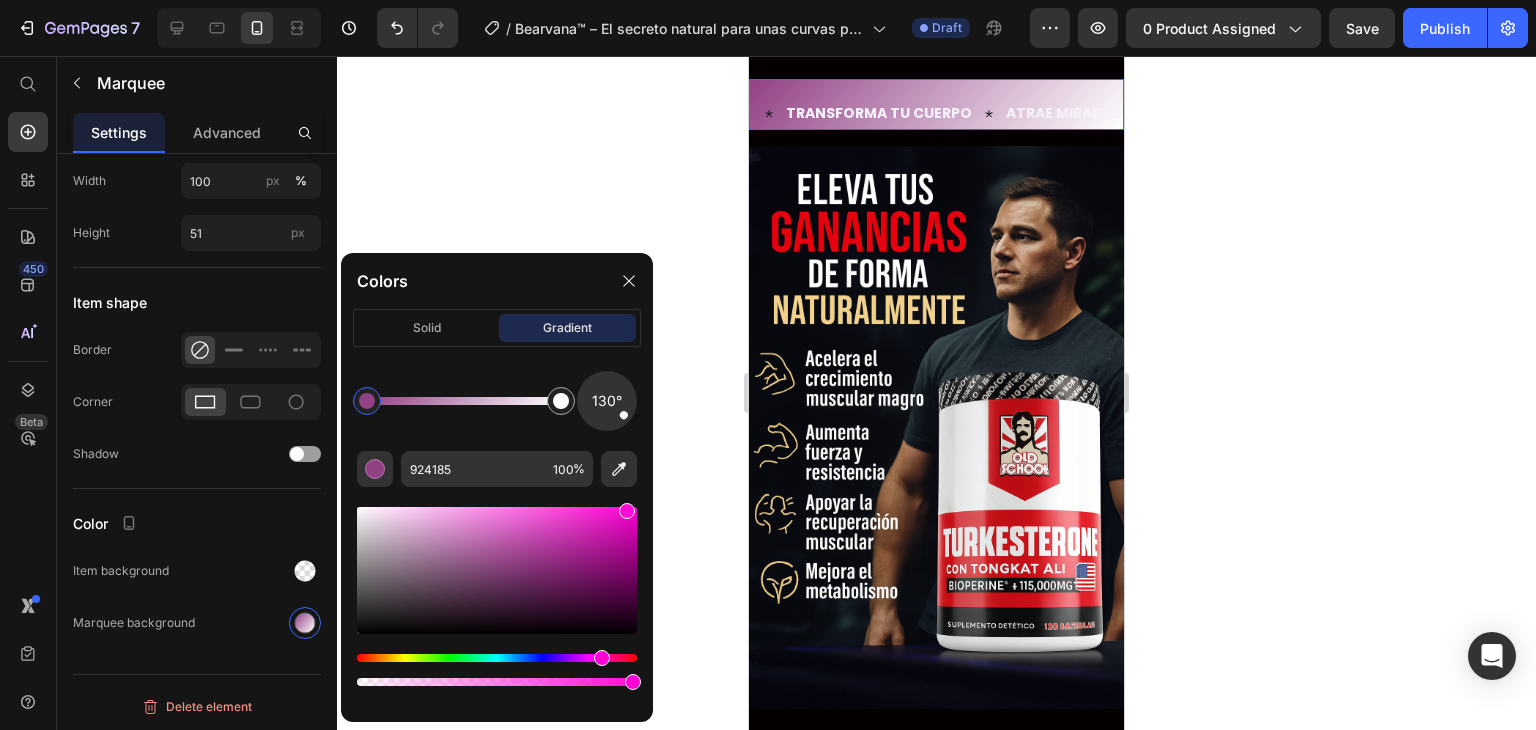 drag, startPoint x: 513, startPoint y: 559, endPoint x: 624, endPoint y: 501, distance: 125.23977 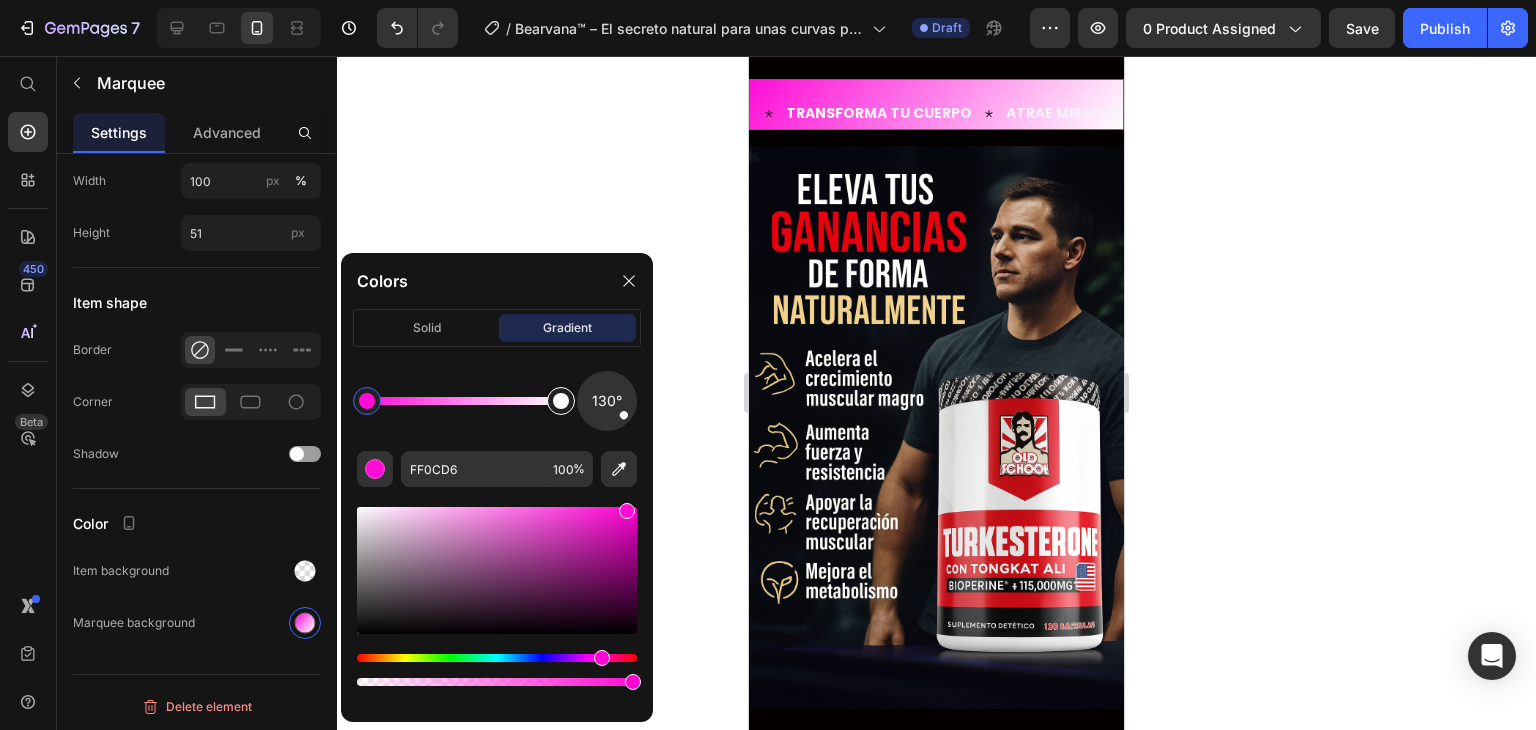 type on "FFFFFF" 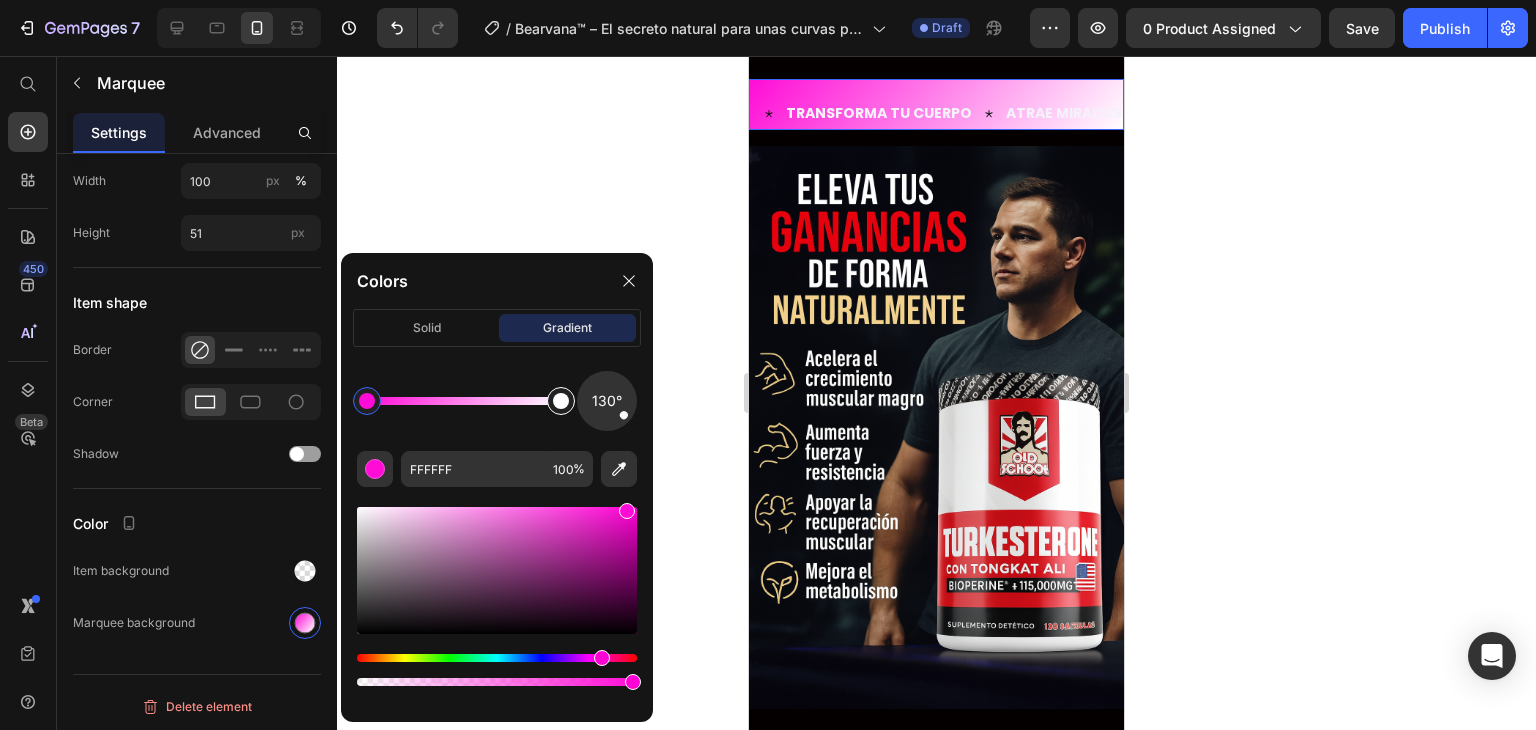 click at bounding box center [561, 401] 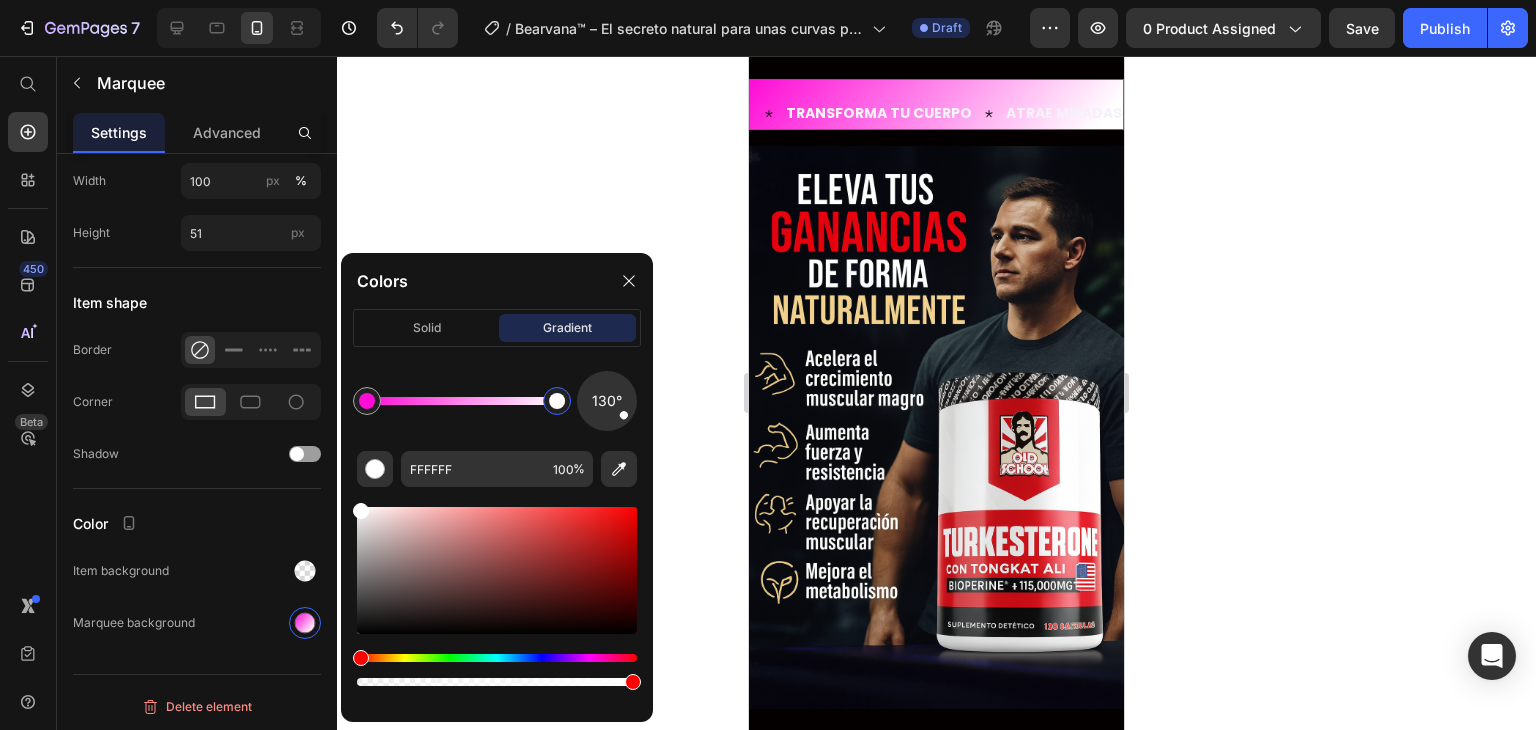 drag, startPoint x: 550, startPoint y: 403, endPoint x: 609, endPoint y: 415, distance: 60.207973 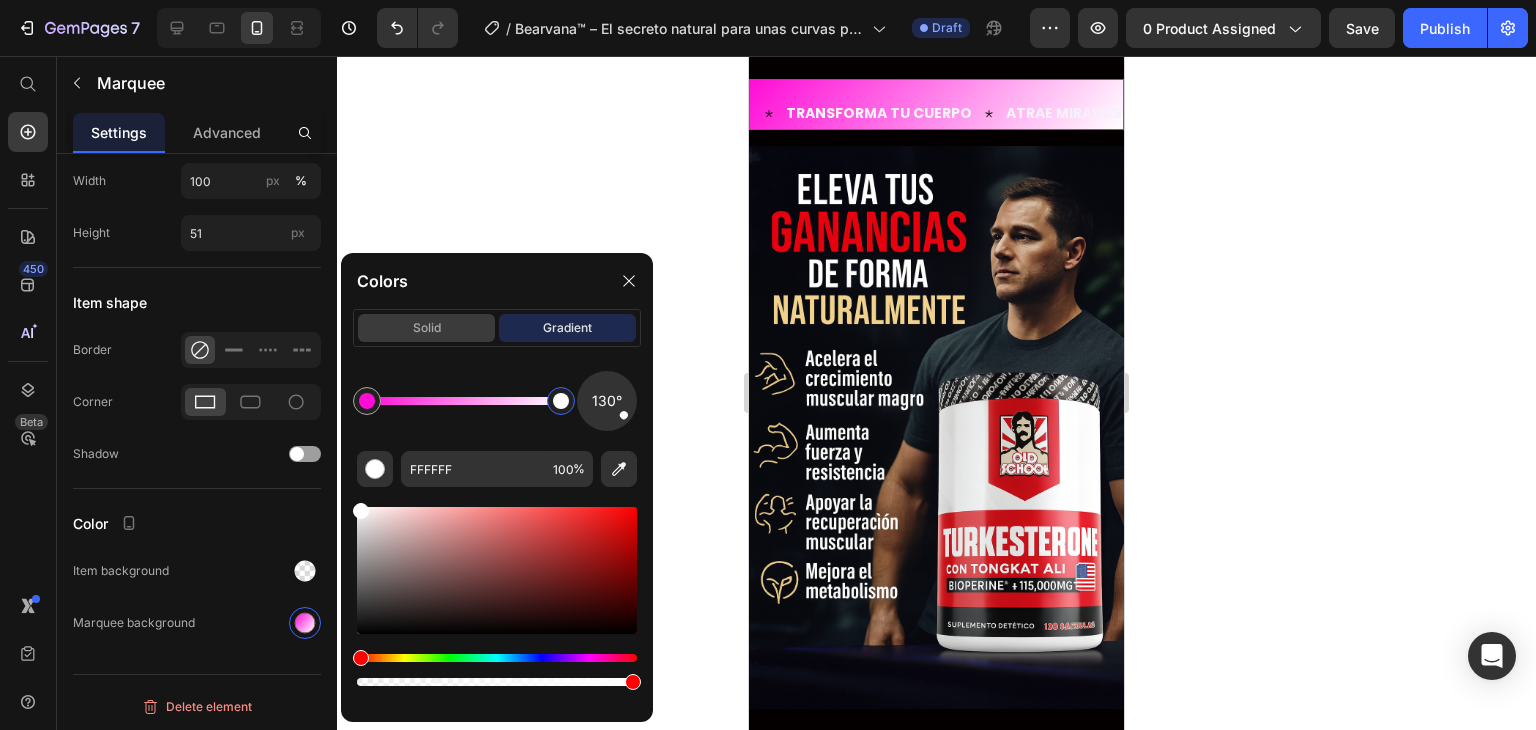 click on "solid" 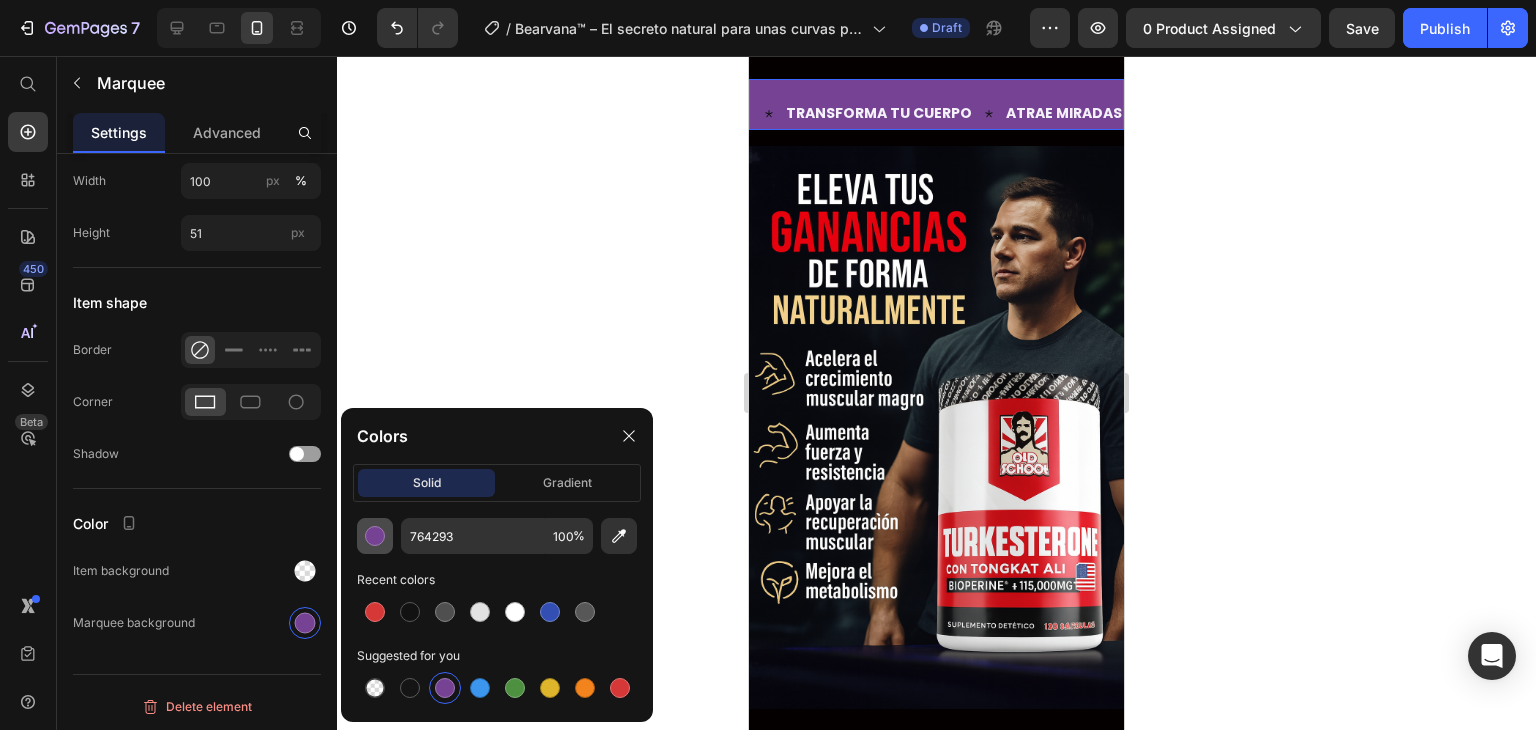 click at bounding box center (375, 536) 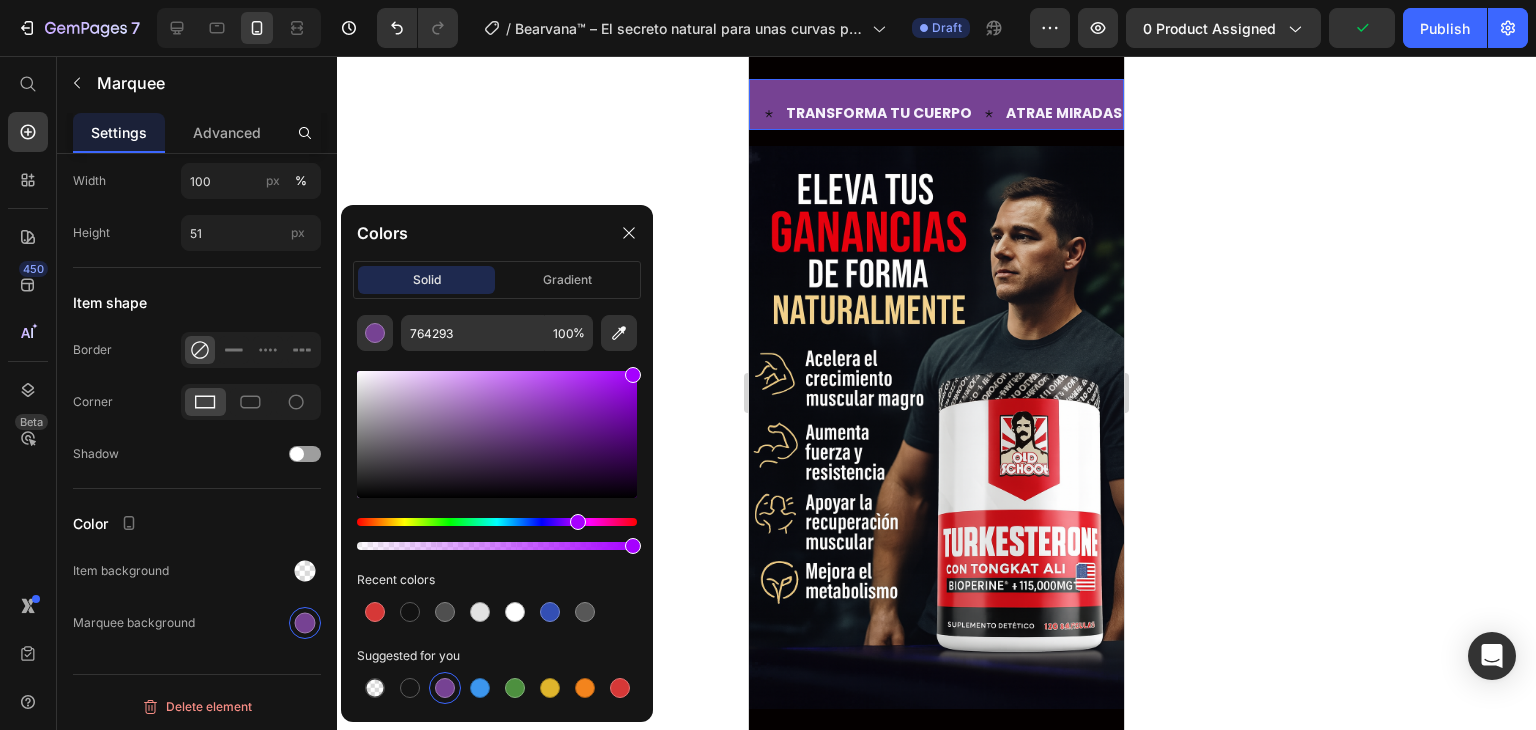 drag, startPoint x: 517, startPoint y: 428, endPoint x: 683, endPoint y: 350, distance: 183.41211 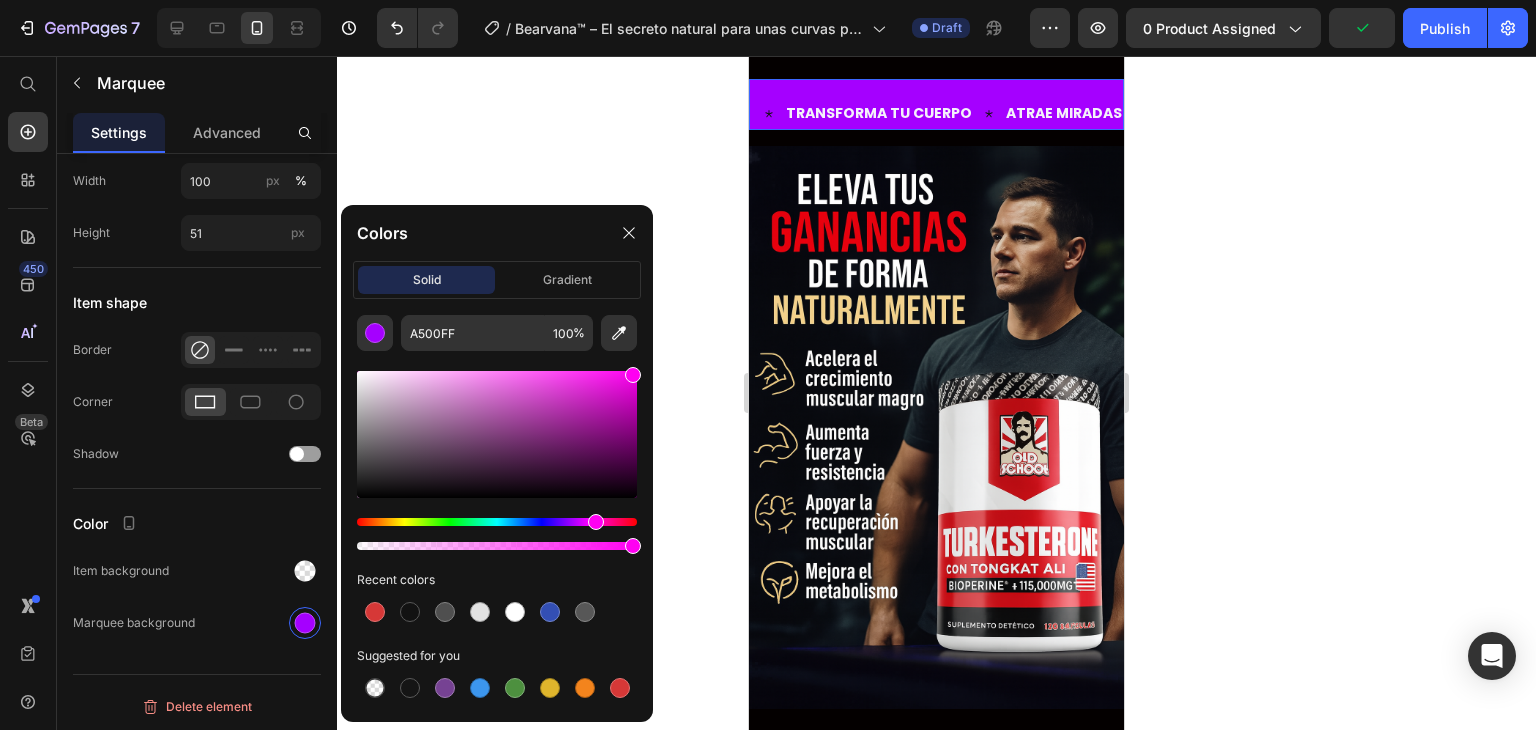 click at bounding box center [497, 522] 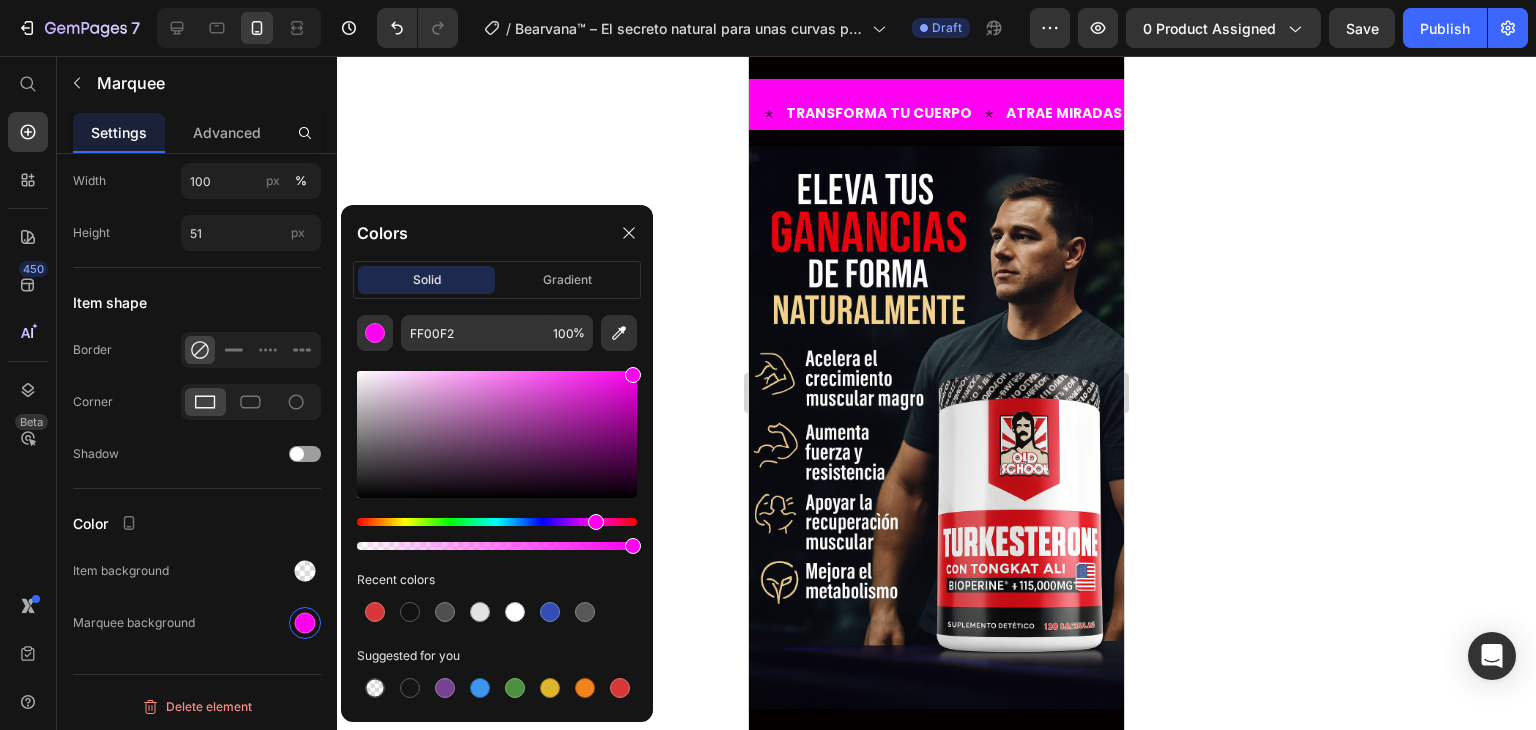click 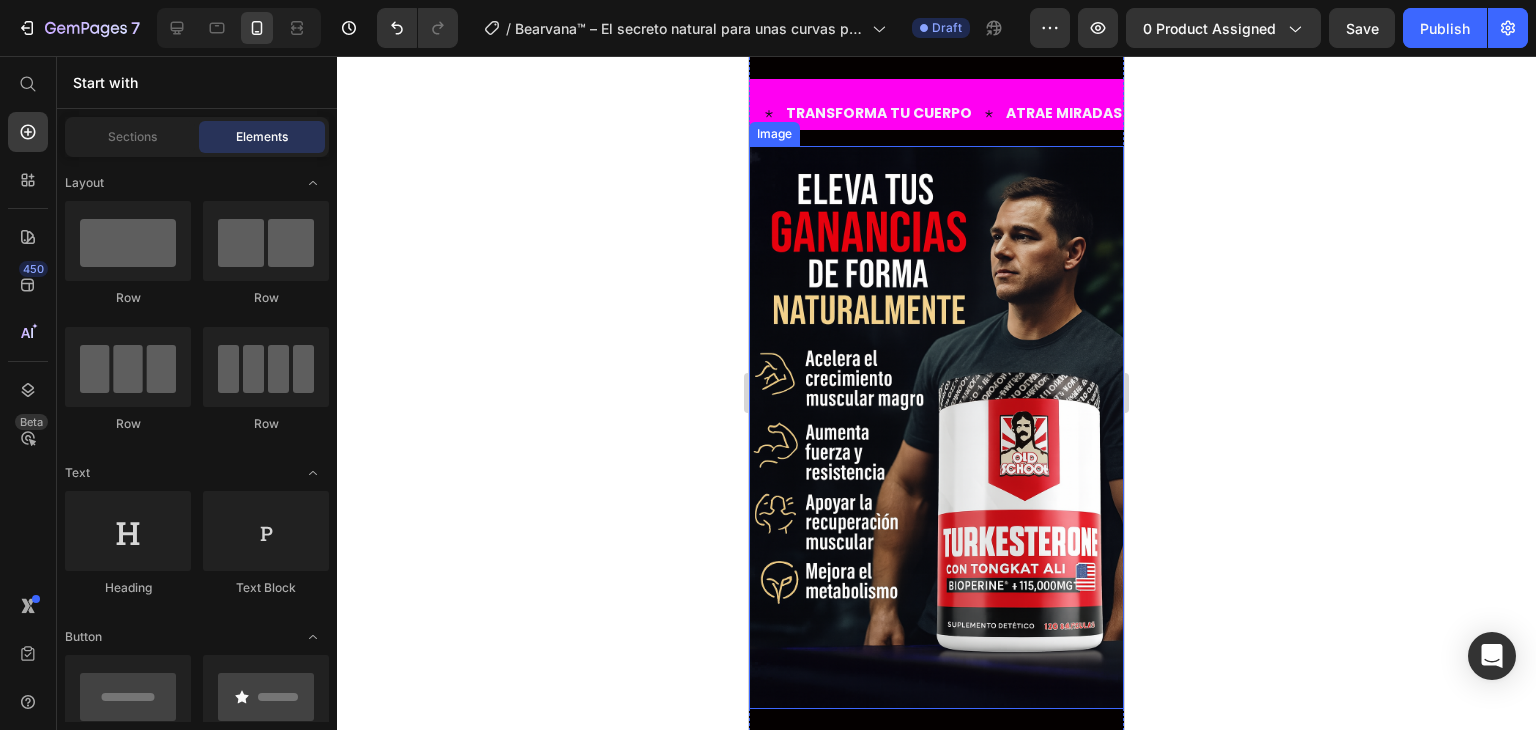 click at bounding box center [936, 427] 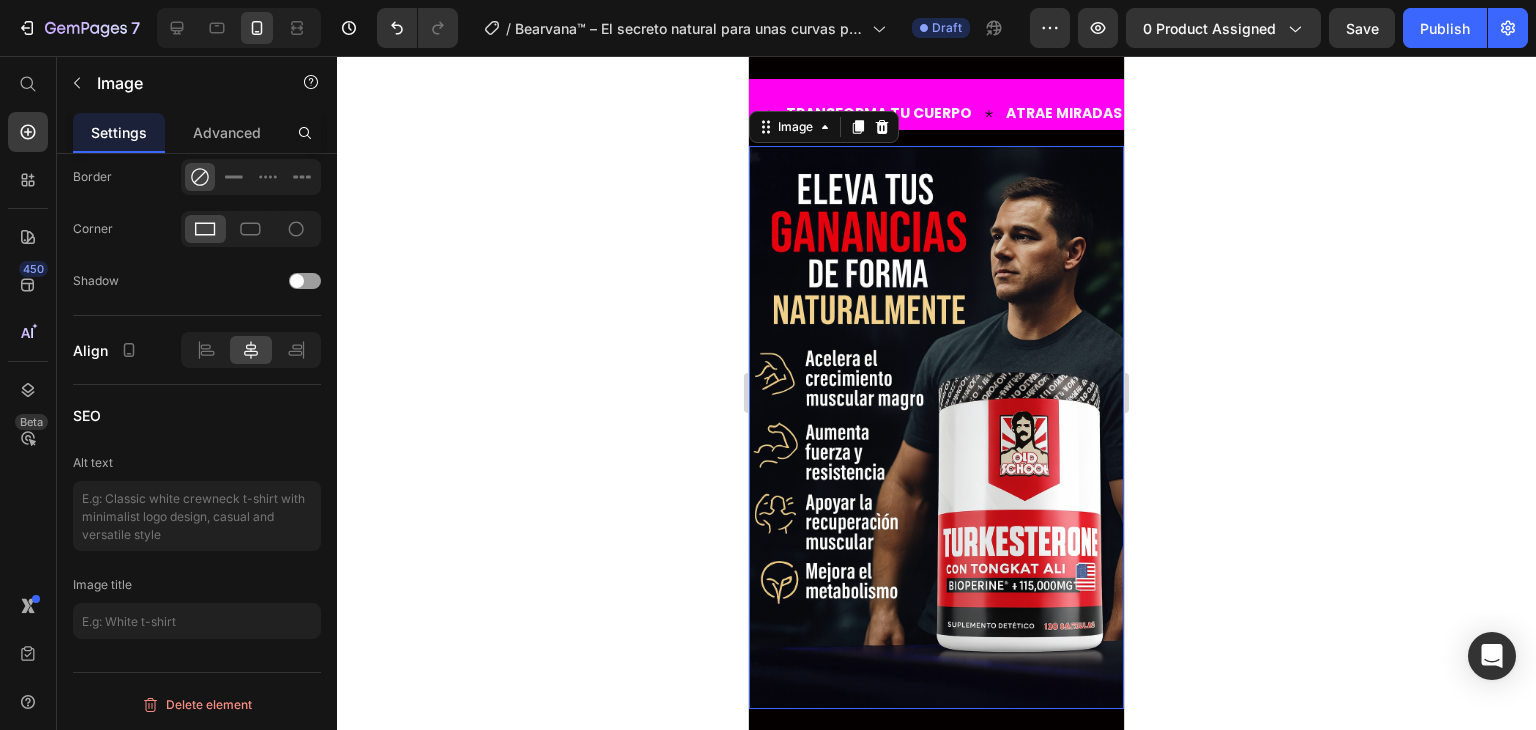 scroll, scrollTop: 0, scrollLeft: 0, axis: both 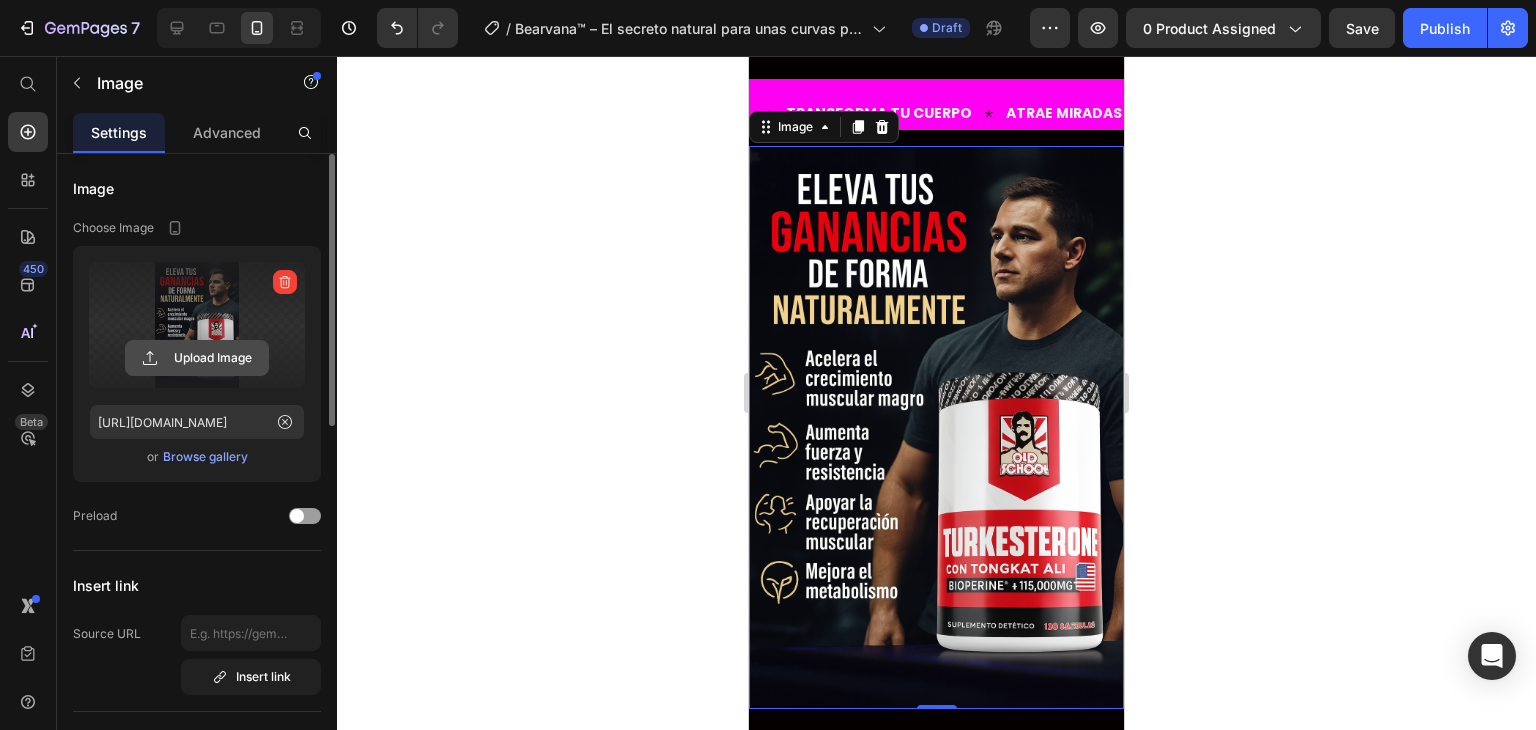 click 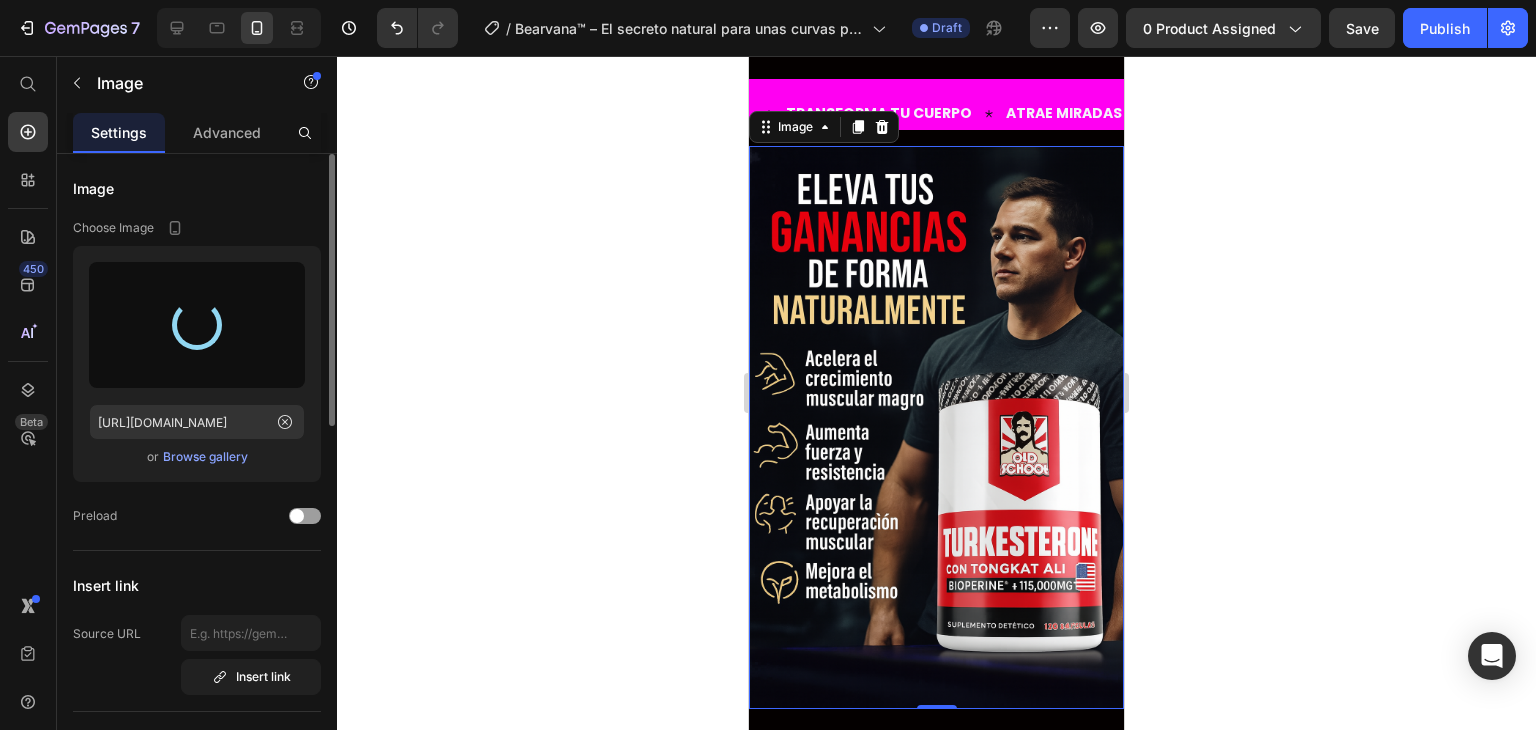 type on "https://cdn.shopify.com/s/files/1/0752/6606/4638/files/gempages_572664788182631648-2200a58c-7d3e-4914-ab52-0e87c1c8f4f7.png" 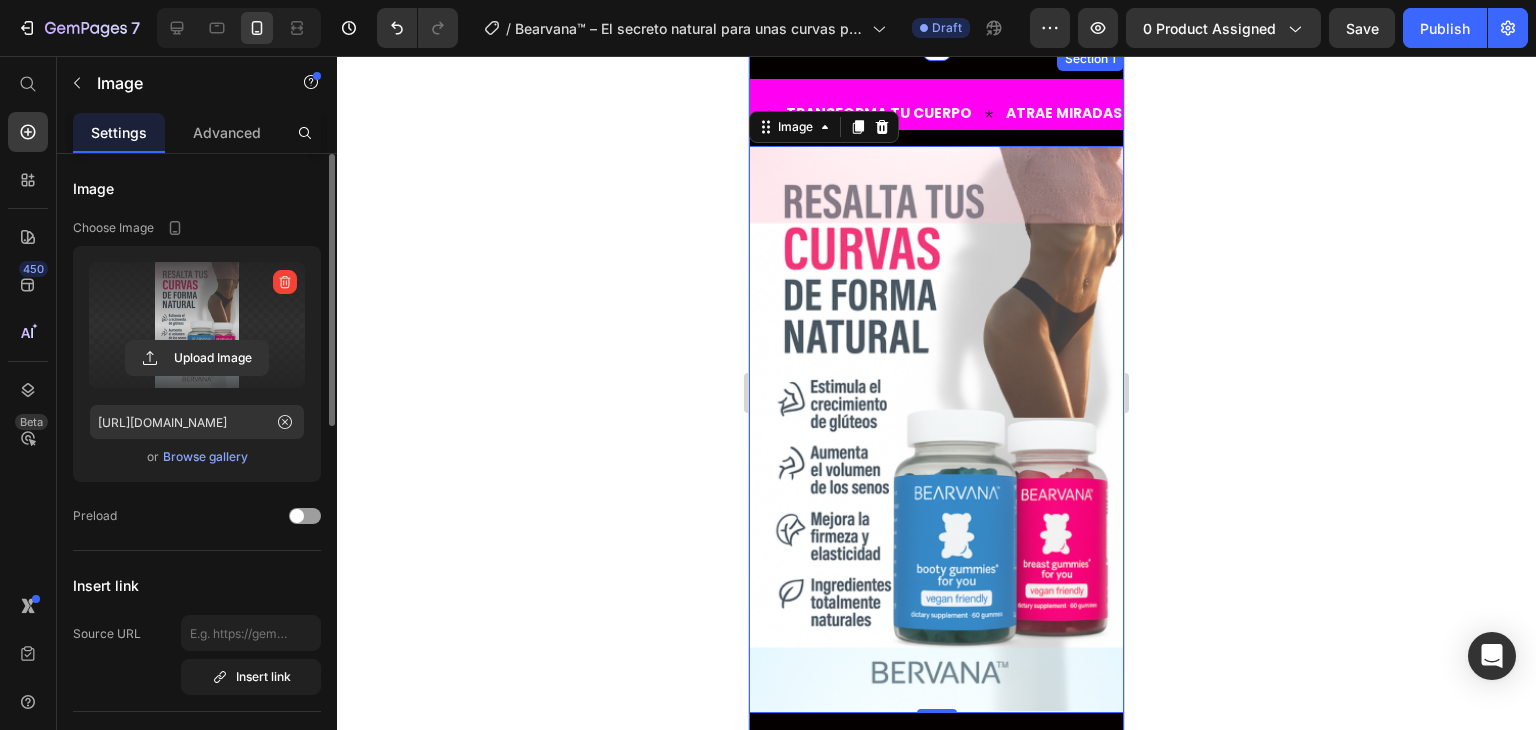 click on "Text
TRANSFORMA TU CUERPO Text
ATRAE MIRADAS Text
PAGA EN CASA Text
Text
TRANSFORMA TU CUERPO Text
ATRAE MIRADAS Text
PAGA EN CASA Text
Marquee" at bounding box center [936, 112] 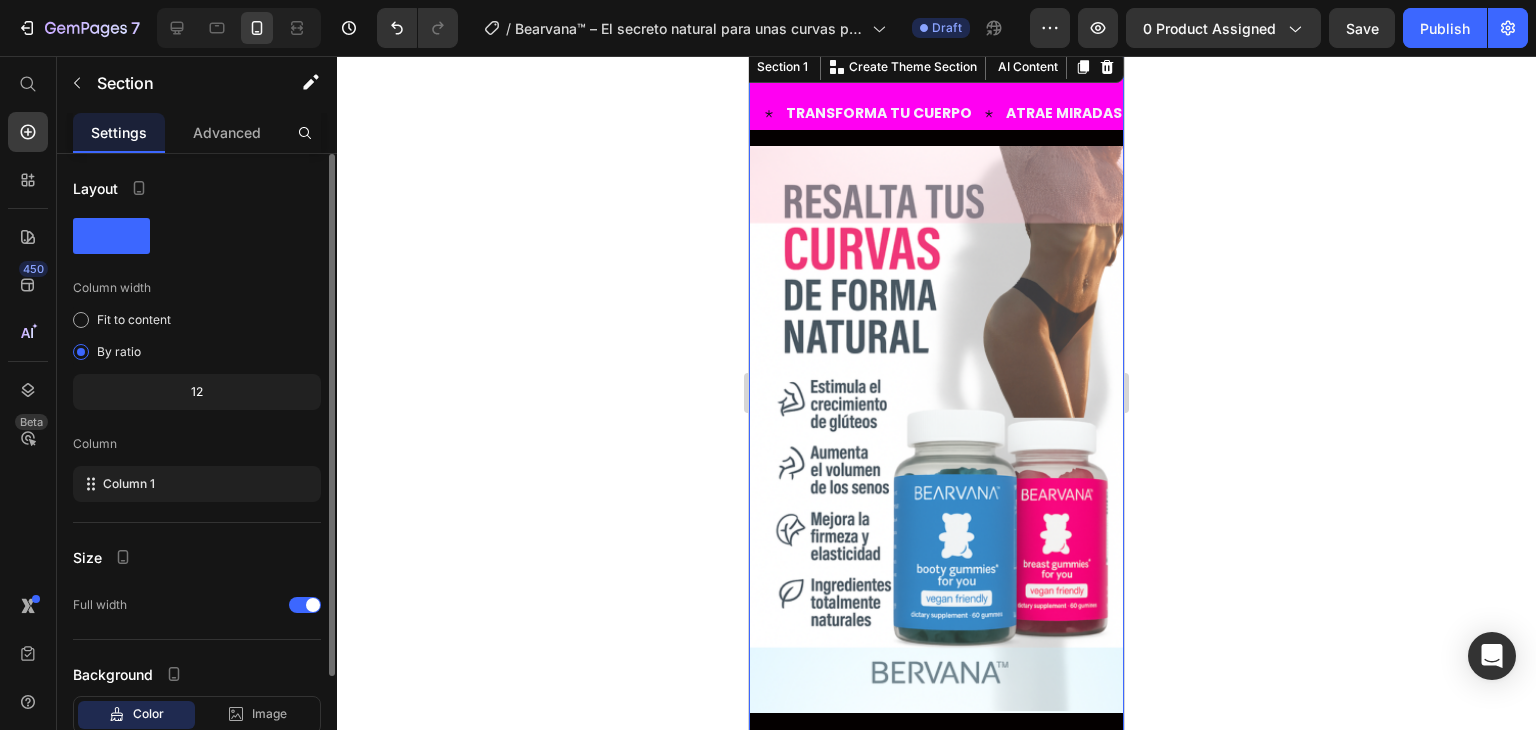 scroll, scrollTop: 129, scrollLeft: 0, axis: vertical 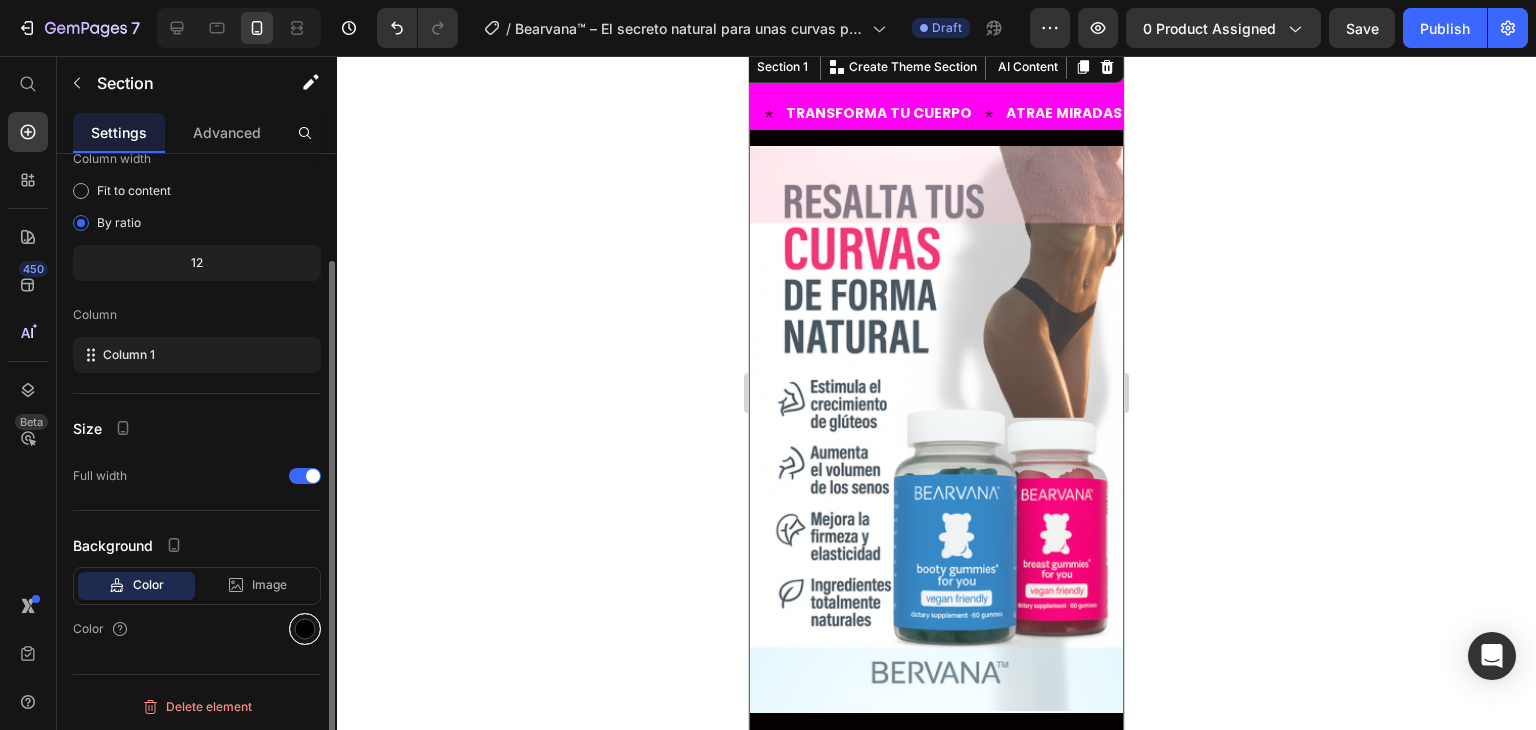 click at bounding box center (305, 629) 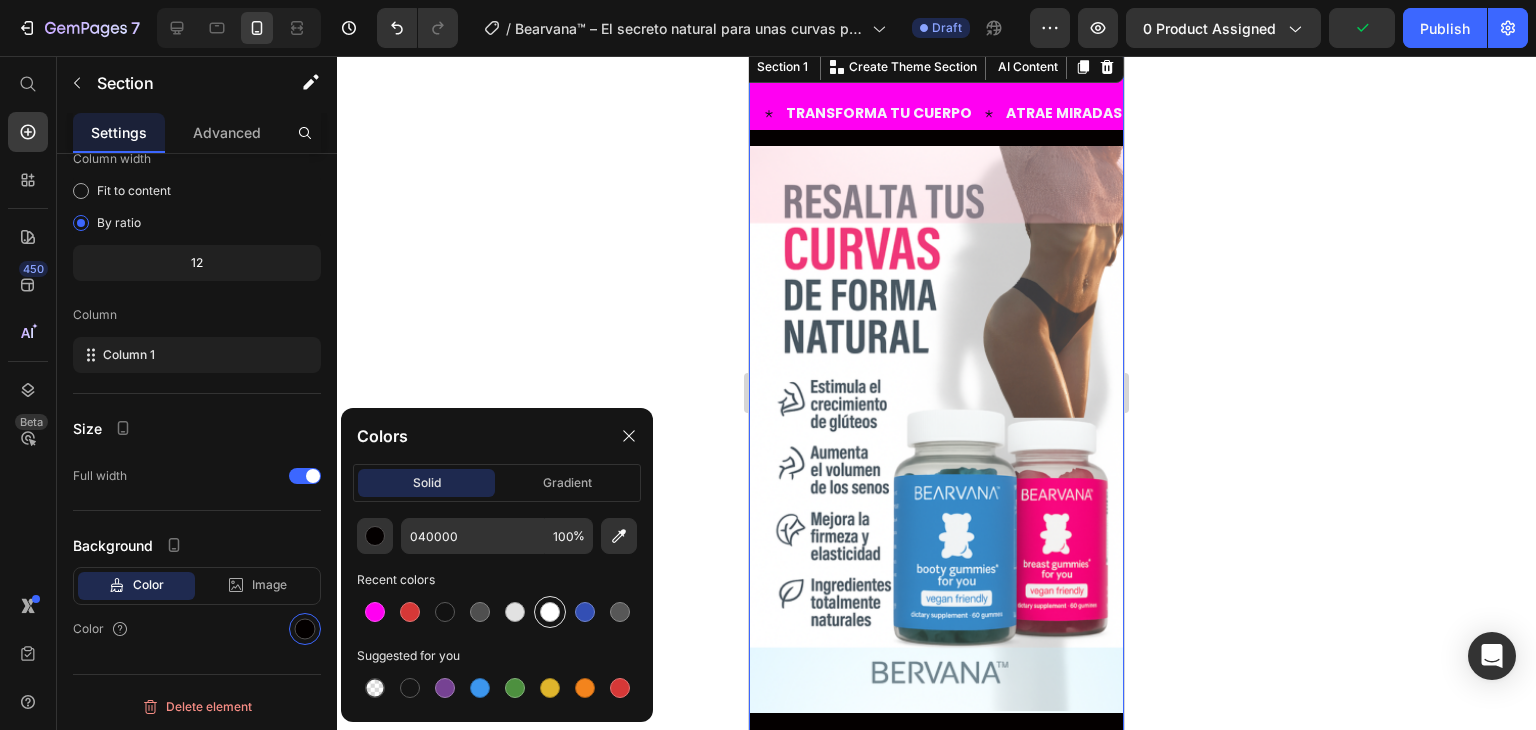 click at bounding box center (550, 612) 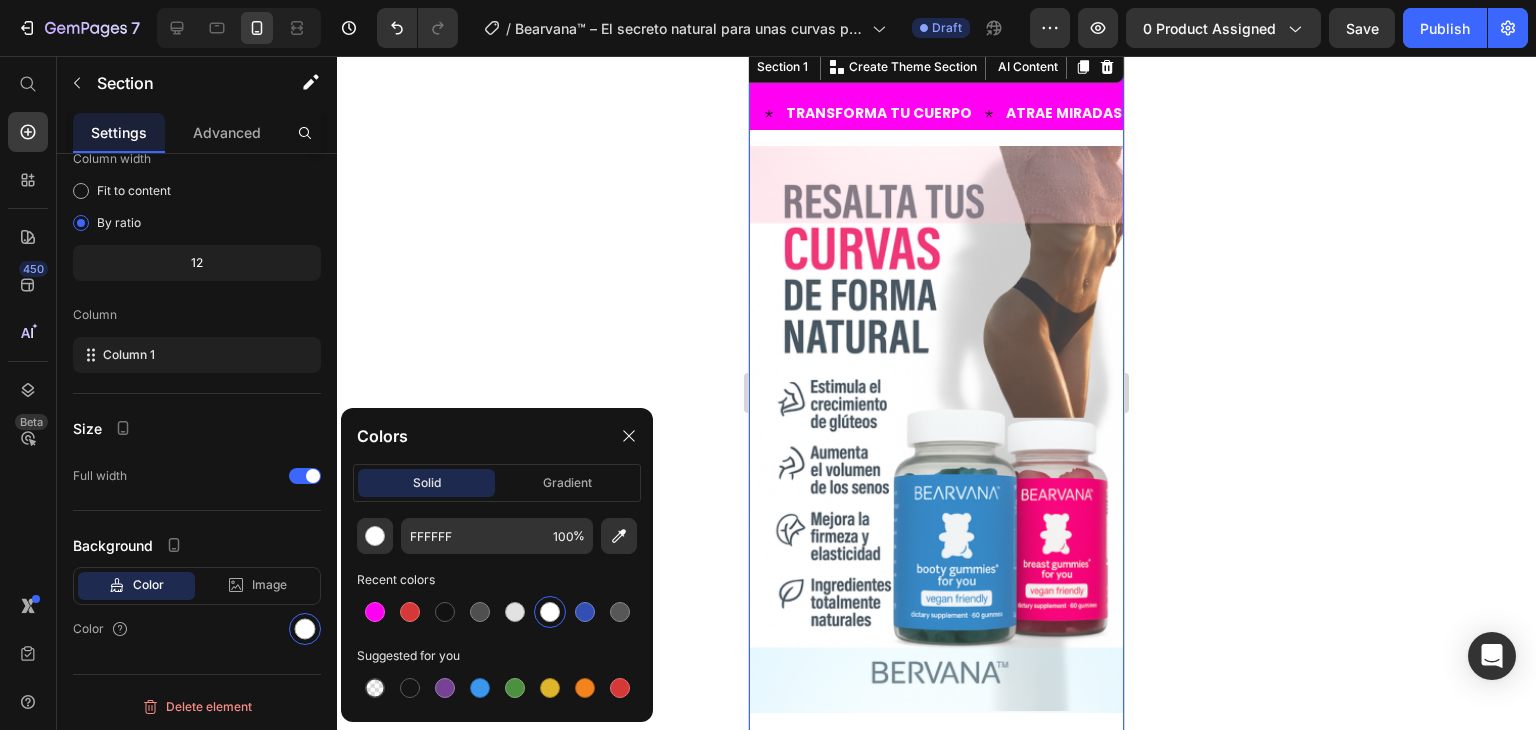 click 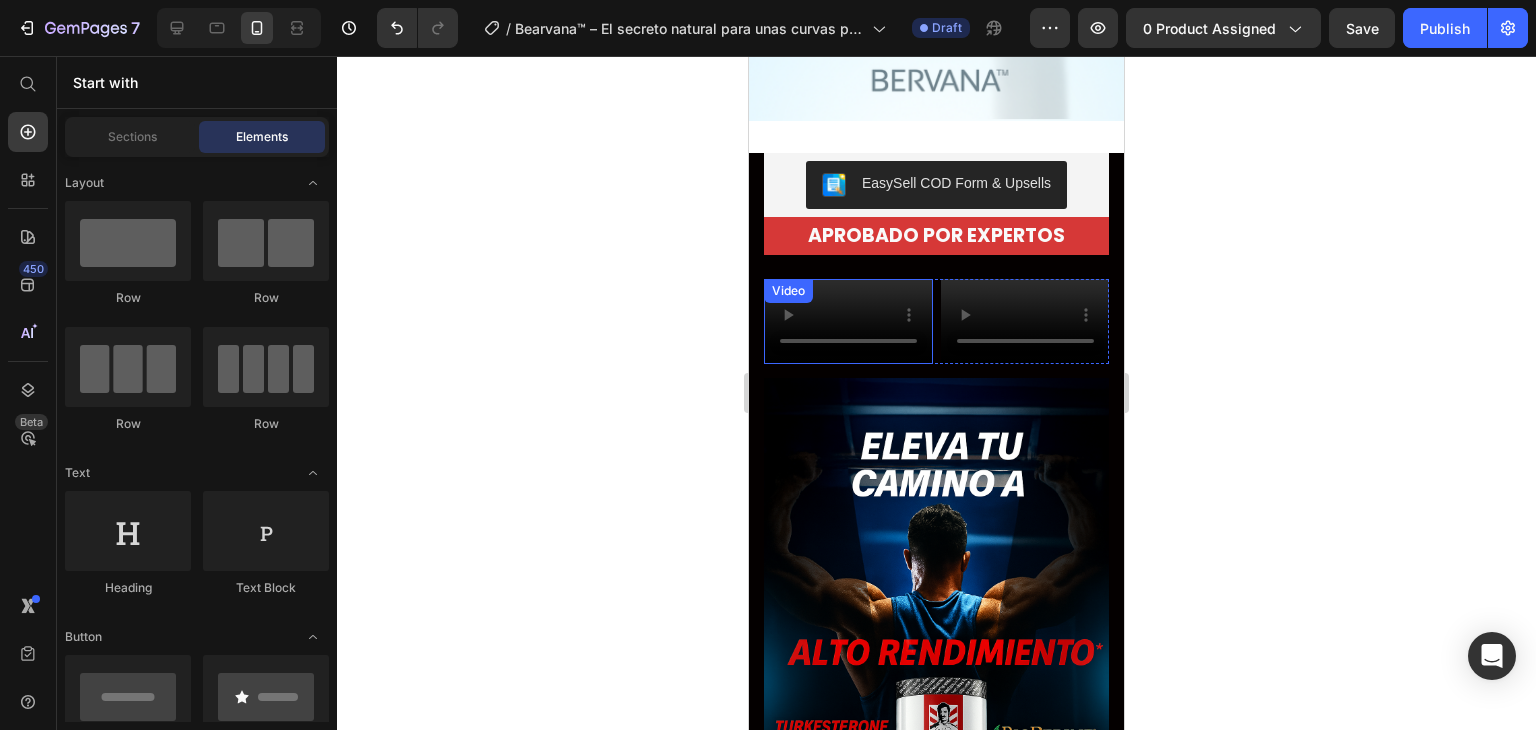 scroll, scrollTop: 600, scrollLeft: 0, axis: vertical 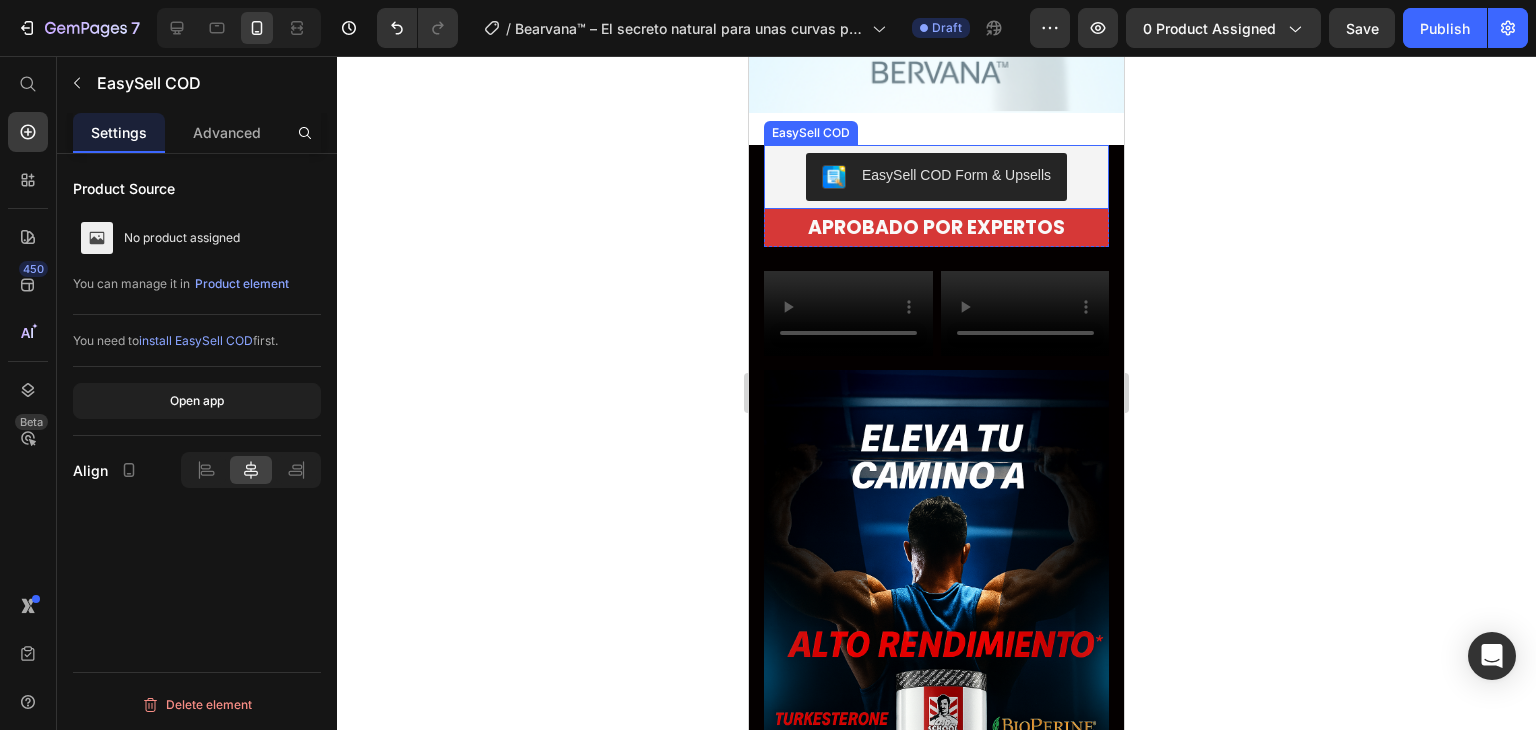 click on "EasySell COD Form & Upsells" at bounding box center [936, 177] 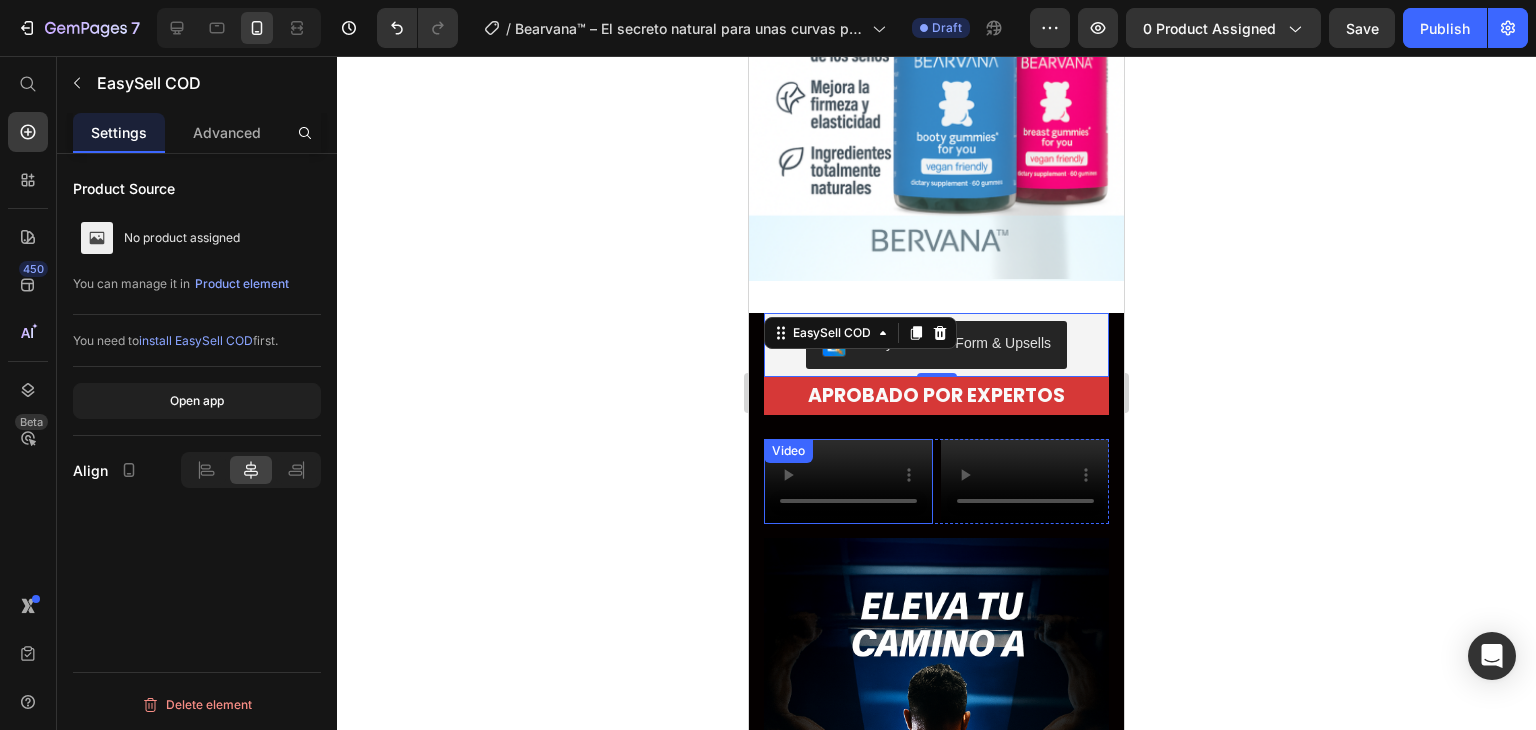 scroll, scrollTop: 400, scrollLeft: 0, axis: vertical 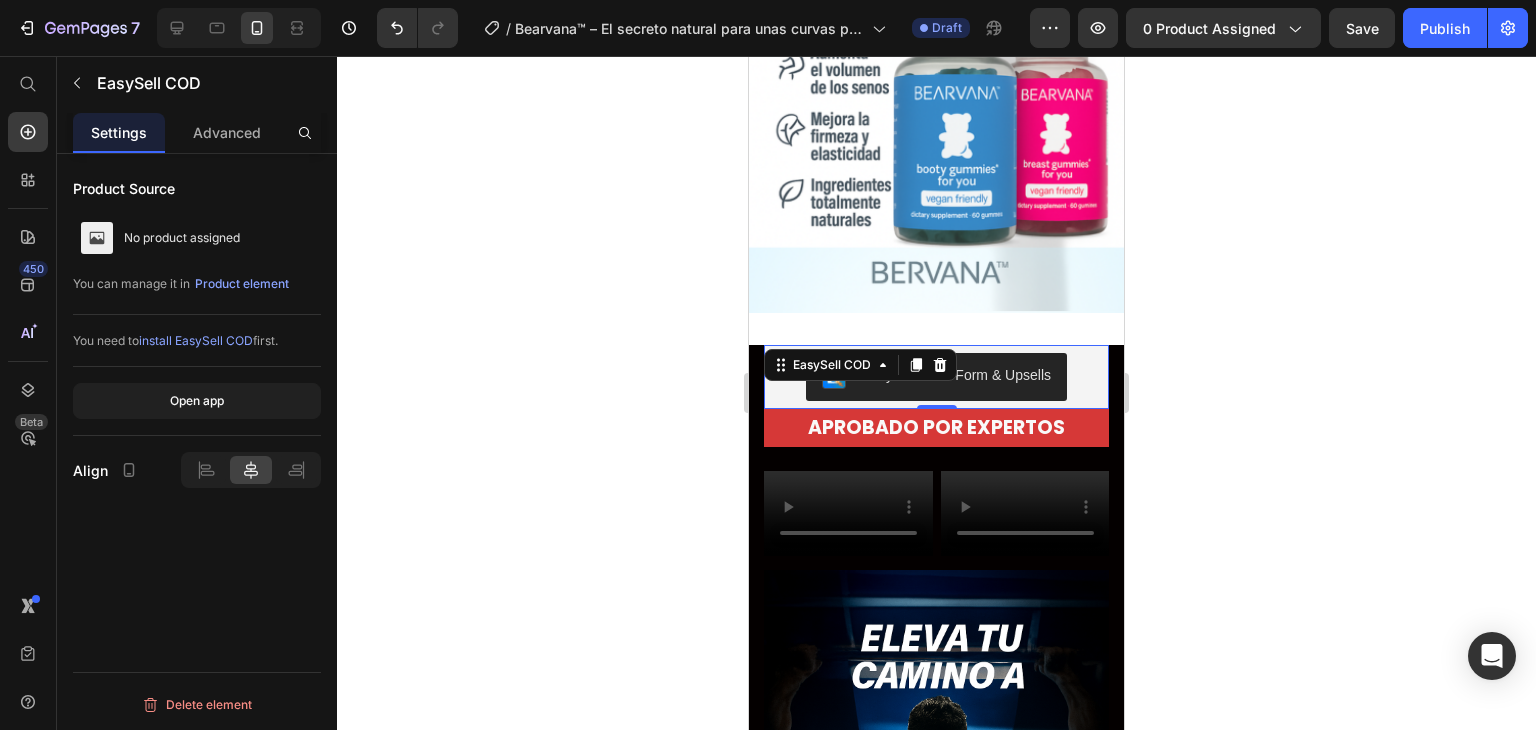 click 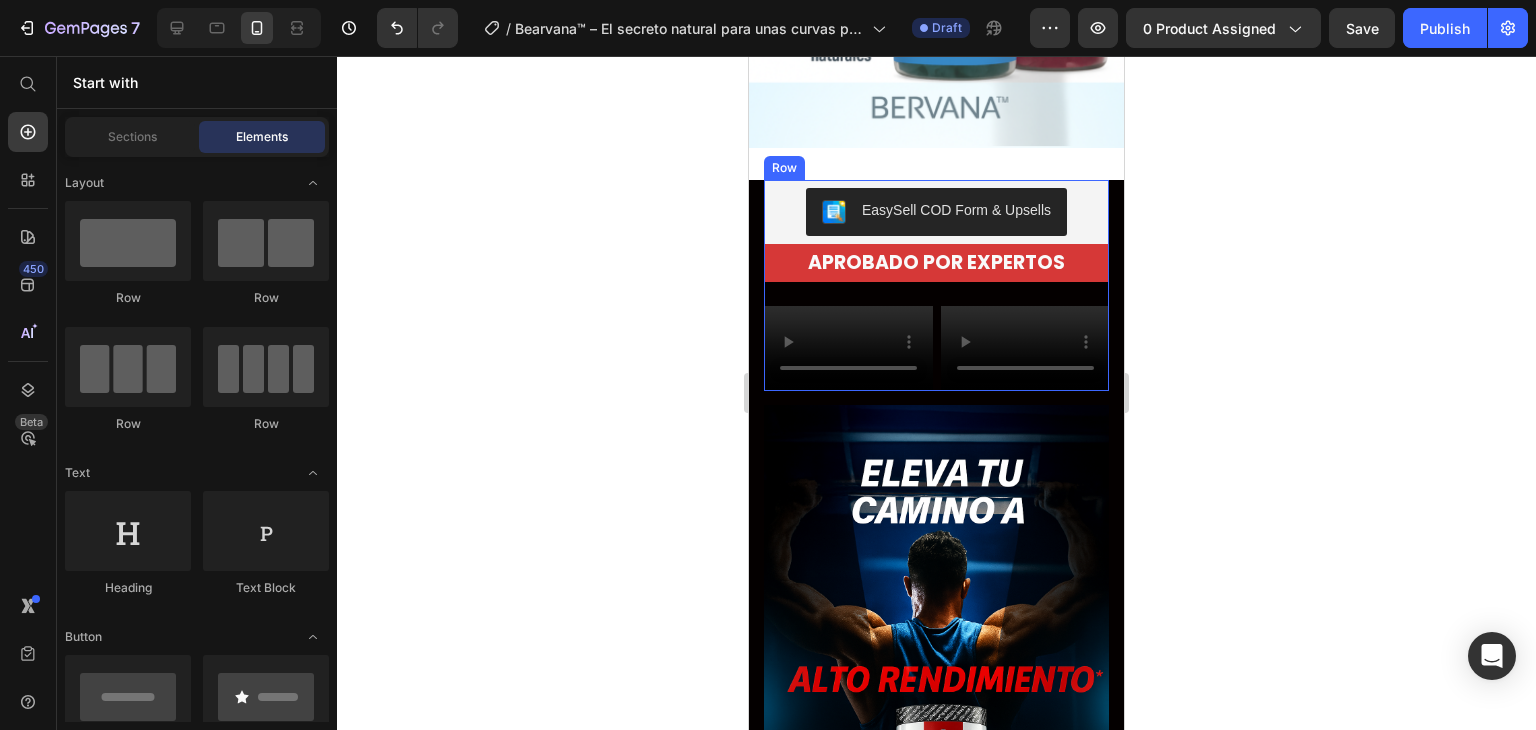 scroll, scrollTop: 600, scrollLeft: 0, axis: vertical 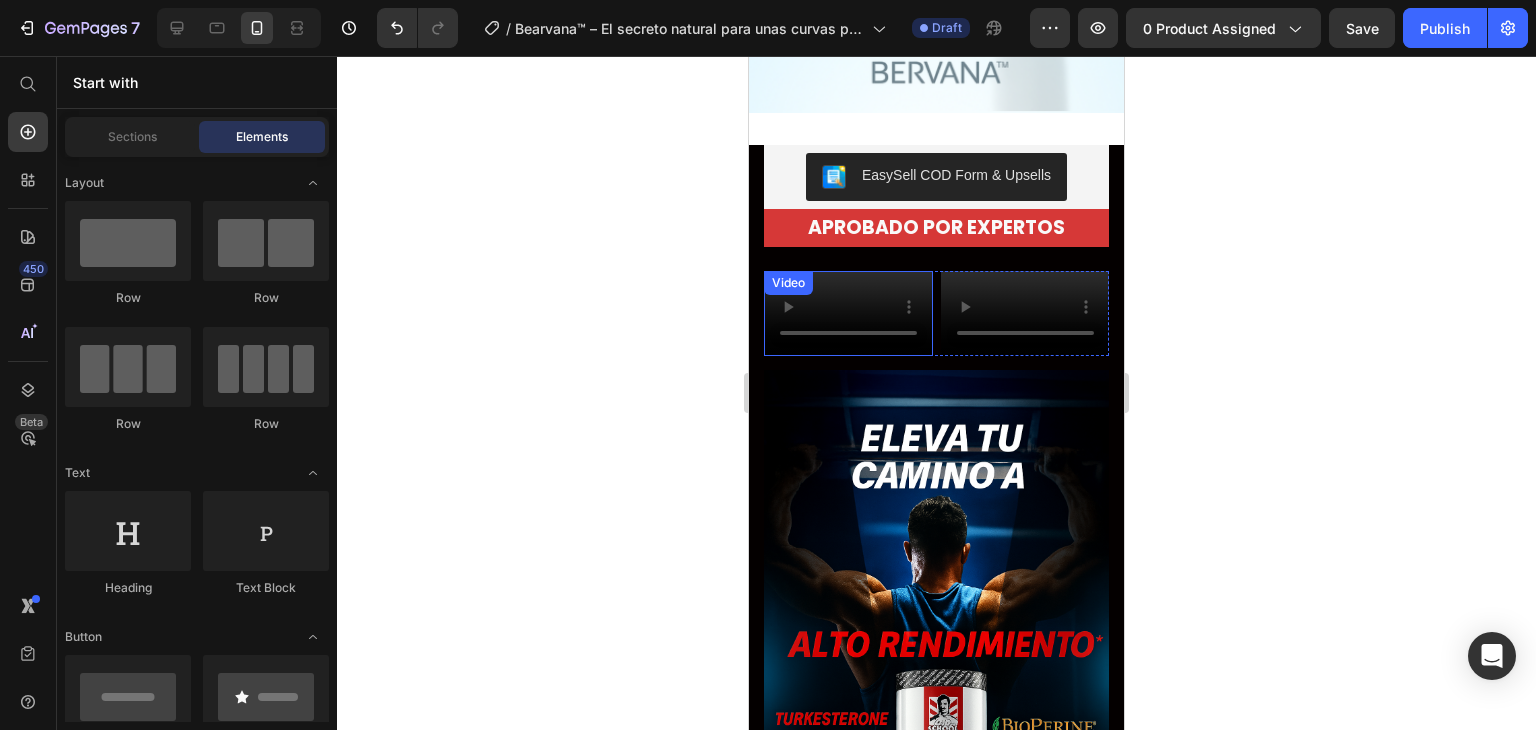click at bounding box center [848, 313] 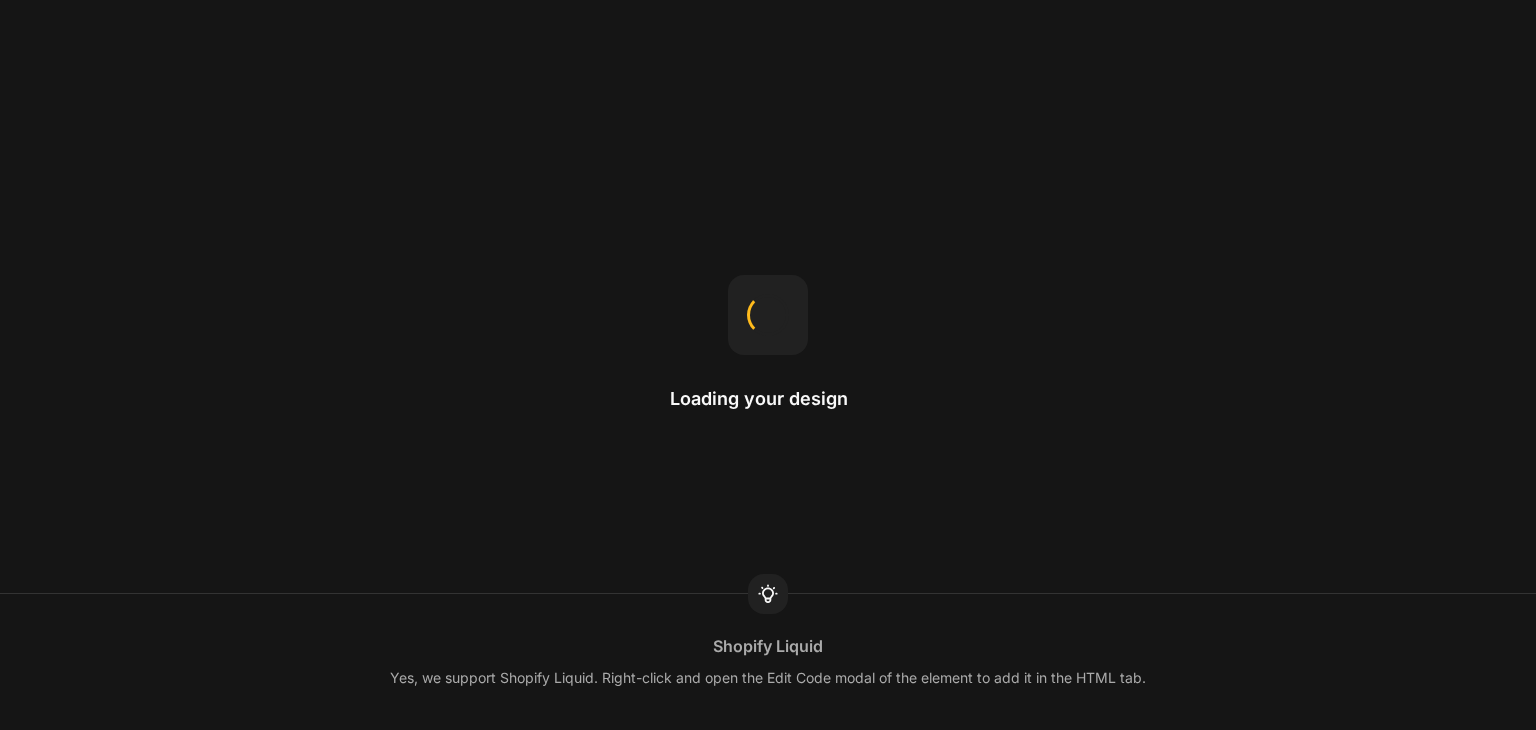 scroll, scrollTop: 0, scrollLeft: 0, axis: both 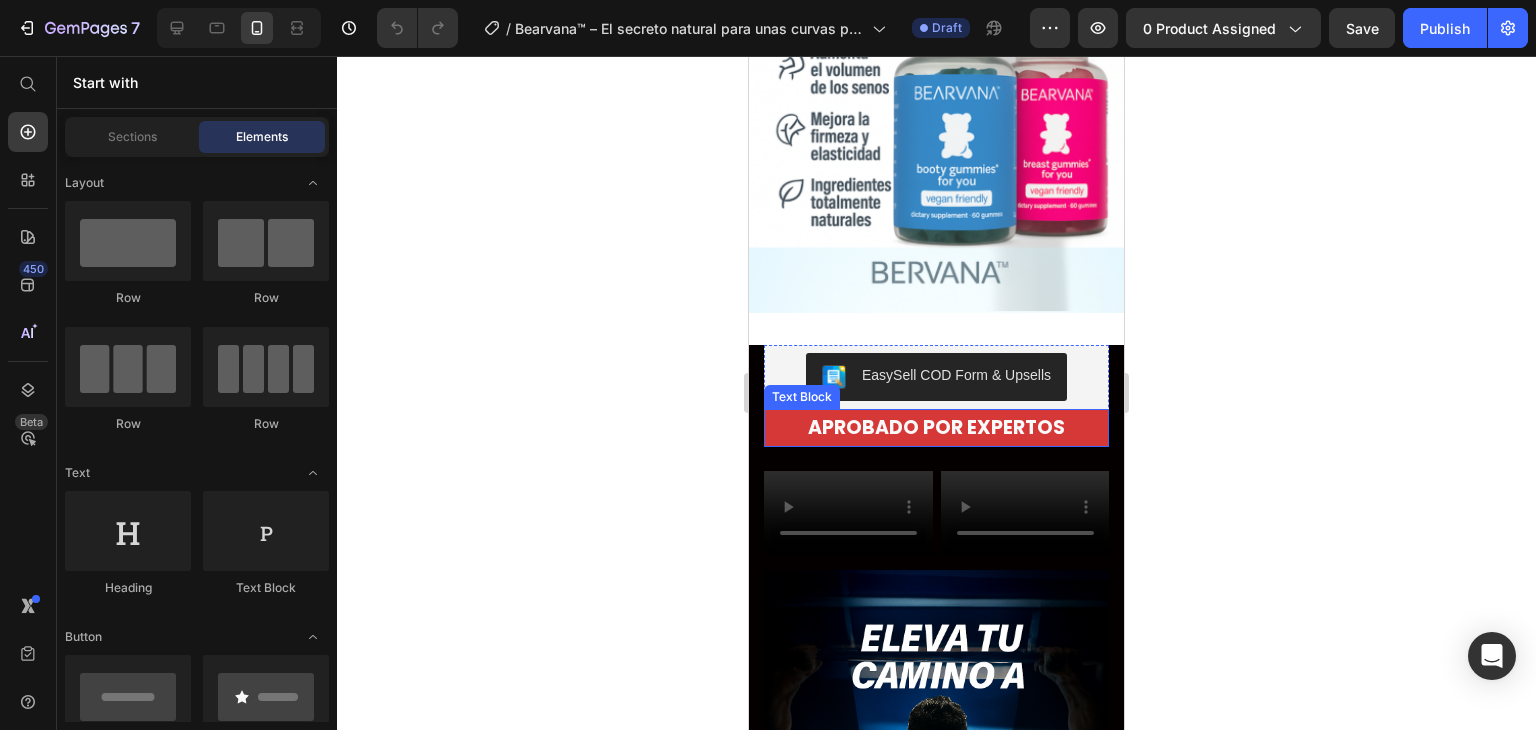 click on "APROBADO POR EXPERTOS" at bounding box center (936, 427) 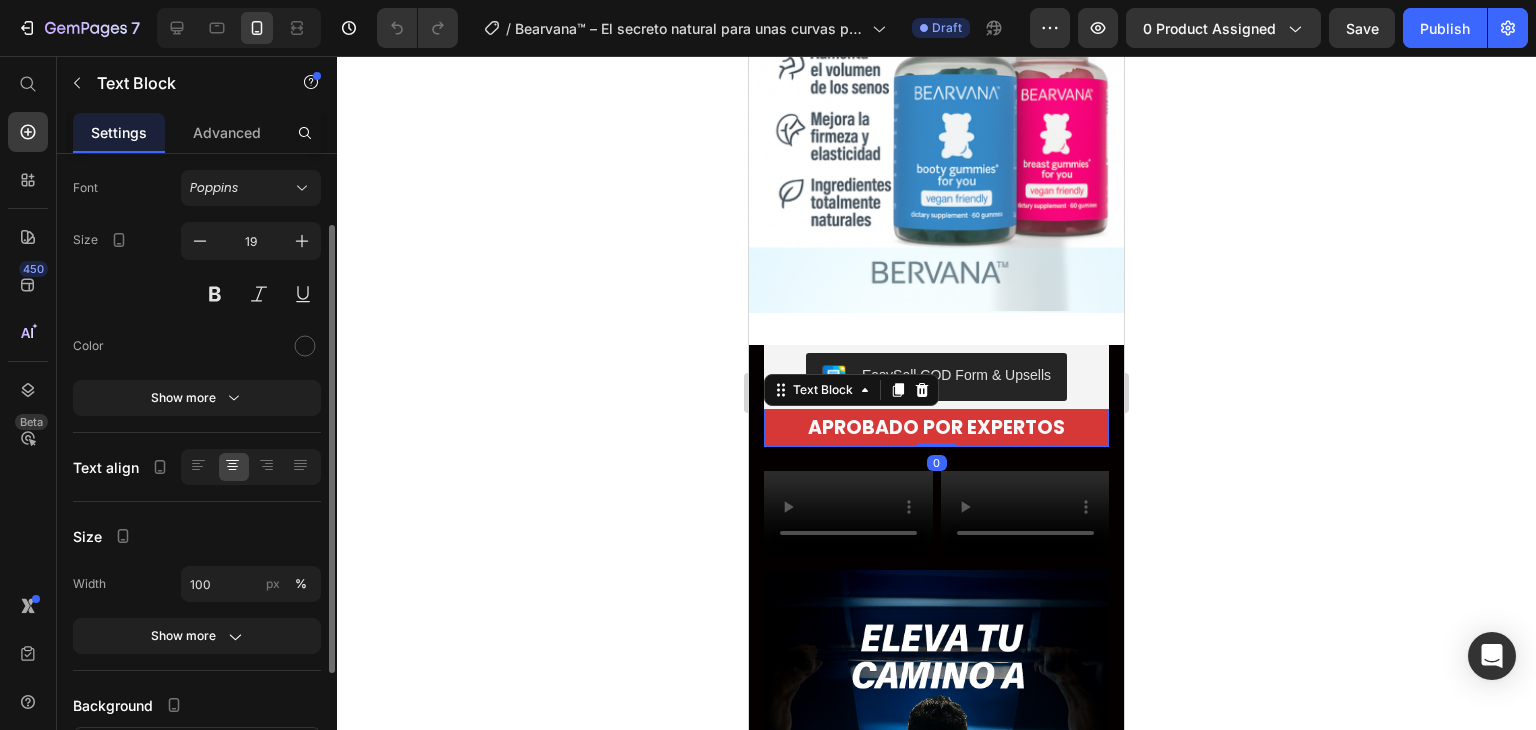 scroll, scrollTop: 260, scrollLeft: 0, axis: vertical 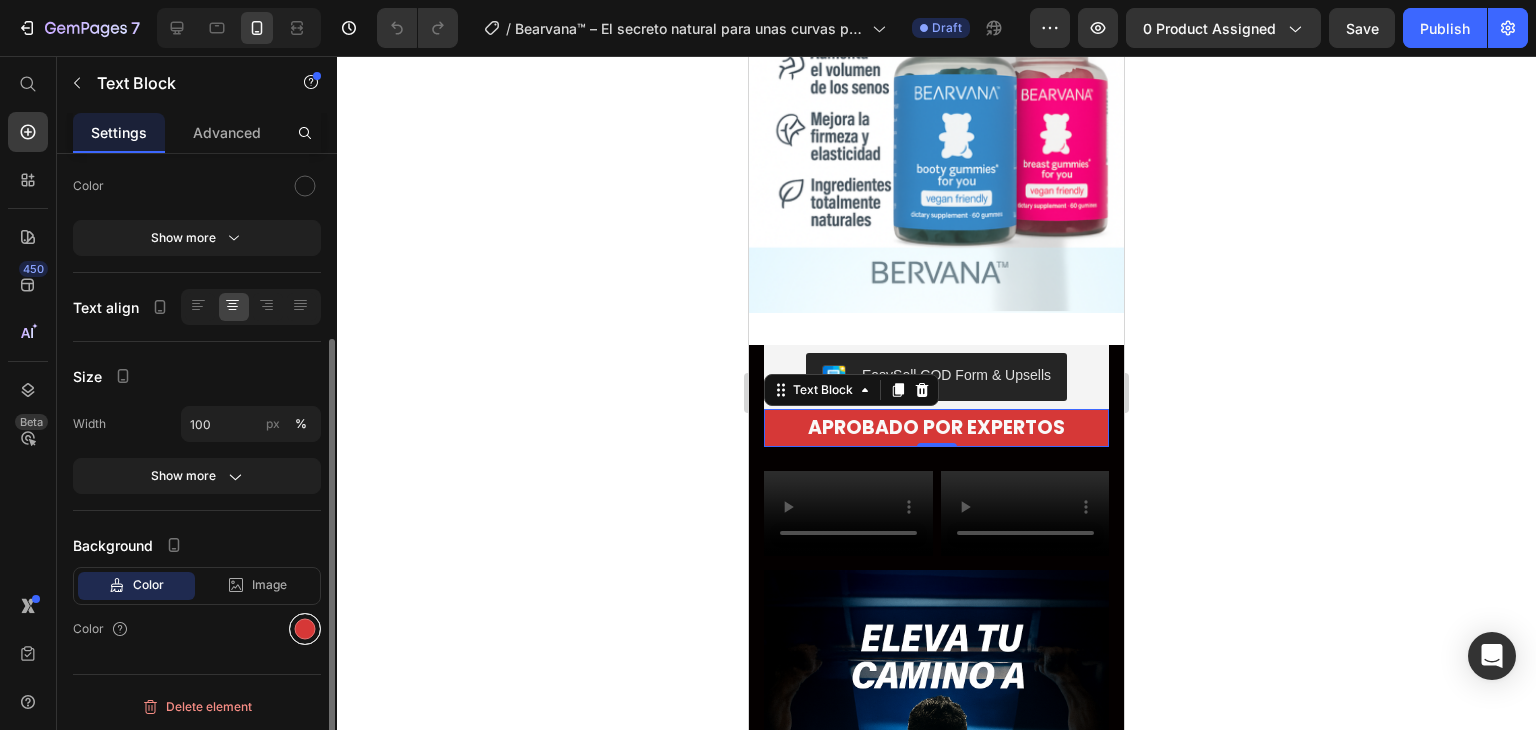 click at bounding box center (305, 629) 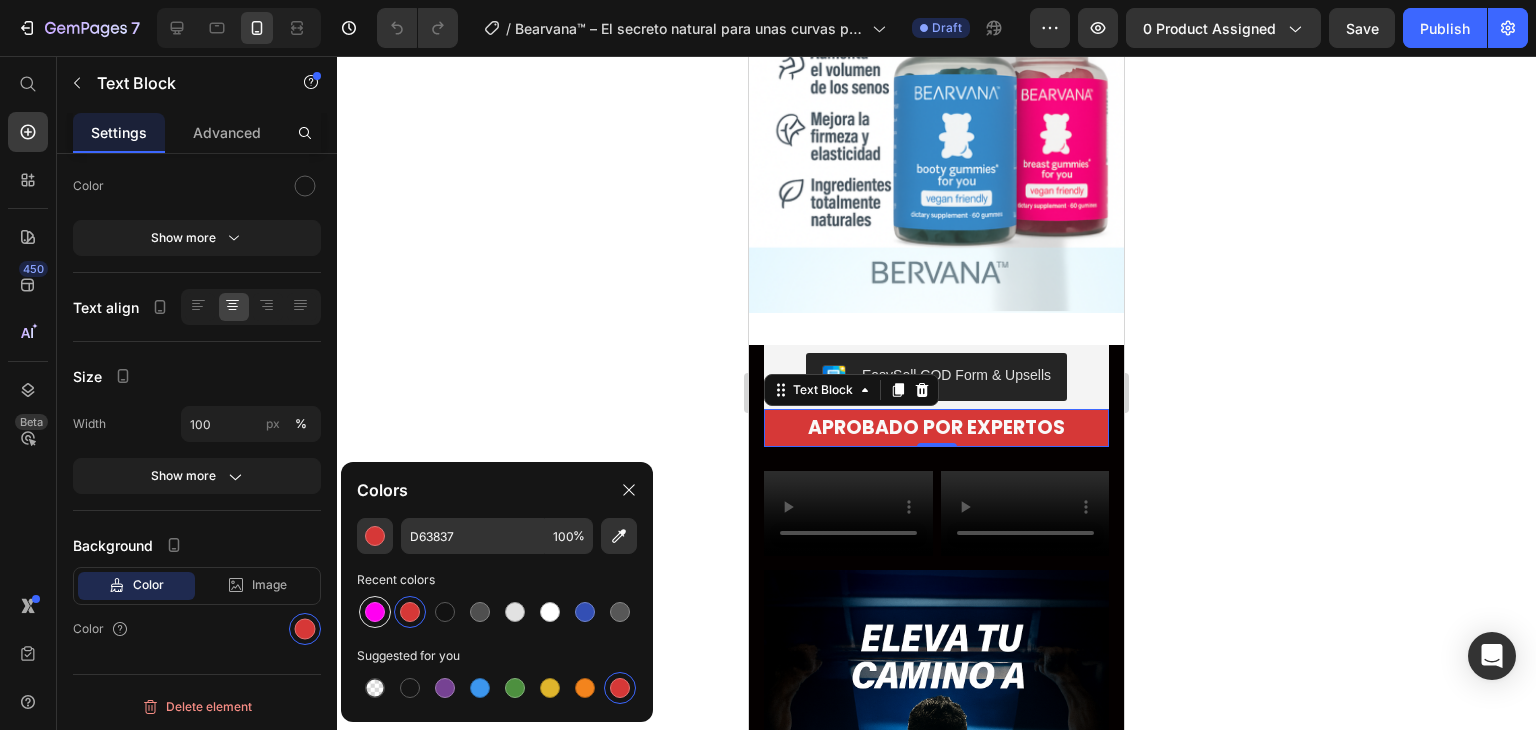 click at bounding box center [375, 612] 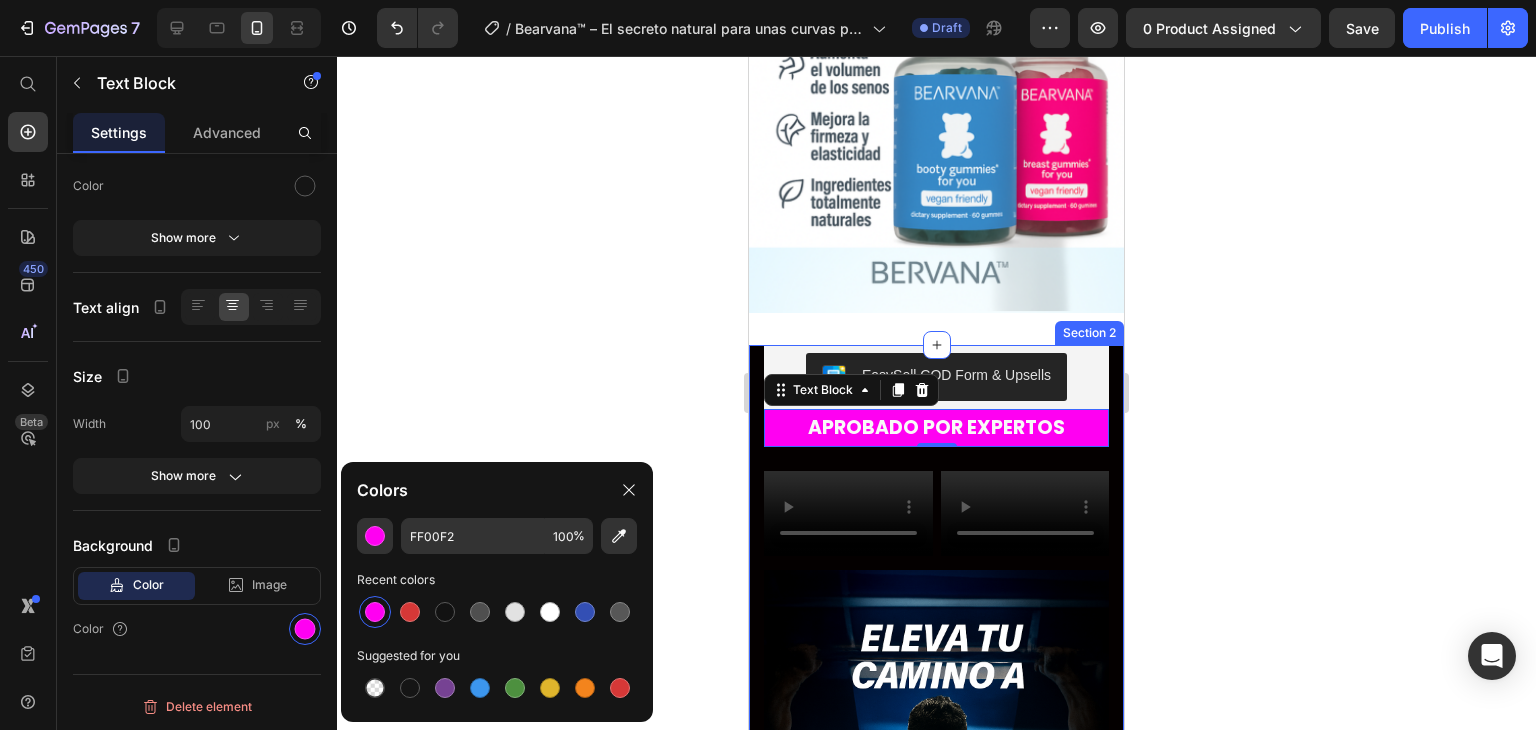 click on "Vero eos
At accusamus
Et iusto odio
Consectetur
Adipiscin Accordion or 4 interest-free payments of $15.00 with Text Block Image Row EasySell COD Form & Upsells EasySell COD  APROBADO POR EXPERTOS Text Block   0 Row Video Video Row Video Row Row Product Image Image Image Section 2" at bounding box center (936, 1288) 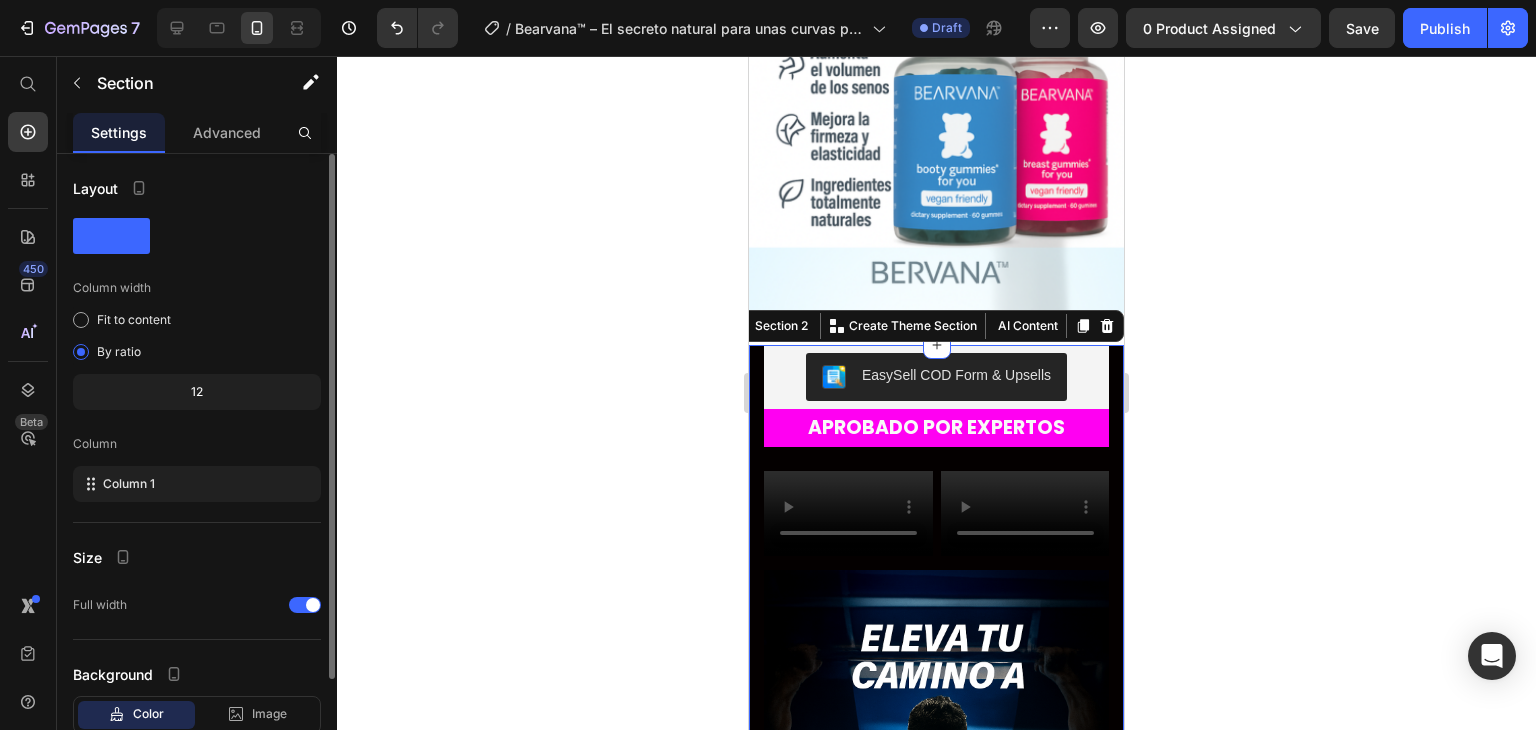 scroll, scrollTop: 129, scrollLeft: 0, axis: vertical 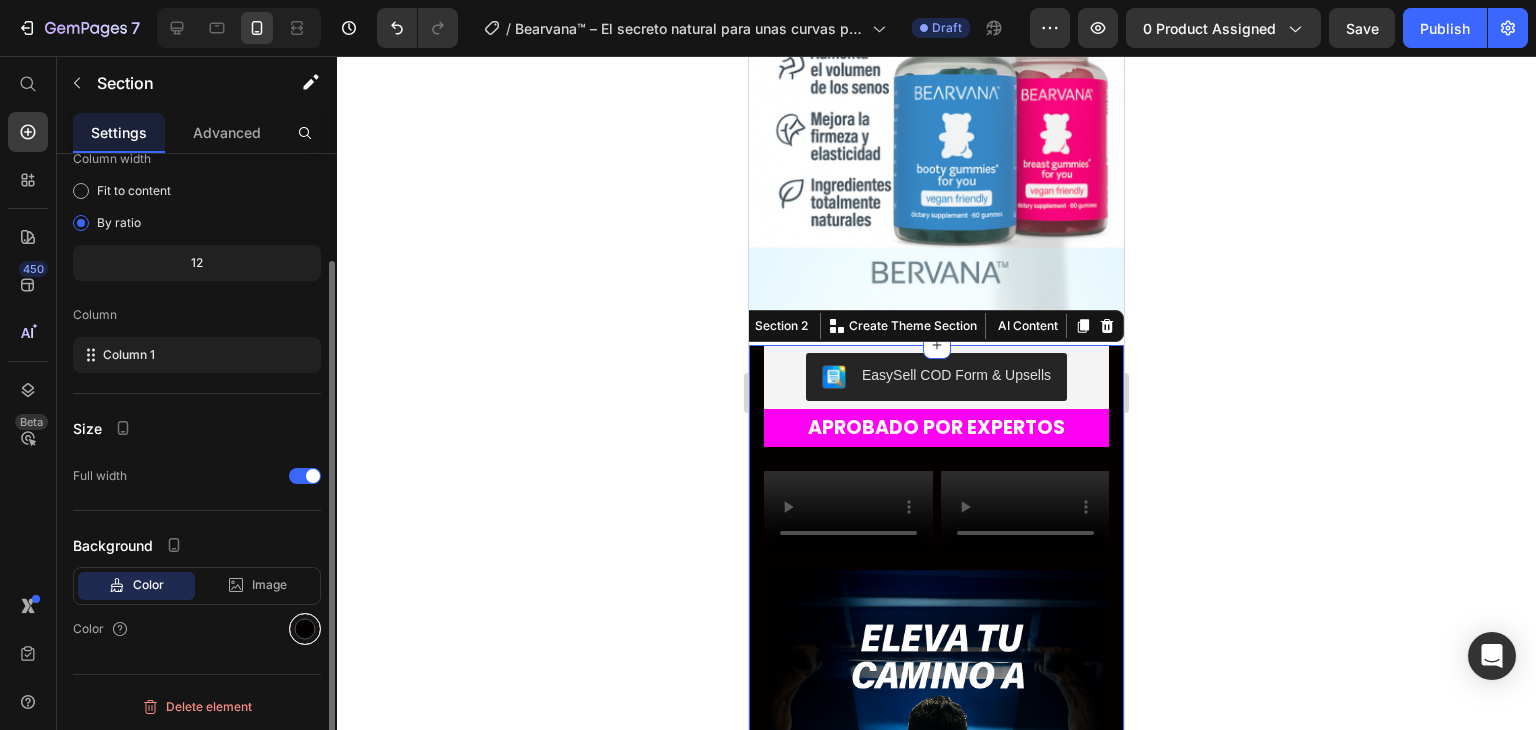 click at bounding box center (305, 629) 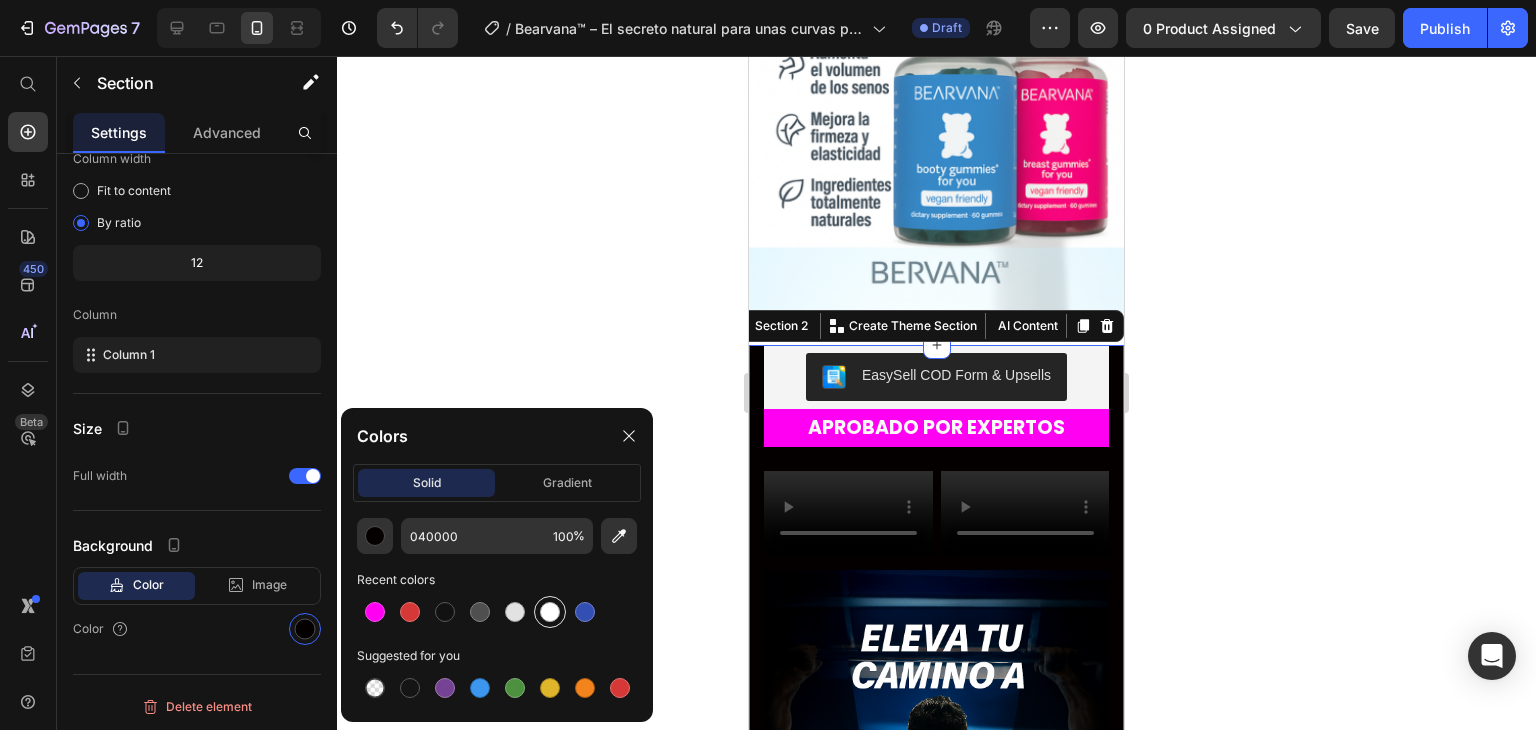click at bounding box center (550, 612) 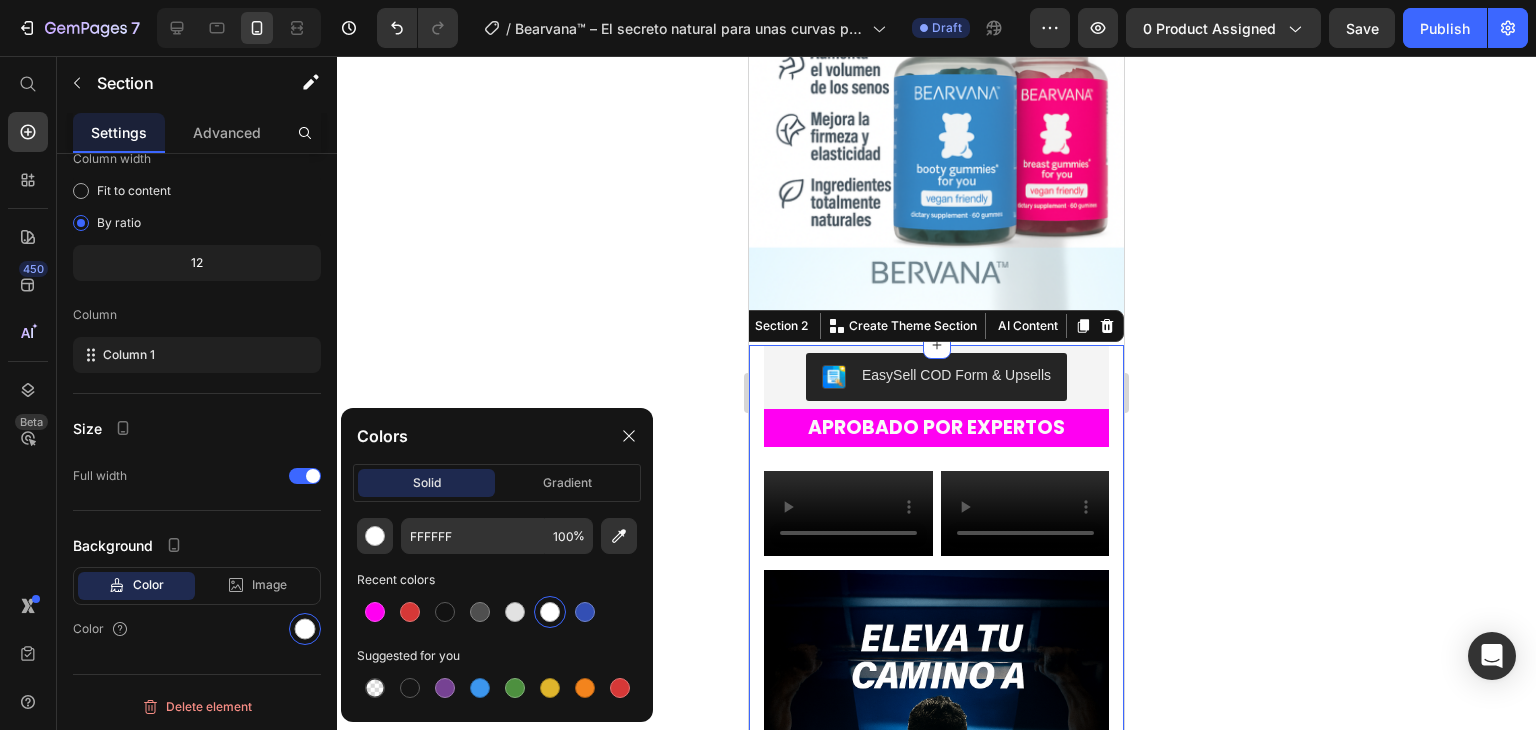 click 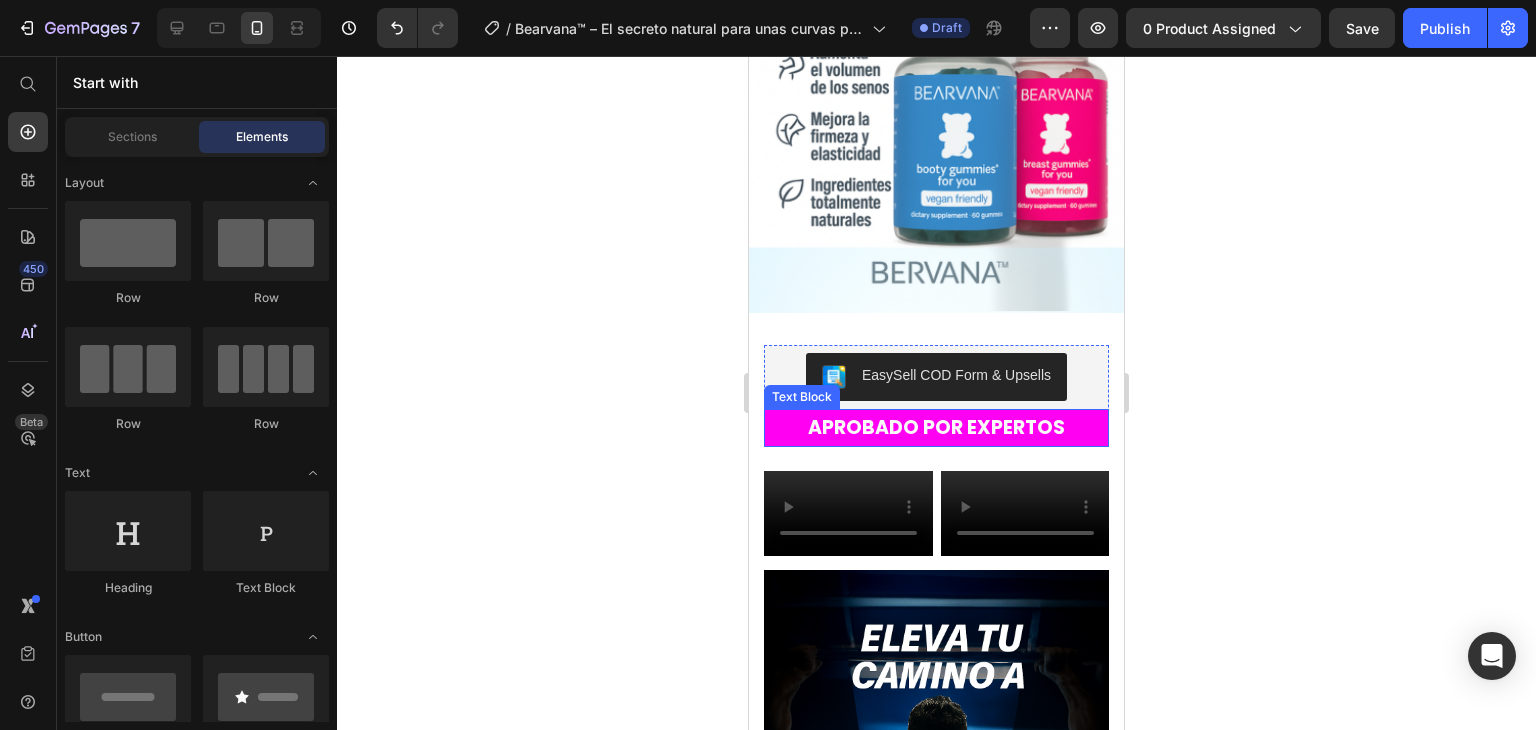 click on "APROBADO POR EXPERTOS" at bounding box center [936, 427] 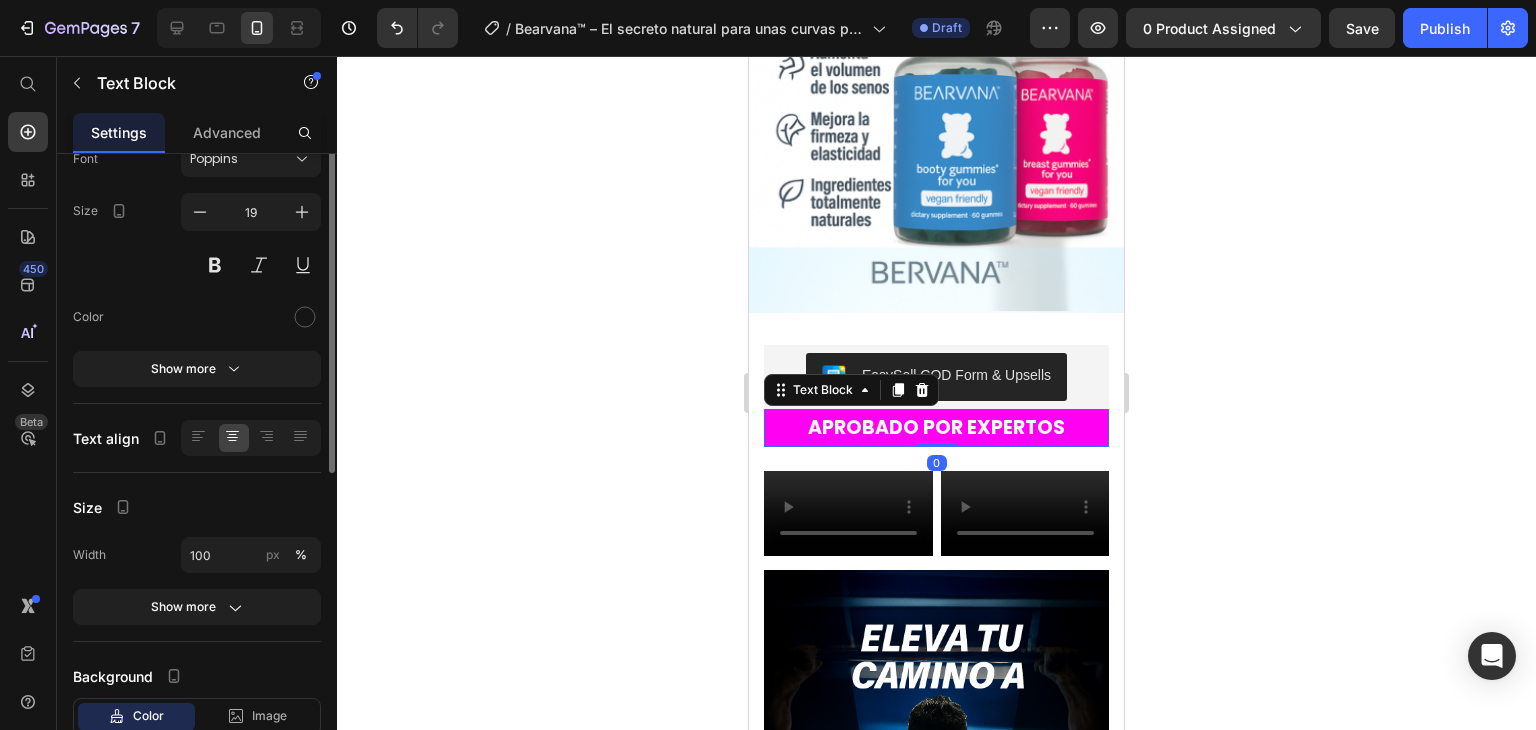 scroll, scrollTop: 0, scrollLeft: 0, axis: both 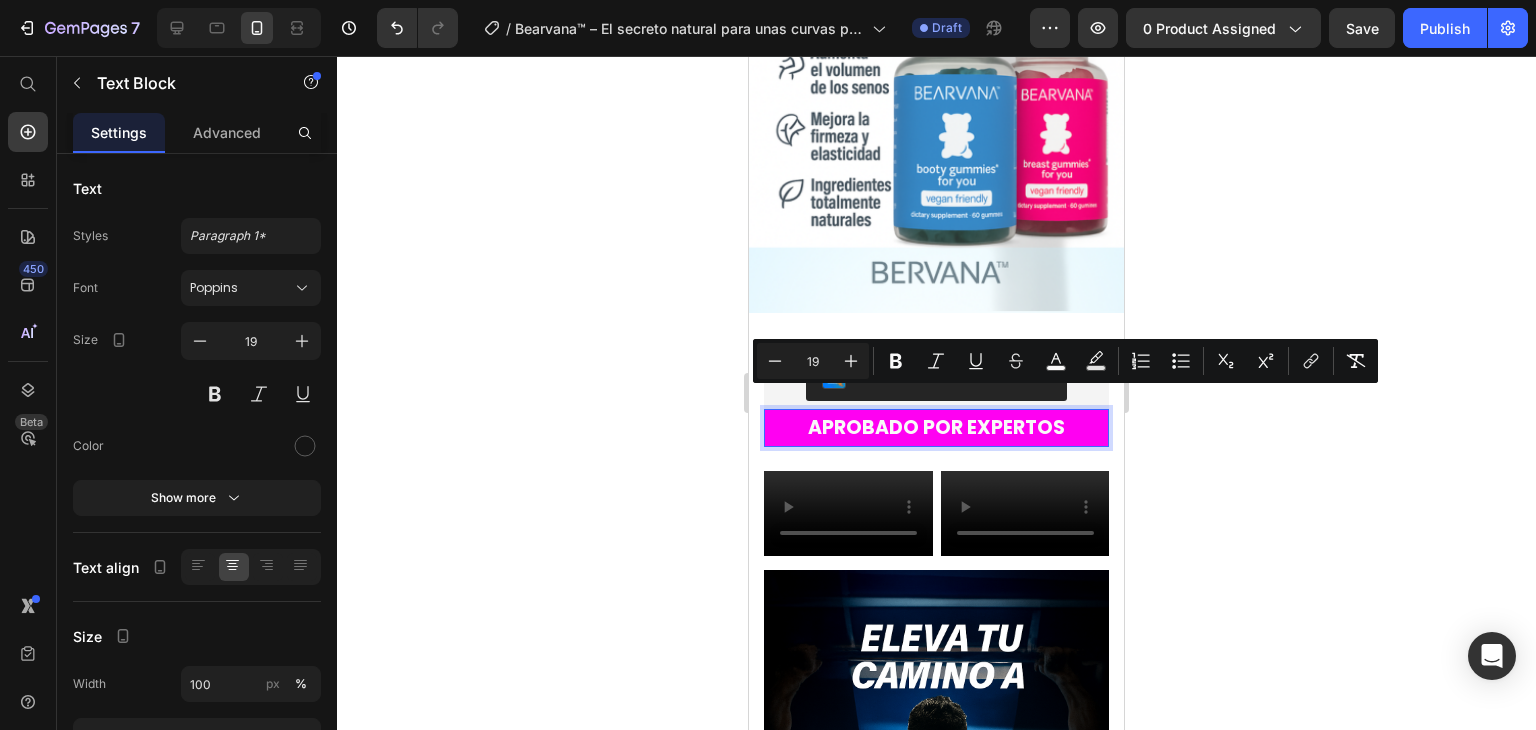 click on "APROBADO POR EXPERTOS" at bounding box center (936, 427) 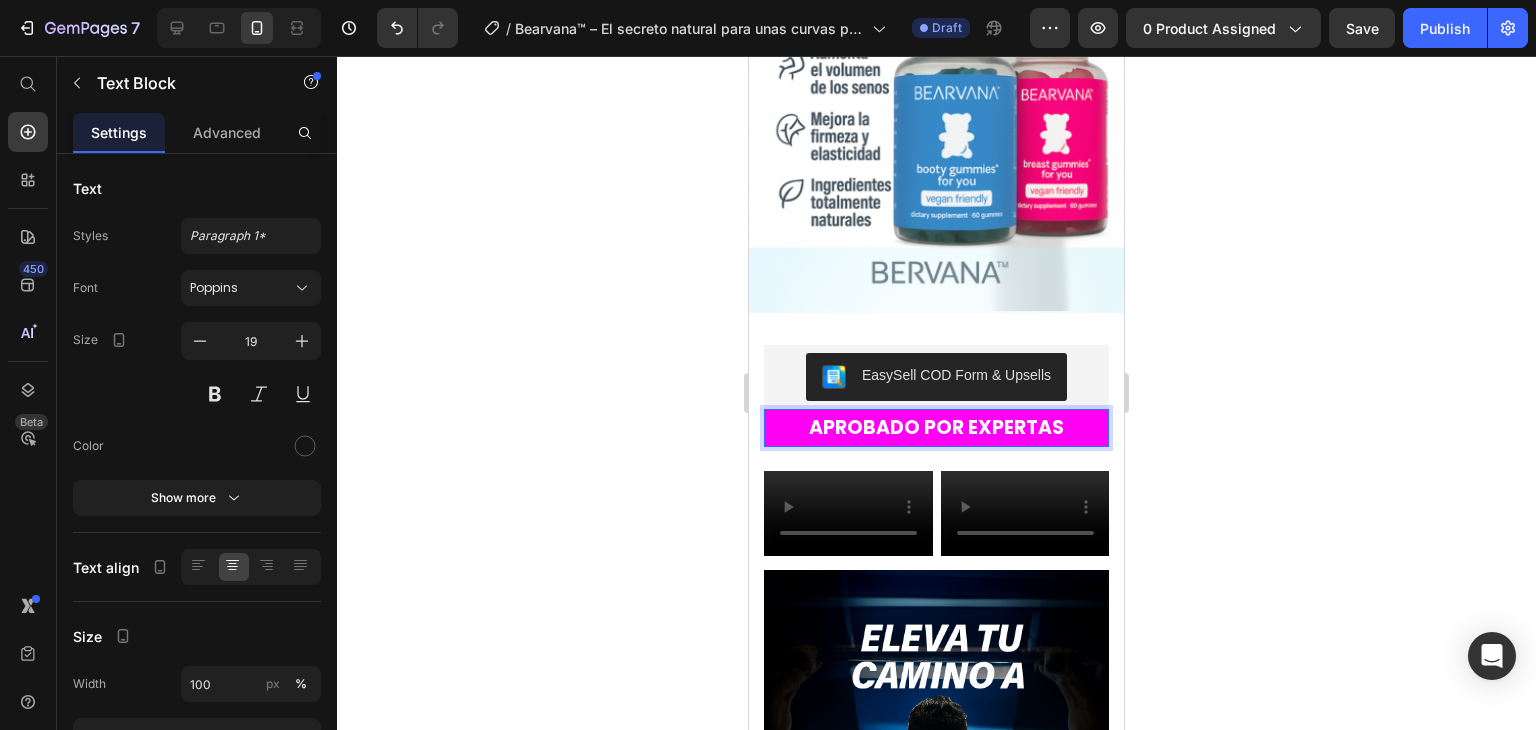click 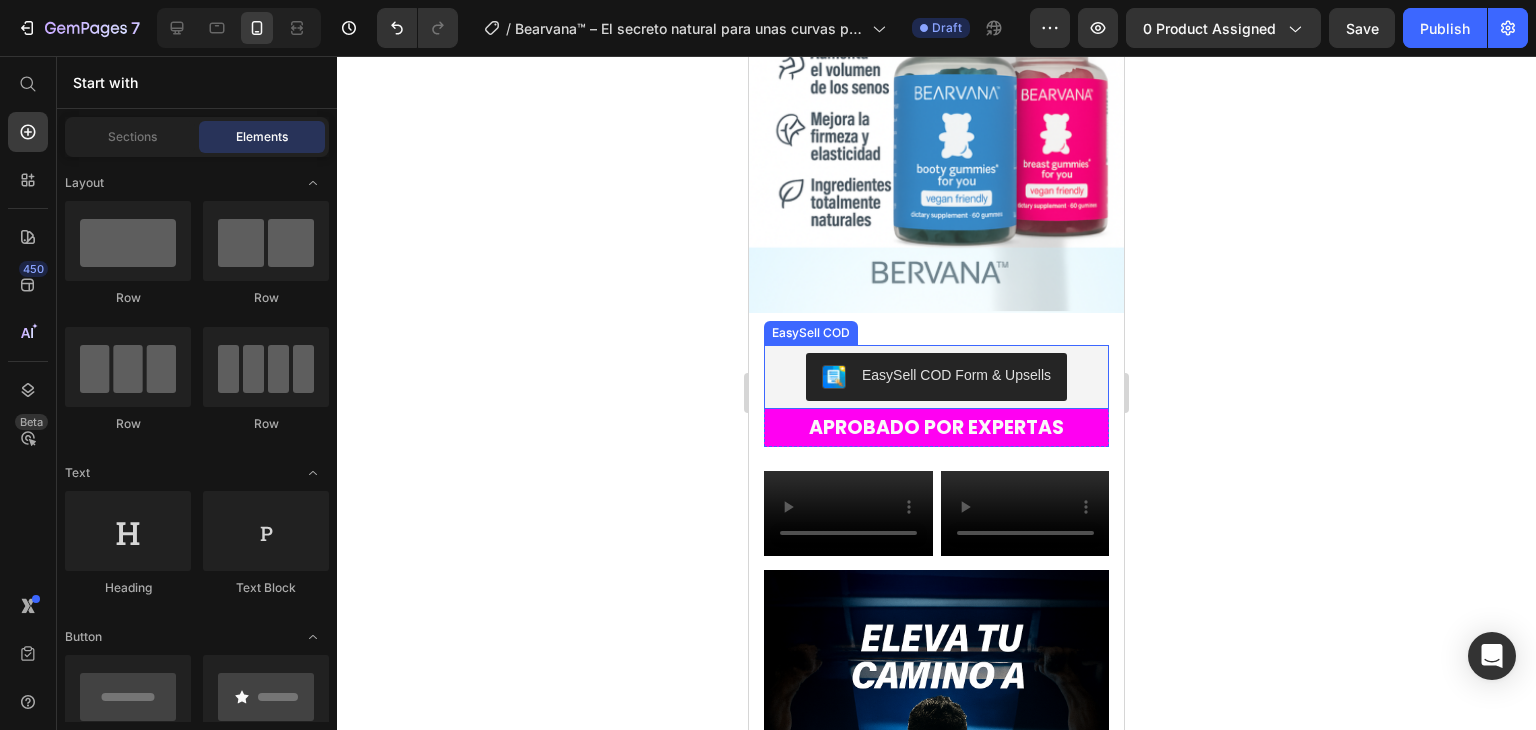 click on "EasySell COD Form & Upsells" at bounding box center (956, 375) 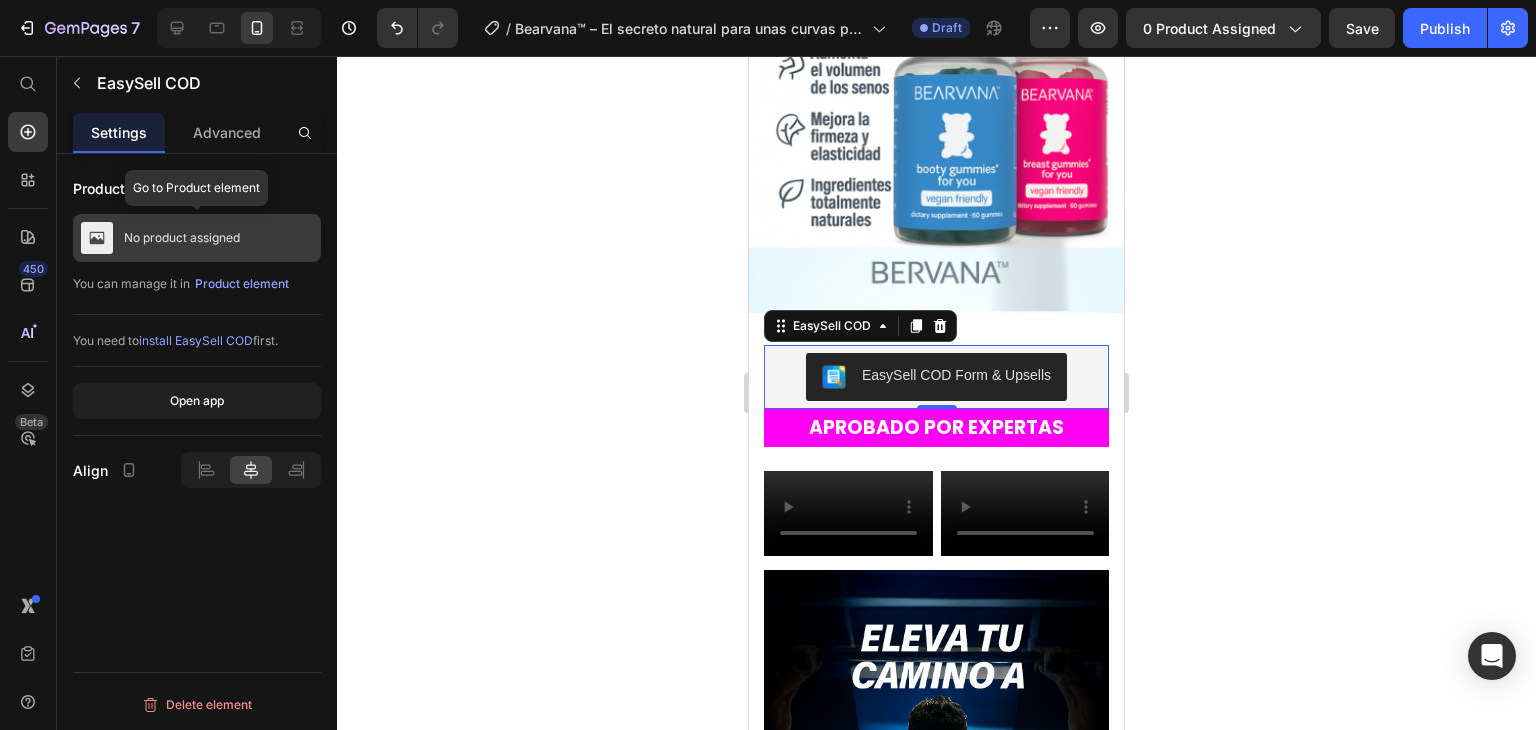 click on "No product assigned" at bounding box center (182, 238) 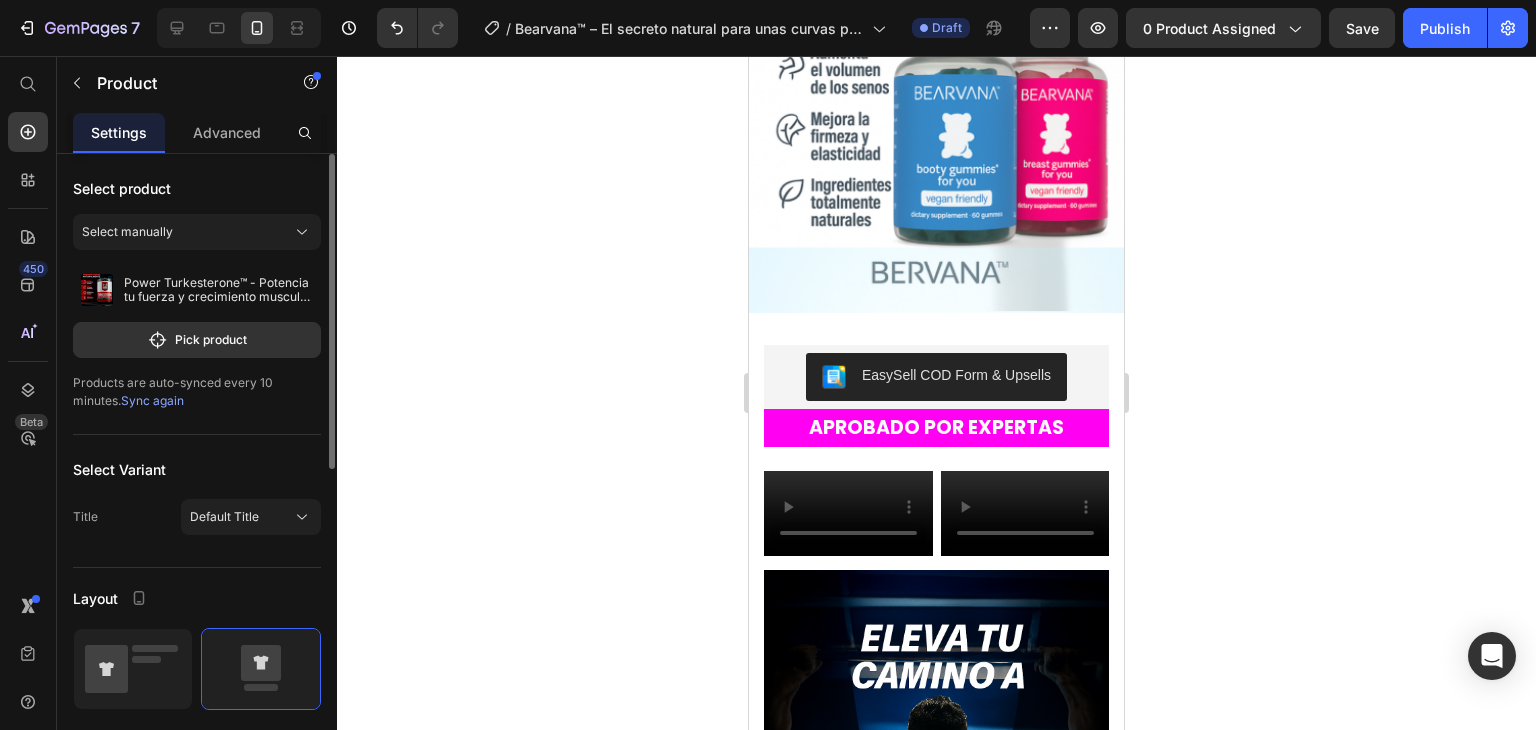 click on "Select manually" at bounding box center [197, 232] 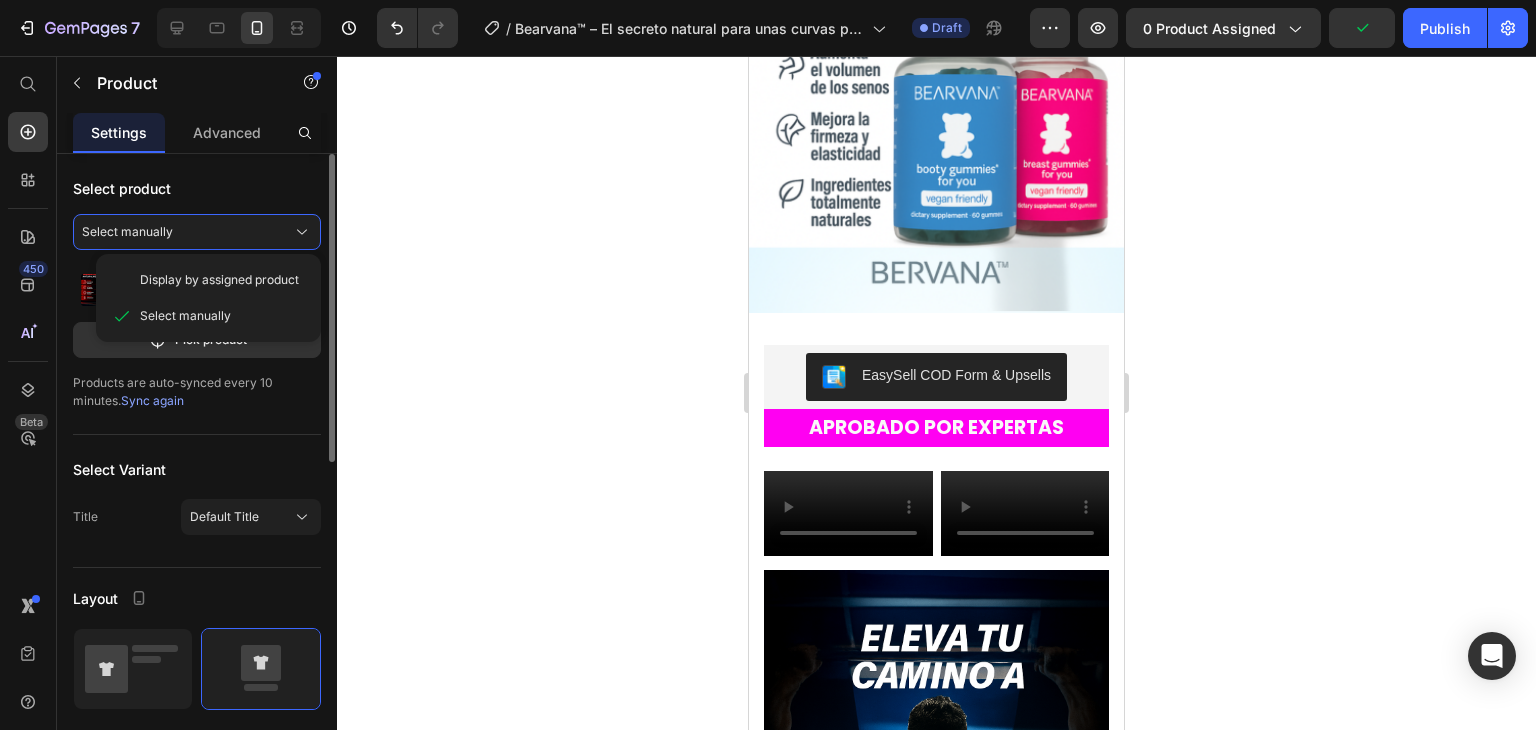 click 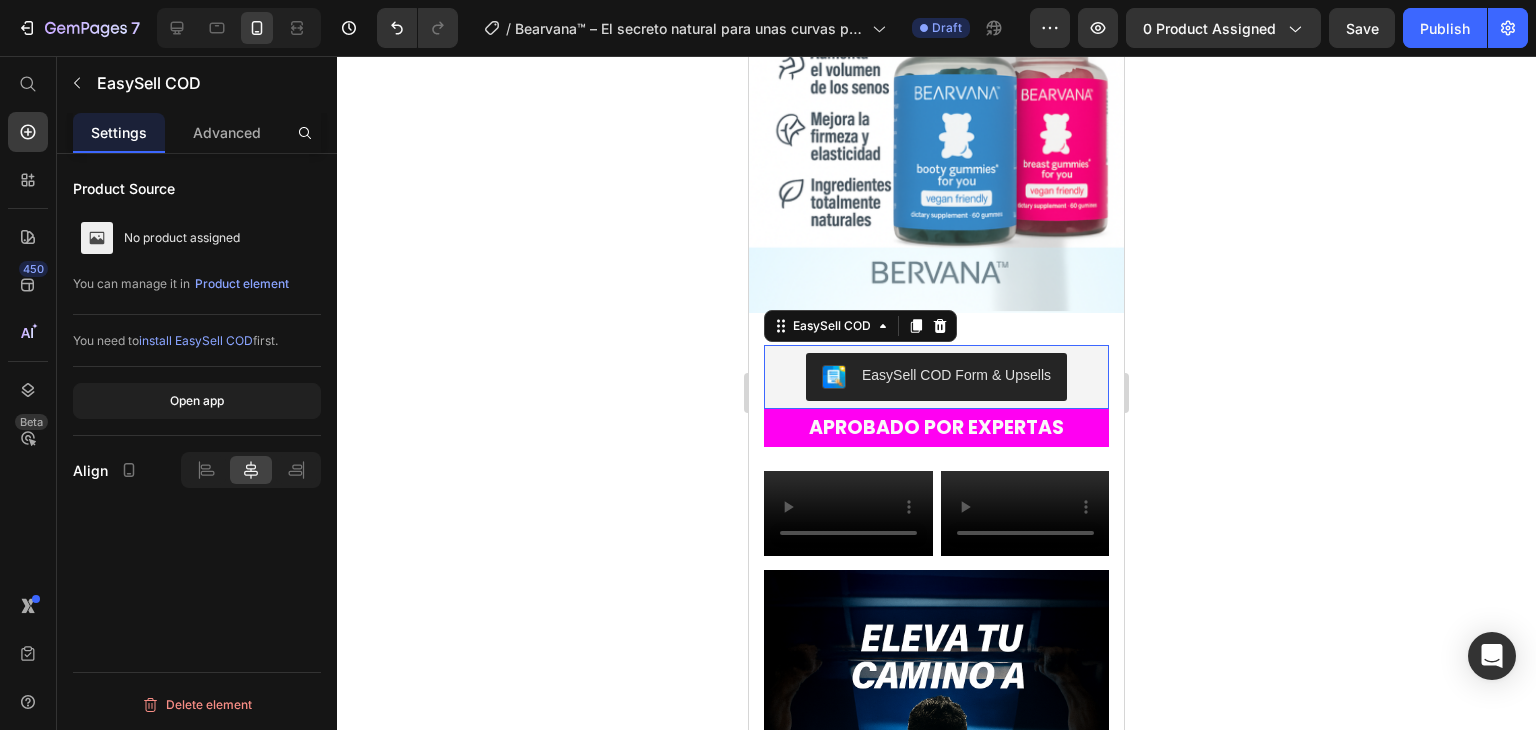 click on "EasySell COD Form & Upsells" at bounding box center (936, 377) 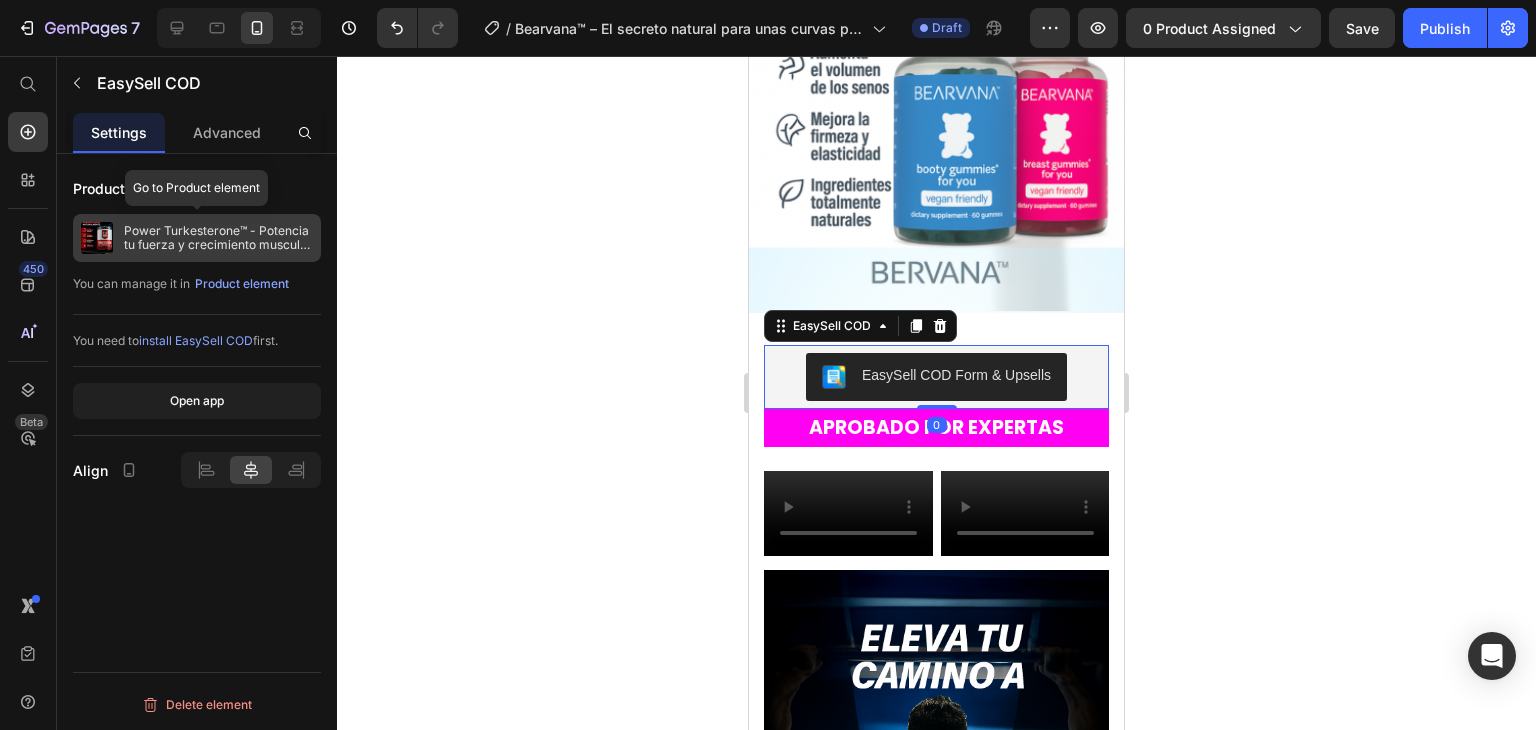 click on "Power Turkesterone™ - Potencia tu fuerza y crecimiento muscular de forma natural." at bounding box center (197, 238) 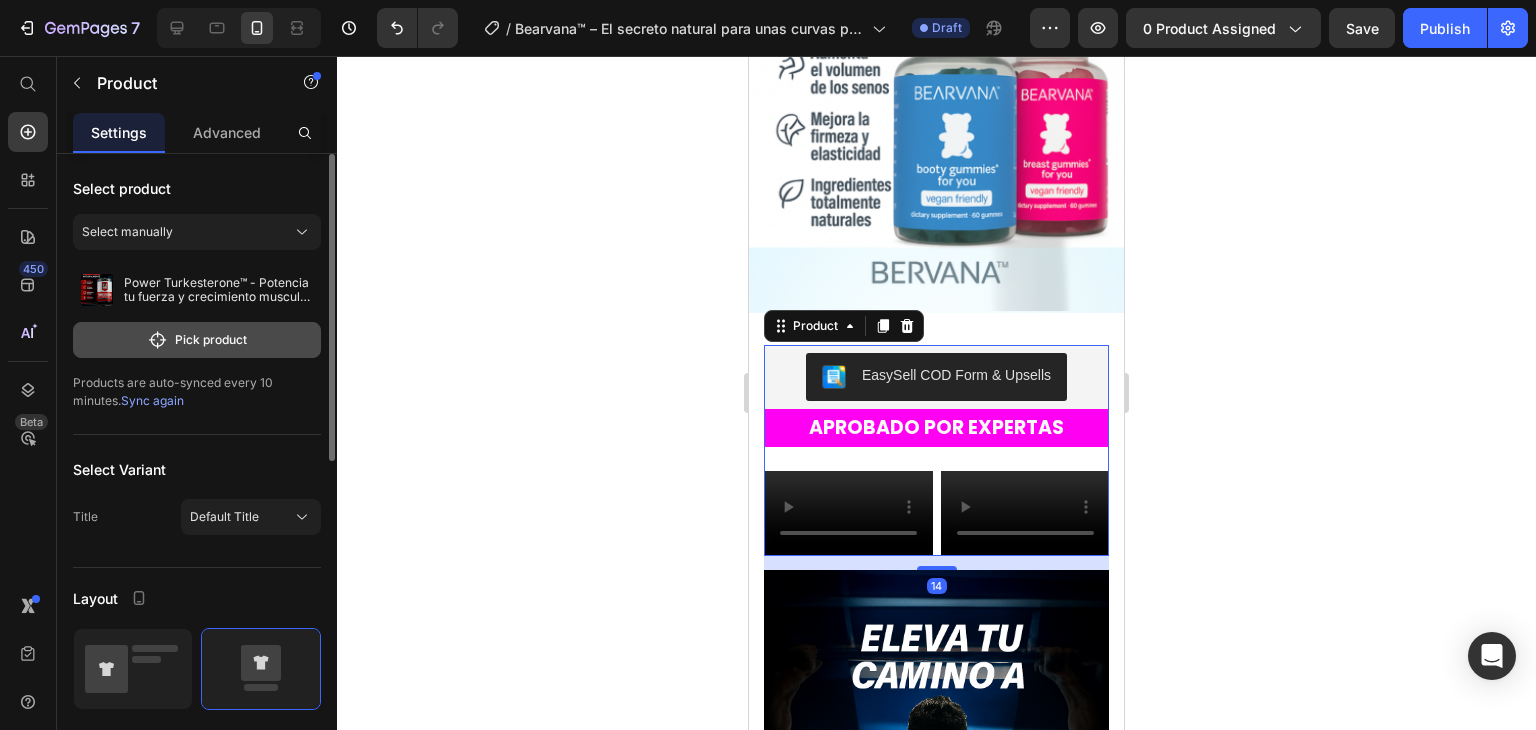 click on "Pick product" at bounding box center [197, 340] 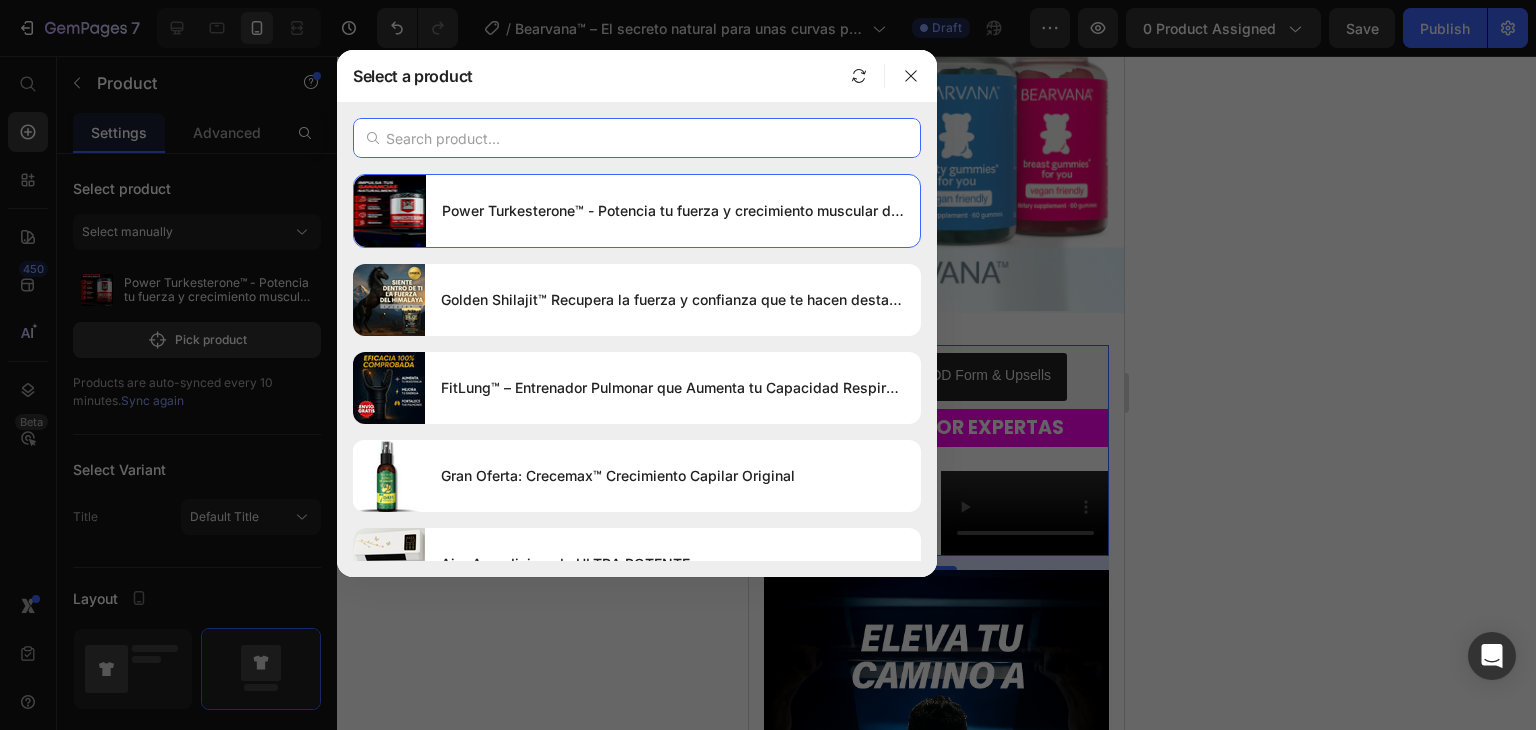 click at bounding box center [637, 138] 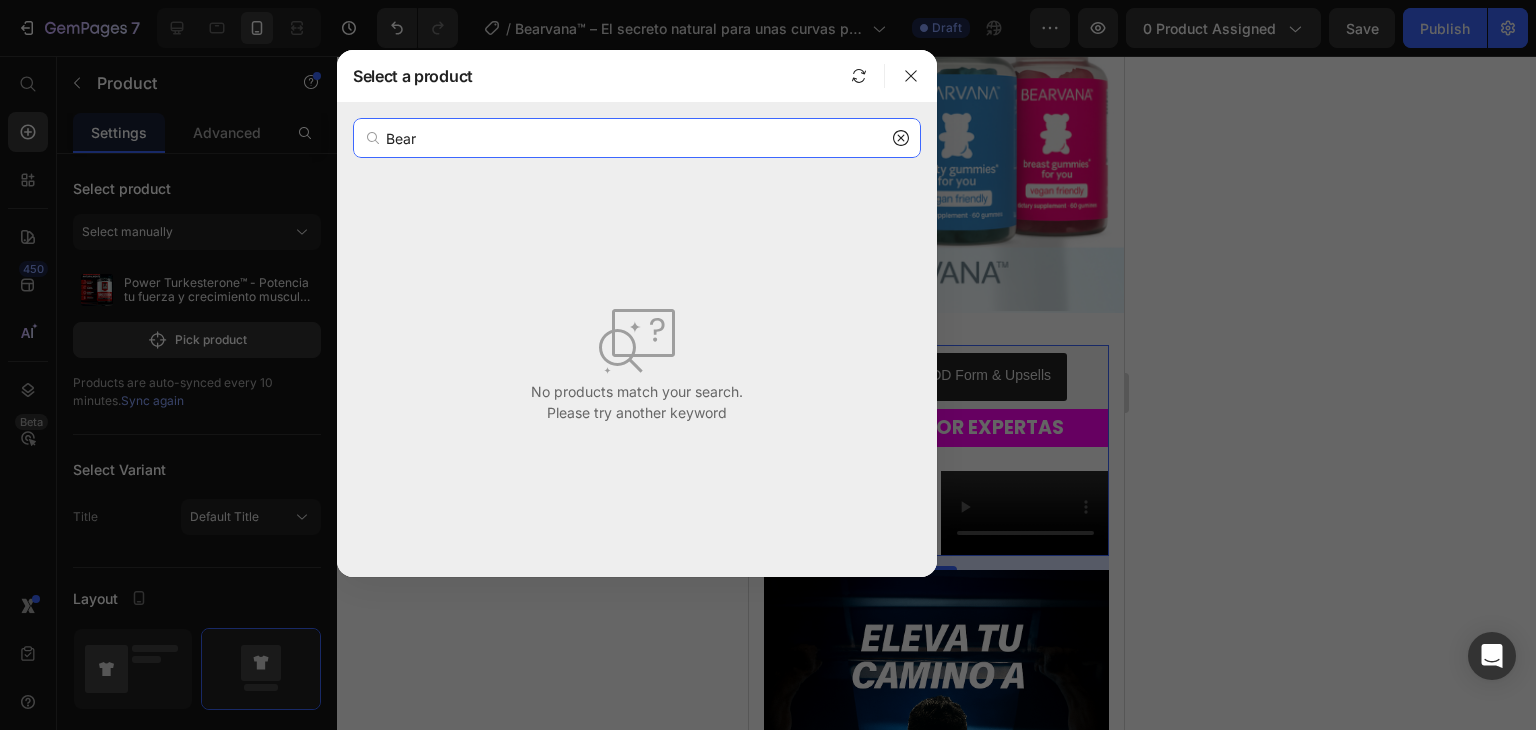 type on "Bear" 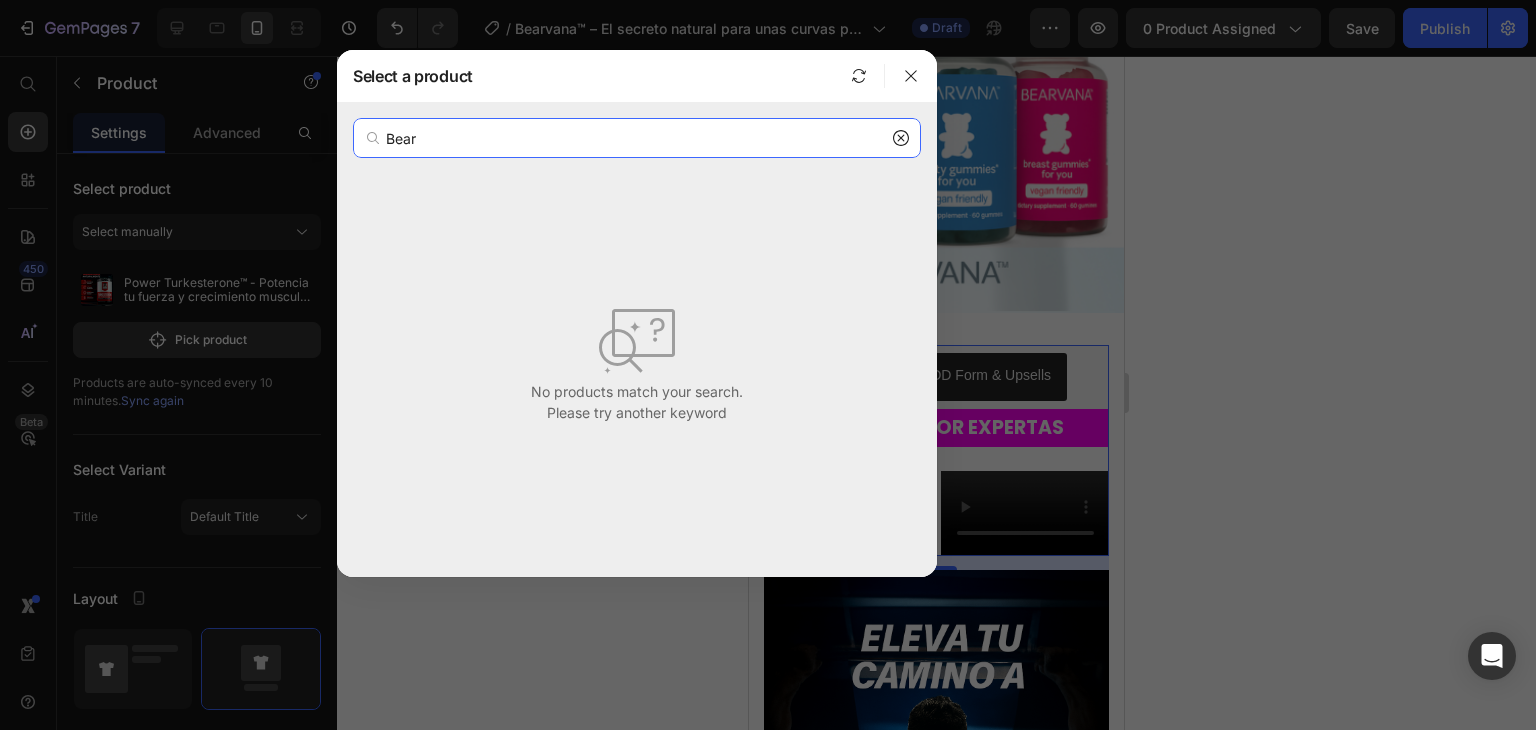 drag, startPoint x: 552, startPoint y: 138, endPoint x: 55, endPoint y: 98, distance: 498.60706 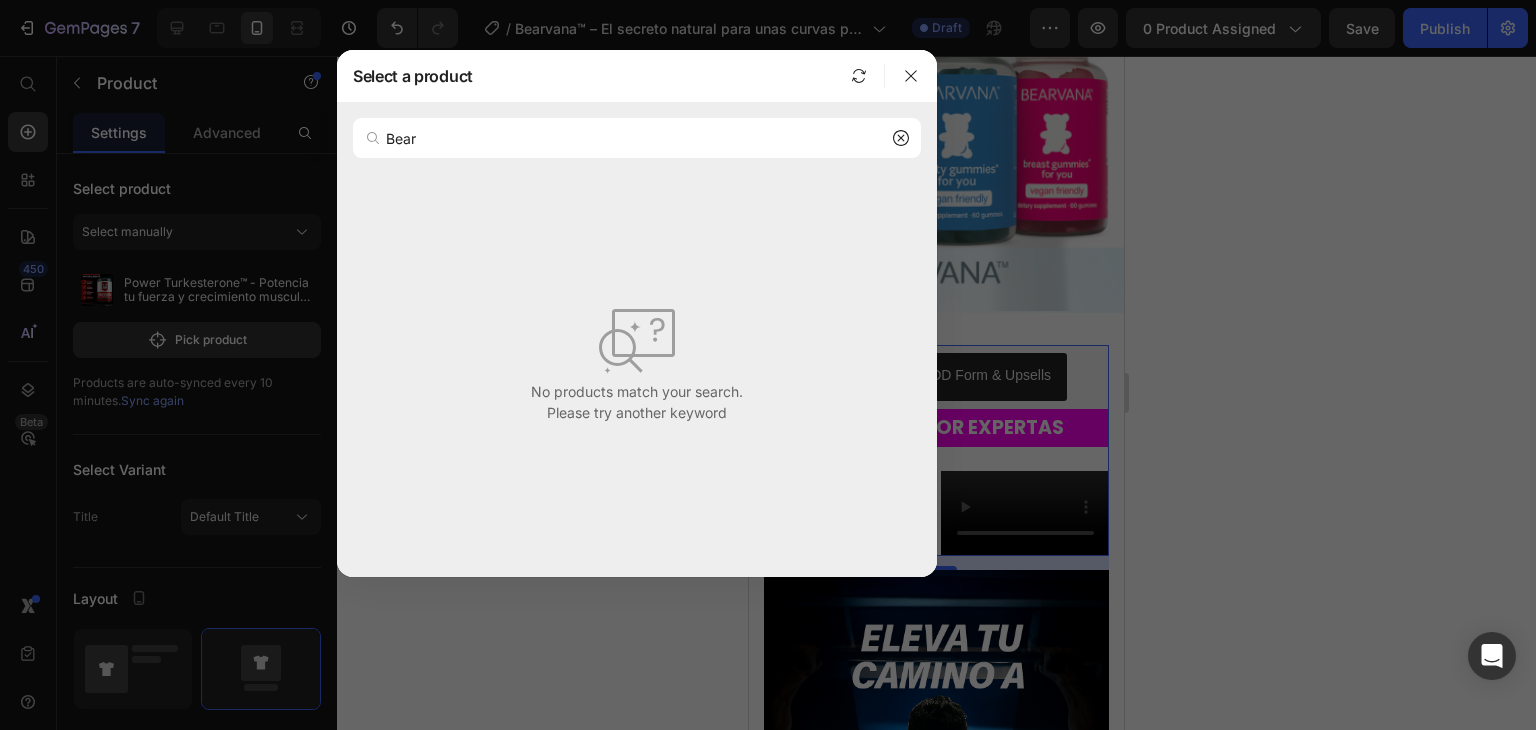 click 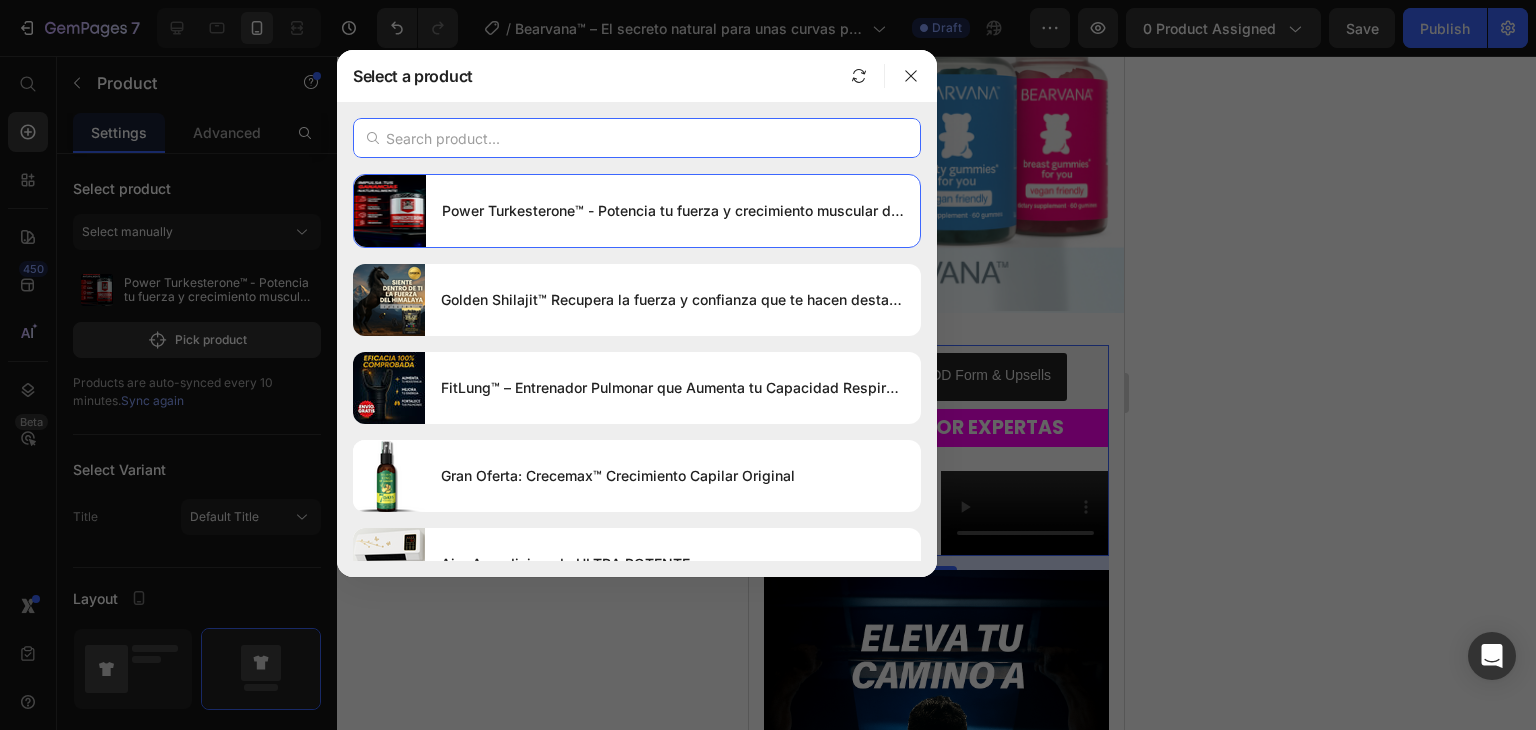 click at bounding box center [637, 138] 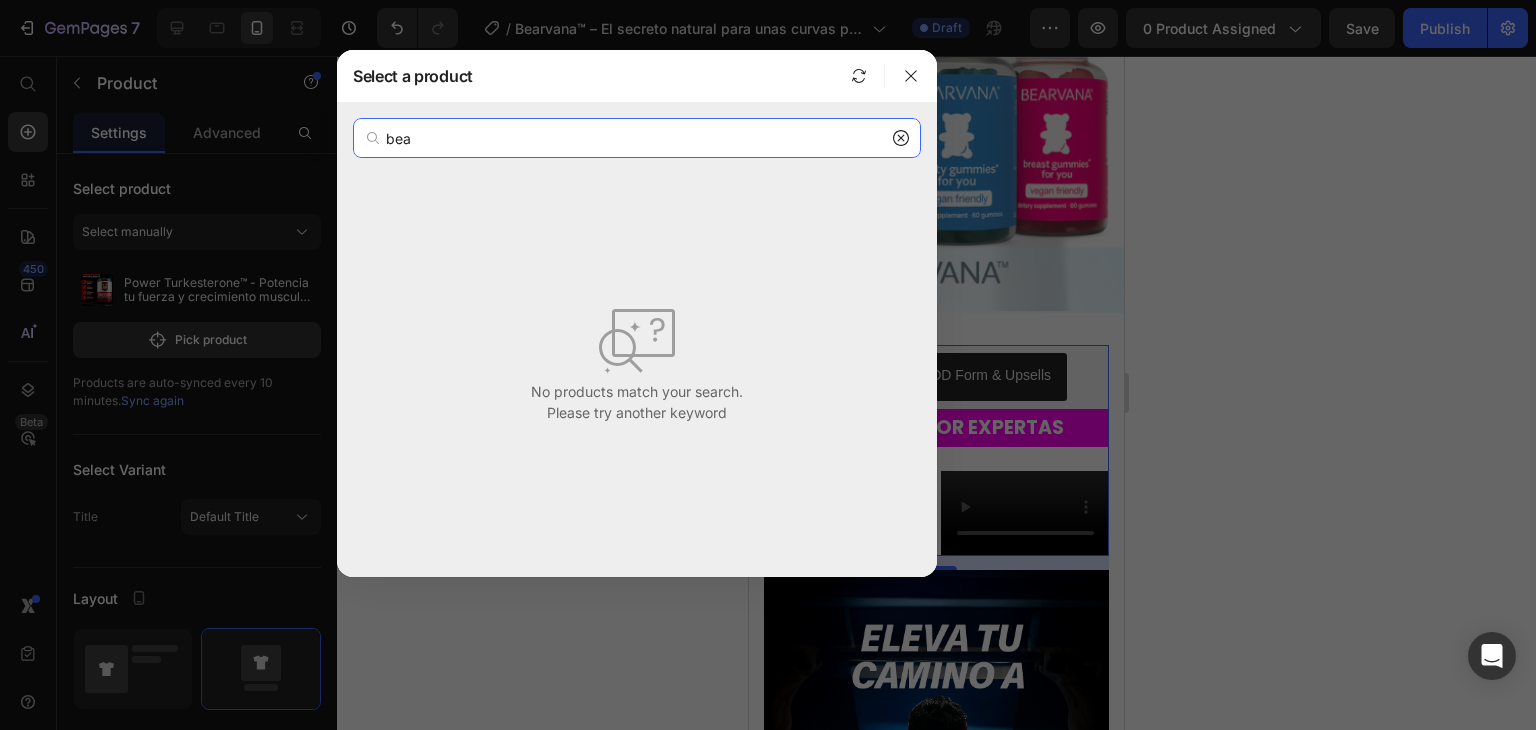 click on "bea" at bounding box center [637, 138] 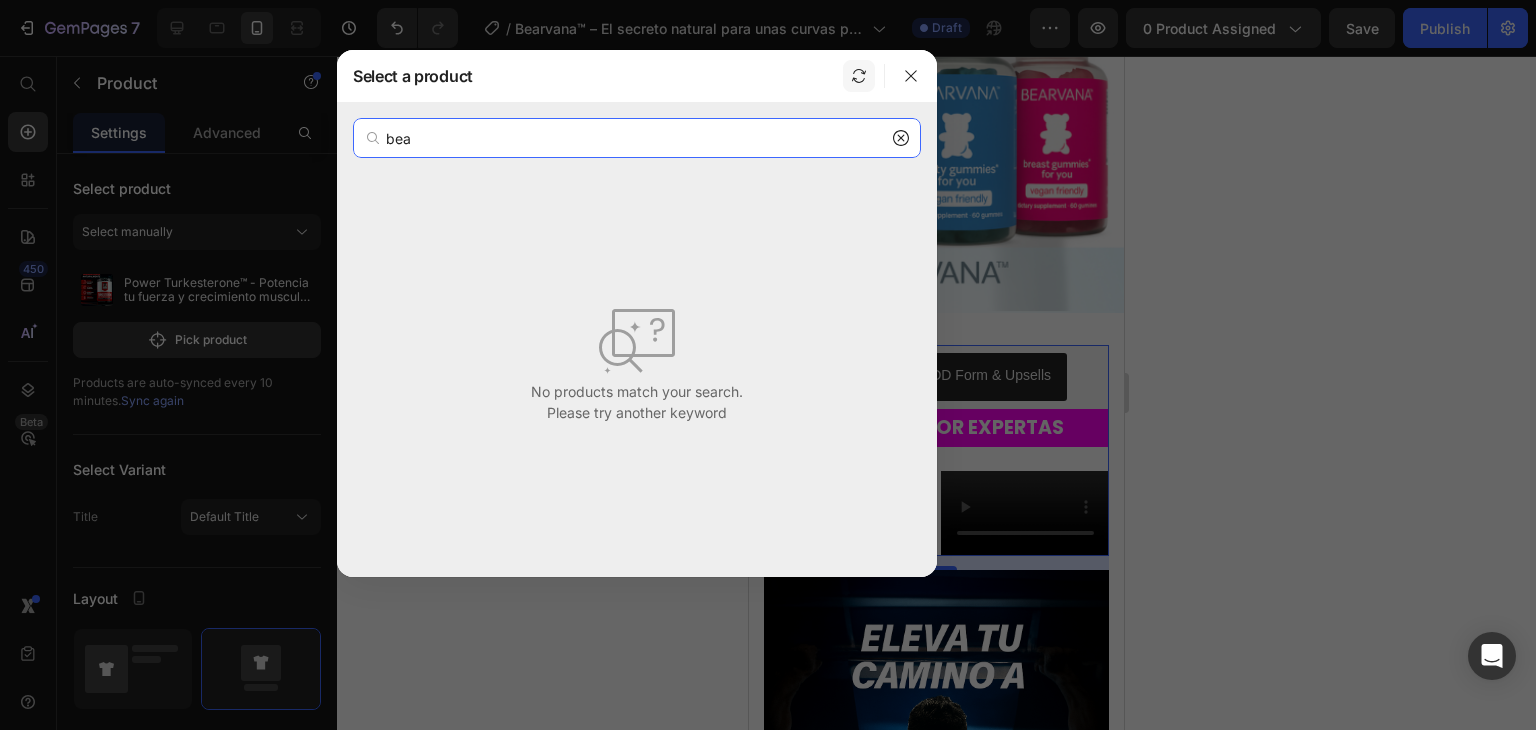 type on "bea" 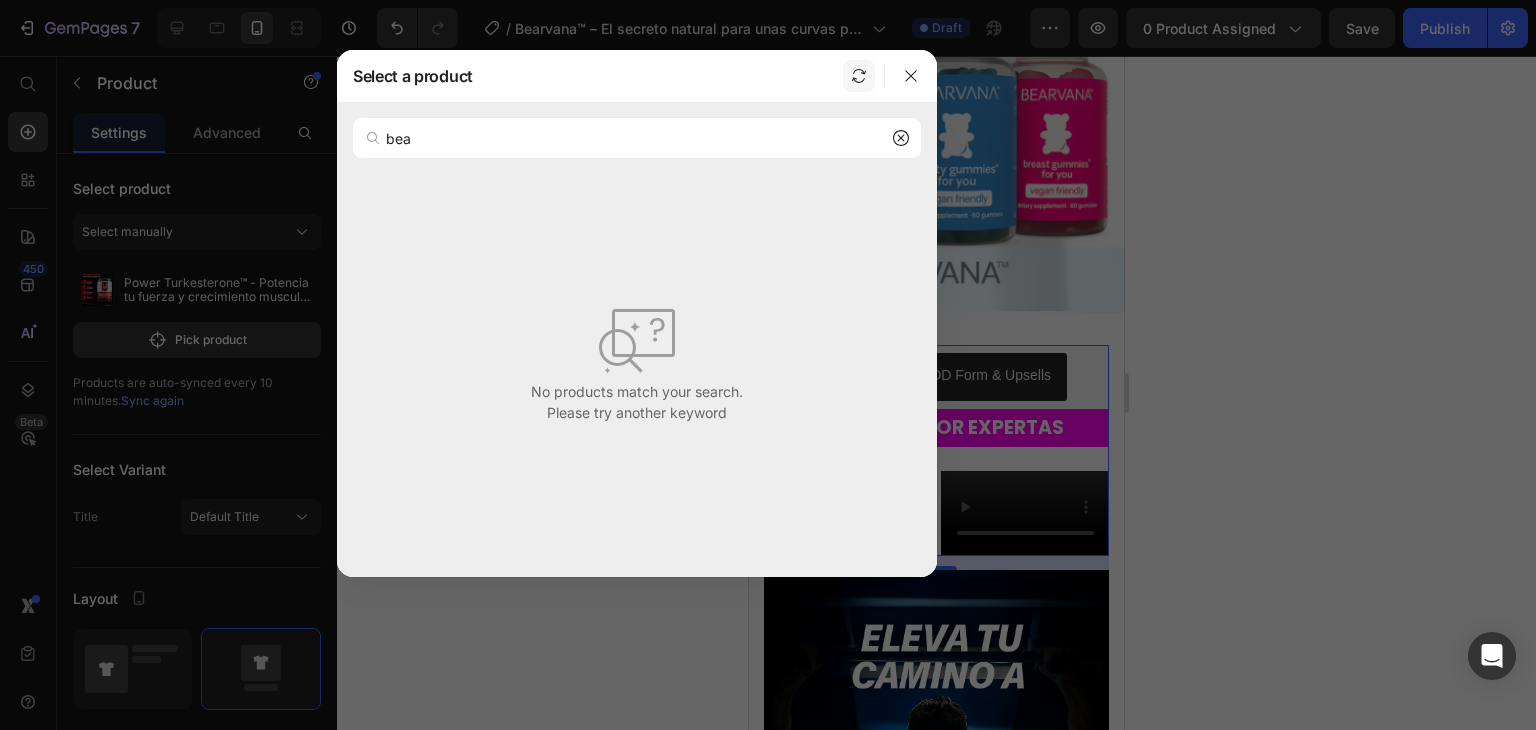 click 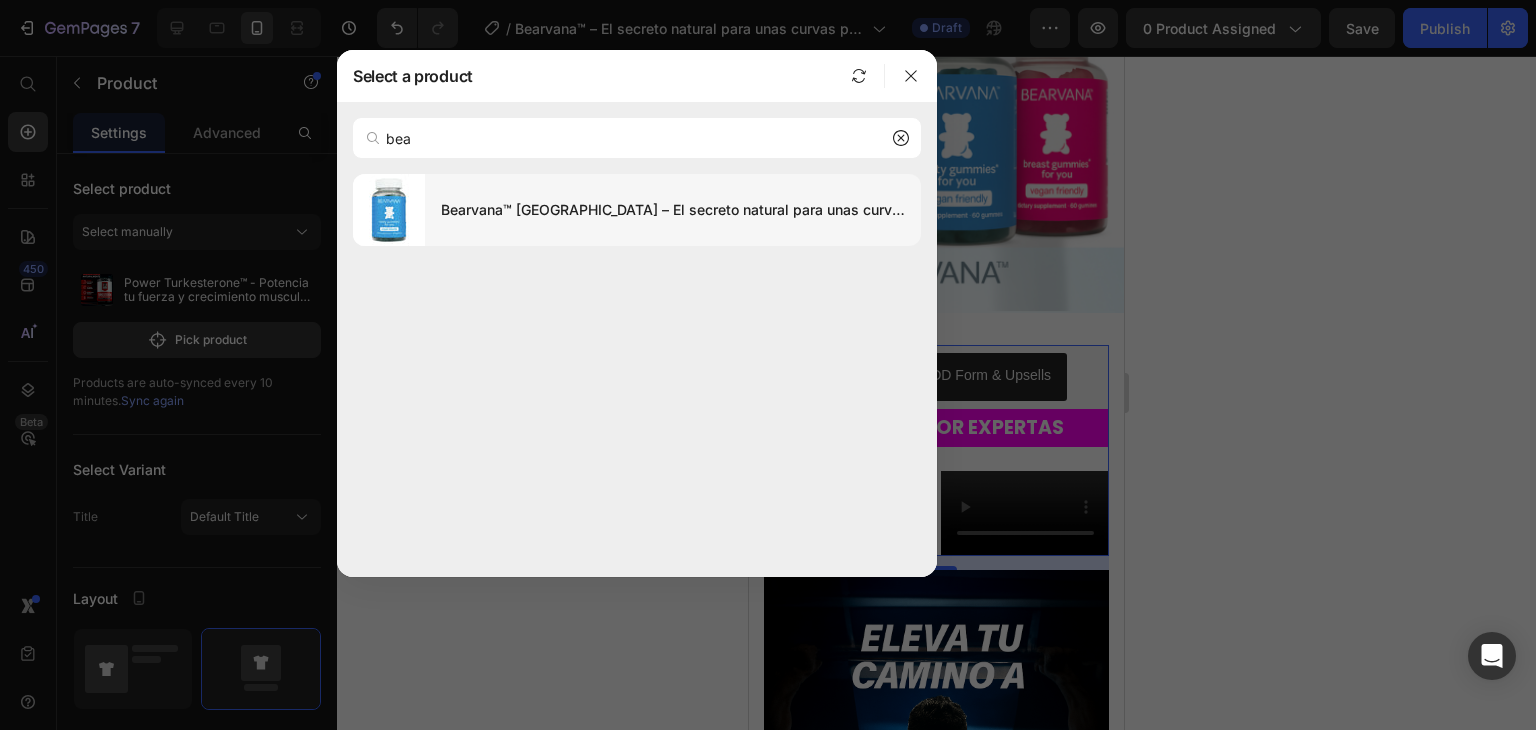 click on "Bearvana™ [GEOGRAPHIC_DATA] – El secreto natural para unas curvas soñadas." at bounding box center (673, 210) 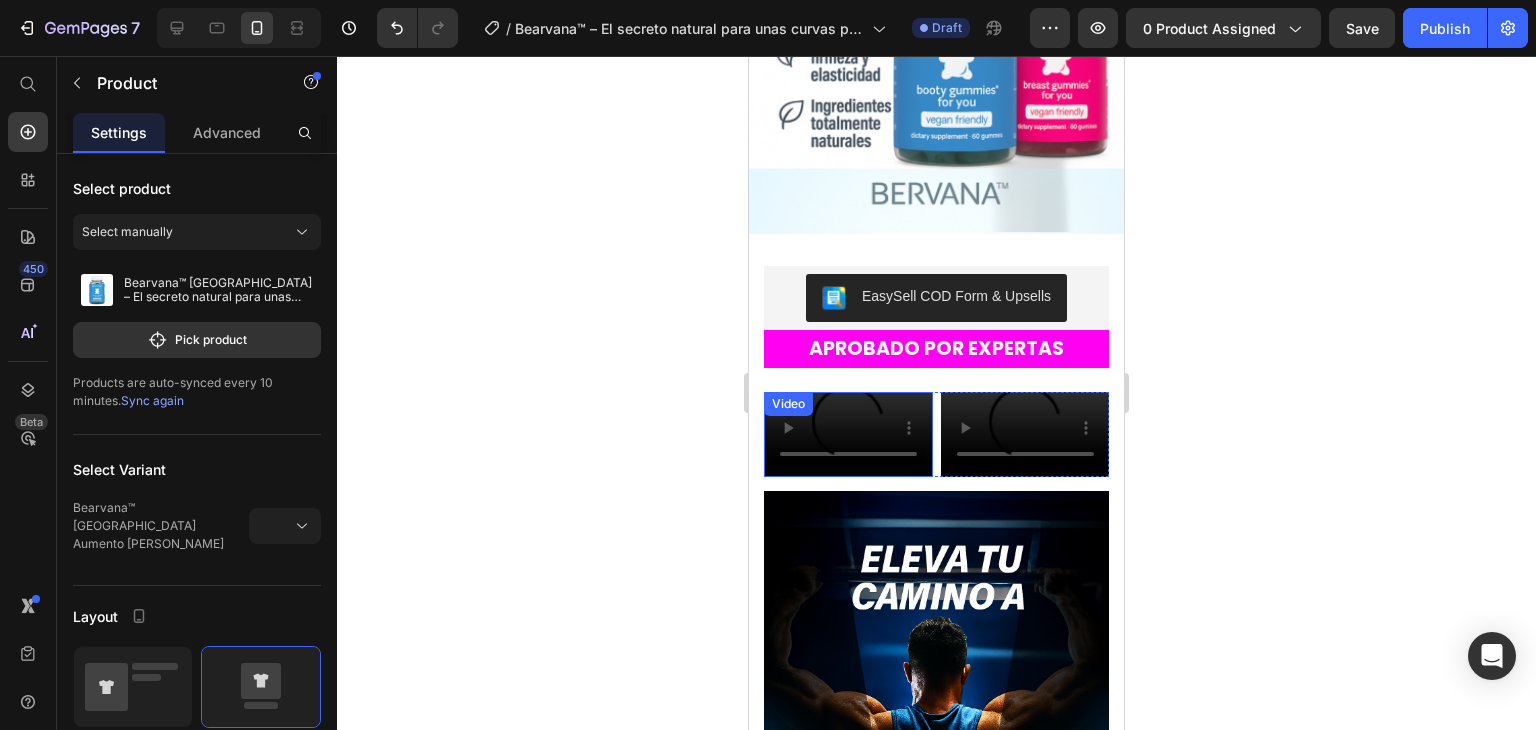 scroll, scrollTop: 500, scrollLeft: 0, axis: vertical 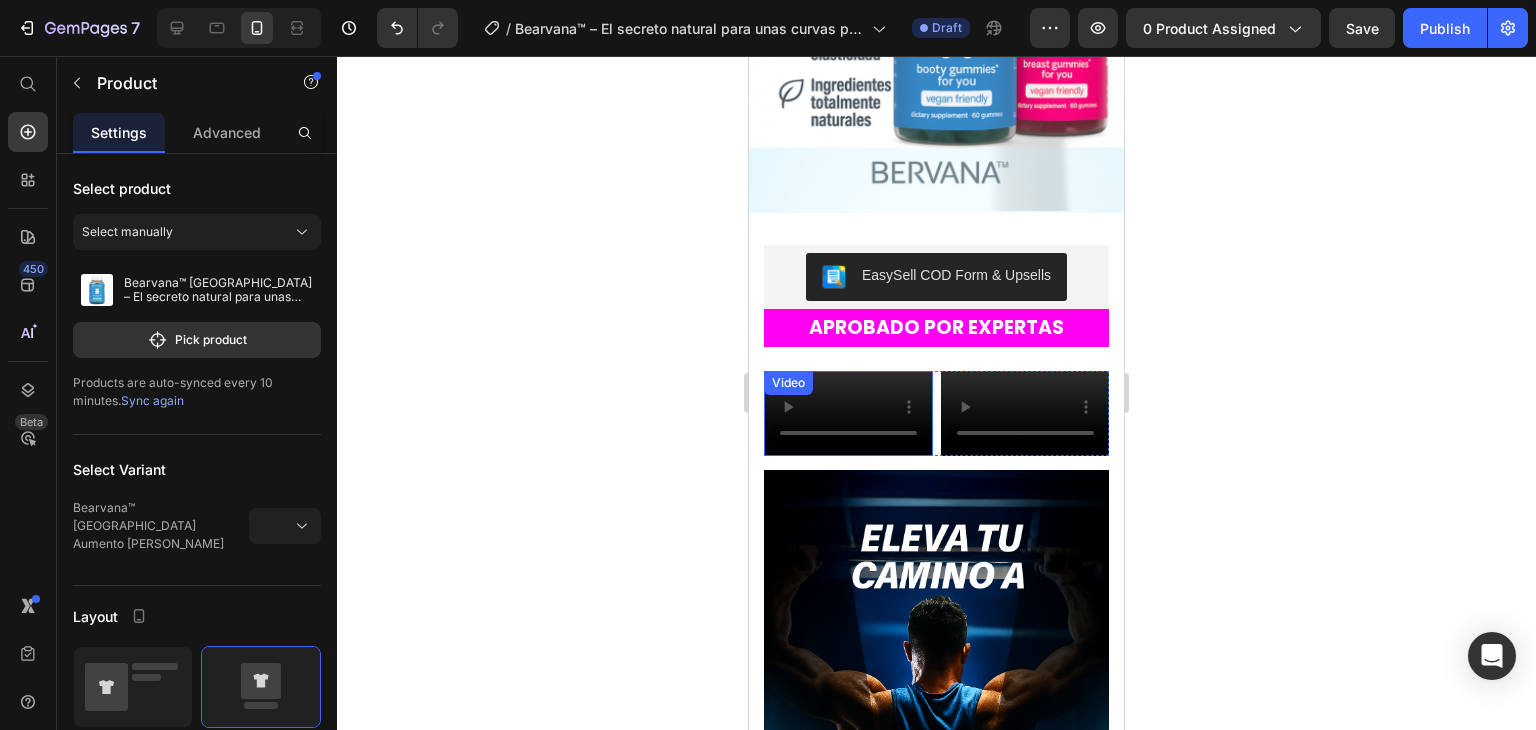 click at bounding box center [848, 413] 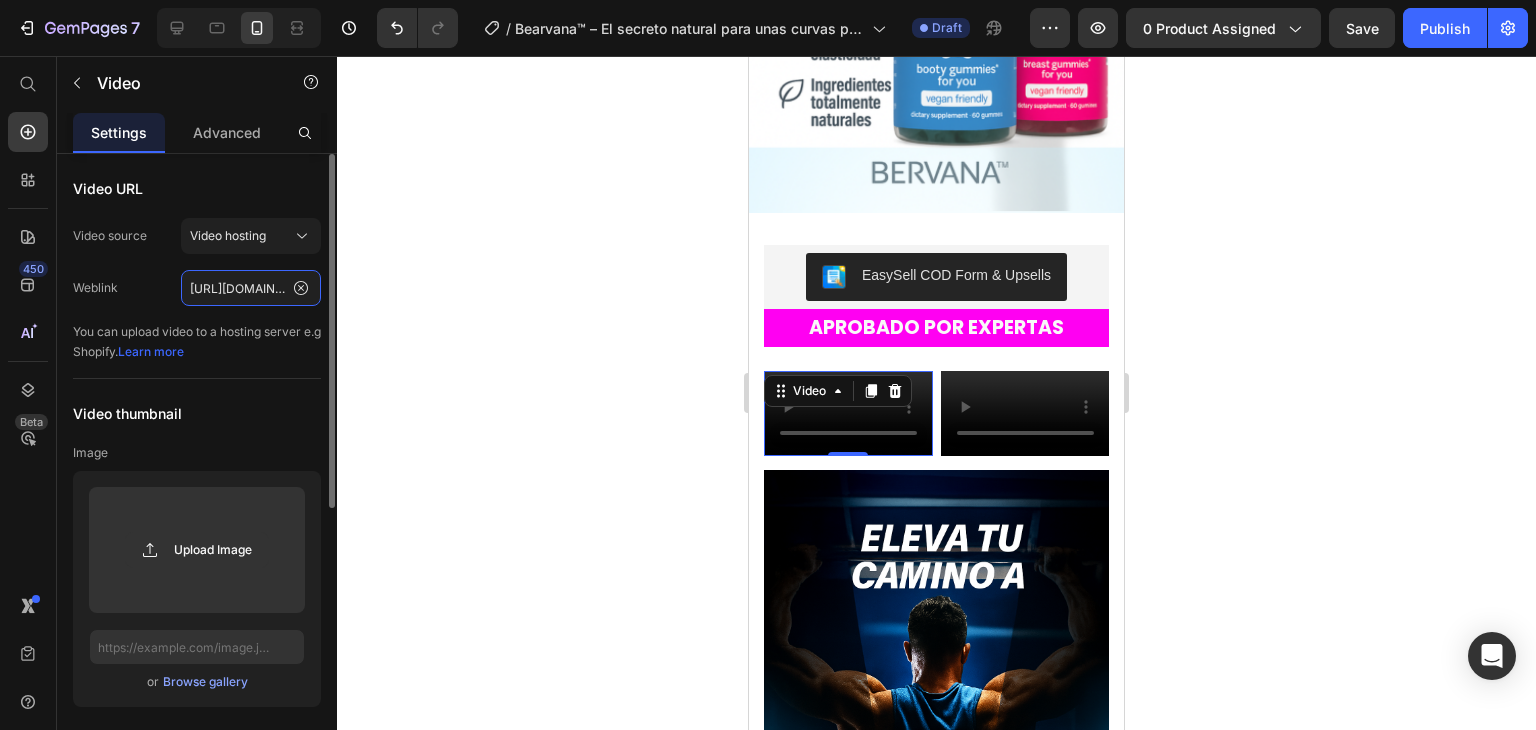 click on "[URL][DOMAIN_NAME]" 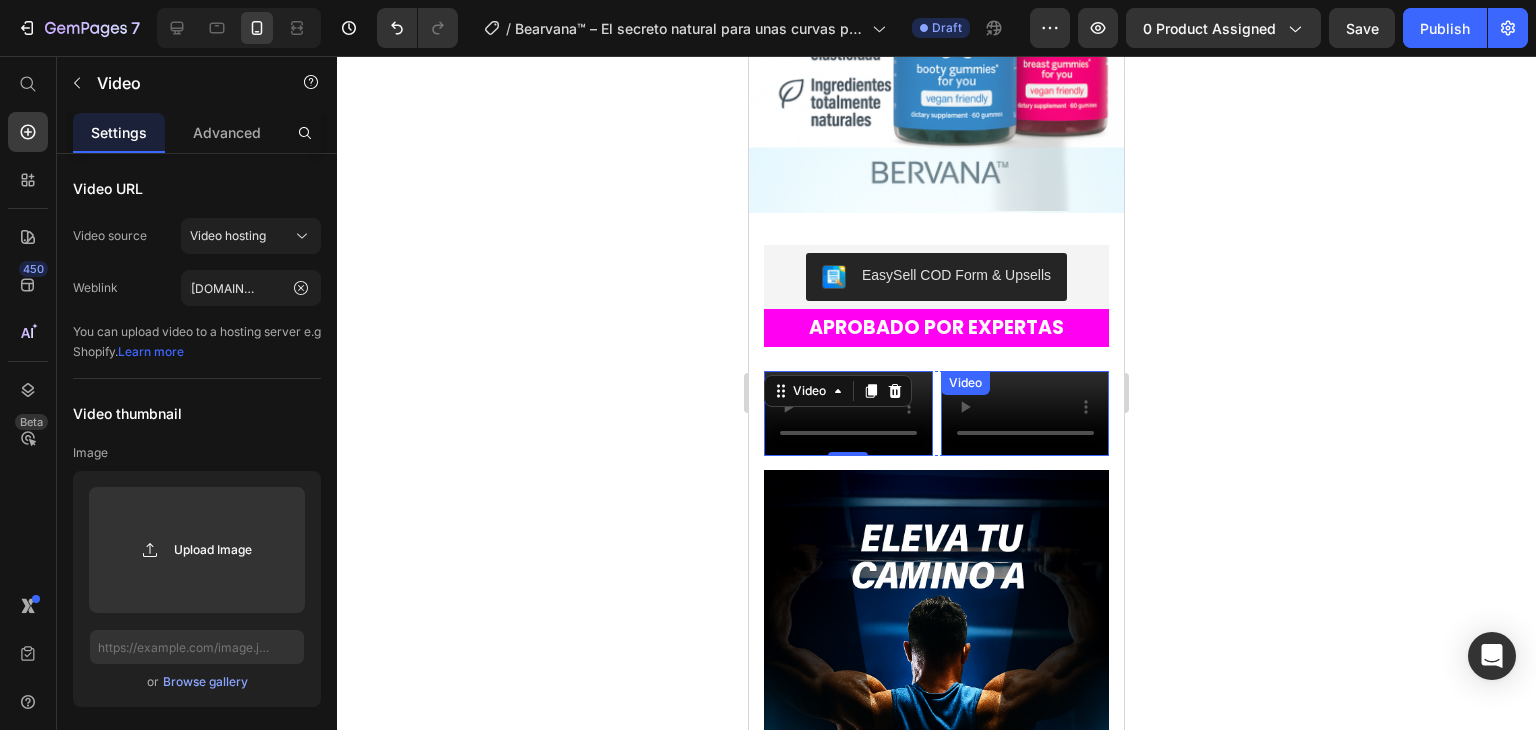 click at bounding box center (1025, 413) 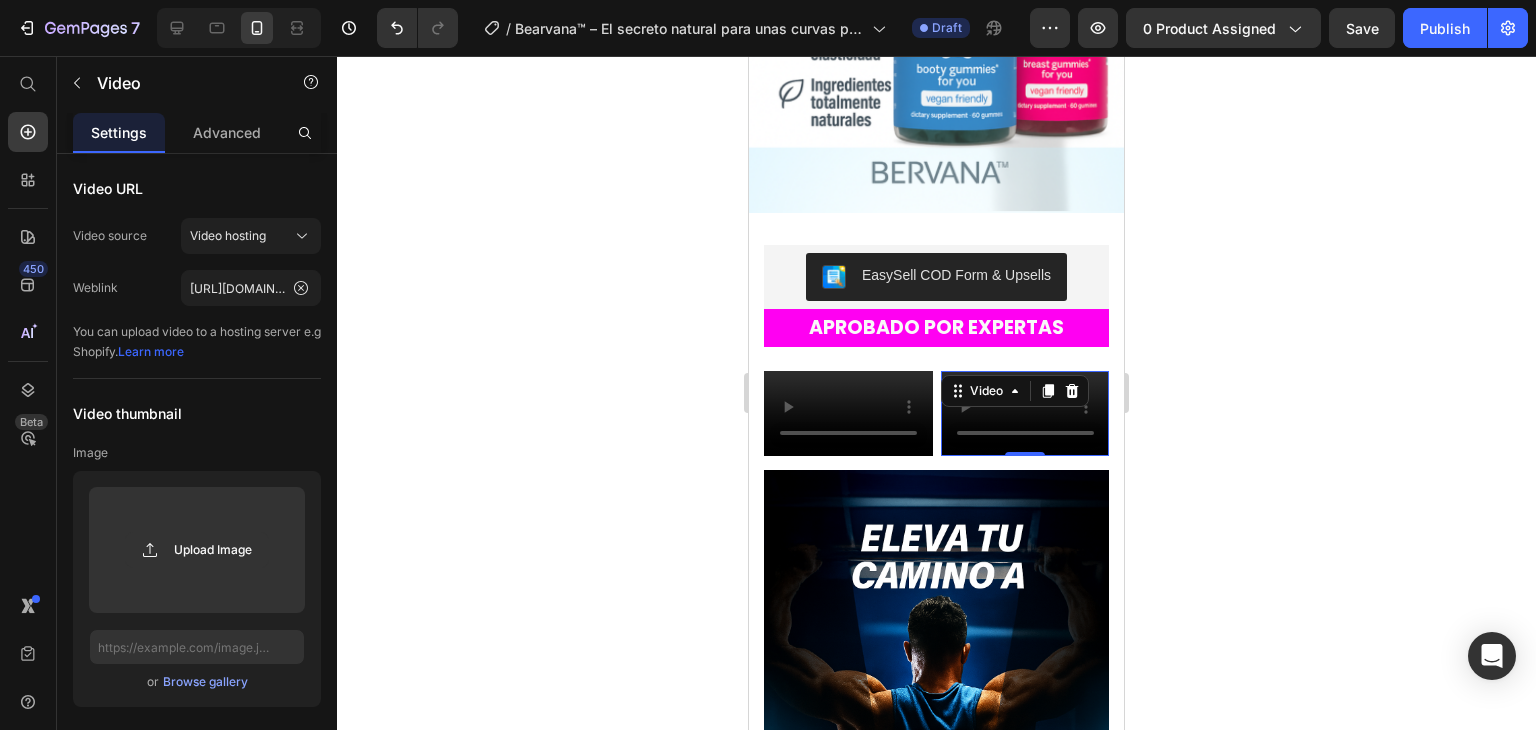 click at bounding box center [1025, 413] 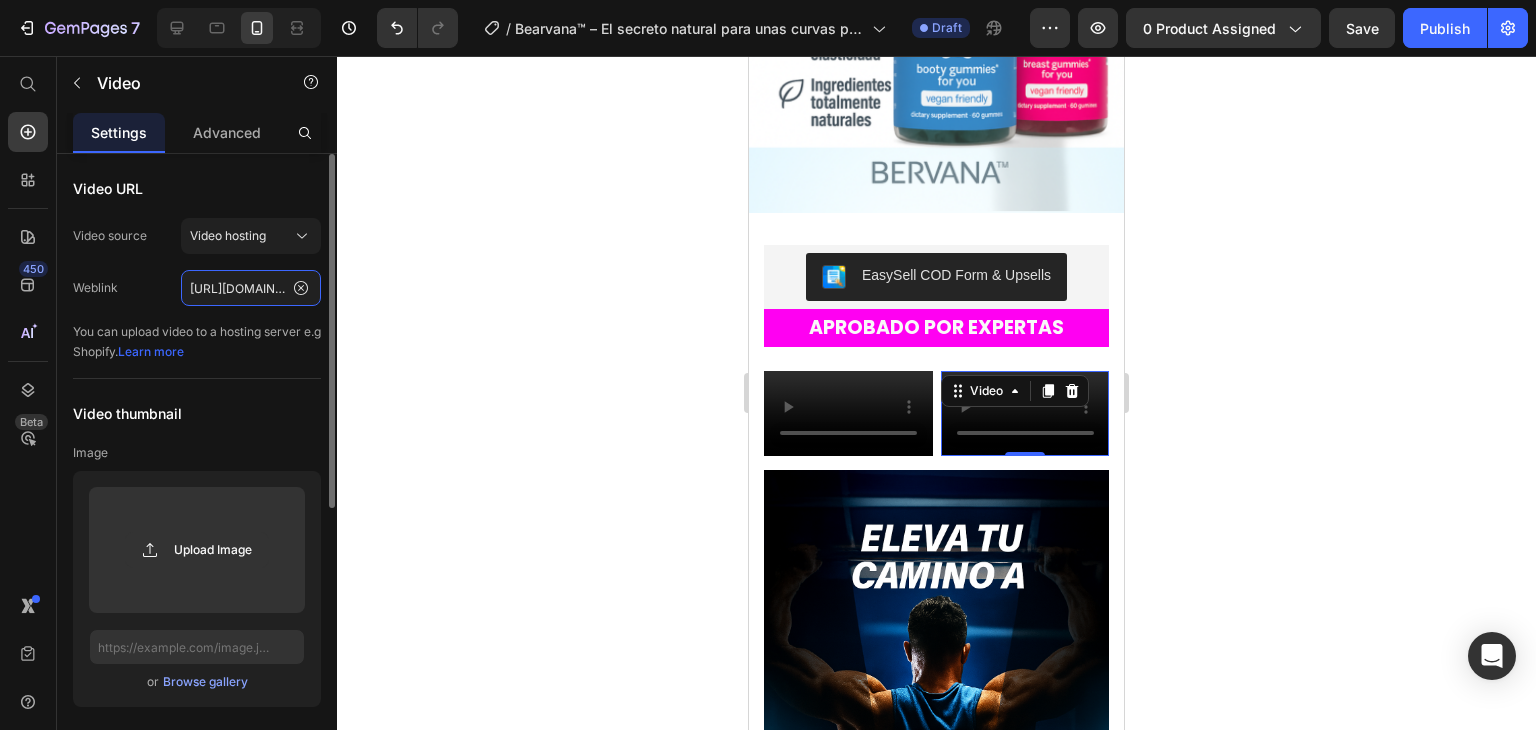 click on "[URL][DOMAIN_NAME]" 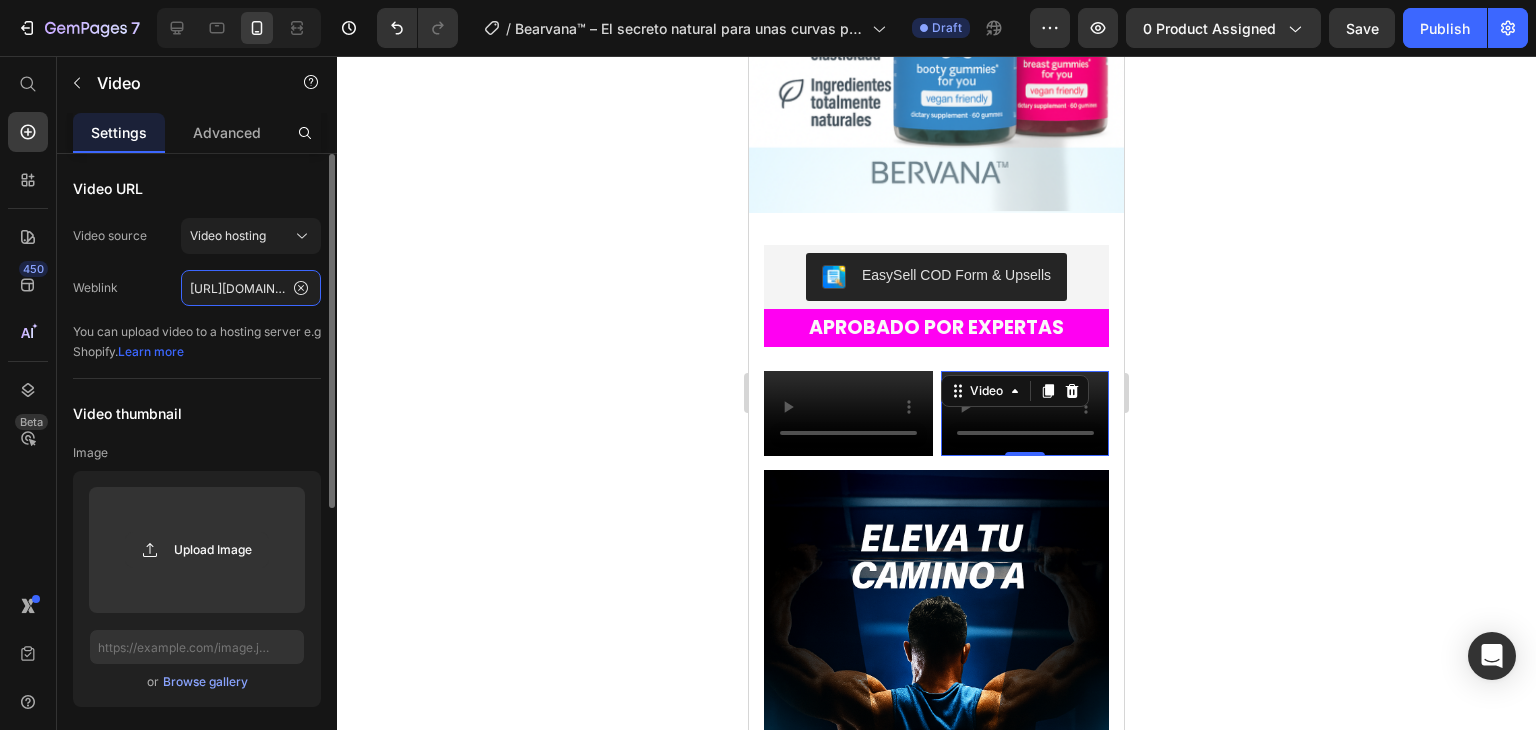 paste on "8a729a838cfb45bd9f790c2ca6ce34fe" 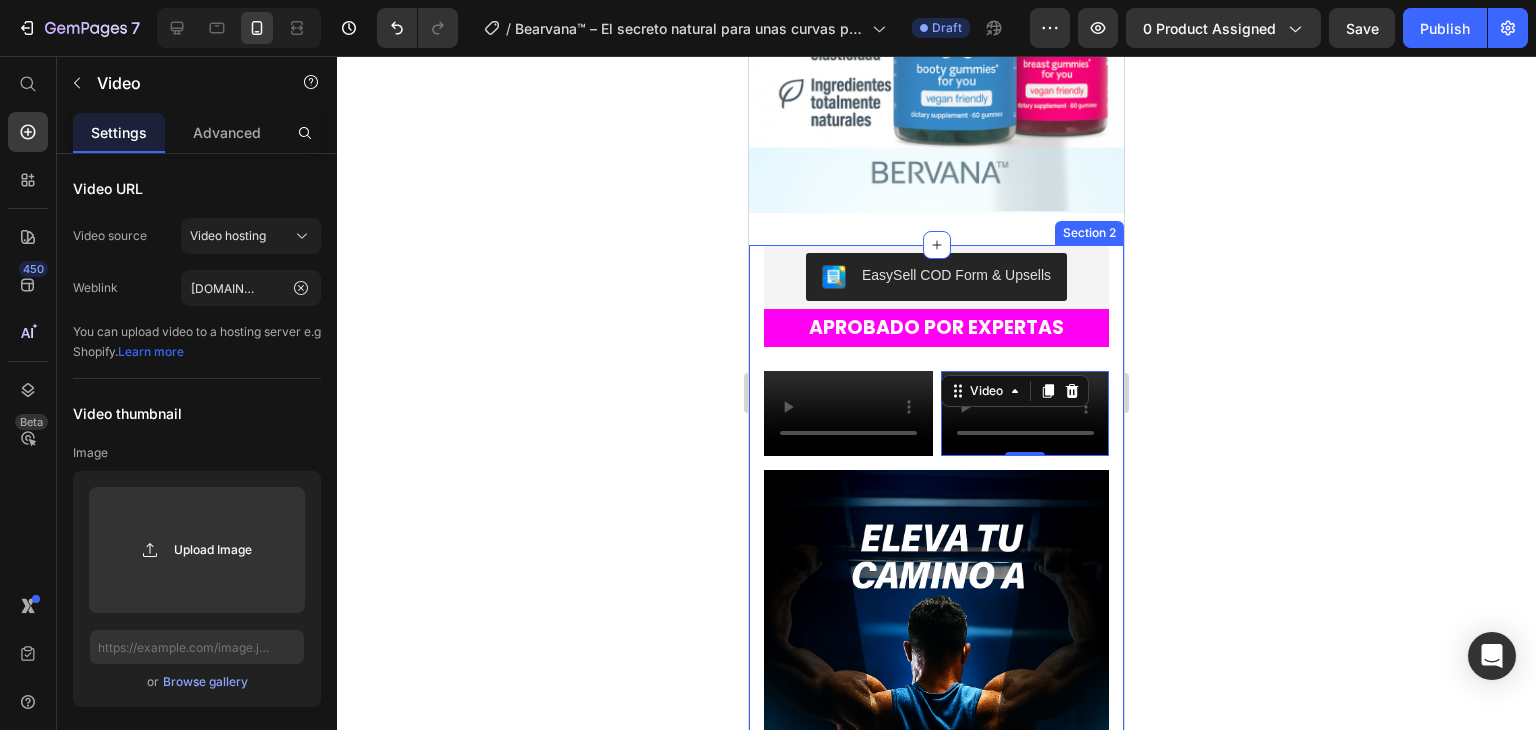 click 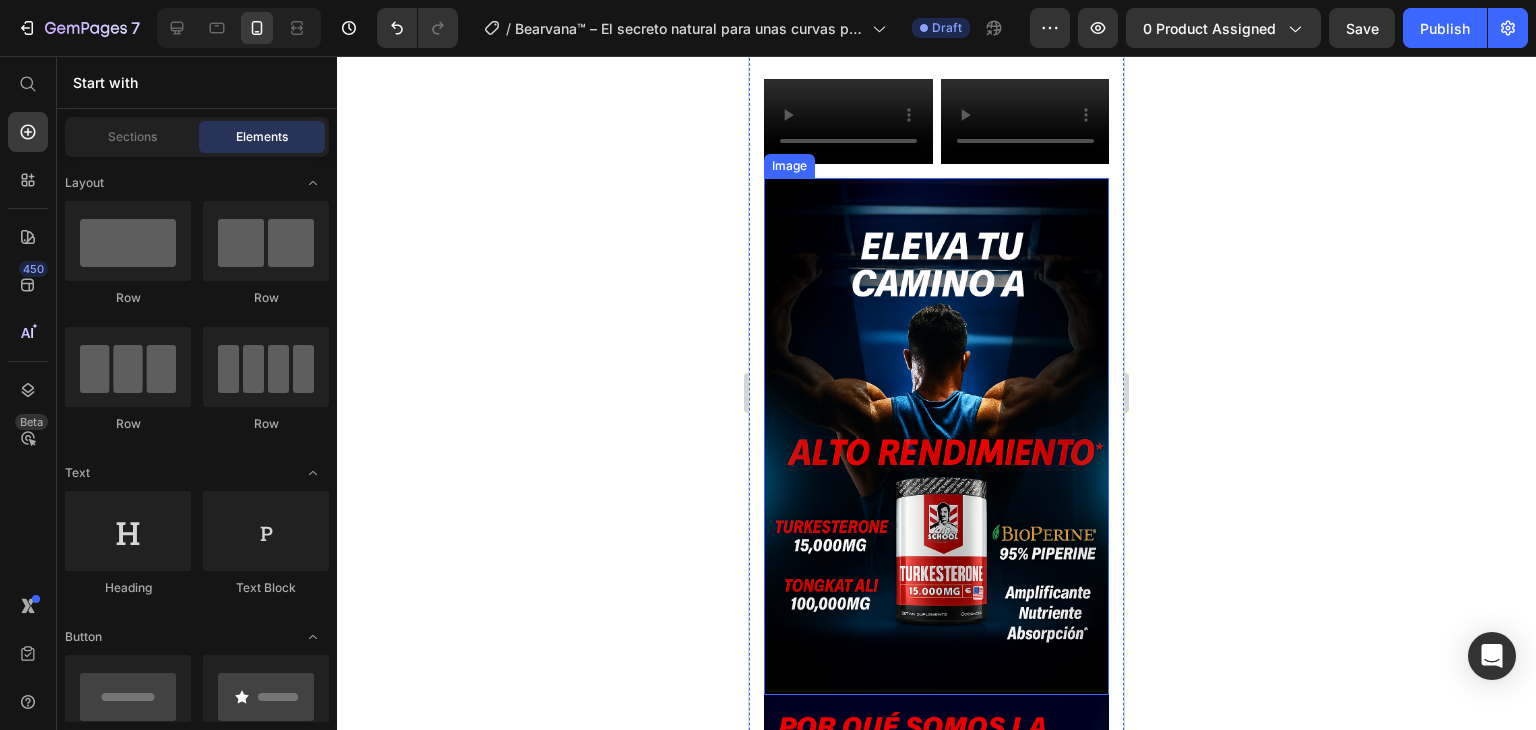 scroll, scrollTop: 900, scrollLeft: 0, axis: vertical 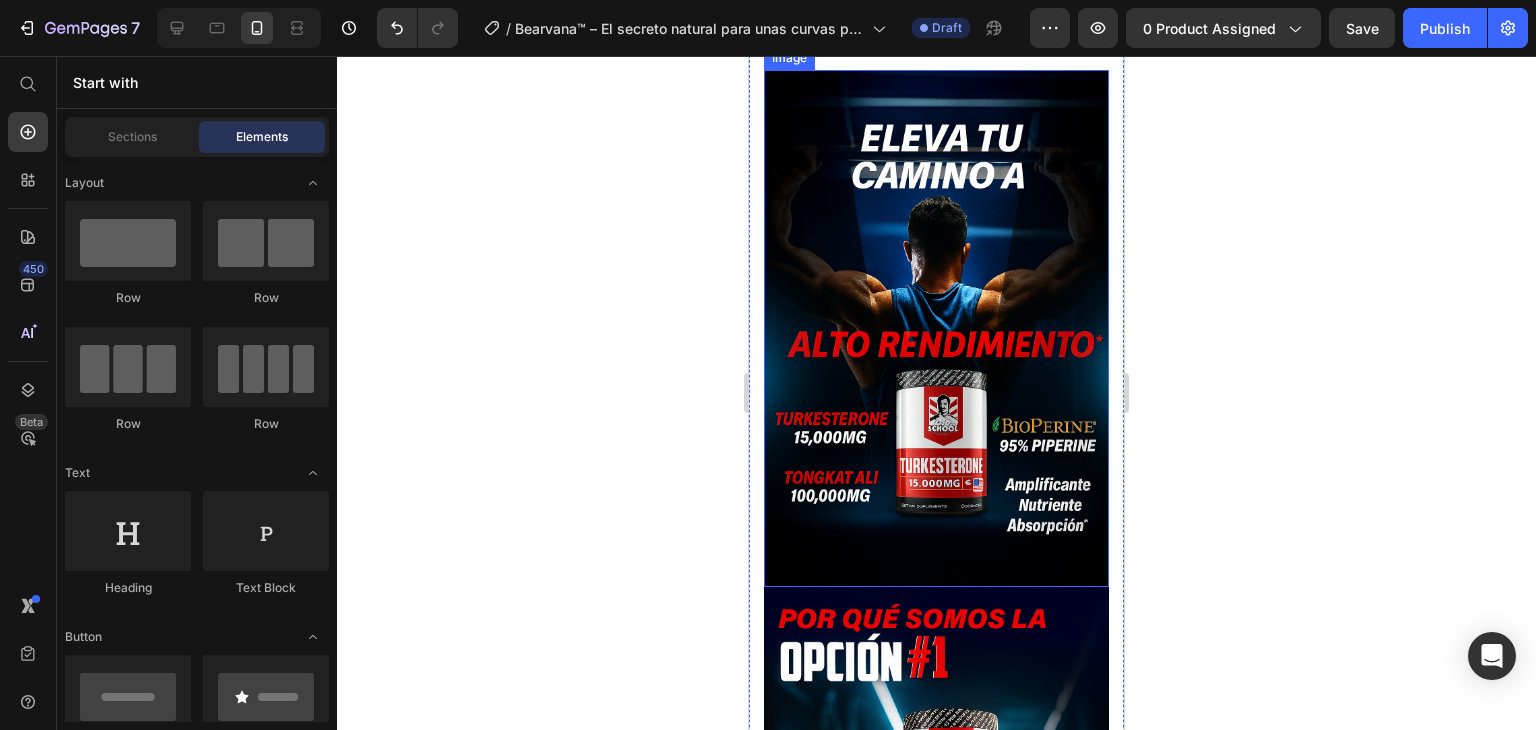 click at bounding box center (936, 329) 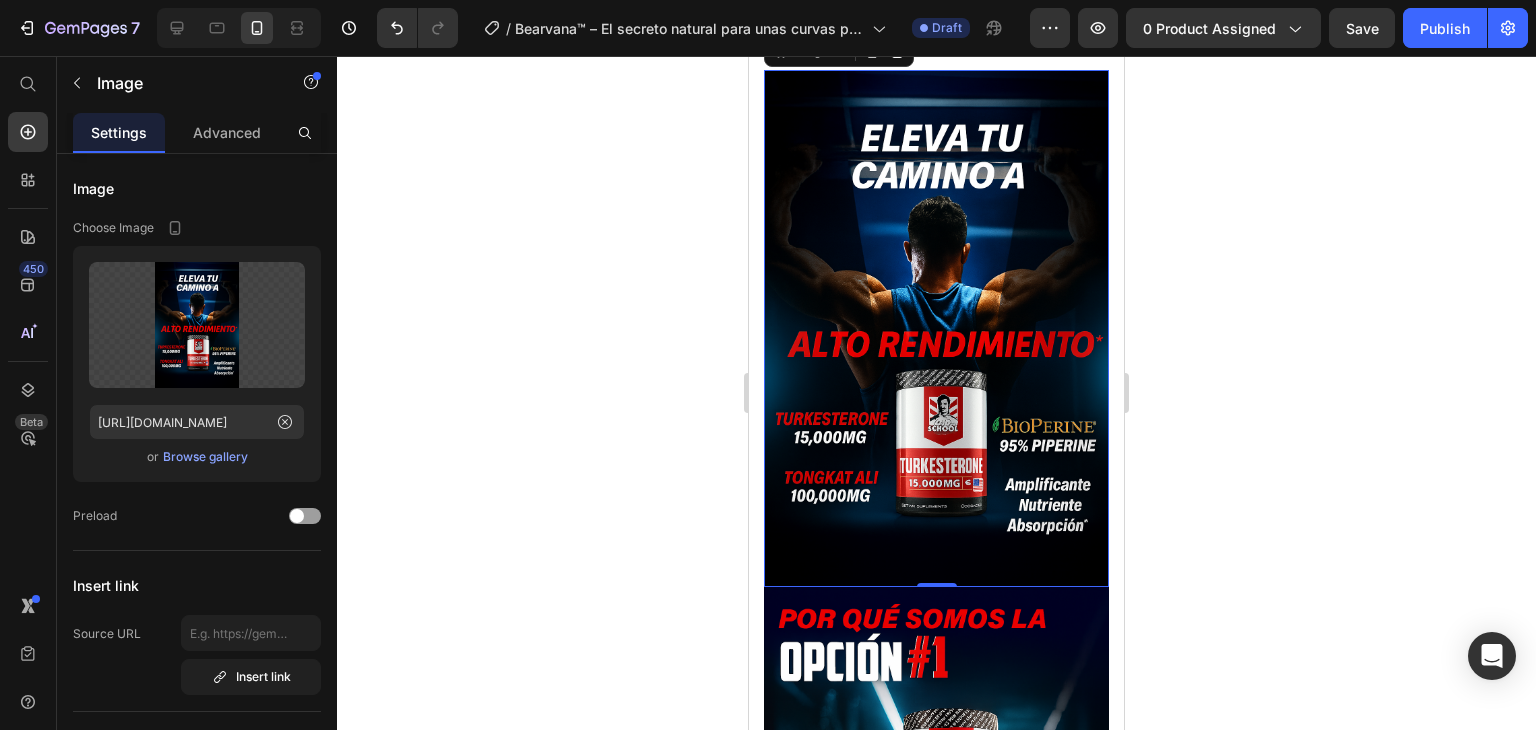 click at bounding box center [936, 329] 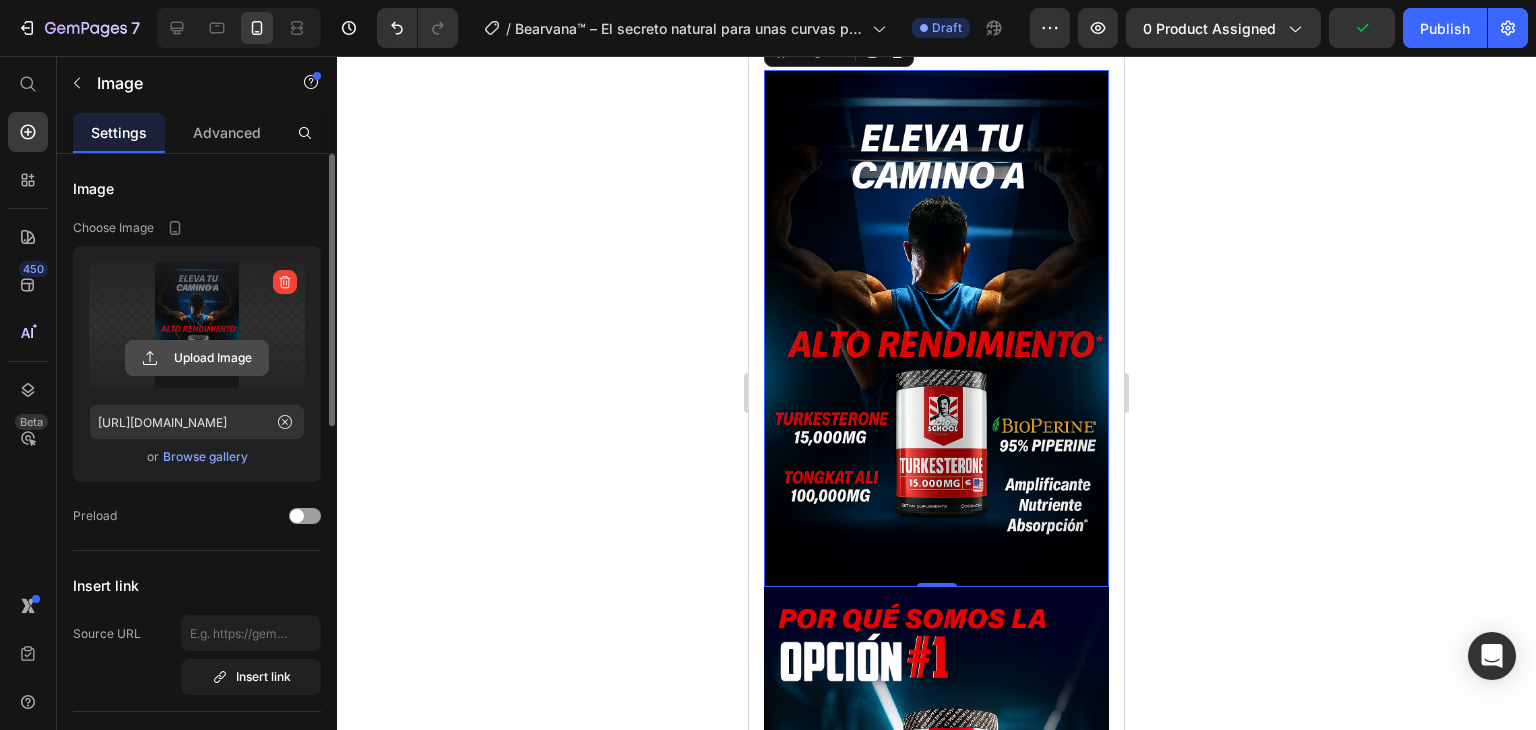 click 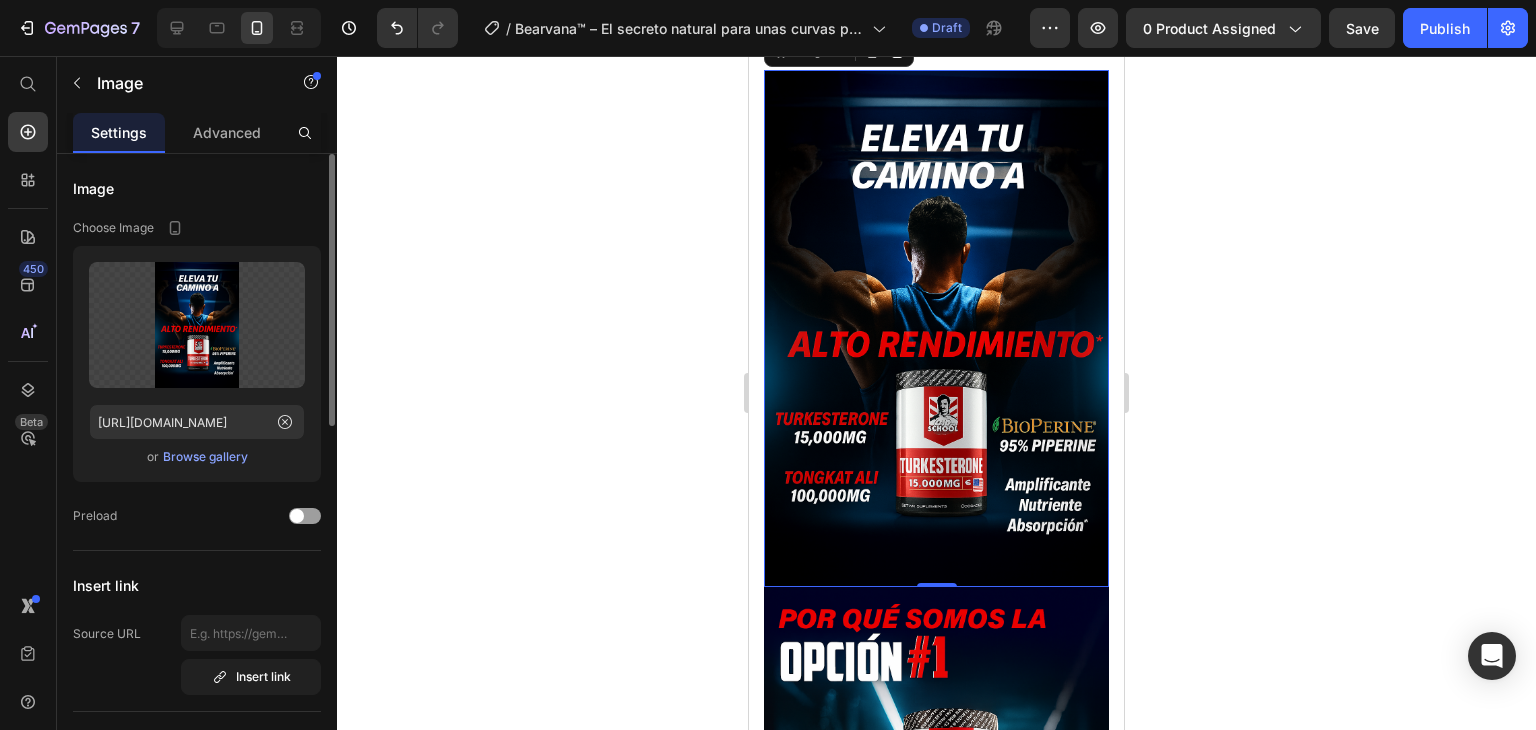 click on "Browse gallery" at bounding box center [205, 457] 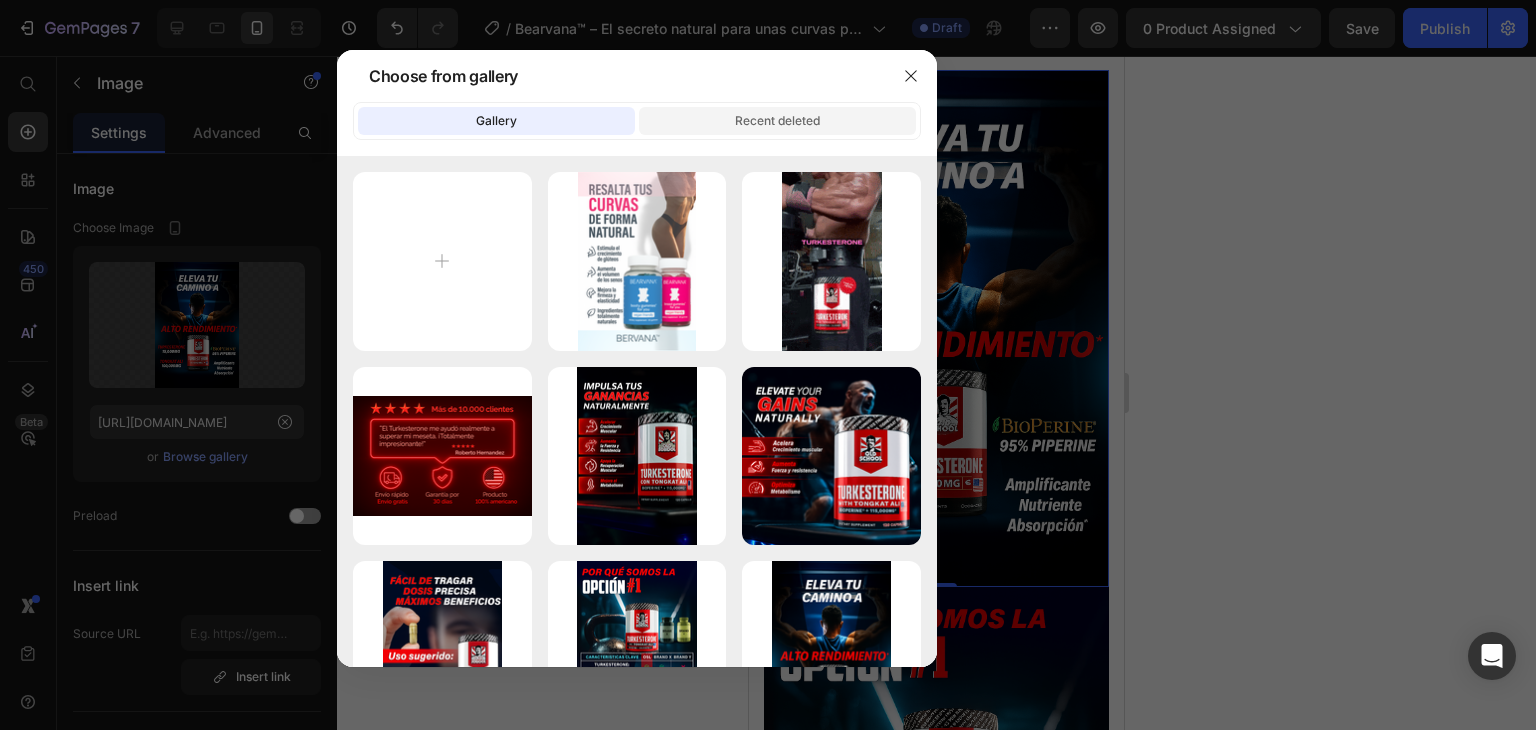 click on "Recent deleted" 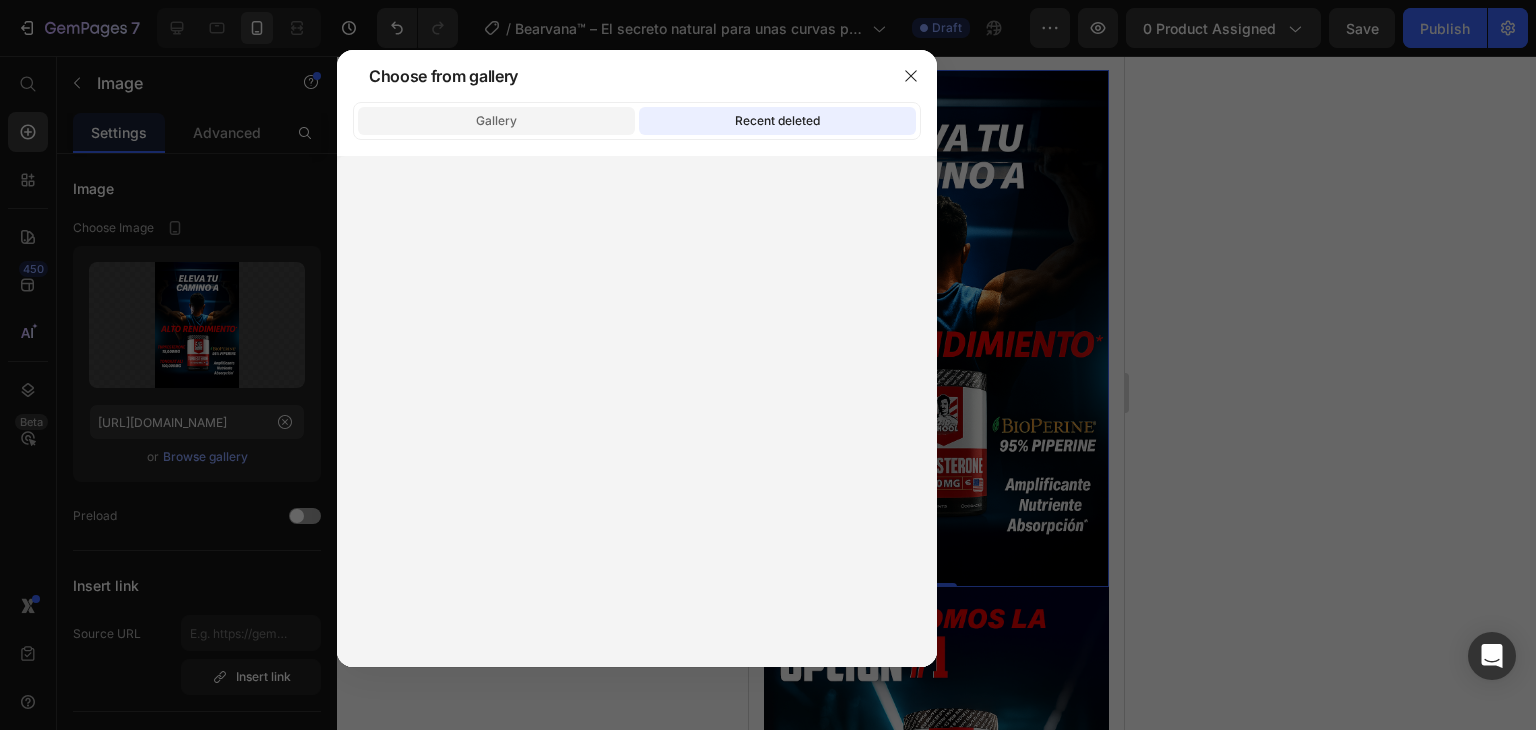 click on "Gallery" 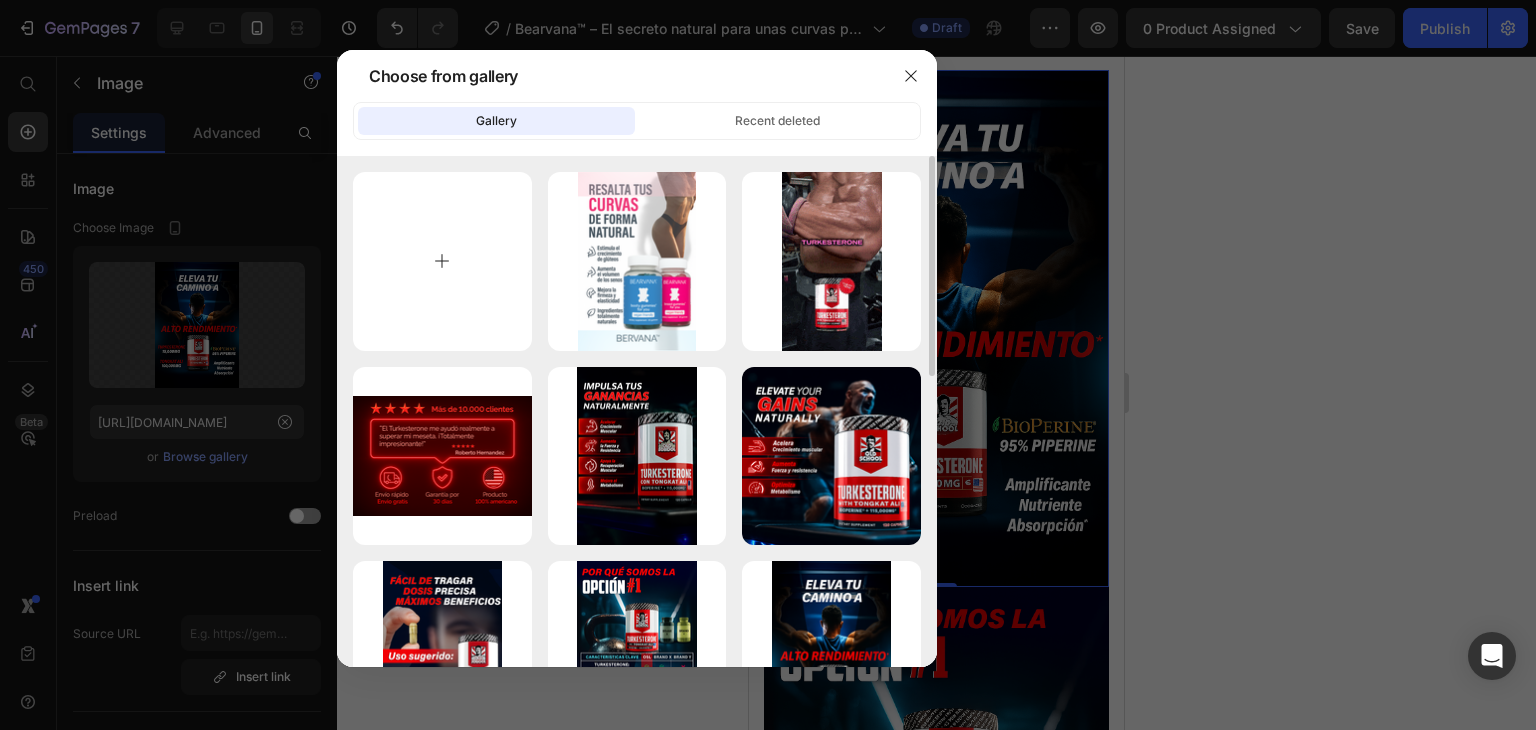 click at bounding box center [442, 261] 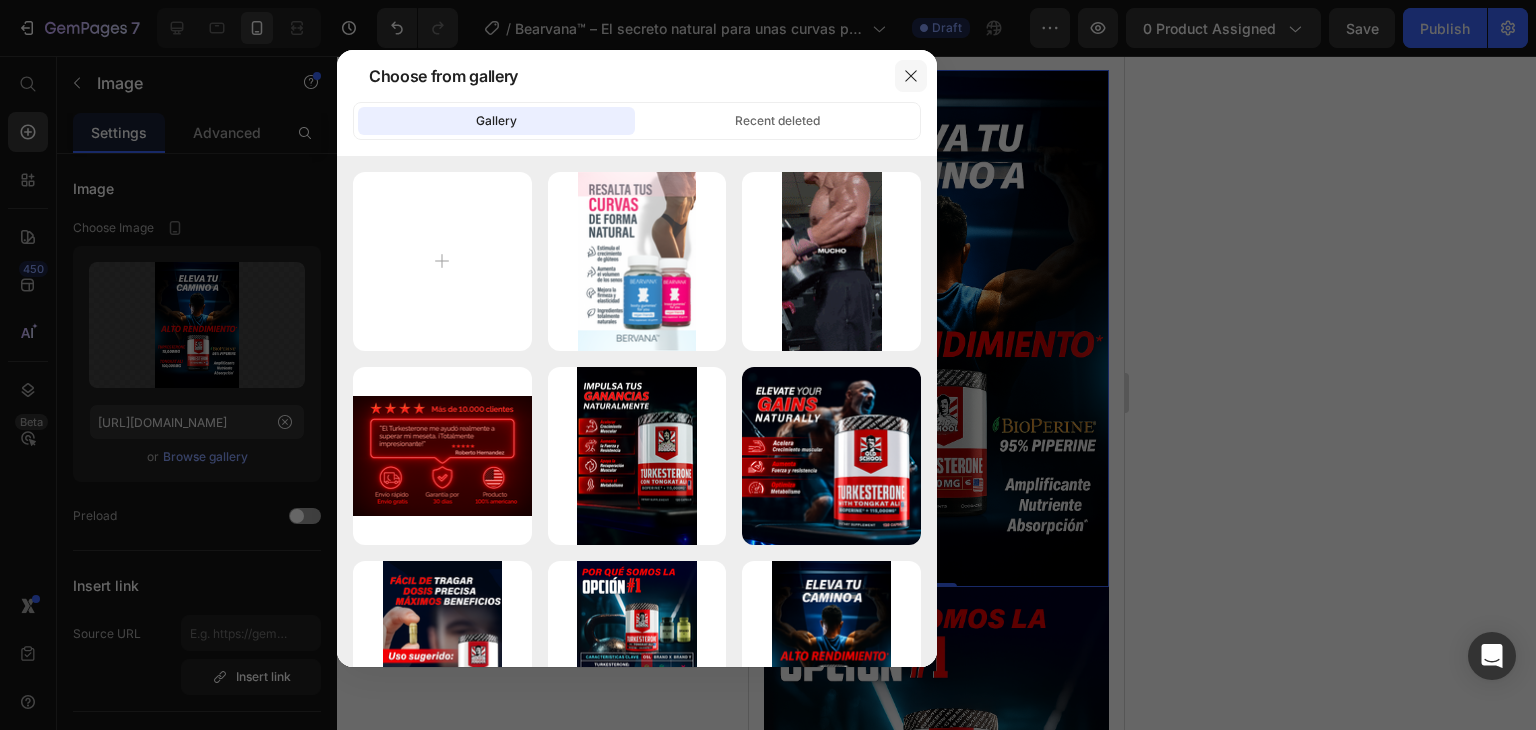 click 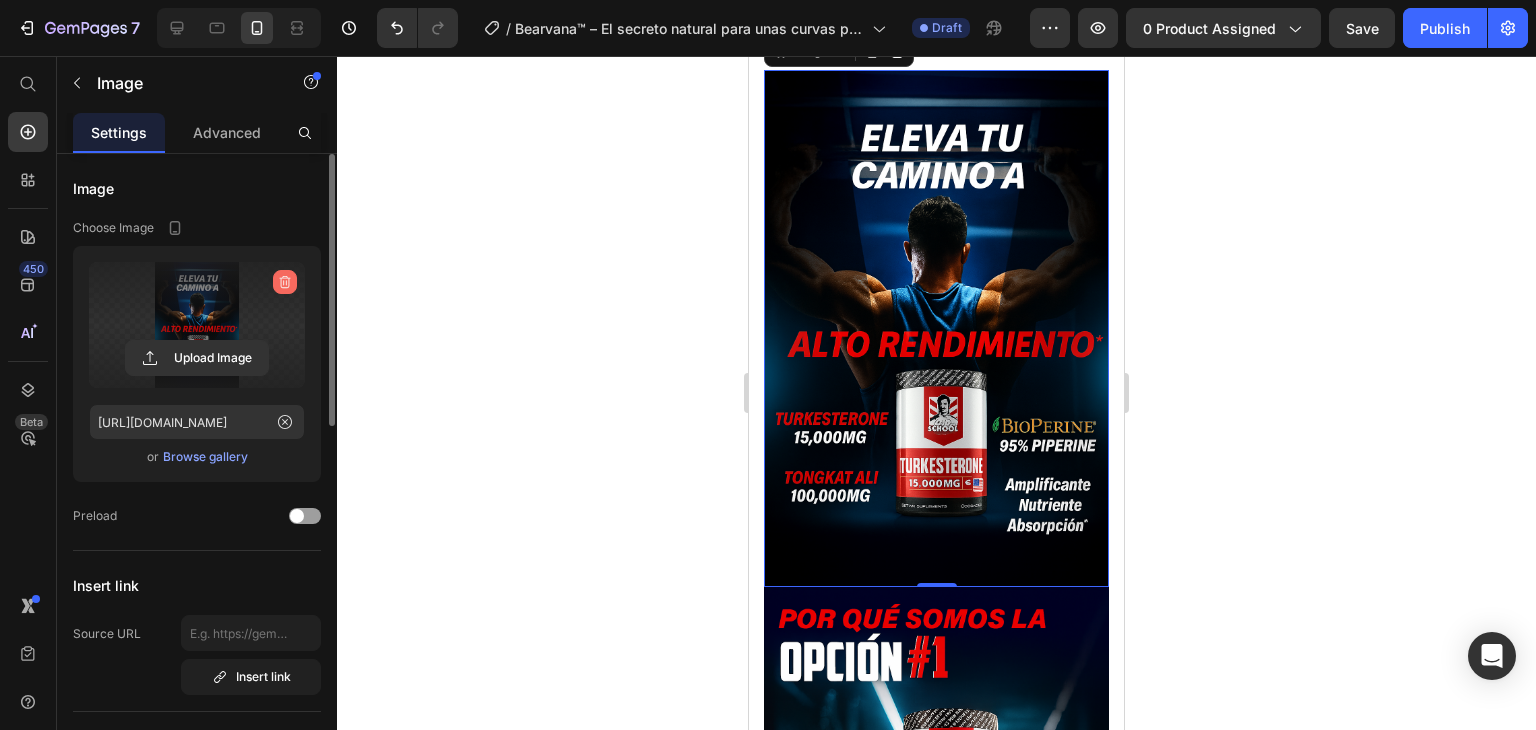 click 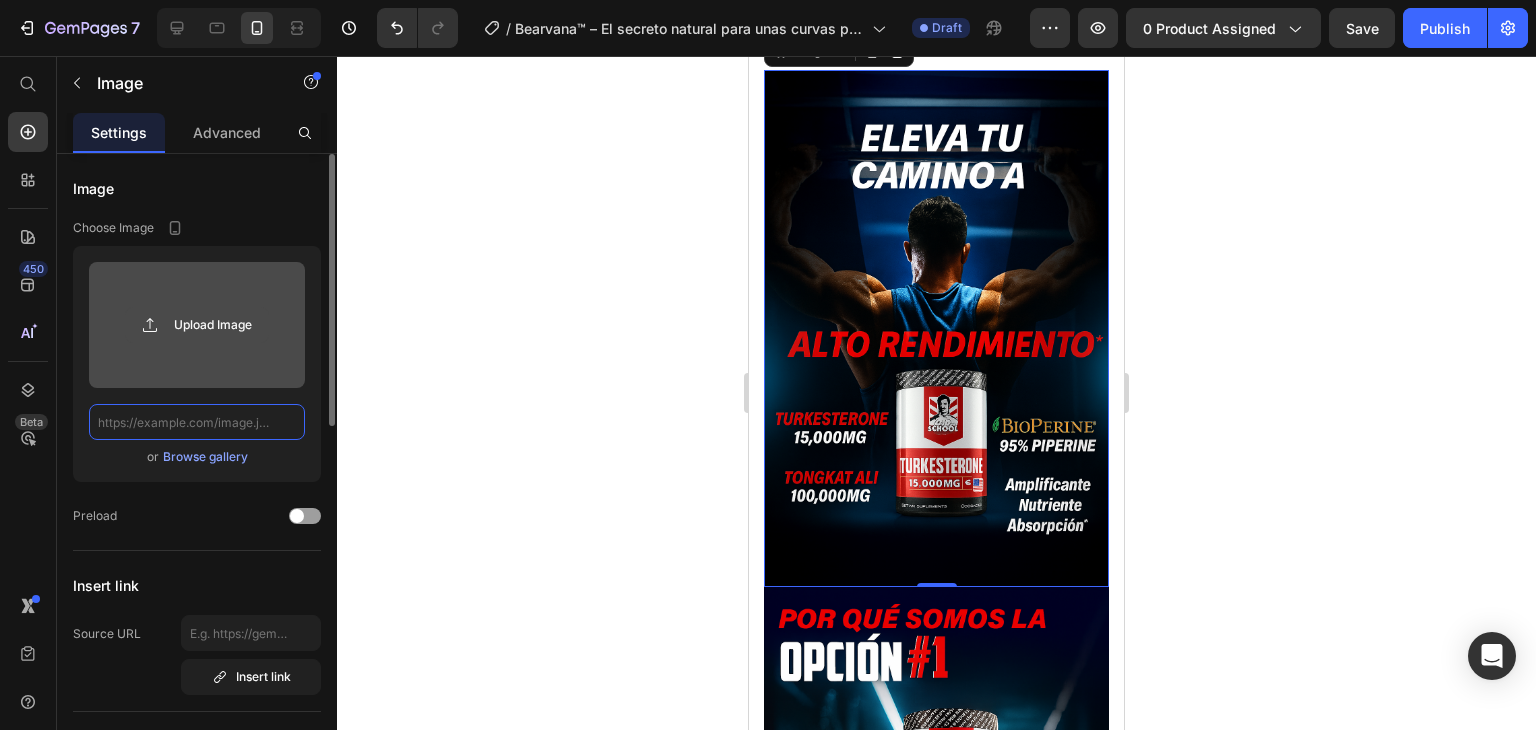 scroll, scrollTop: 0, scrollLeft: 0, axis: both 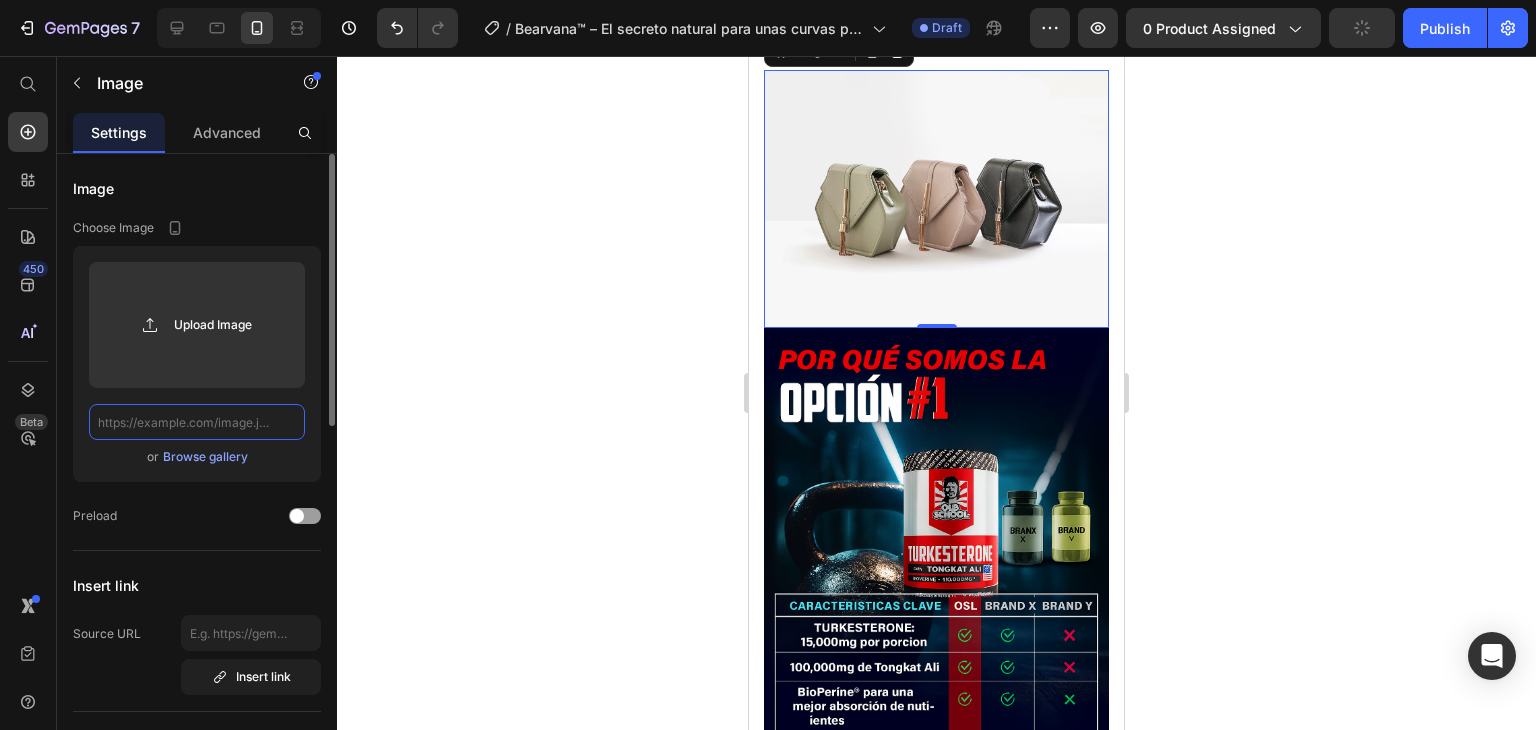paste on "[URL][DOMAIN_NAME][DATE]" 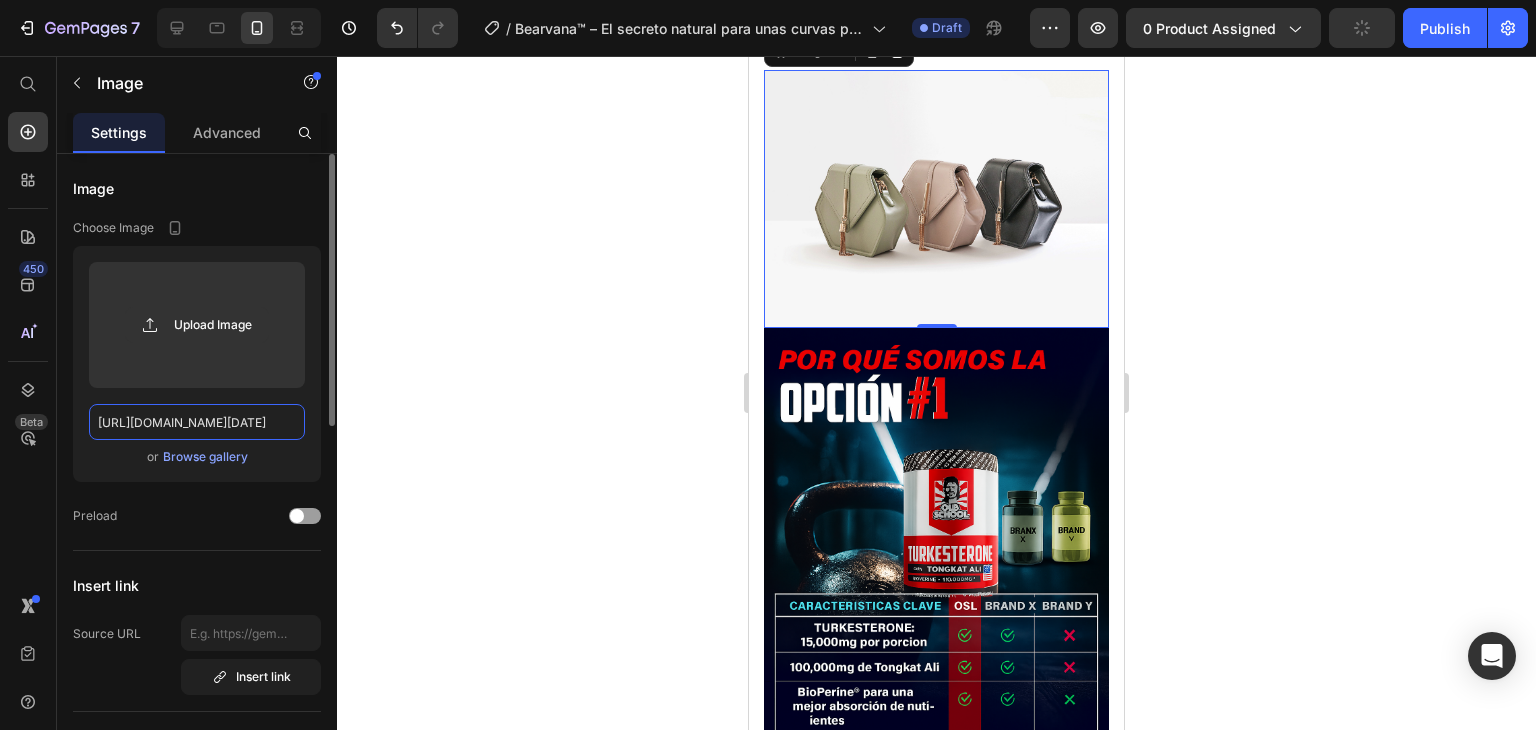 scroll, scrollTop: 0, scrollLeft: 476, axis: horizontal 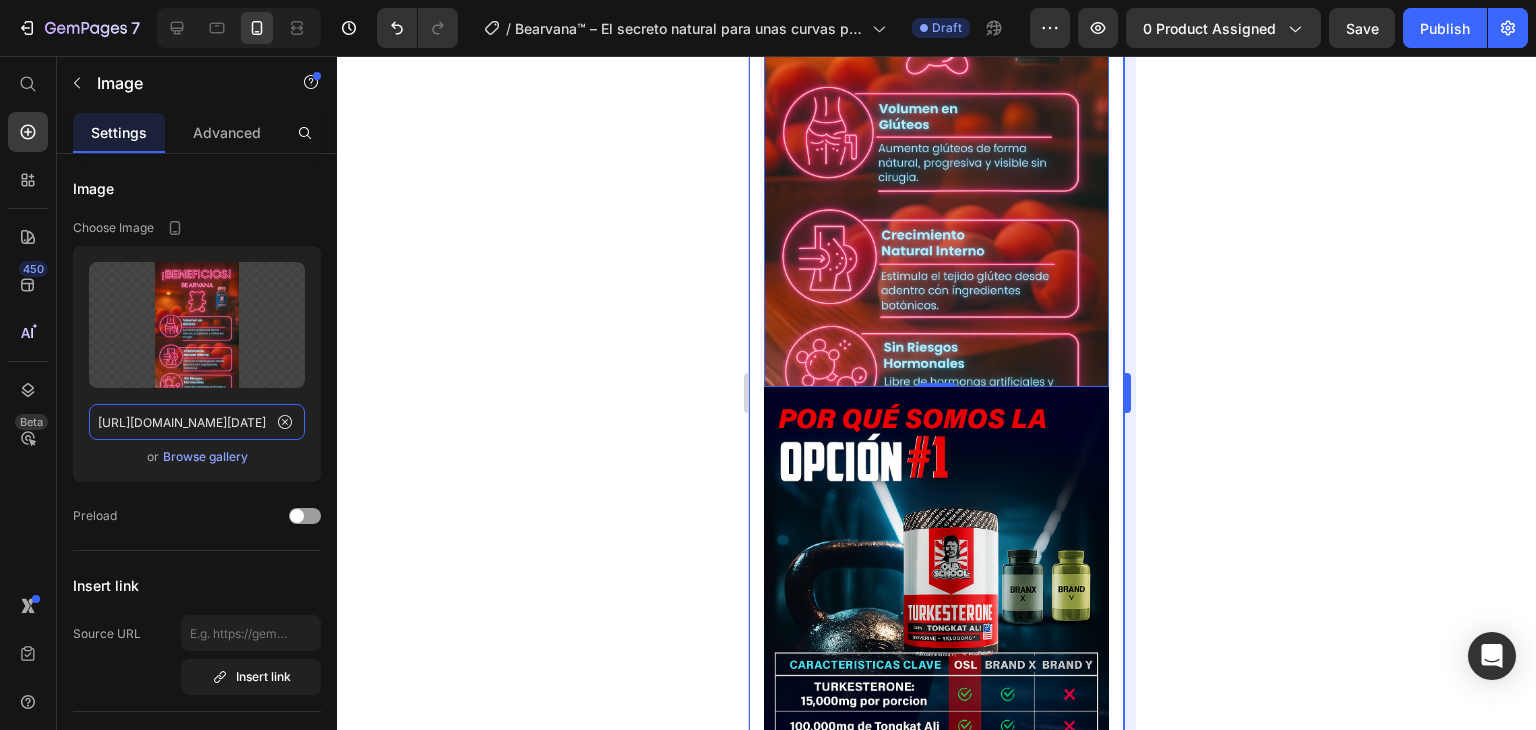 type on "[URL][DOMAIN_NAME][DATE]" 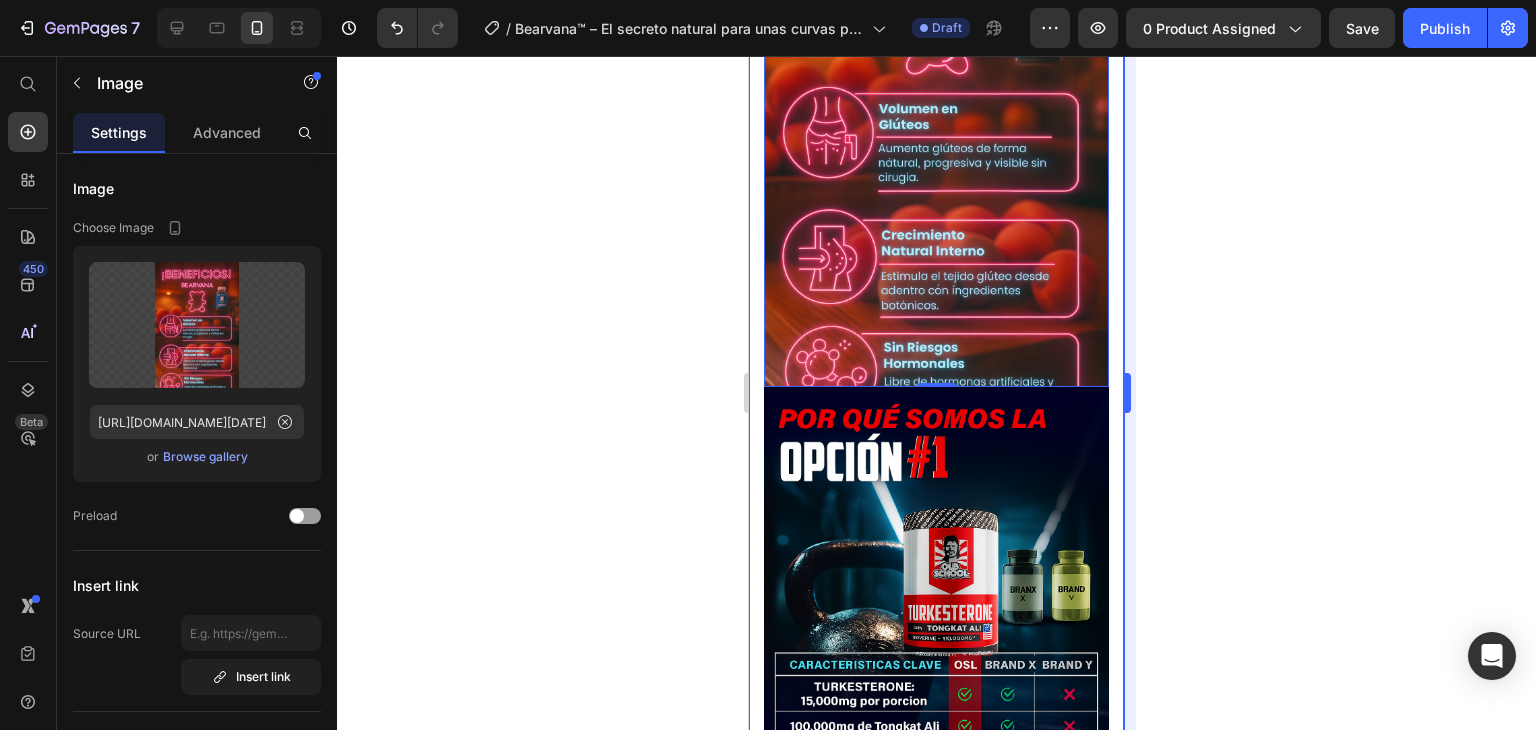 scroll, scrollTop: 0, scrollLeft: 0, axis: both 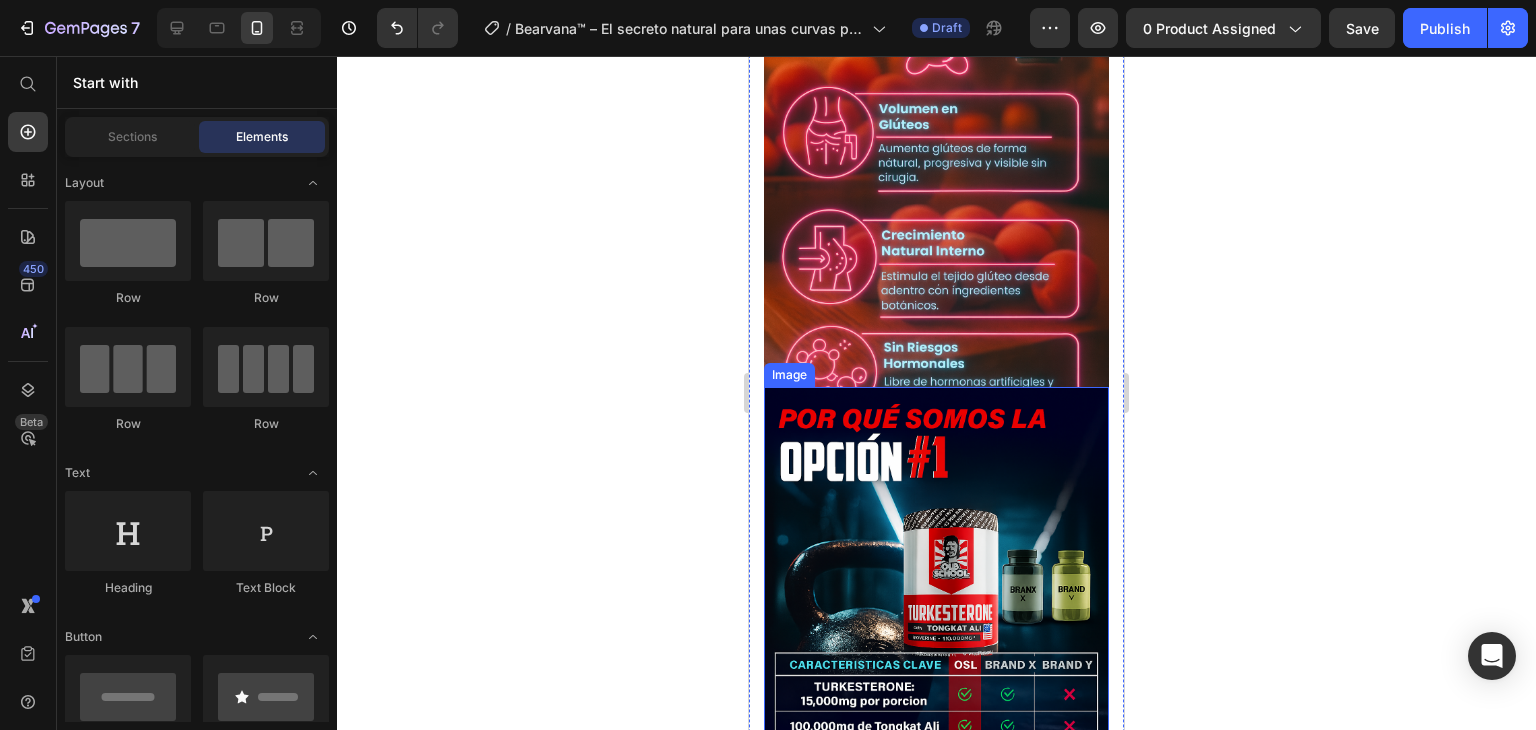 click at bounding box center (936, 646) 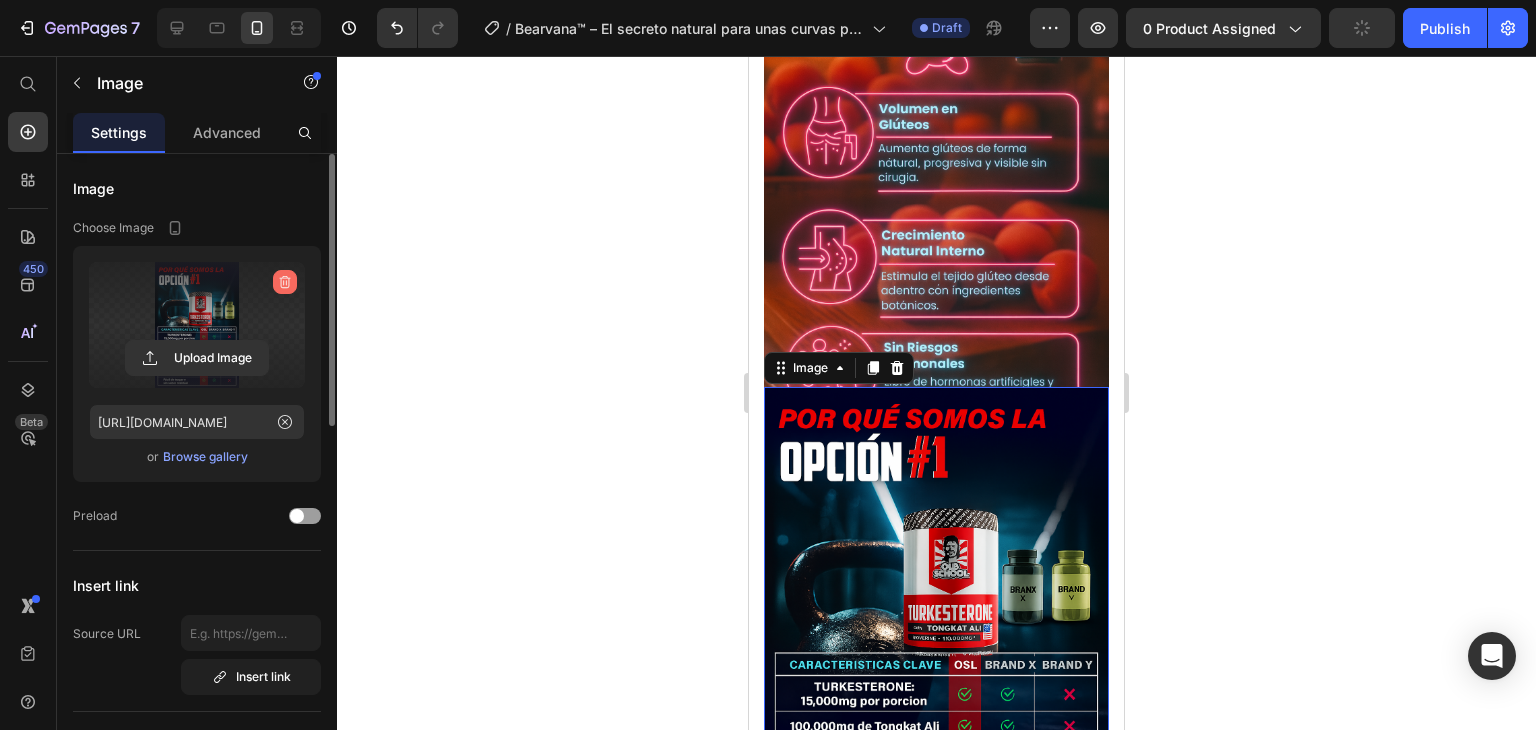 click 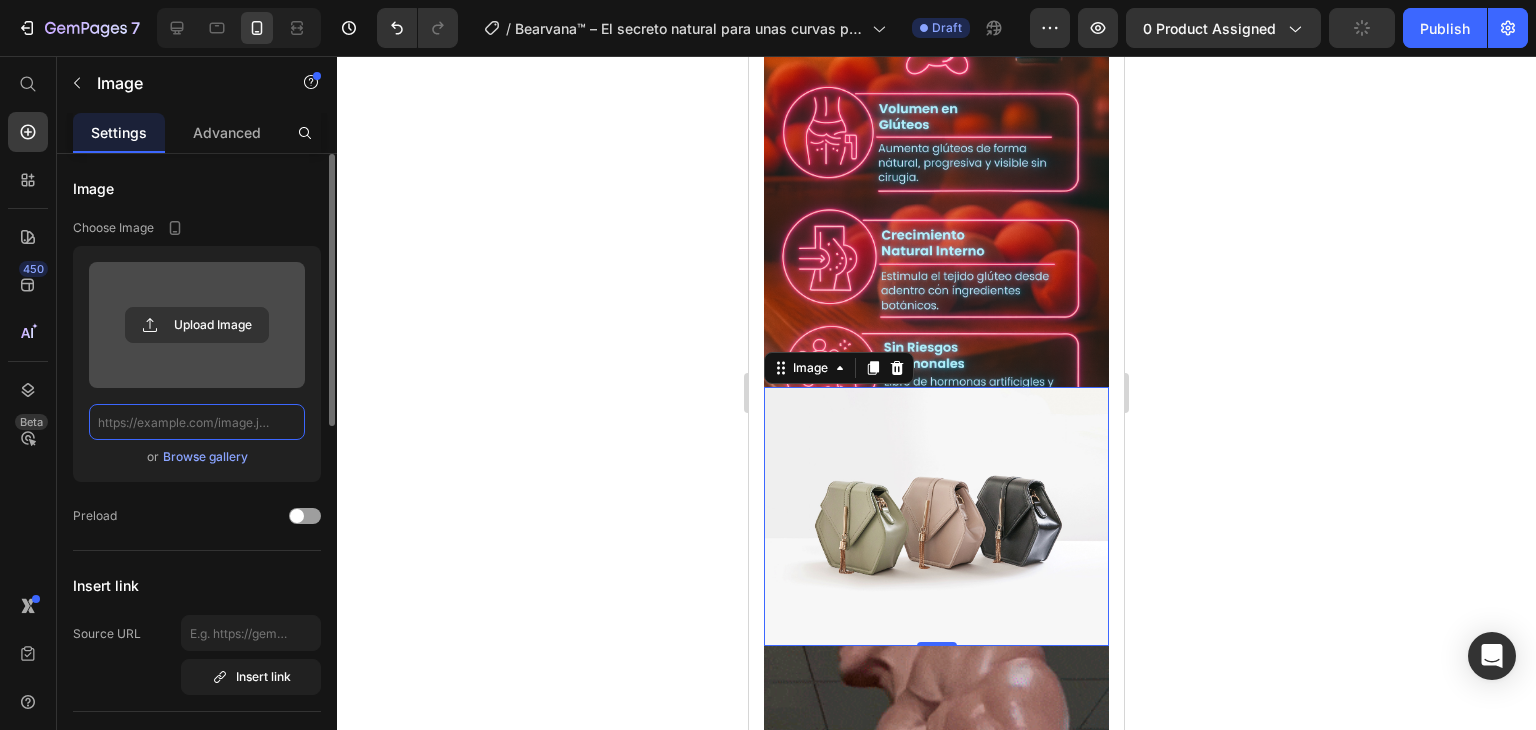 scroll, scrollTop: 0, scrollLeft: 0, axis: both 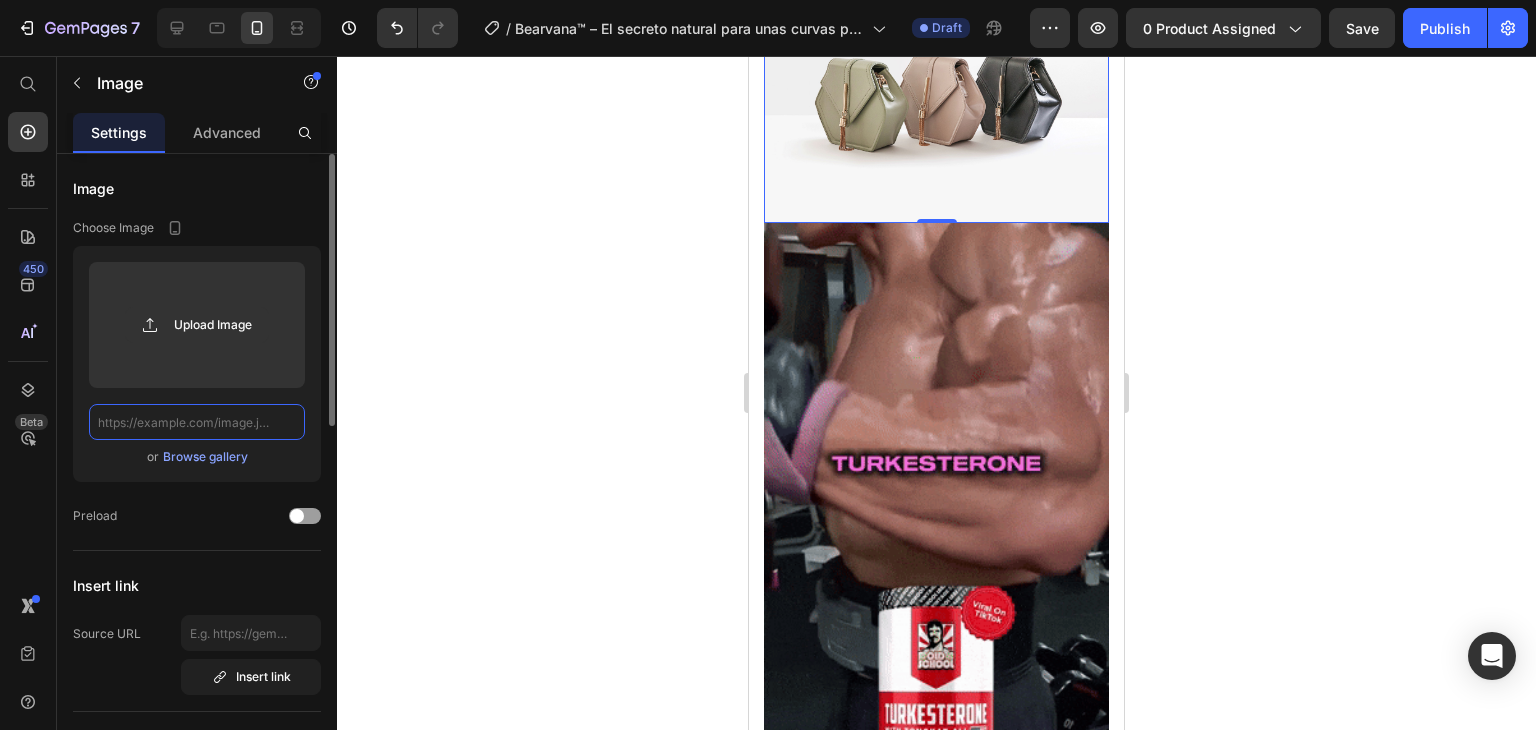 paste on "[URL][DOMAIN_NAME]" 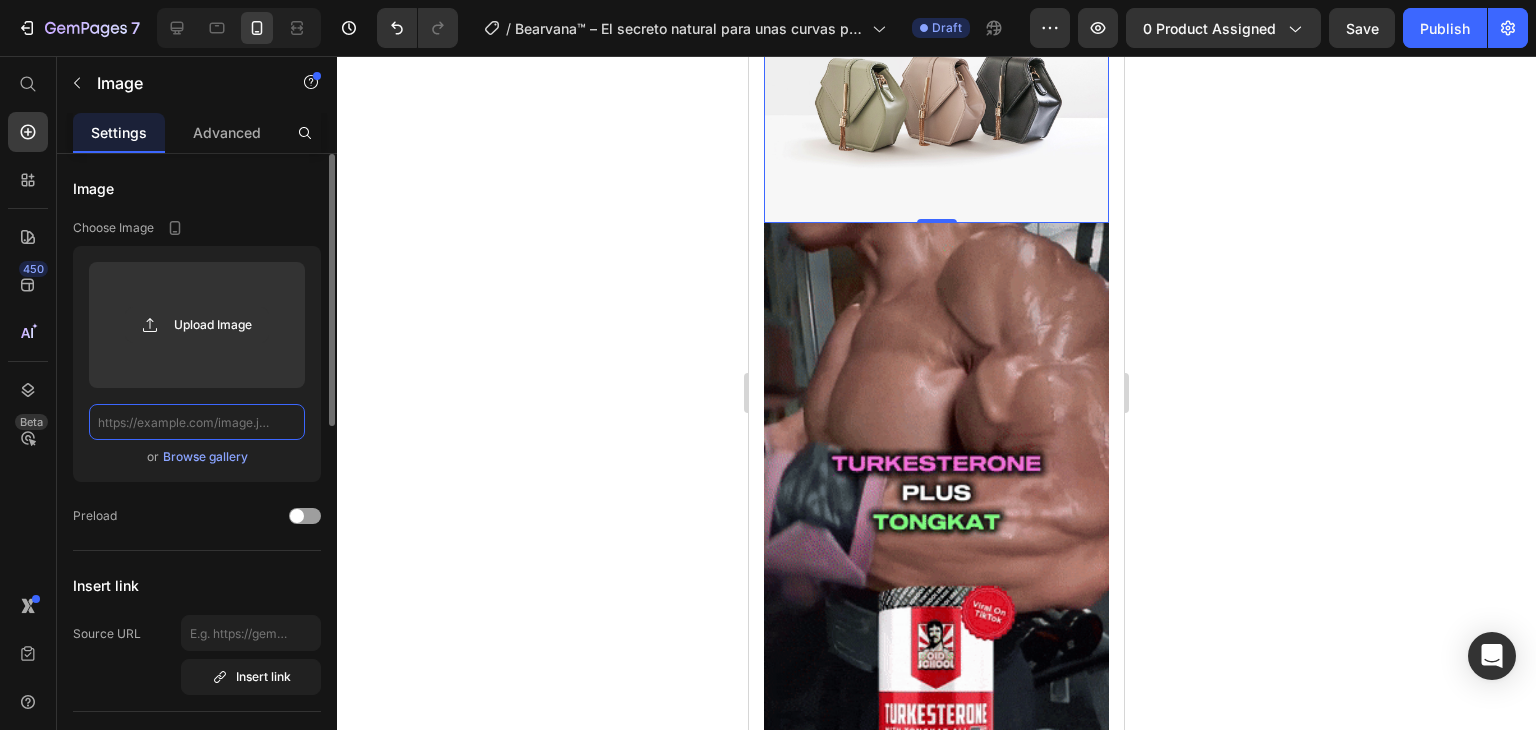 type on "[URL][DOMAIN_NAME]" 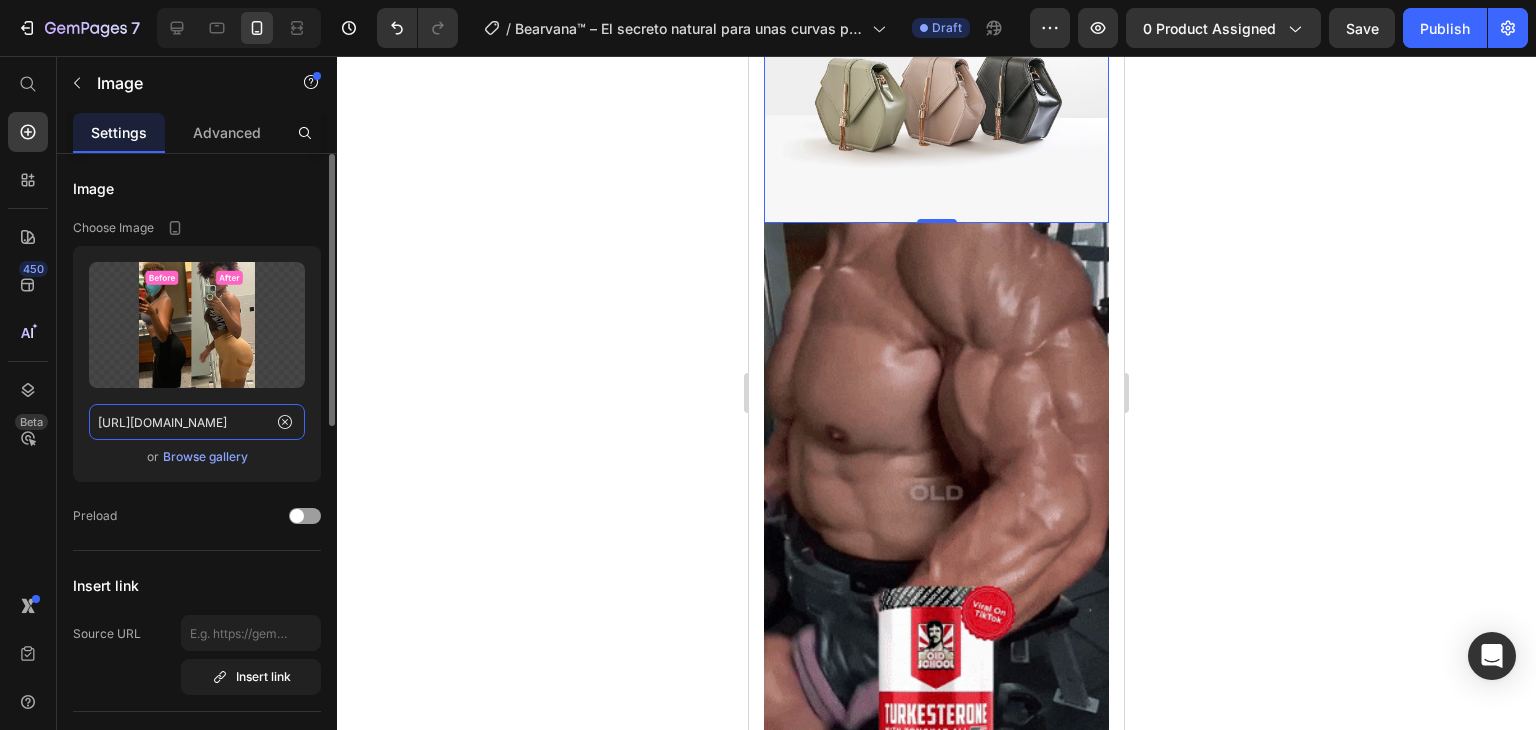 scroll, scrollTop: 0, scrollLeft: 496, axis: horizontal 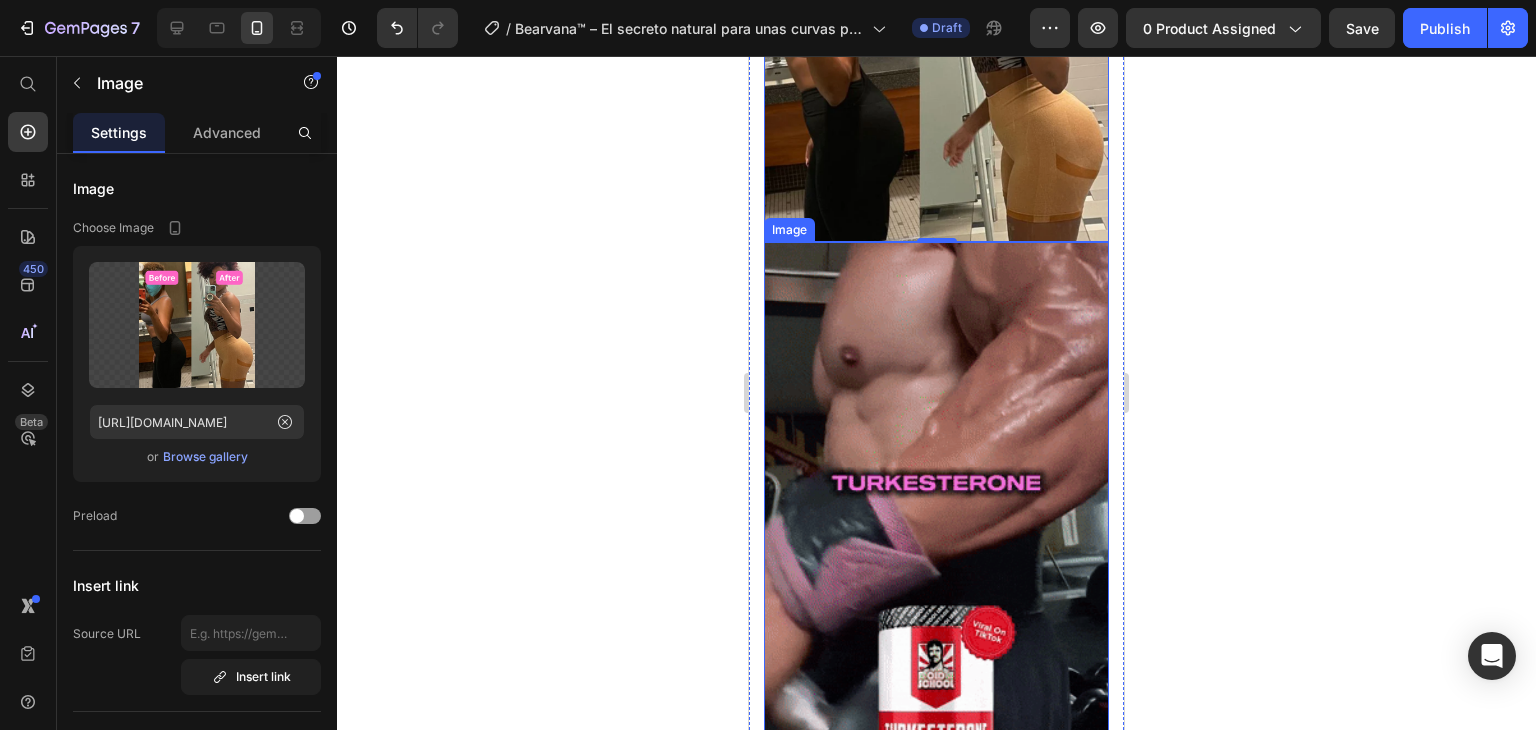 click at bounding box center (936, 548) 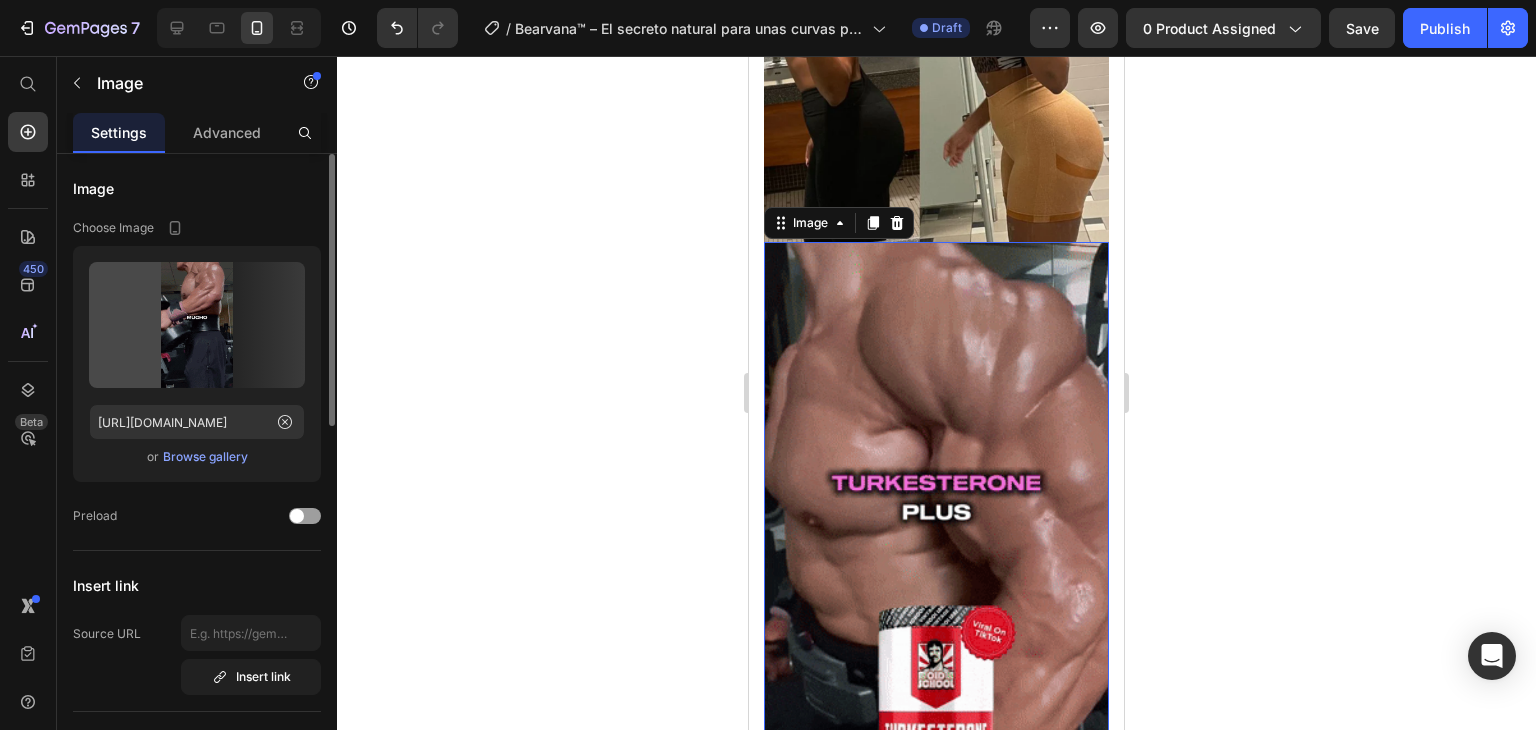 scroll, scrollTop: 100, scrollLeft: 0, axis: vertical 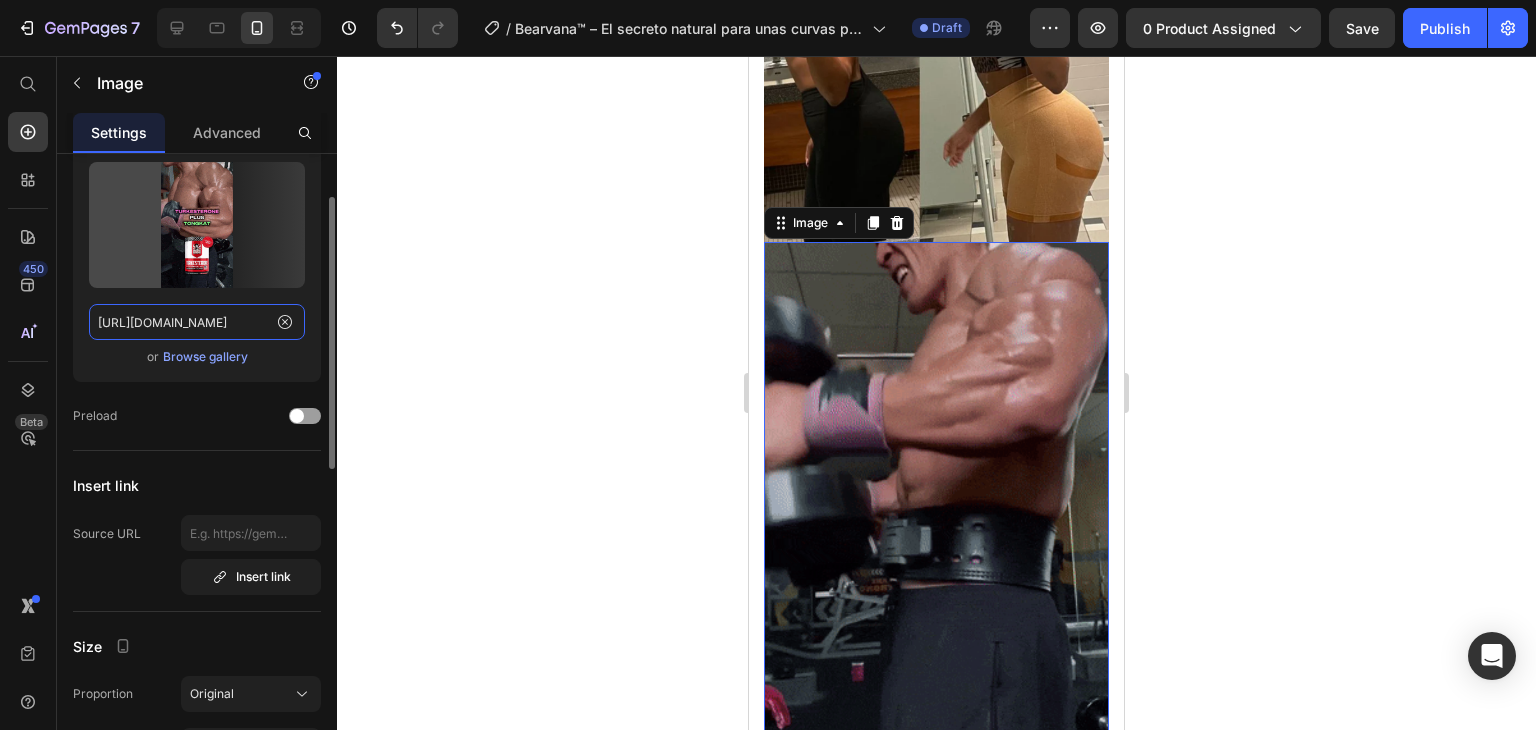 click on "[URL][DOMAIN_NAME]" 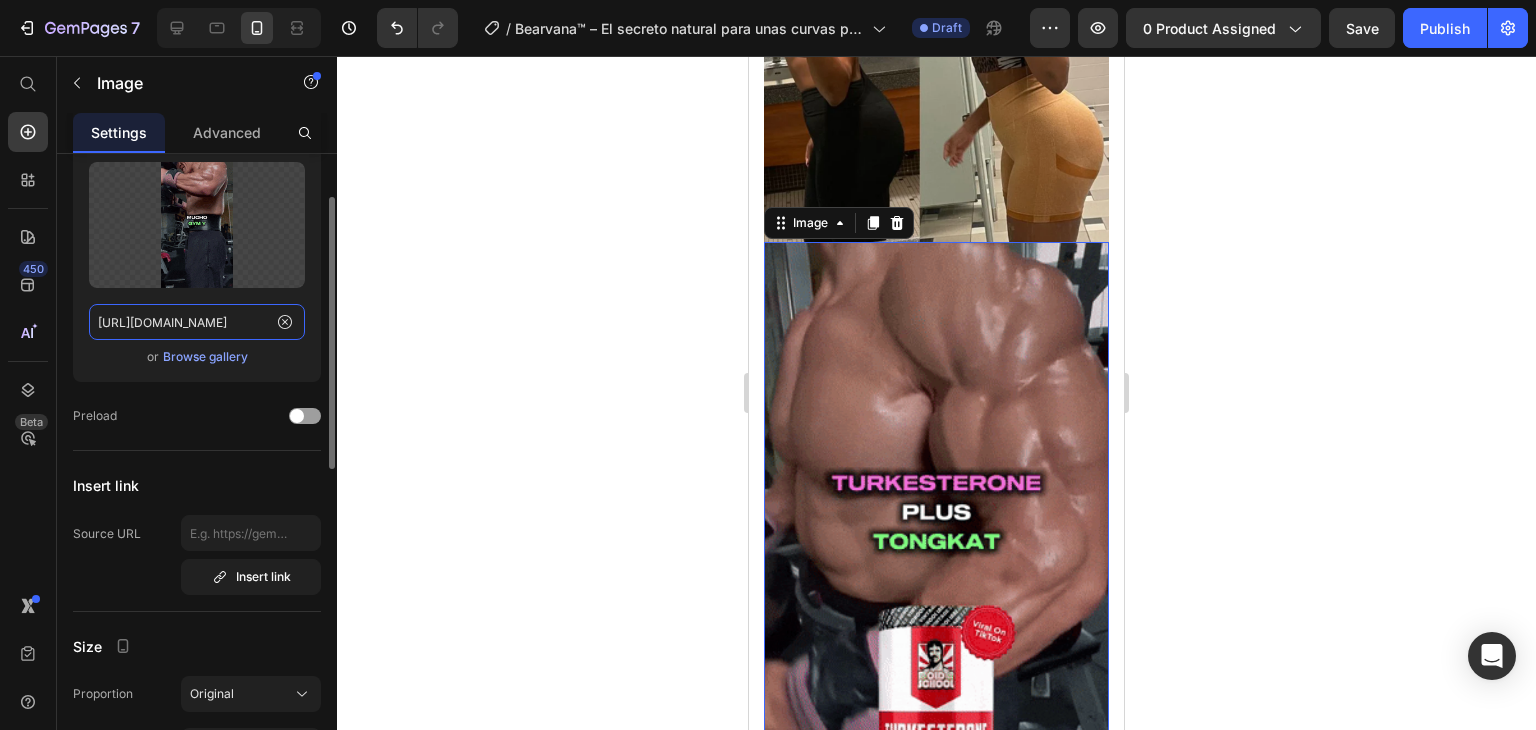 click on "[URL][DOMAIN_NAME]" 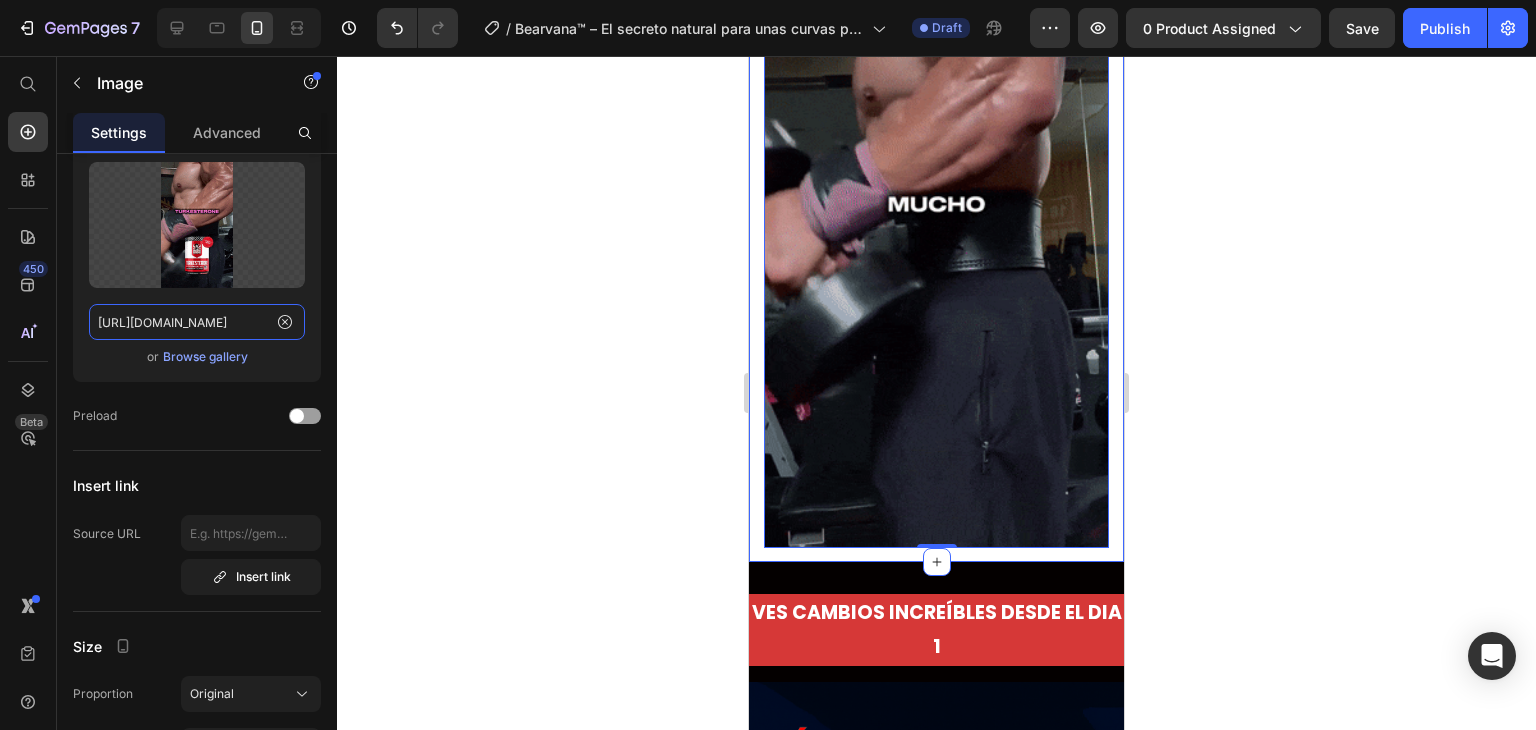 scroll, scrollTop: 2000, scrollLeft: 0, axis: vertical 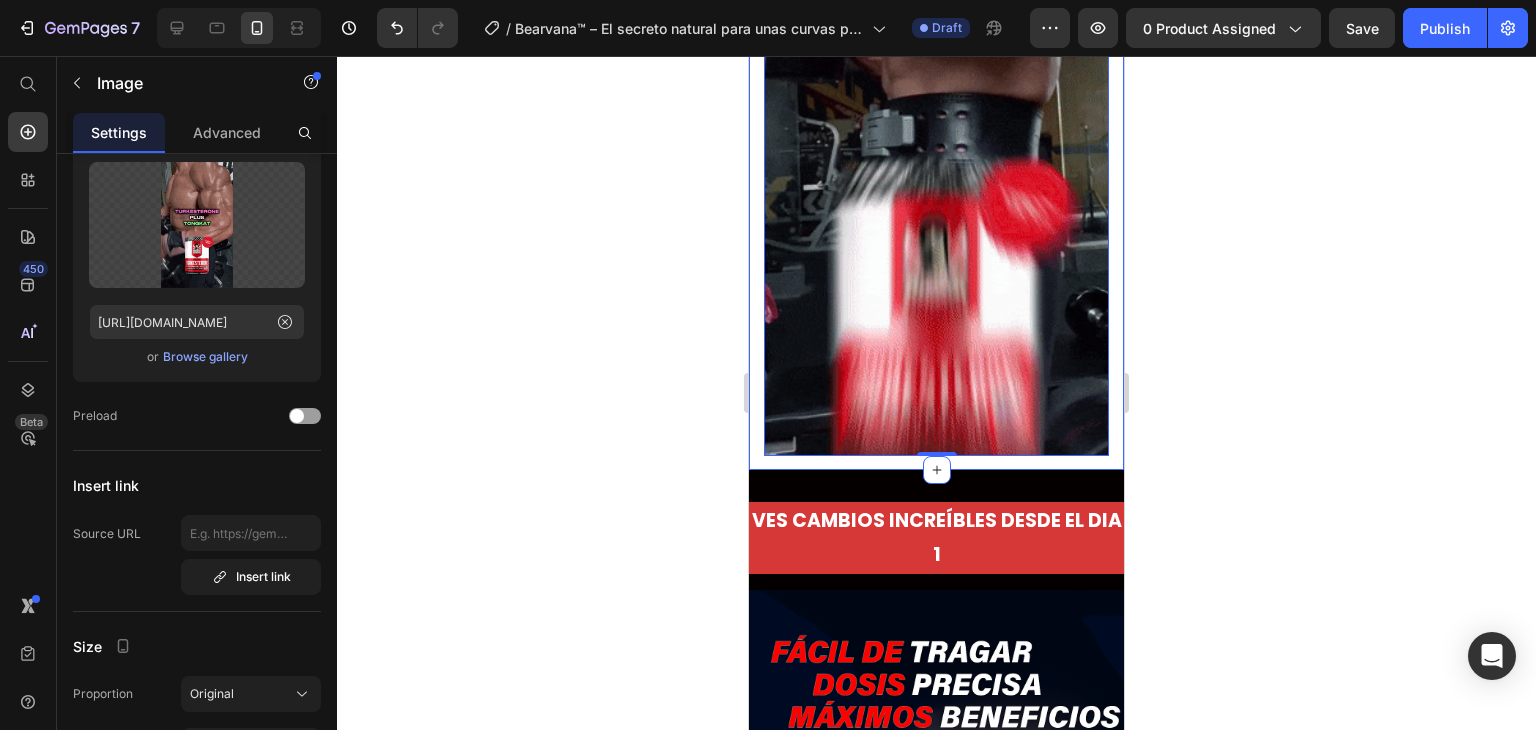 drag, startPoint x: 507, startPoint y: 386, endPoint x: 480, endPoint y: 398, distance: 29.546574 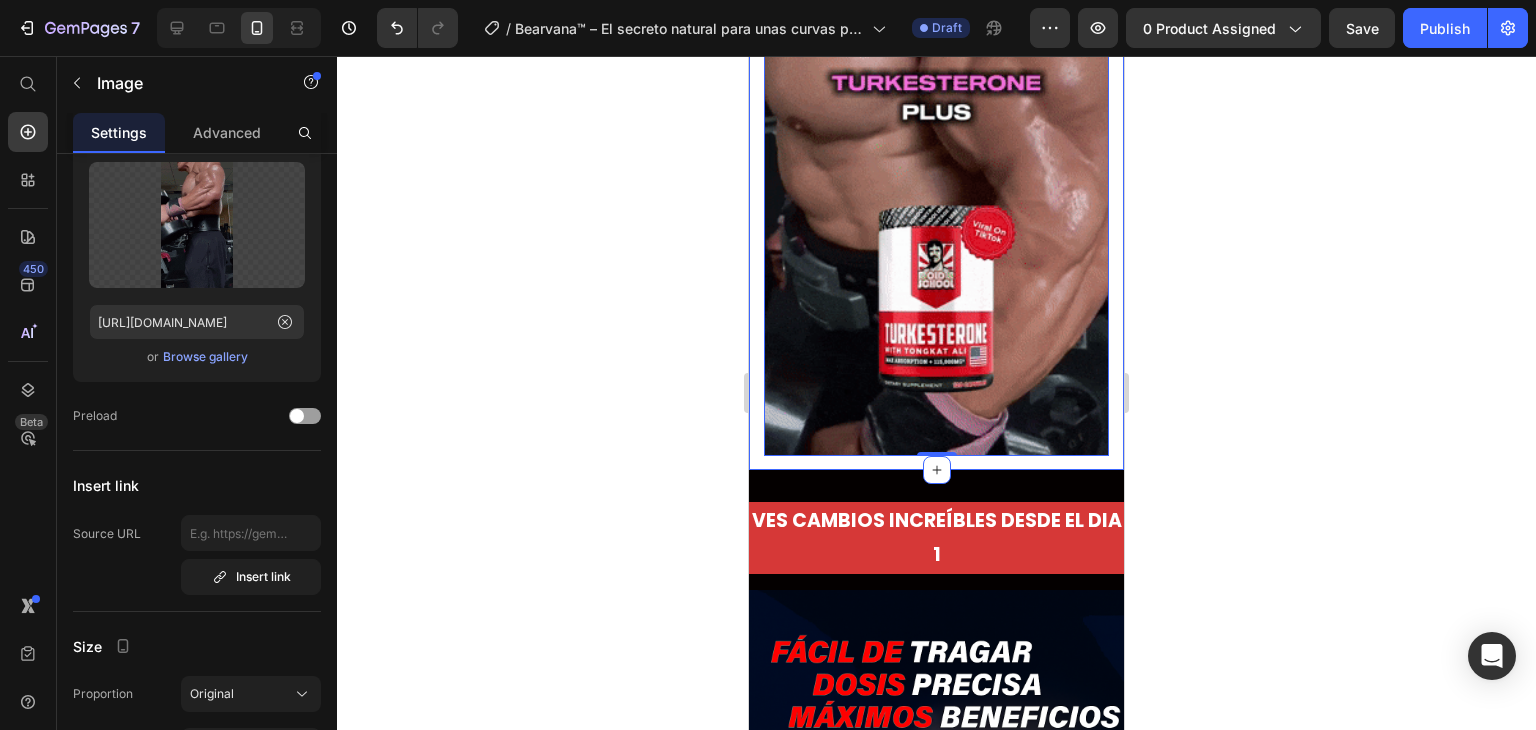 click 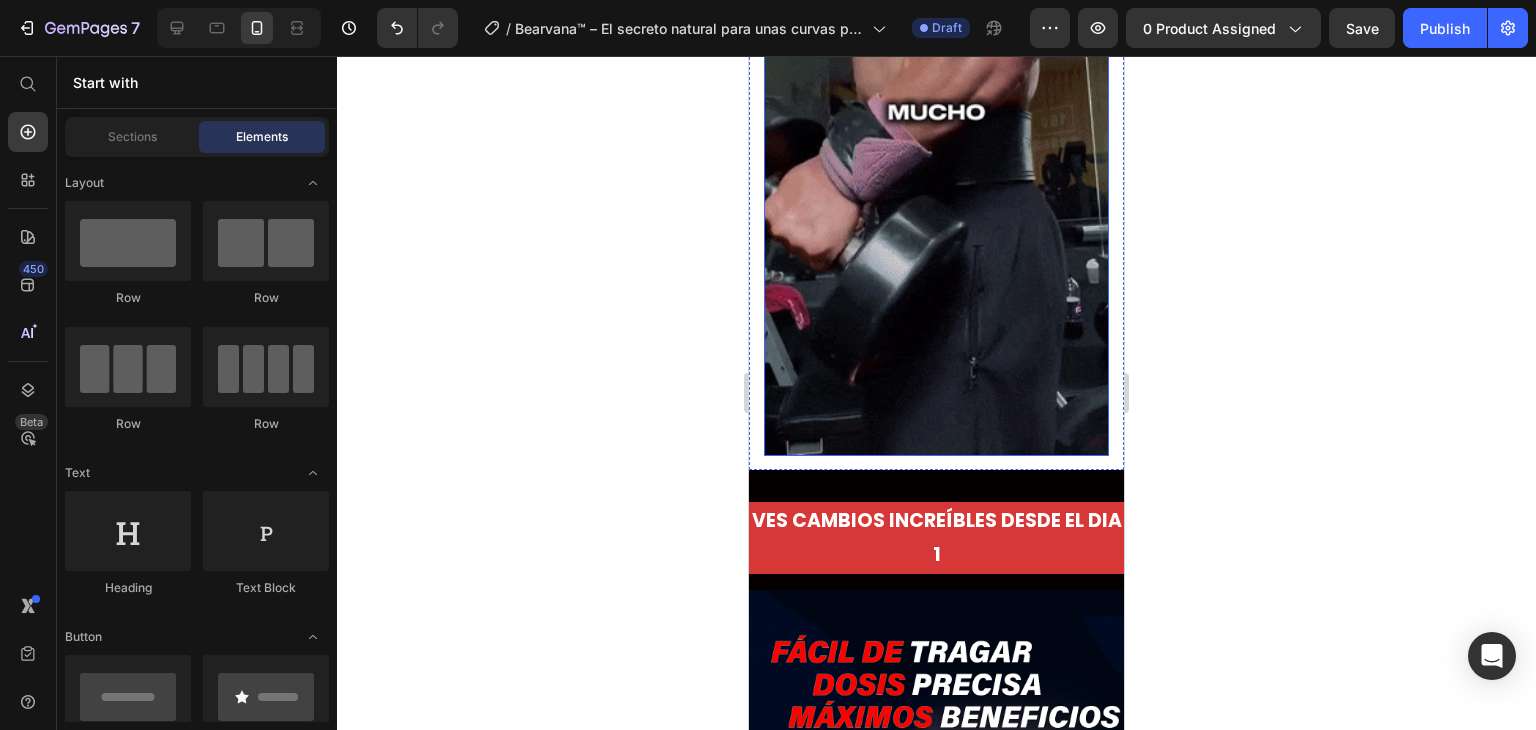 click at bounding box center [936, 148] 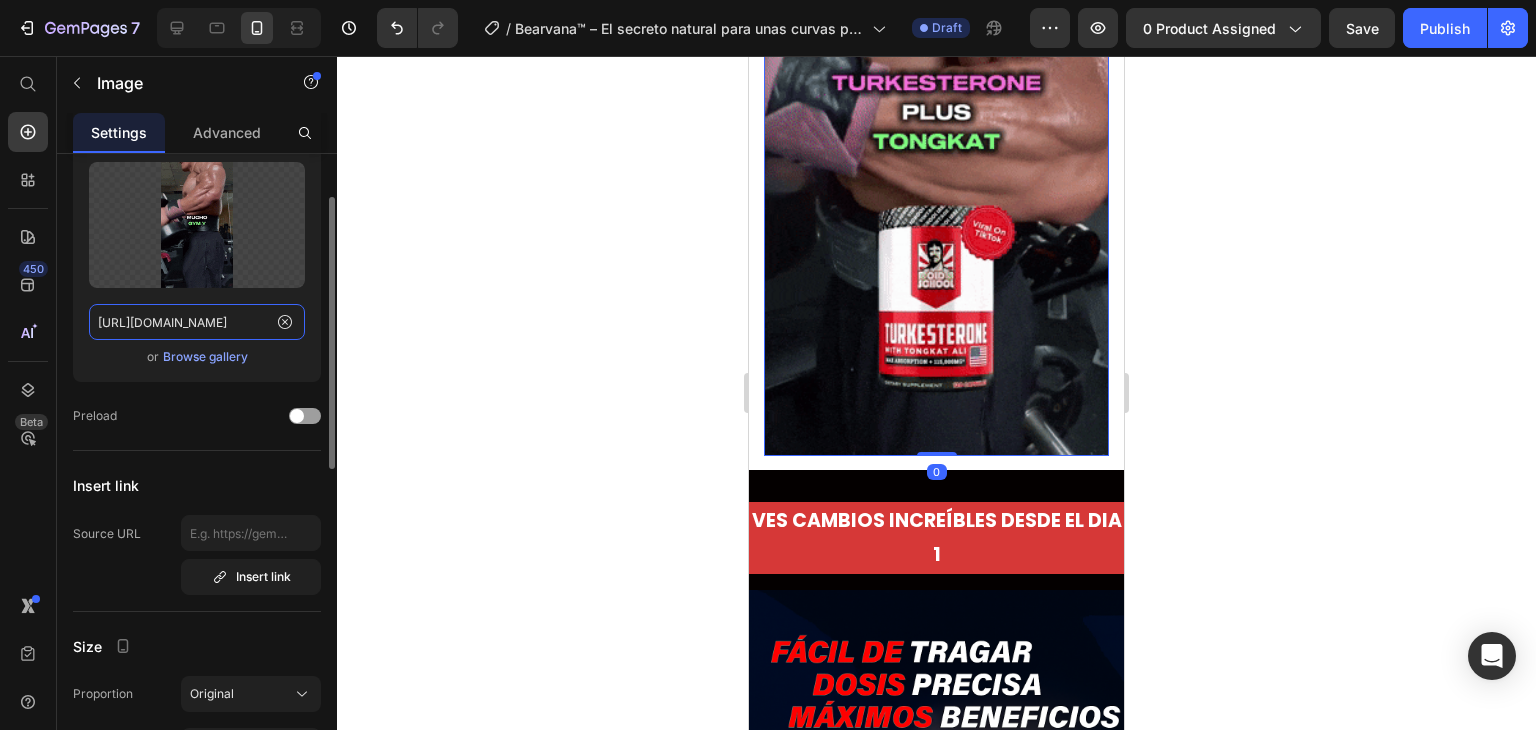click on "[URL][DOMAIN_NAME]" 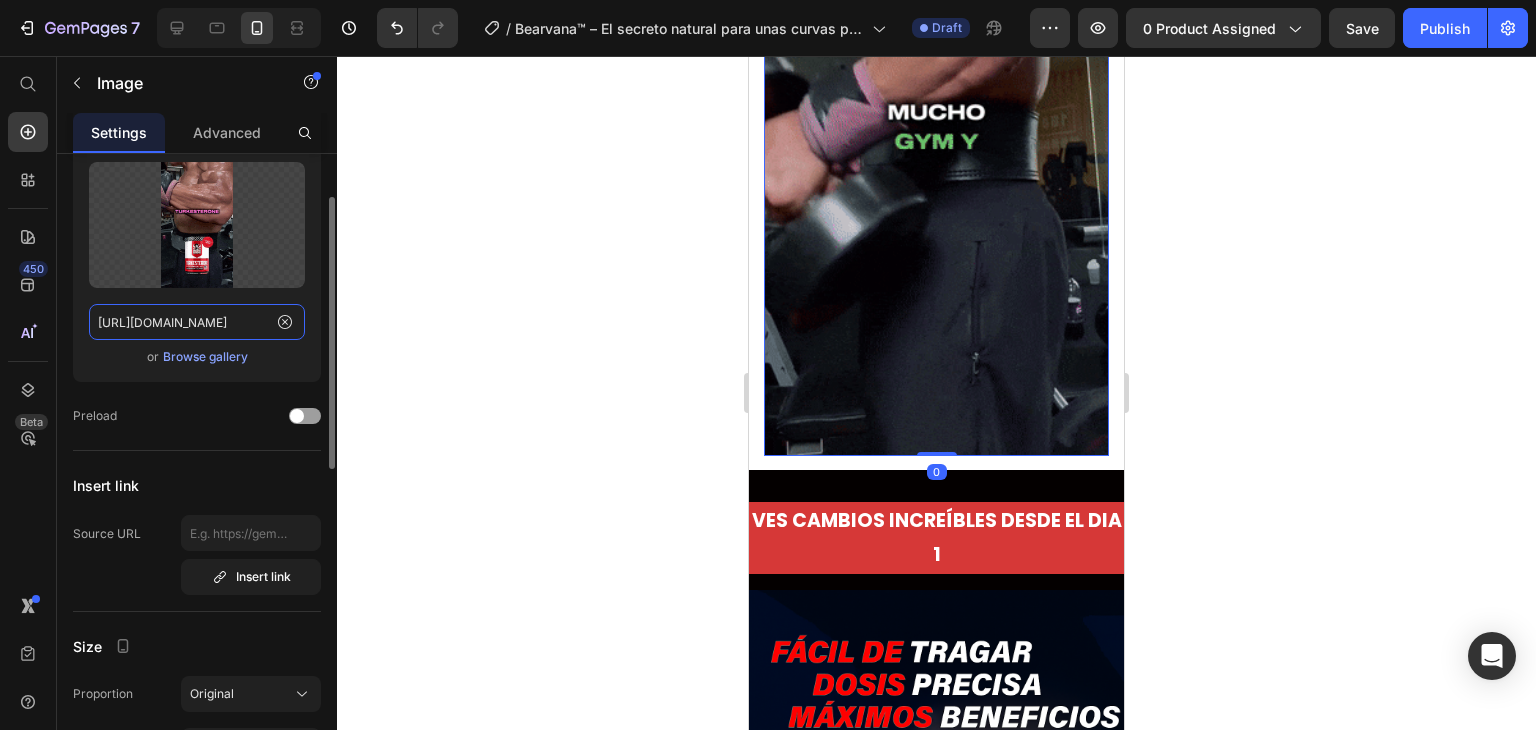 click on "[URL][DOMAIN_NAME]" 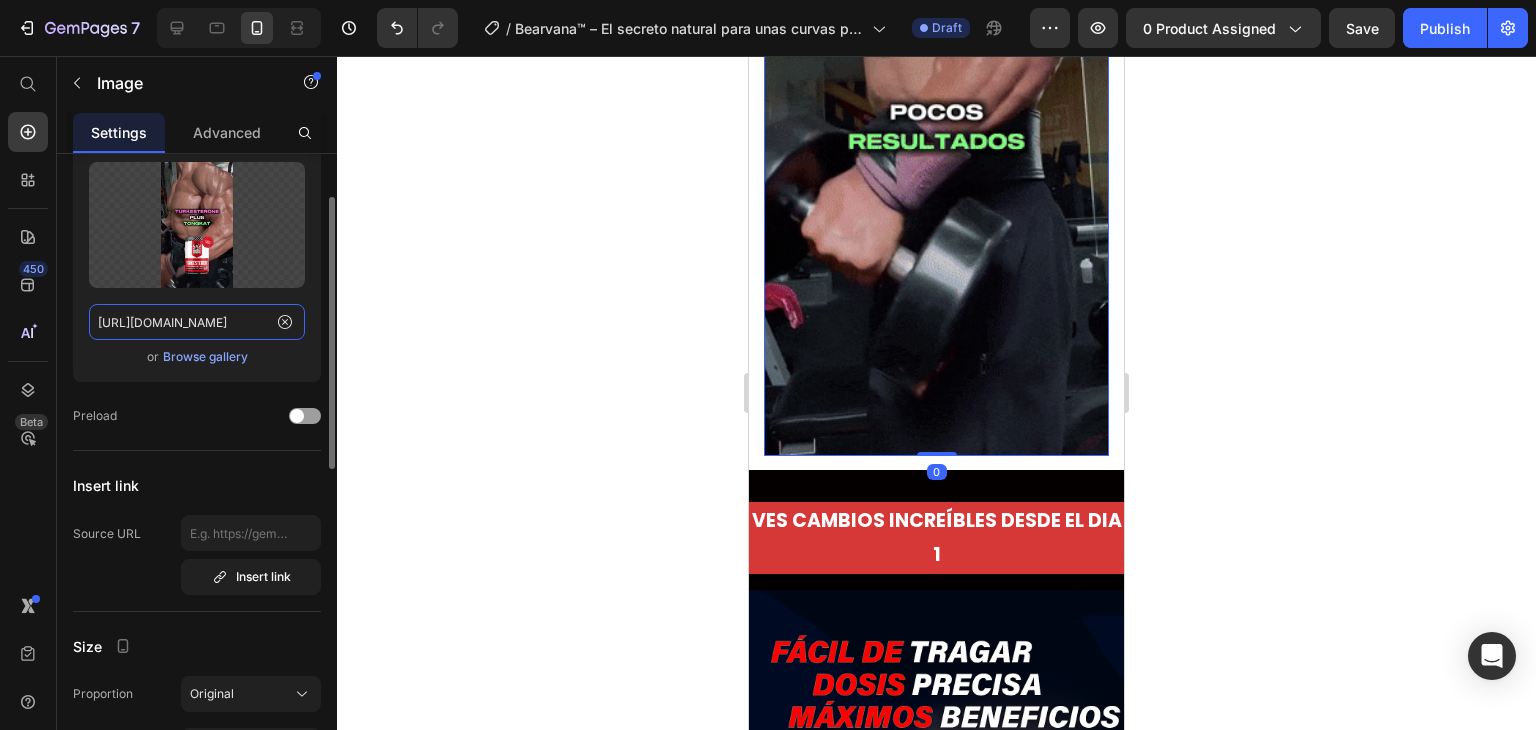 paste on "ChatGPT_Image_26_[DATE]_2025_00_21_52.png?v=1753509223" 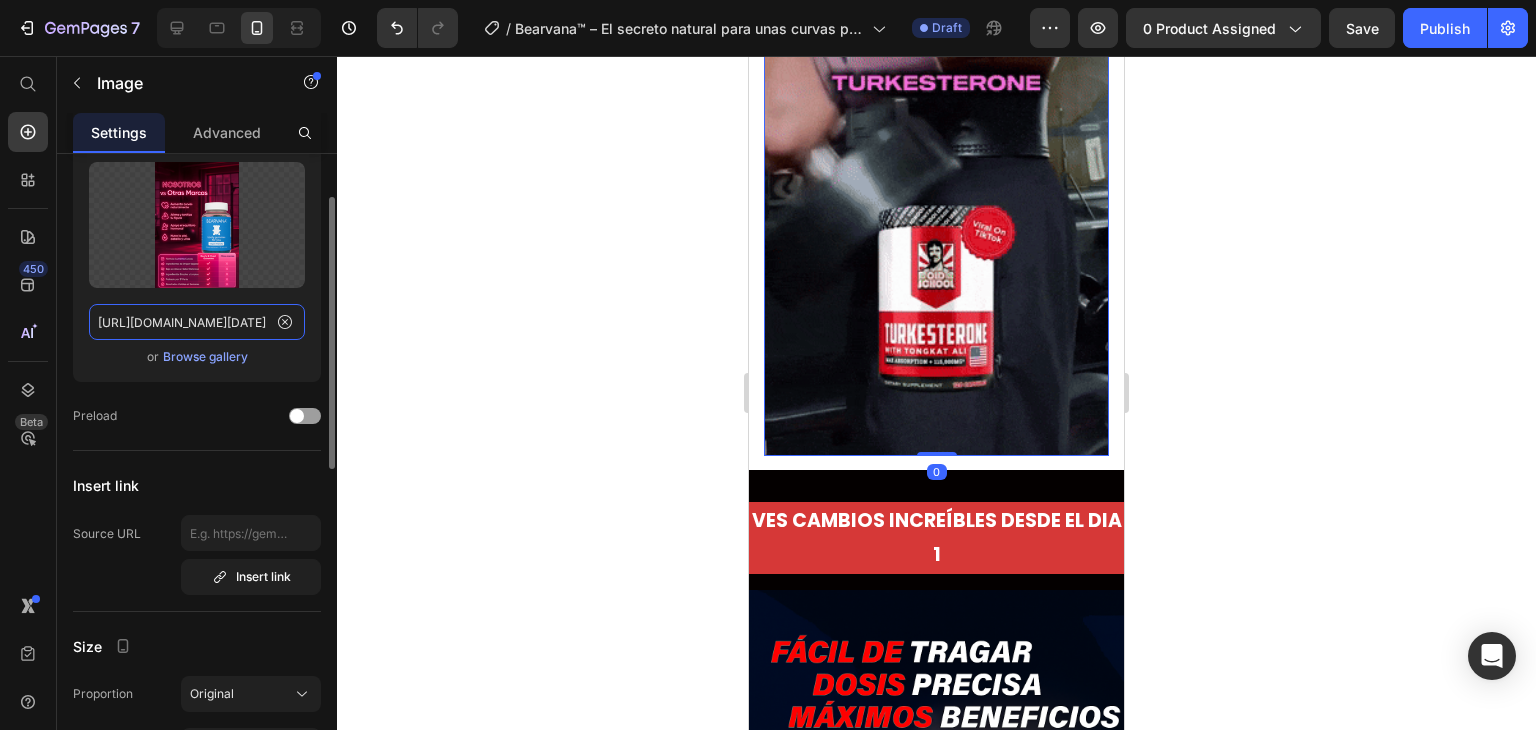 scroll, scrollTop: 0, scrollLeft: 479, axis: horizontal 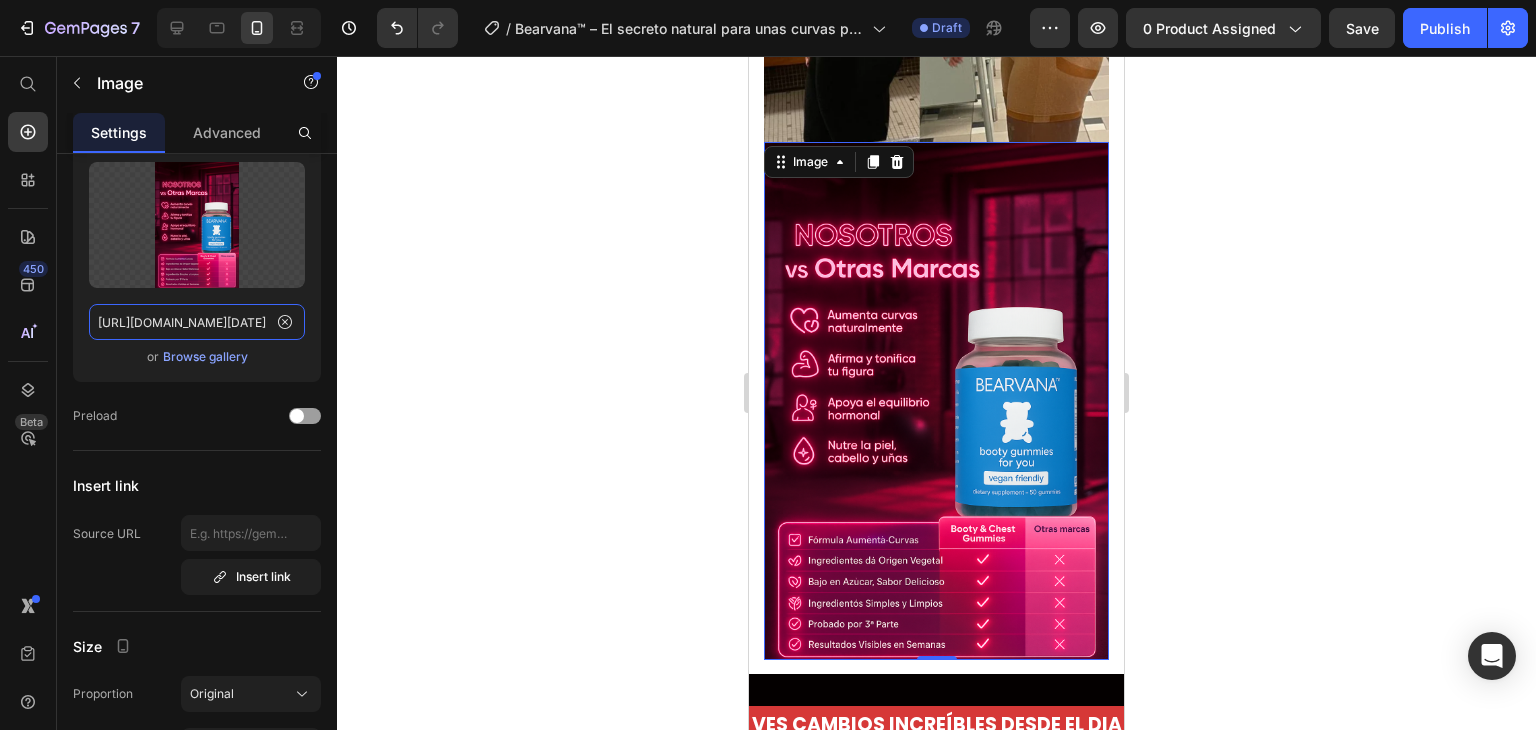type on "[URL][DOMAIN_NAME][DATE]" 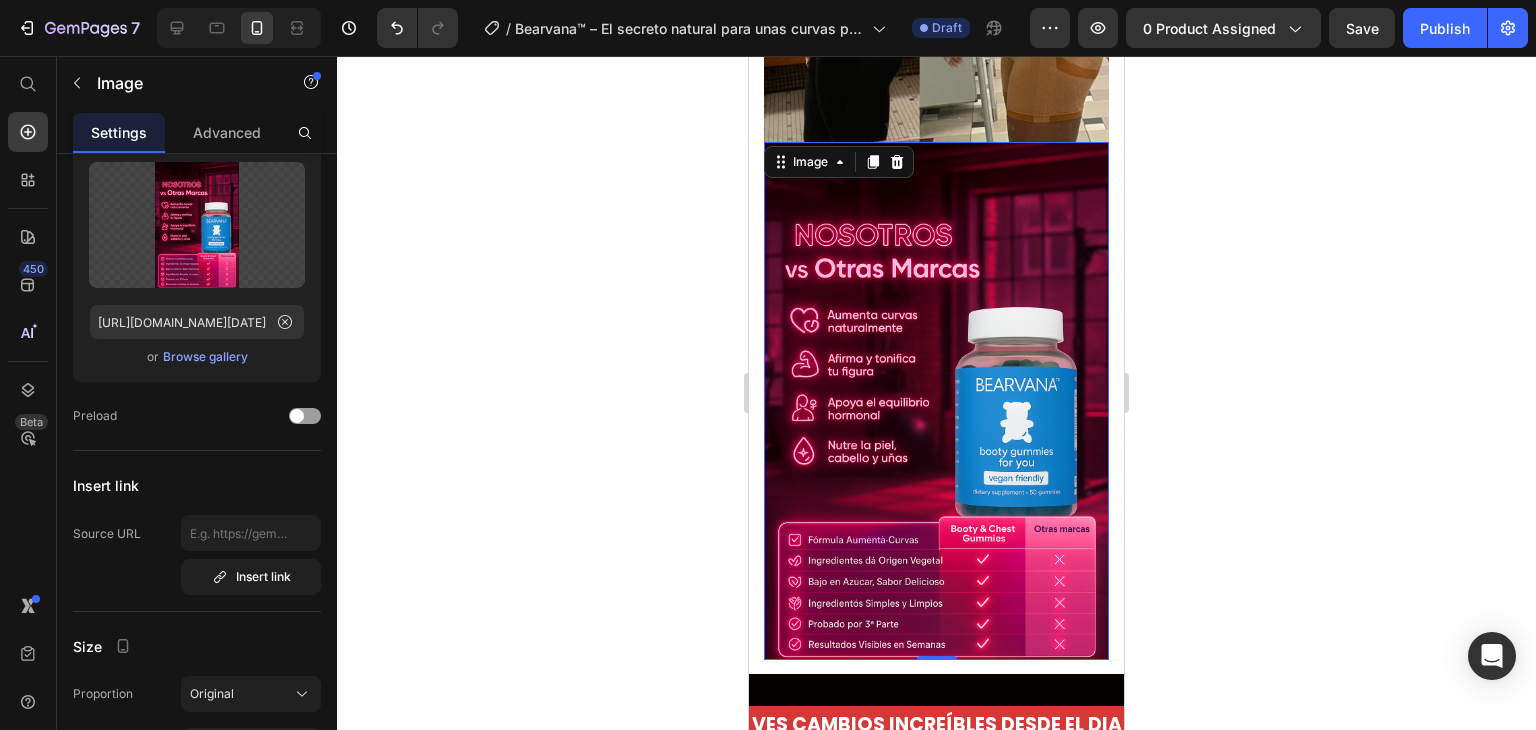 click 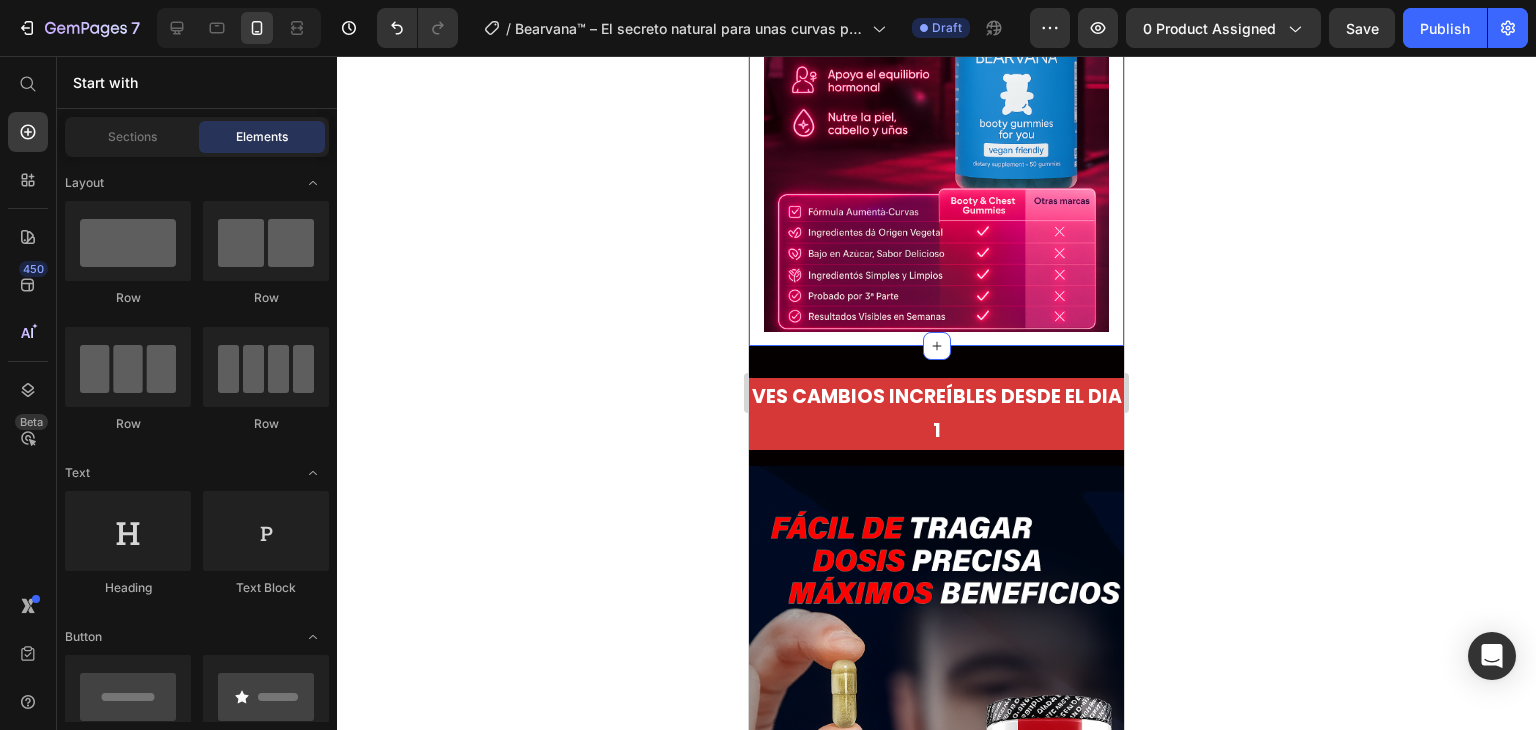 scroll, scrollTop: 2100, scrollLeft: 0, axis: vertical 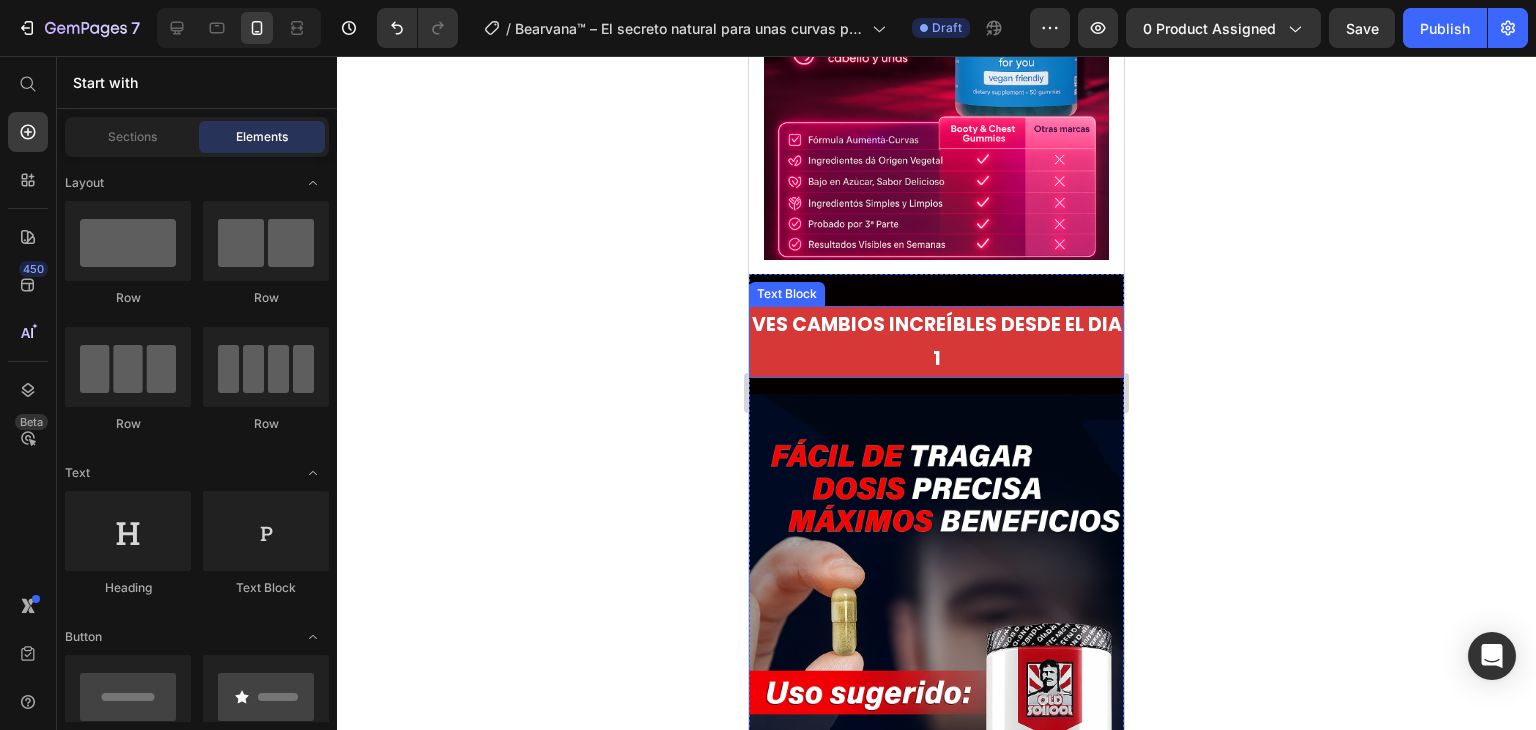 click on "VES CAMBIOS INCREÍBLES DESDE EL DIA 1" at bounding box center (936, 342) 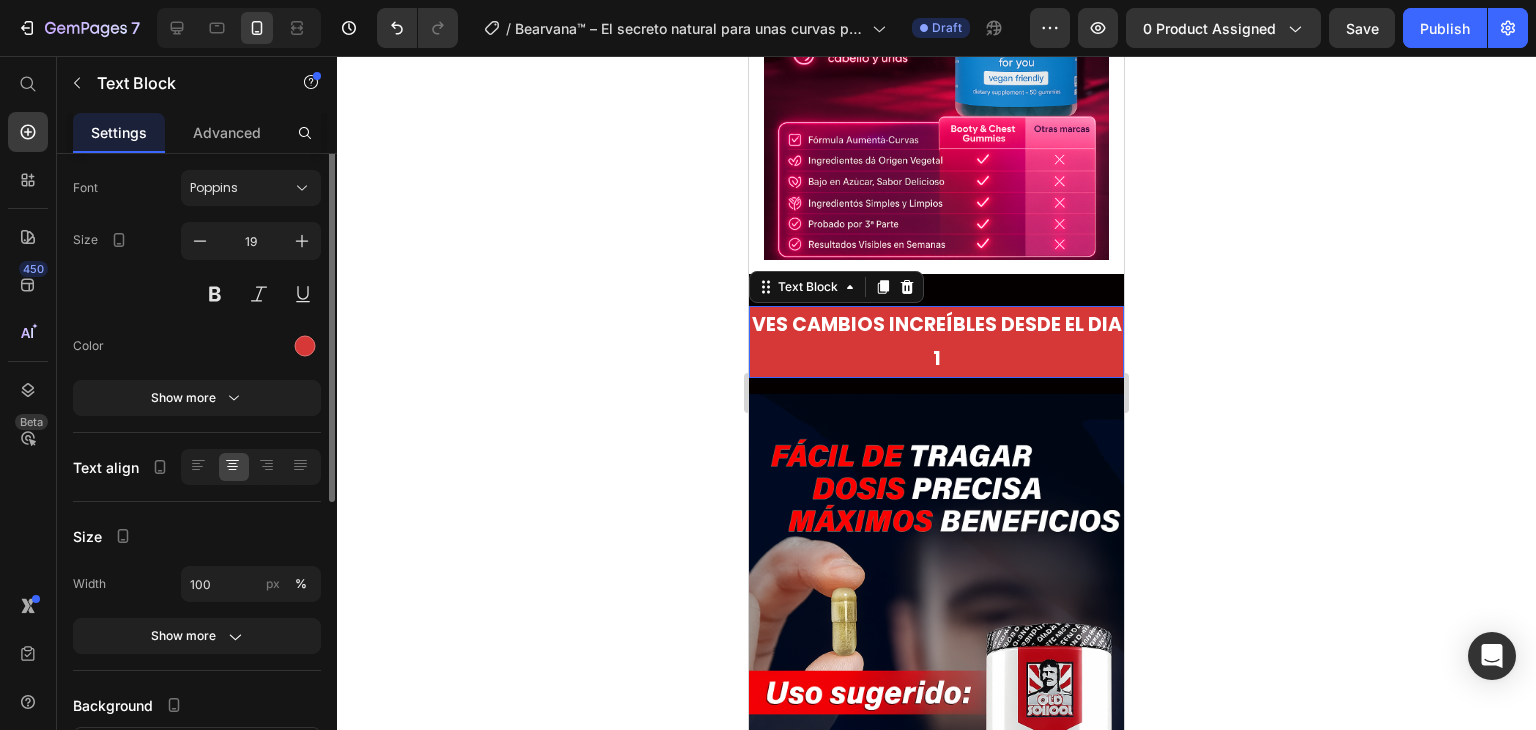 scroll, scrollTop: 0, scrollLeft: 0, axis: both 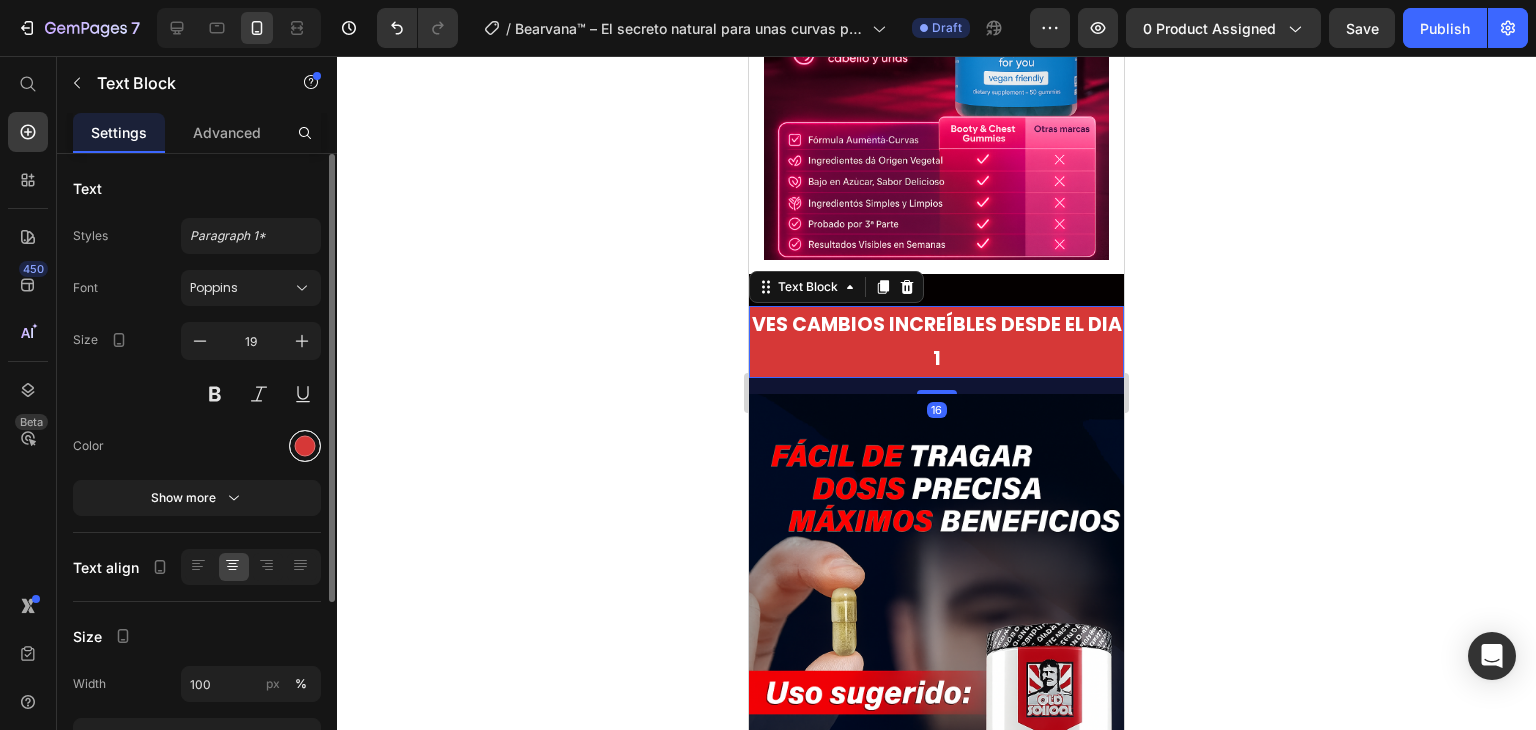 click at bounding box center [305, 446] 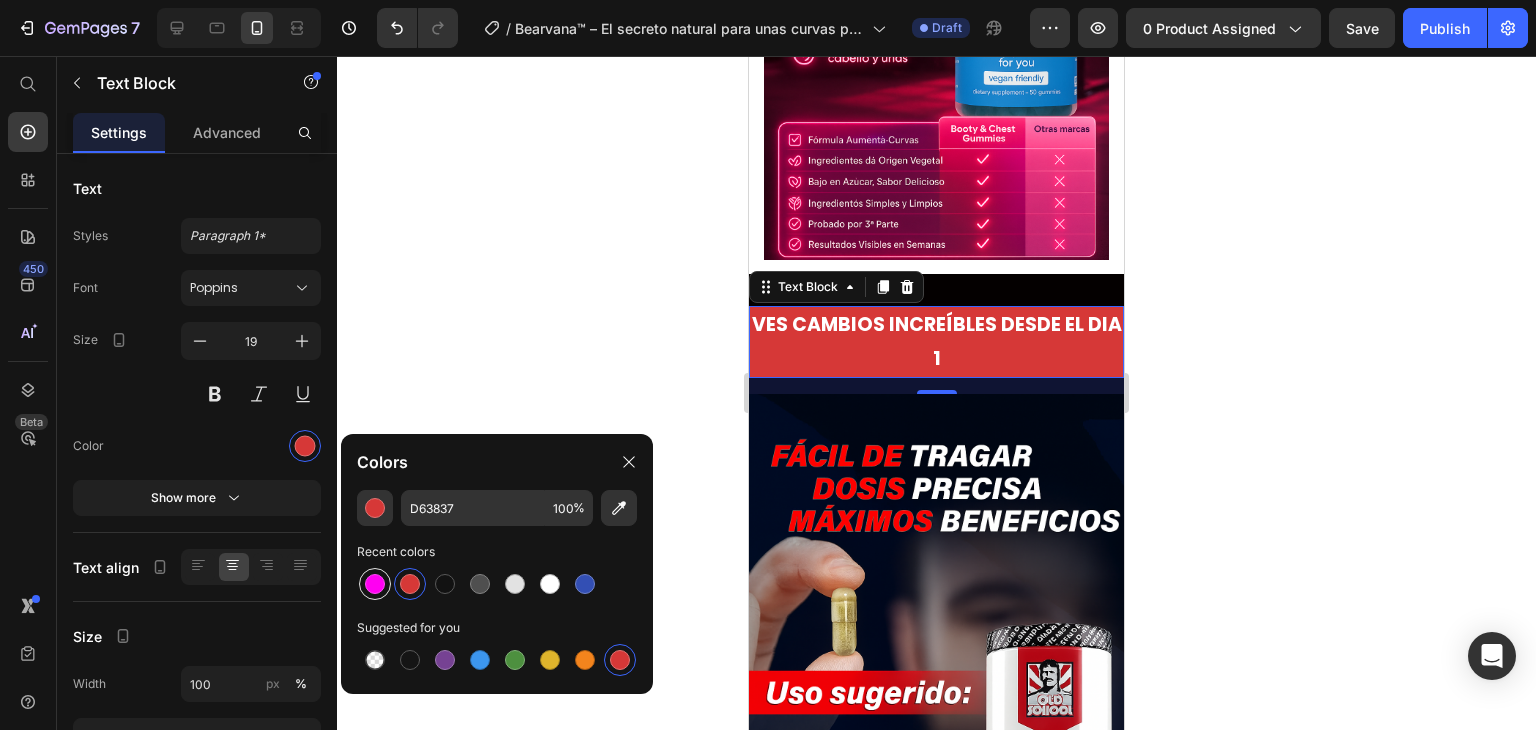 click at bounding box center [375, 584] 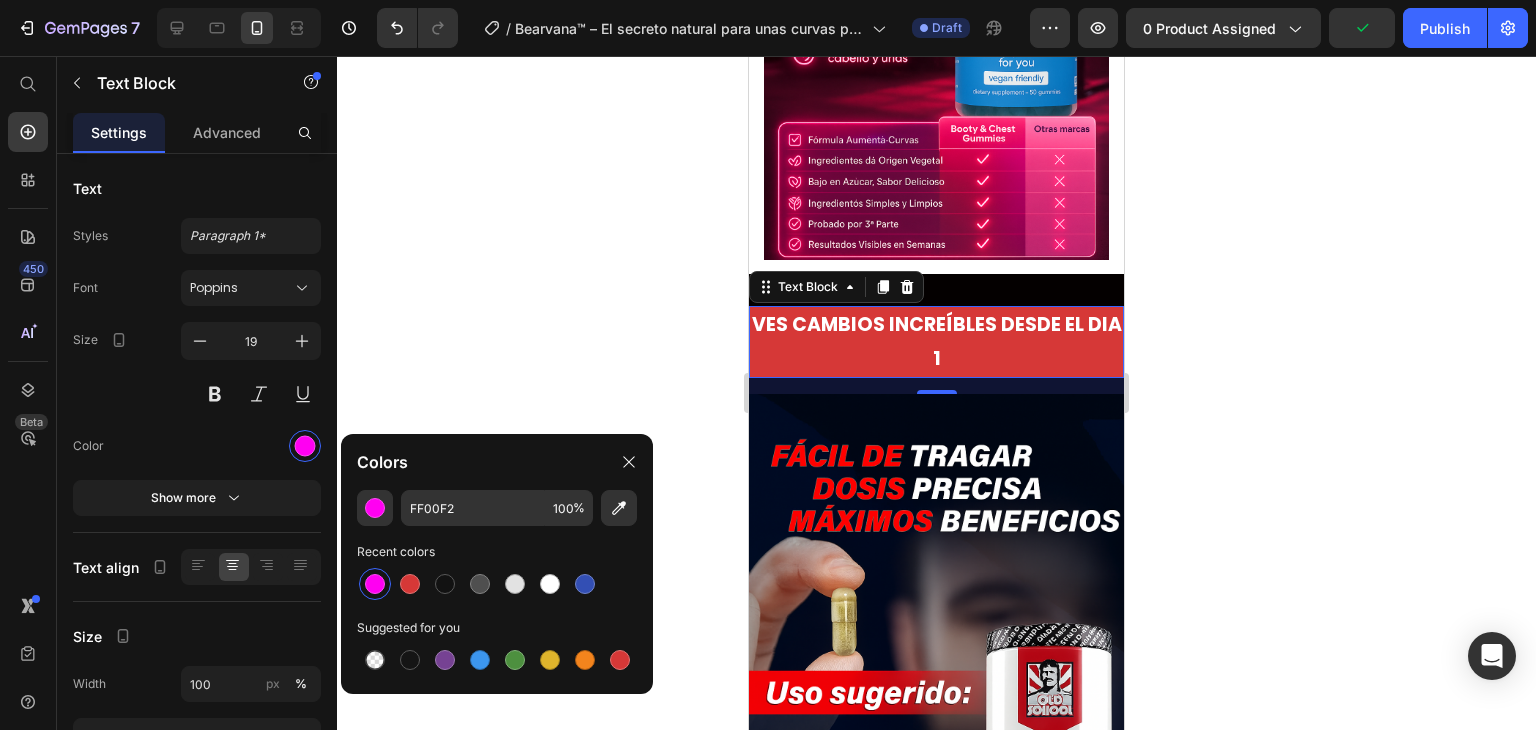 click on "VES CAMBIOS INCREÍBLES DESDE EL DIA 1" at bounding box center [936, 342] 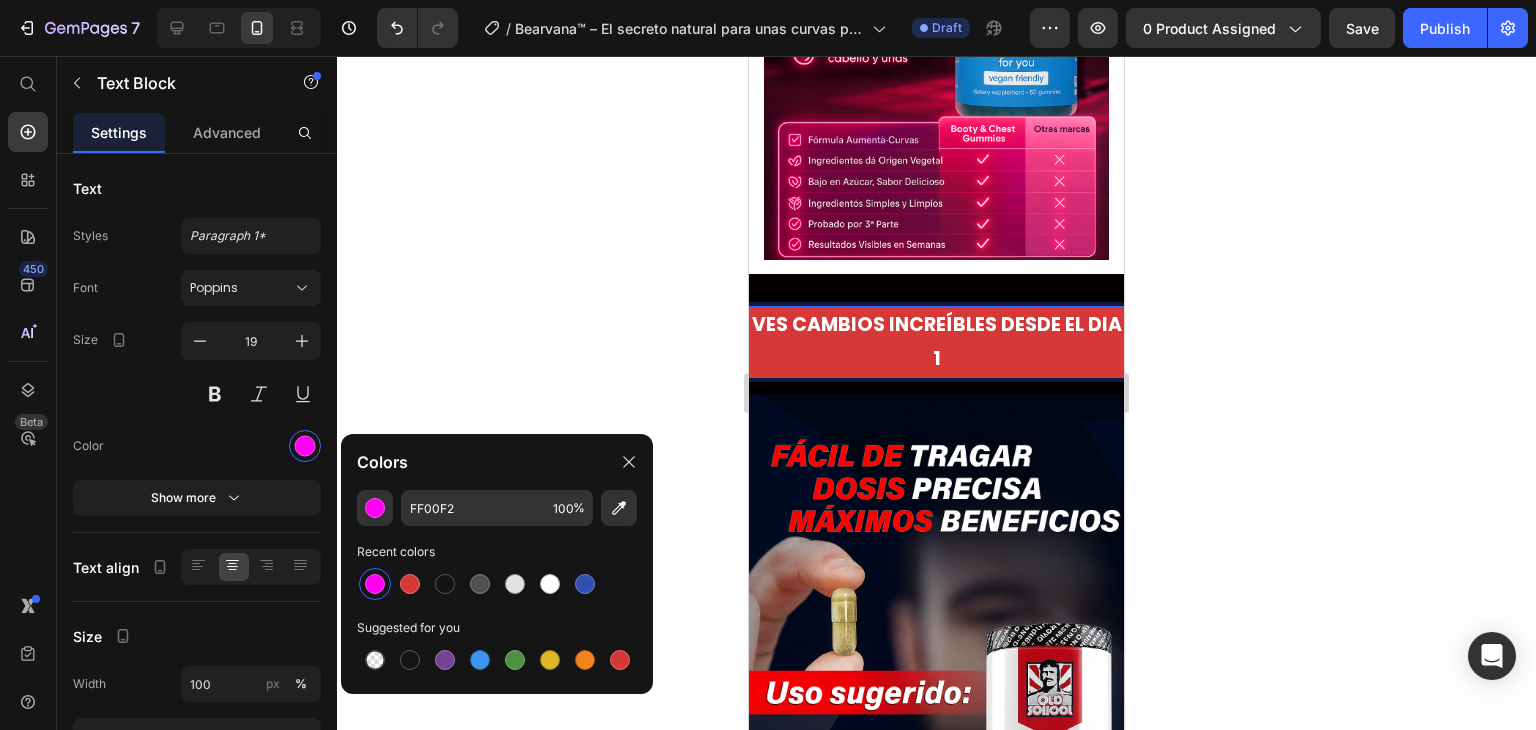 click on "VES CAMBIOS INCREÍBLES DESDE EL DIA 1" at bounding box center (936, 342) 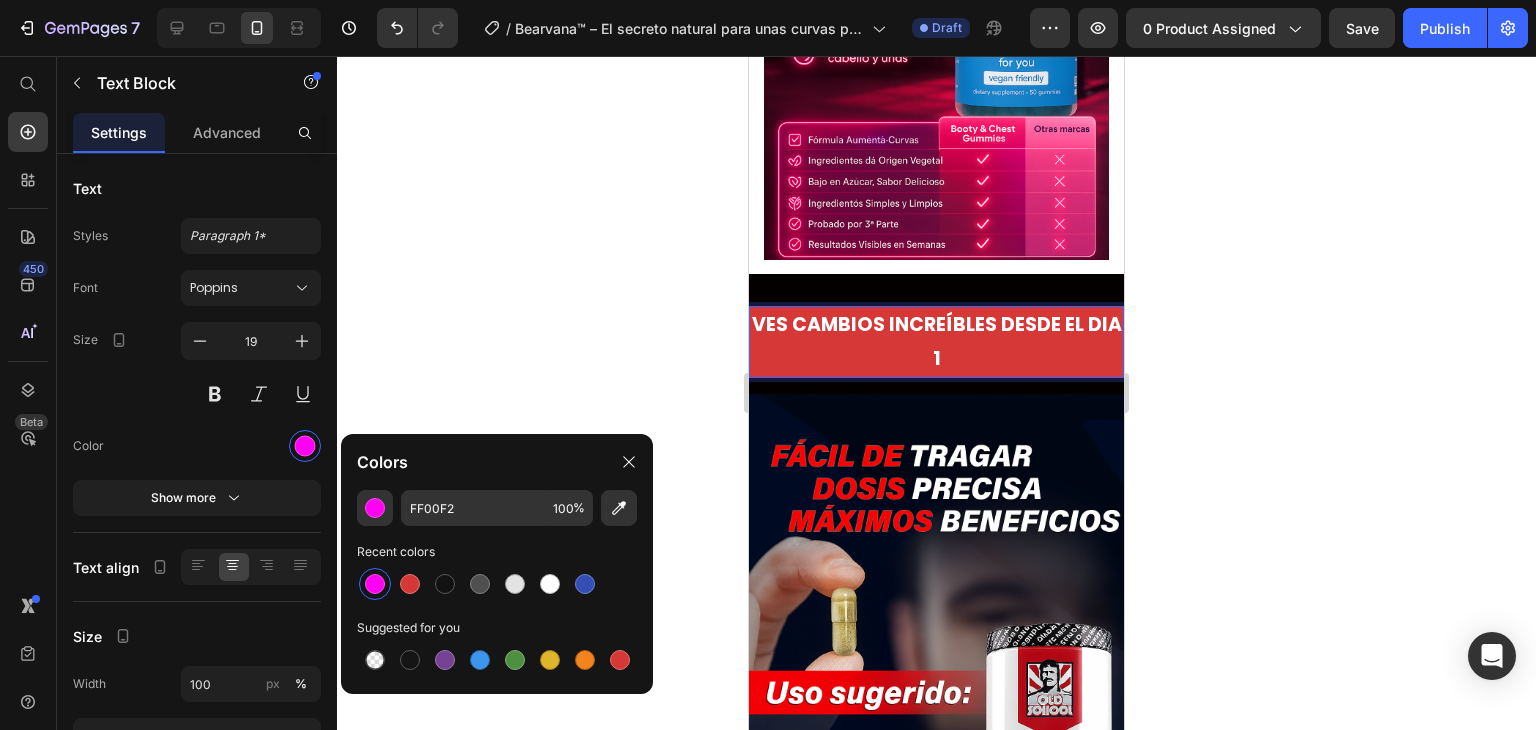 click at bounding box center [375, 584] 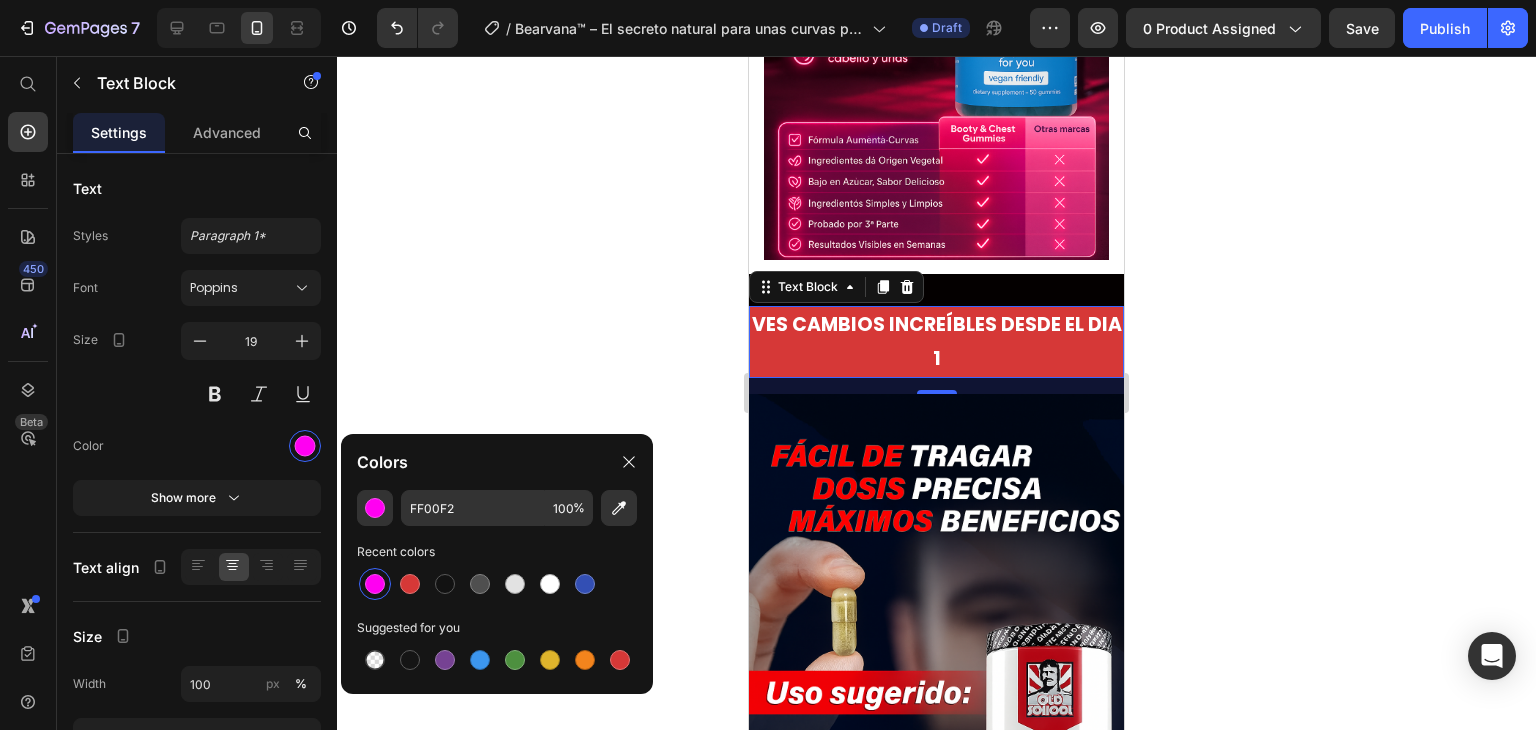 click 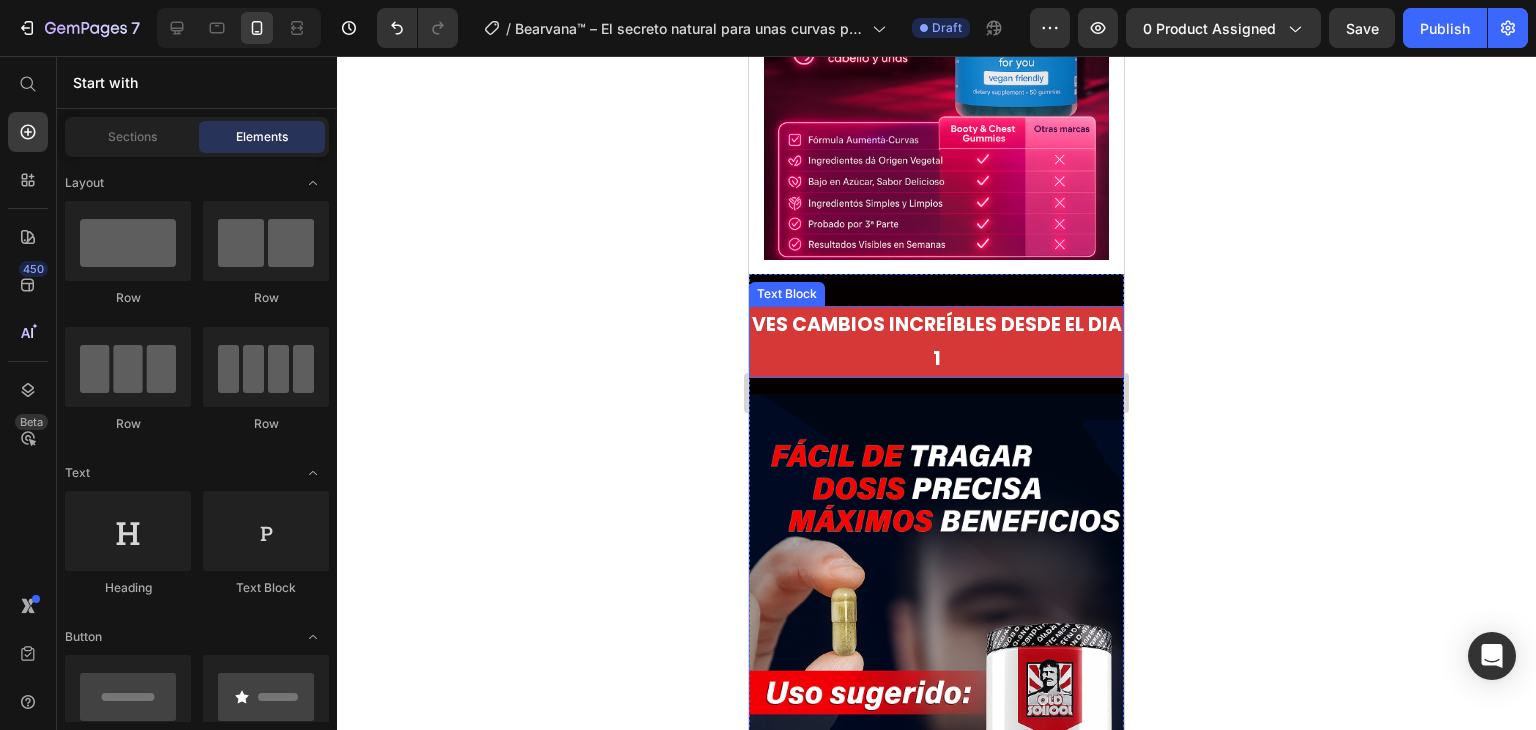 click on "VES CAMBIOS INCREÍBLES DESDE EL DIA 1" at bounding box center (936, 342) 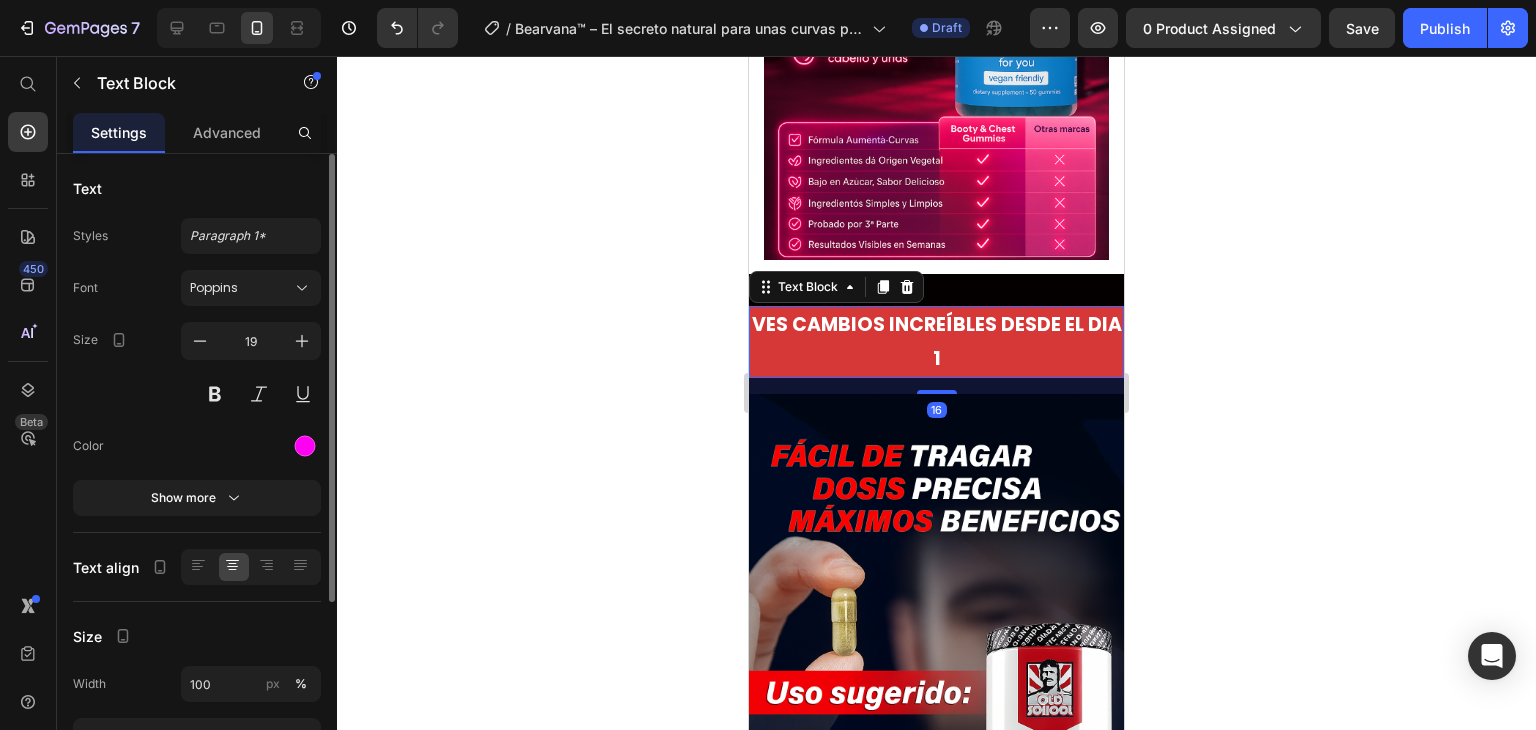 scroll, scrollTop: 260, scrollLeft: 0, axis: vertical 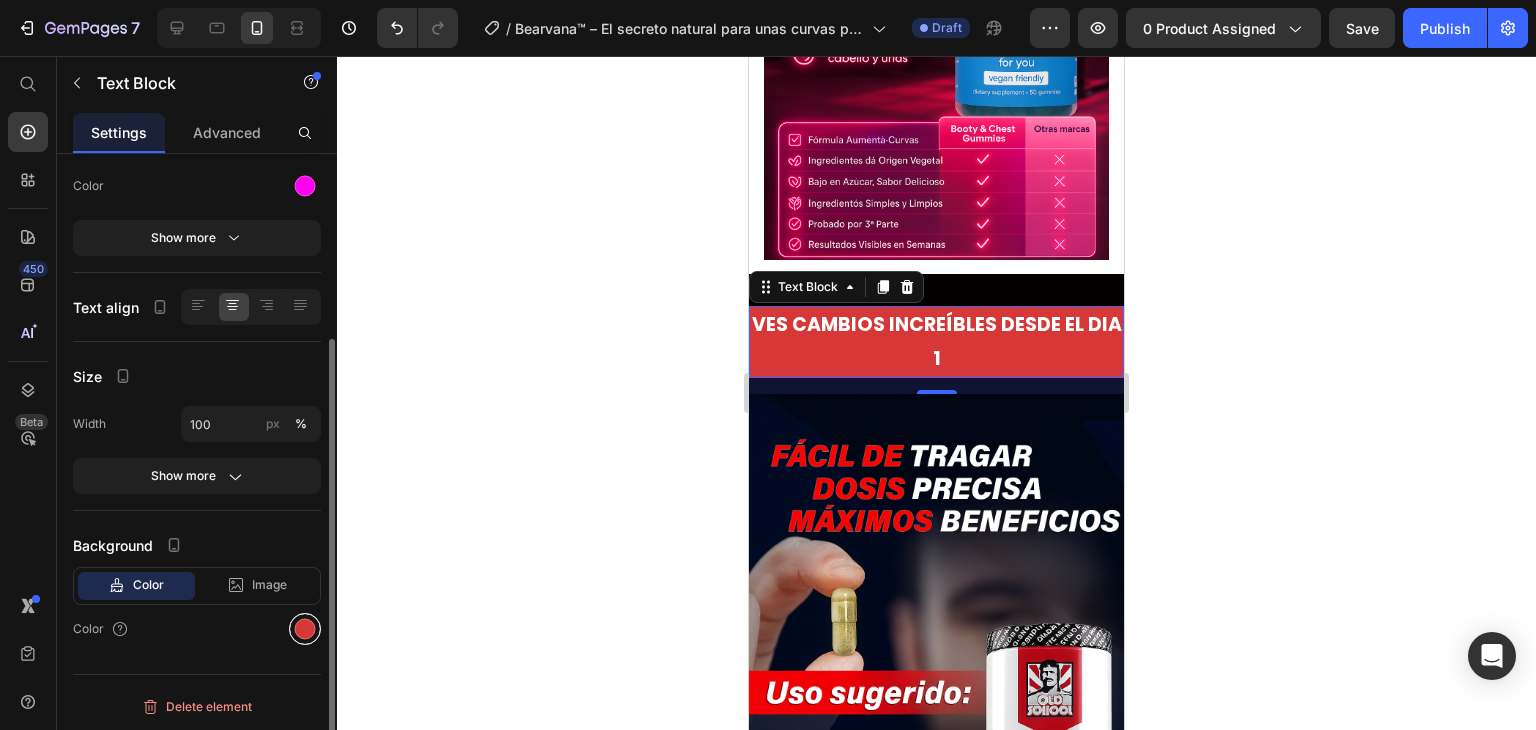 click at bounding box center [305, 629] 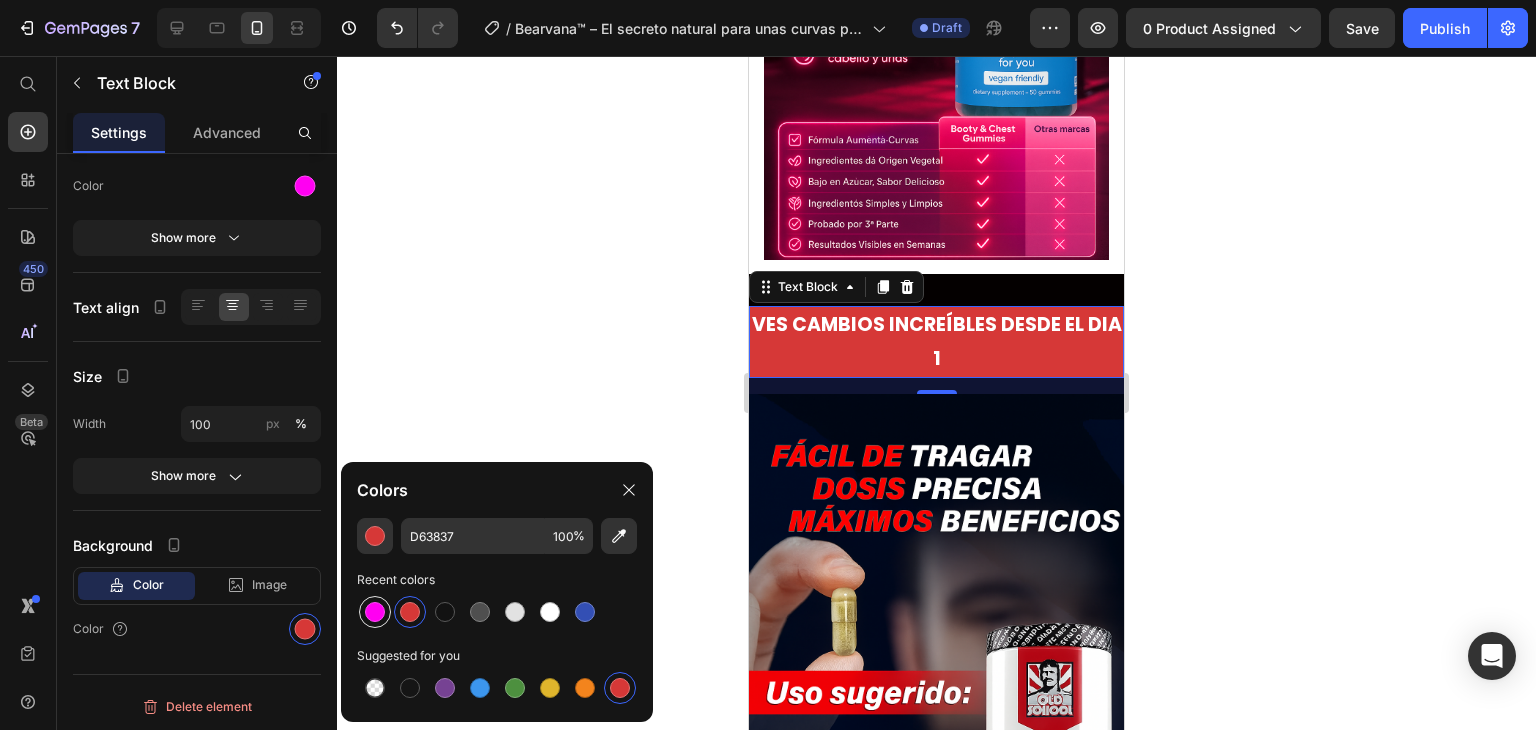 click at bounding box center (375, 612) 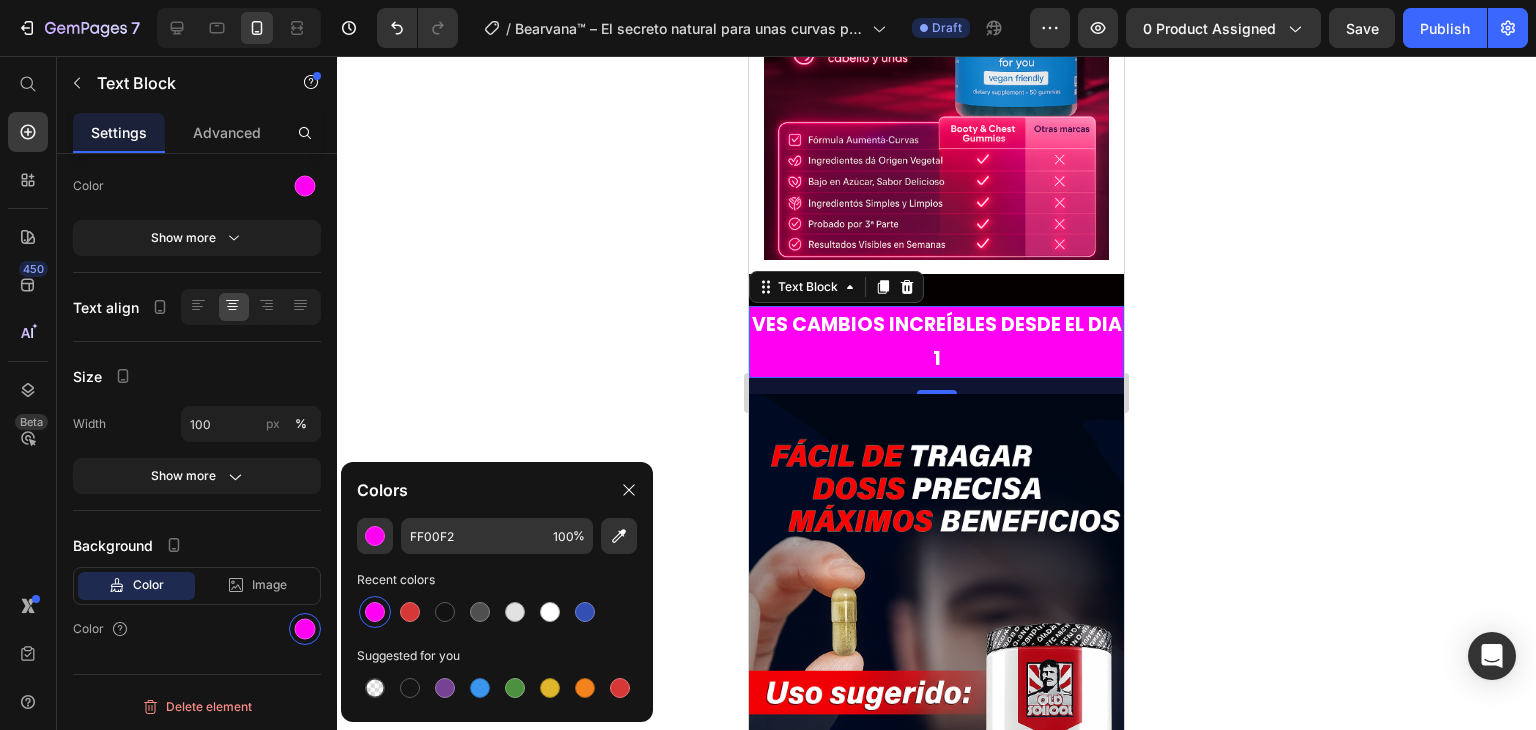 click 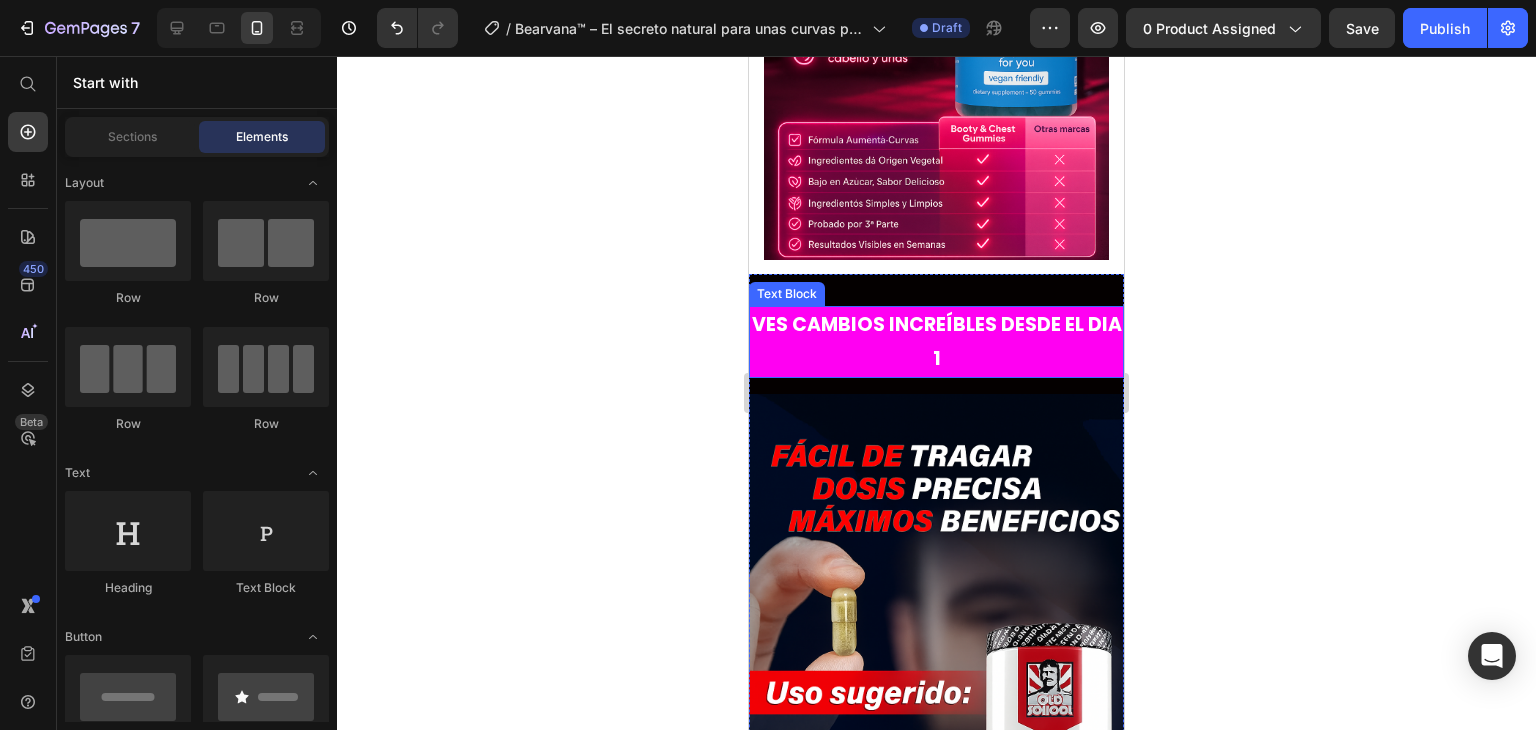 click on "VES CAMBIOS INCREÍBLES DESDE EL DIA 1" at bounding box center (937, 341) 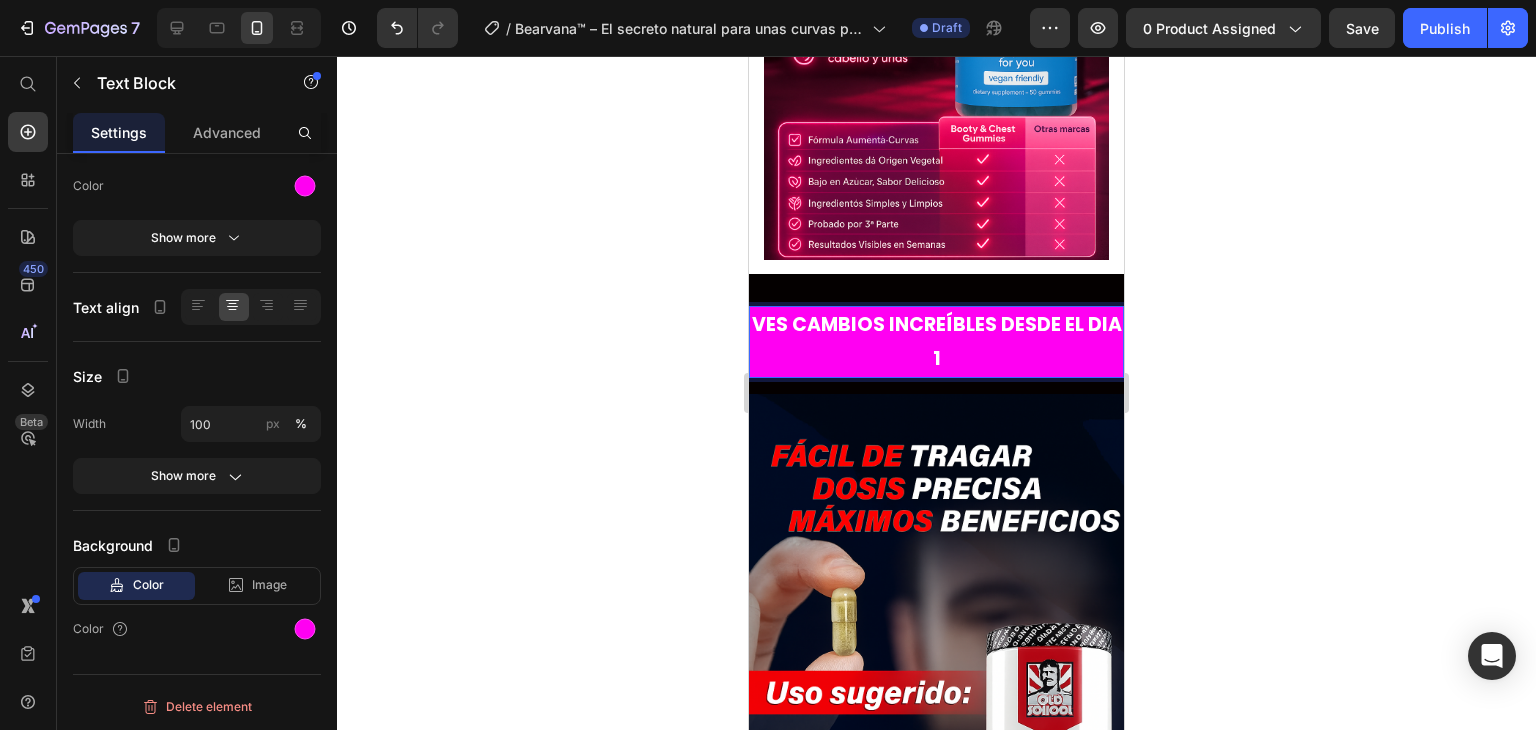 click on "VES CAMBIOS INCREÍBLES DESDE EL DIA 1" at bounding box center [937, 341] 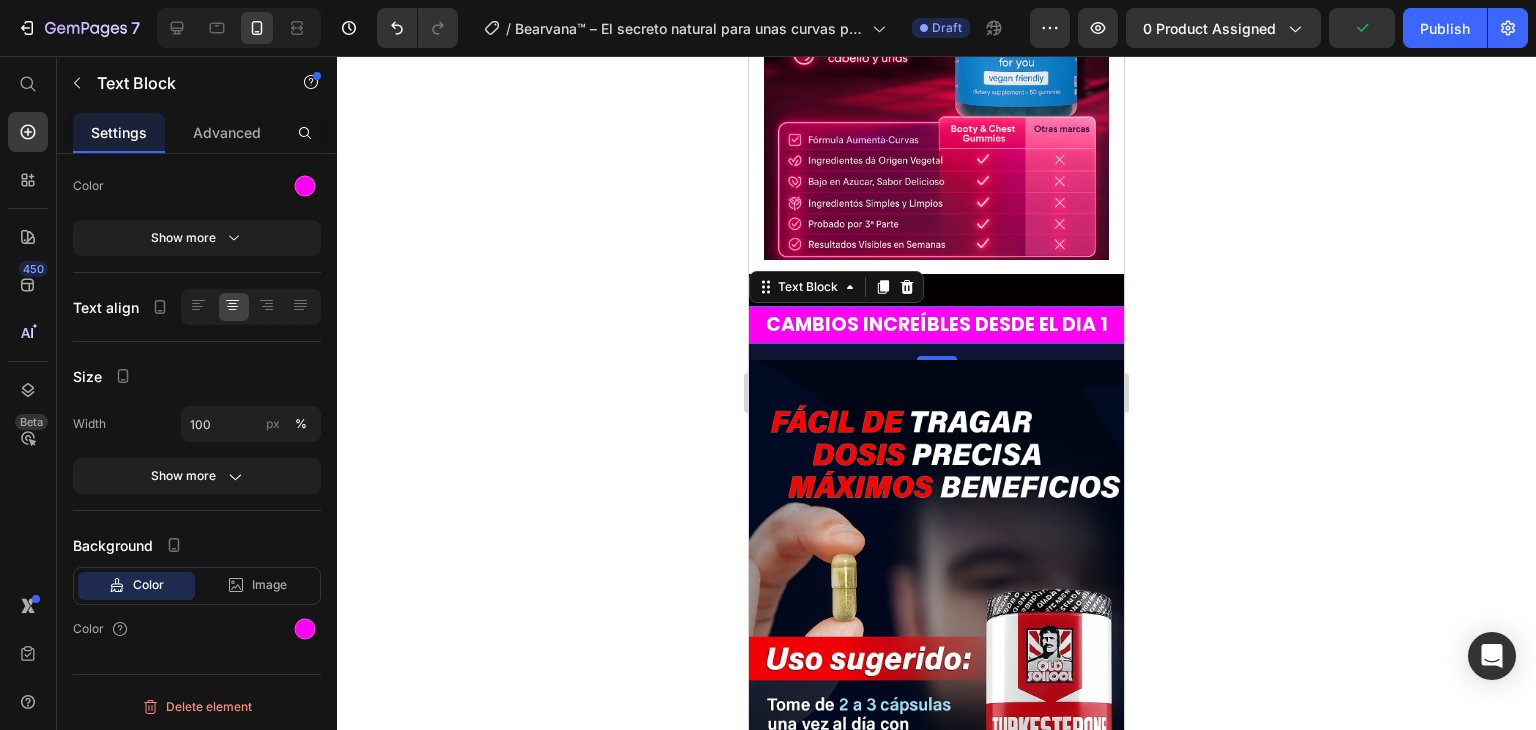 click 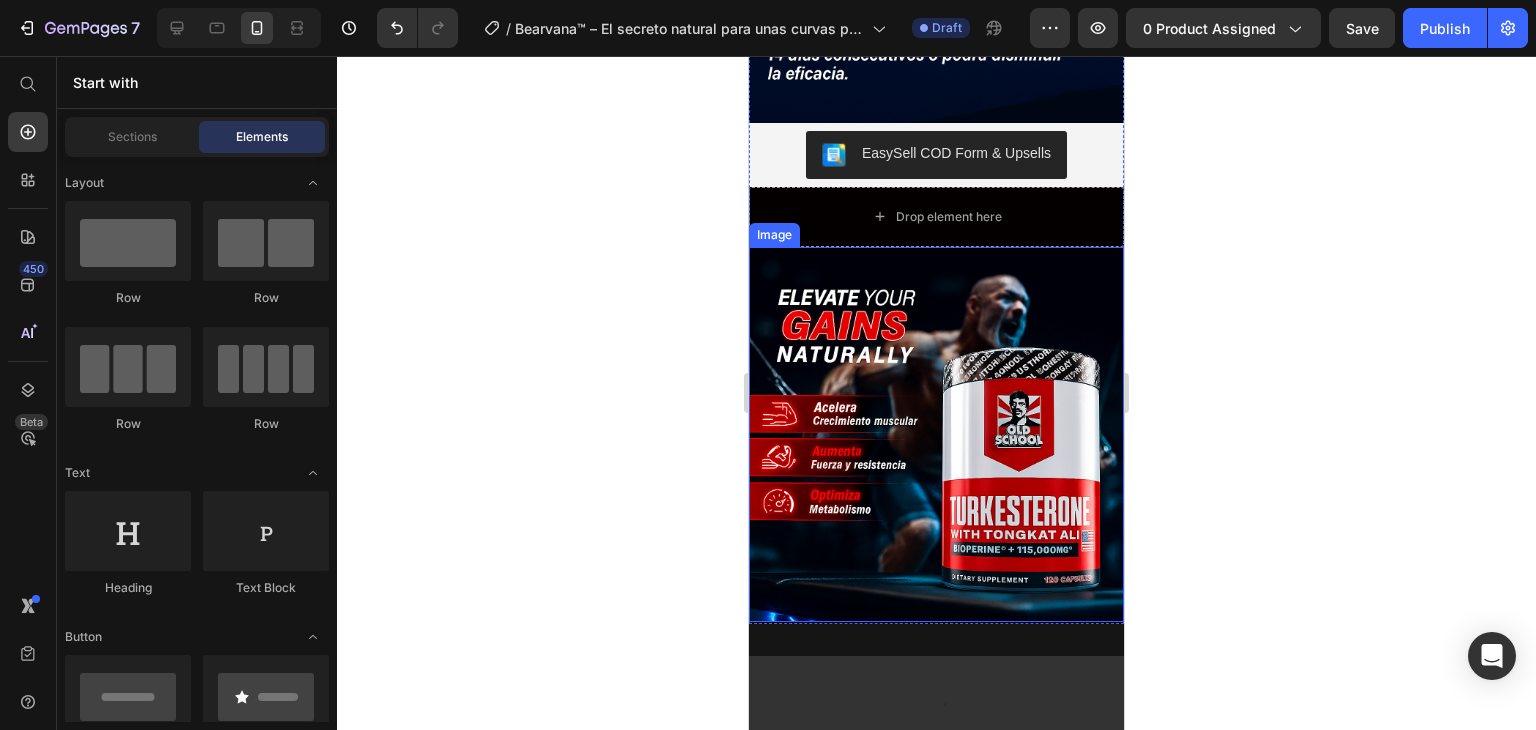 scroll, scrollTop: 3100, scrollLeft: 0, axis: vertical 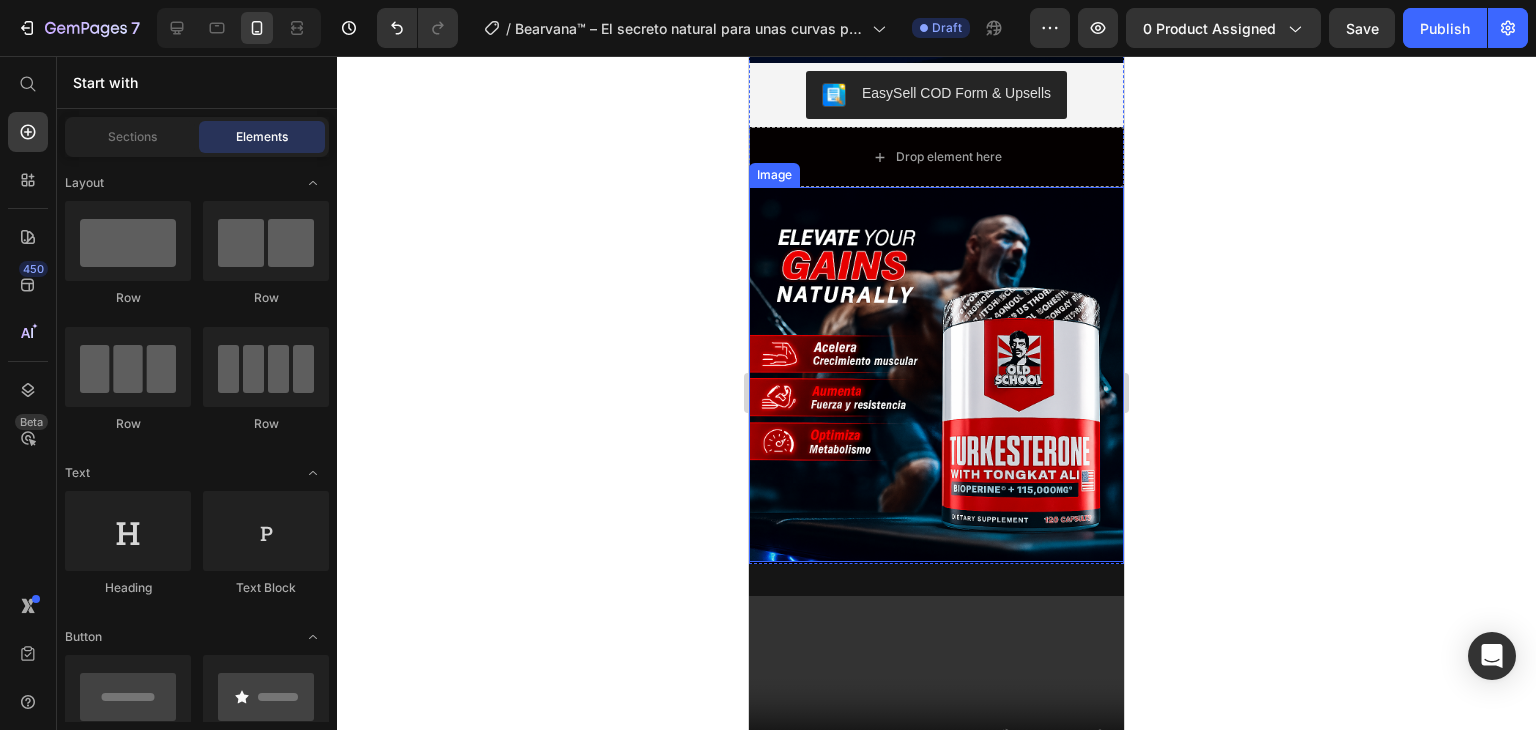 click at bounding box center (936, 374) 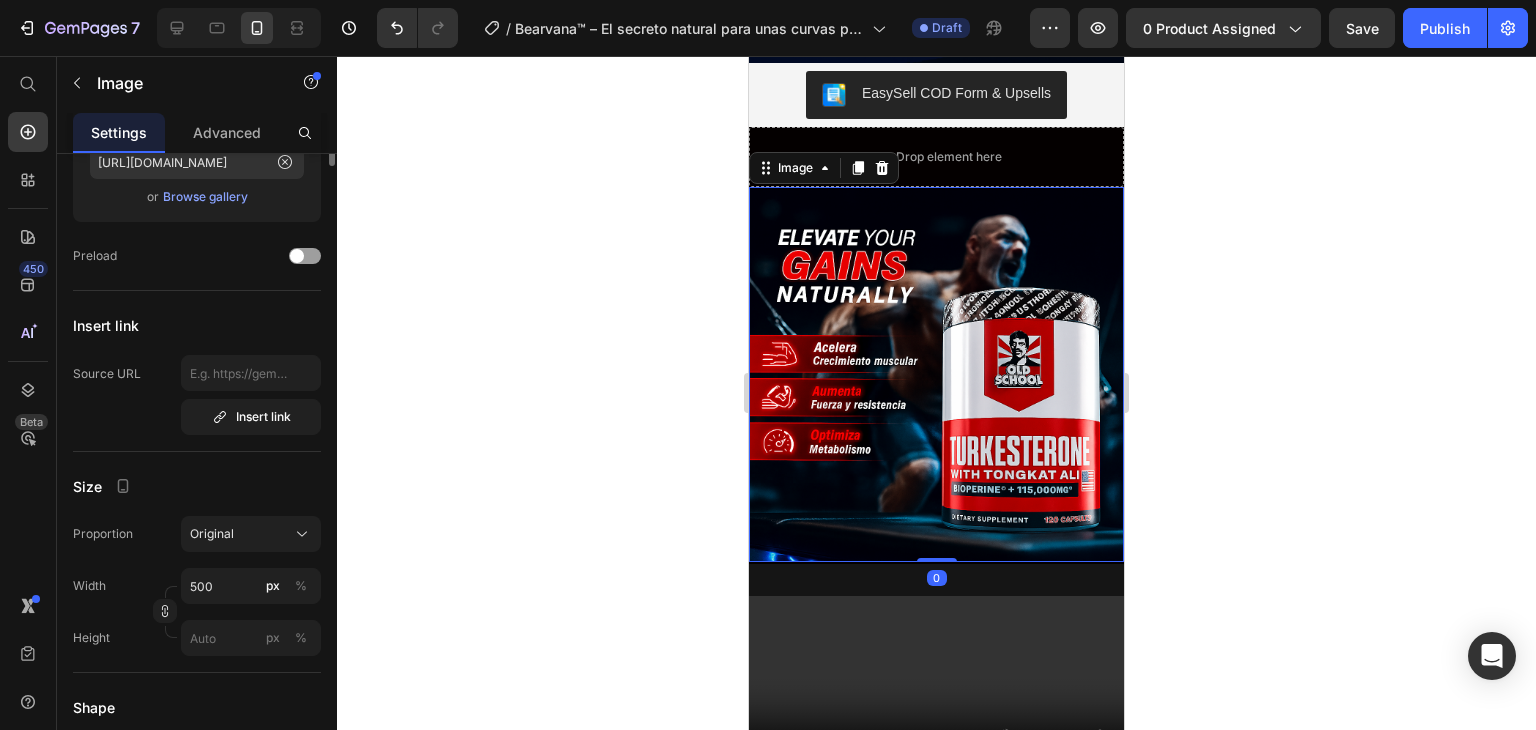 scroll, scrollTop: 0, scrollLeft: 0, axis: both 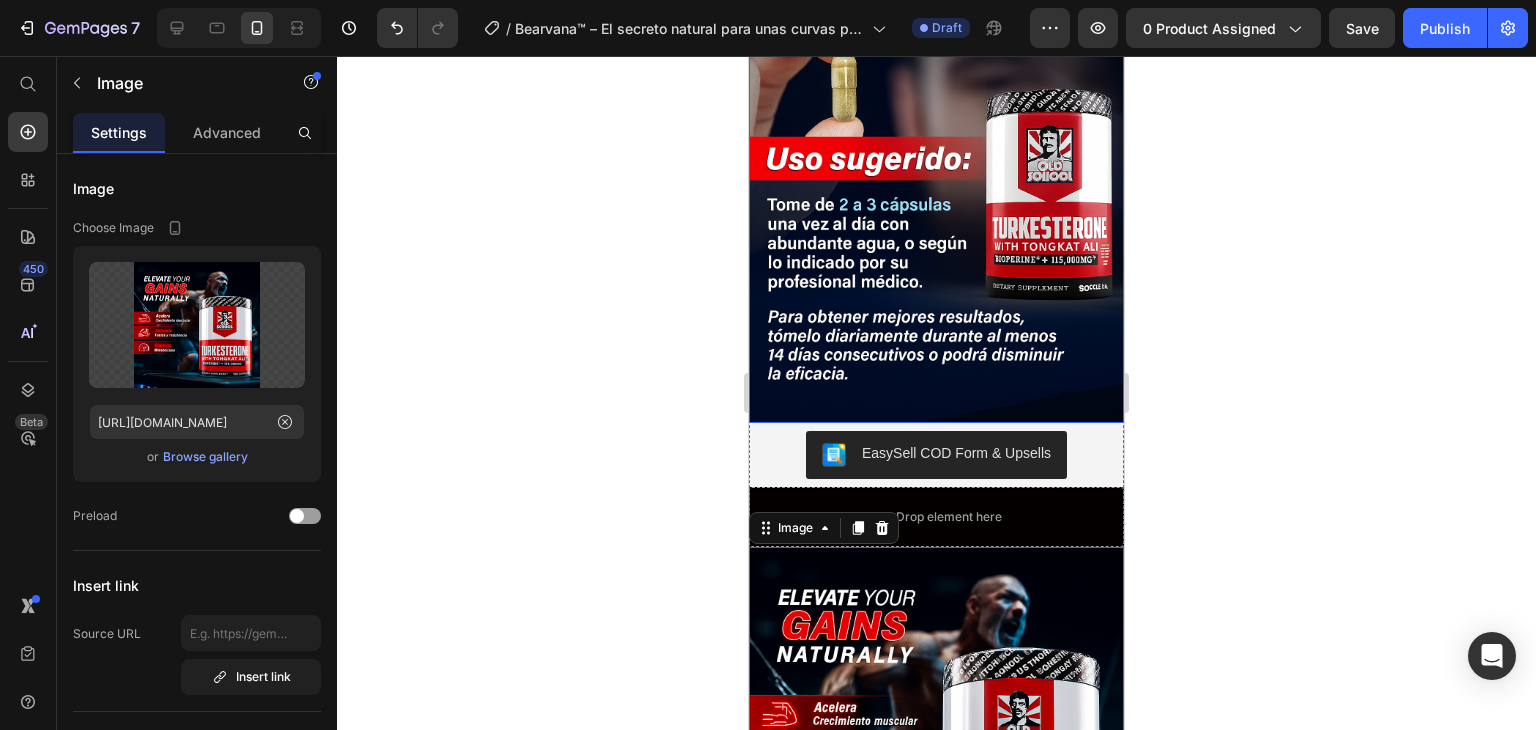 click at bounding box center [936, 141] 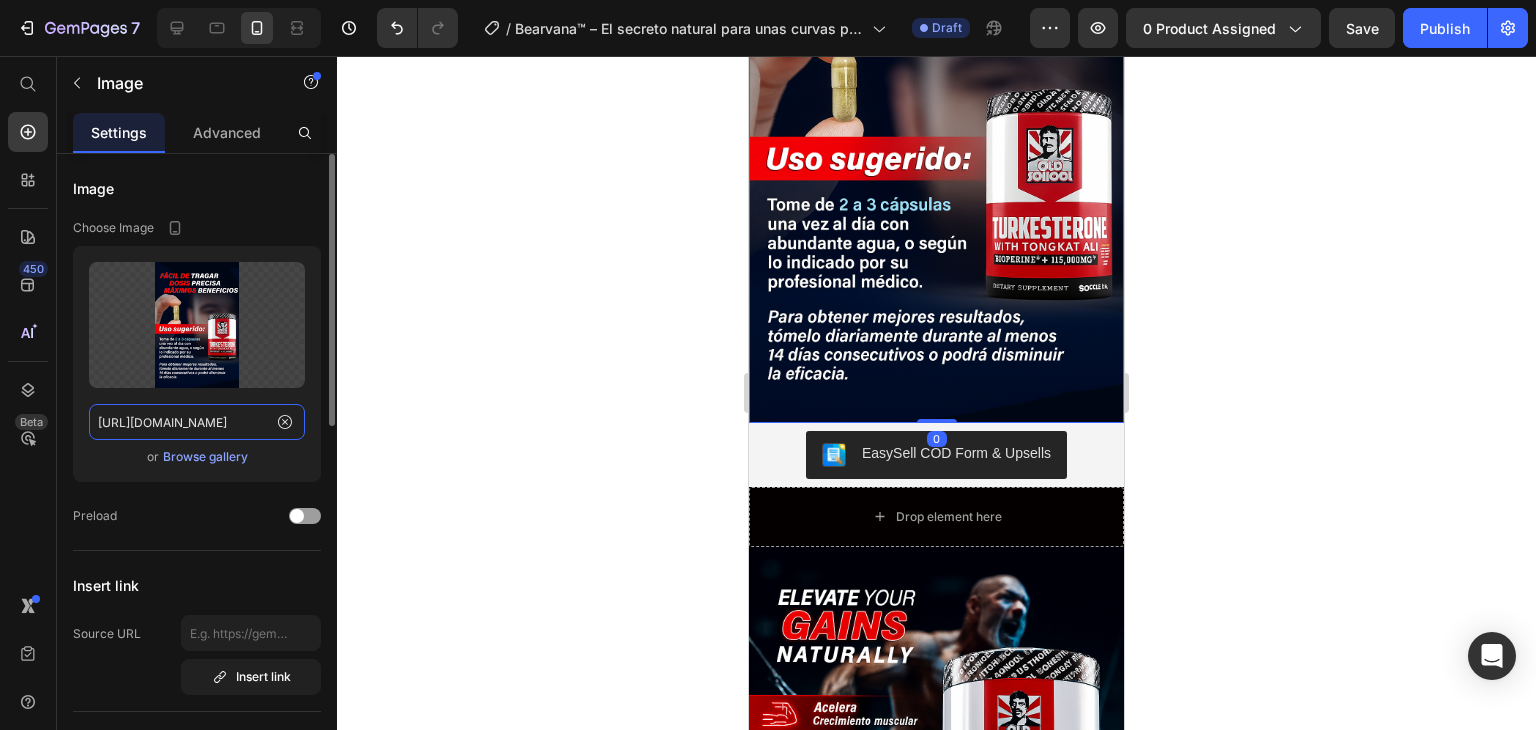 click on "[URL][DOMAIN_NAME]" 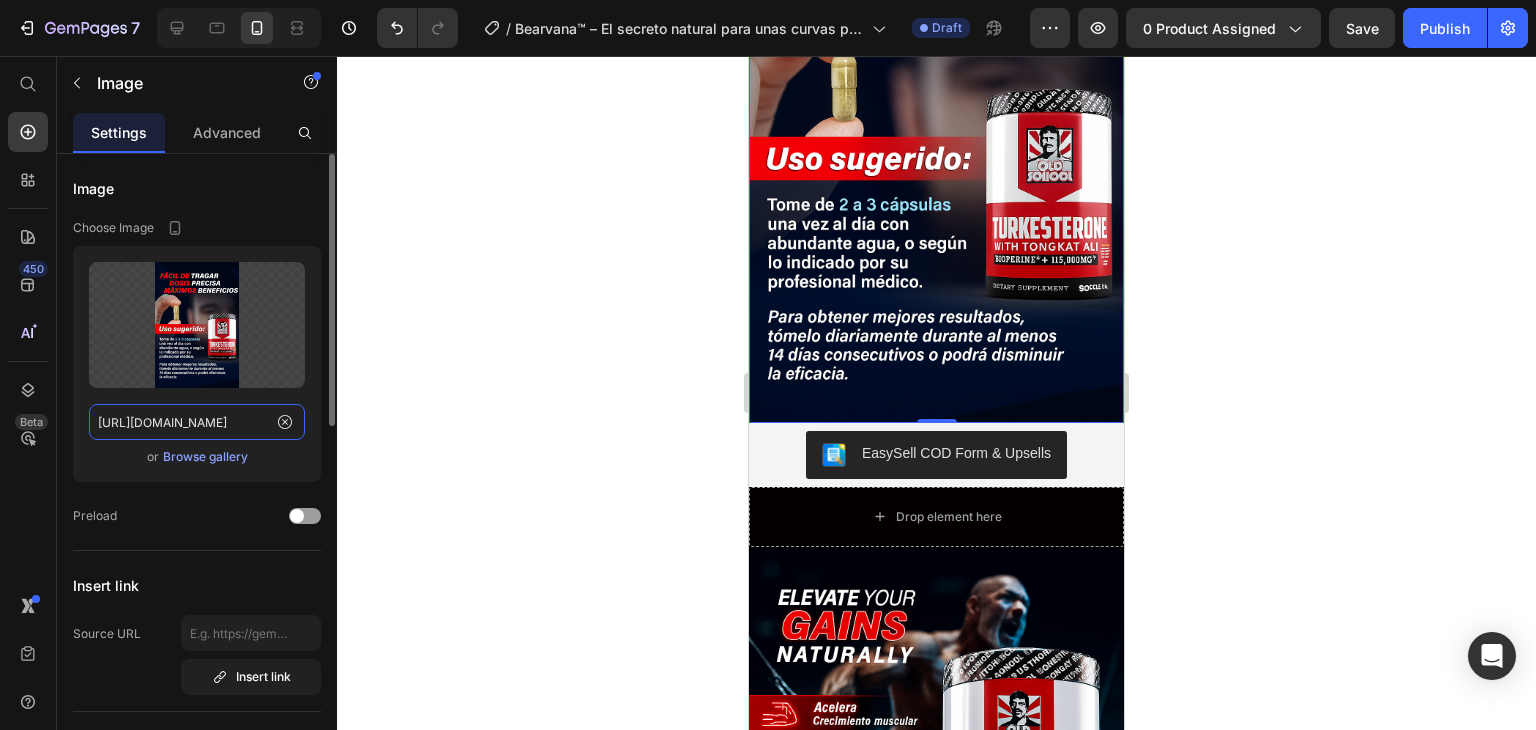 click on "[URL][DOMAIN_NAME]" 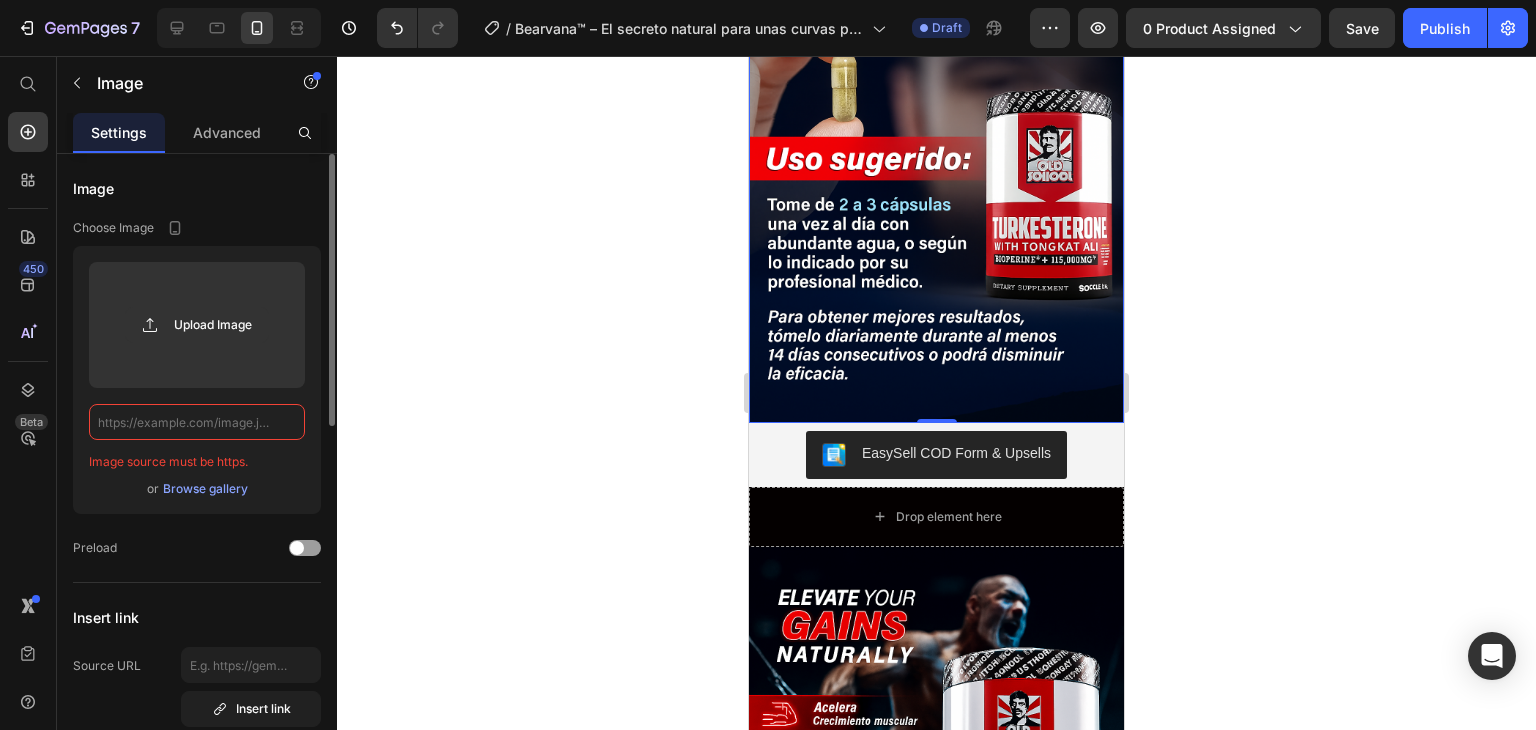 paste on "[URL][DOMAIN_NAME]" 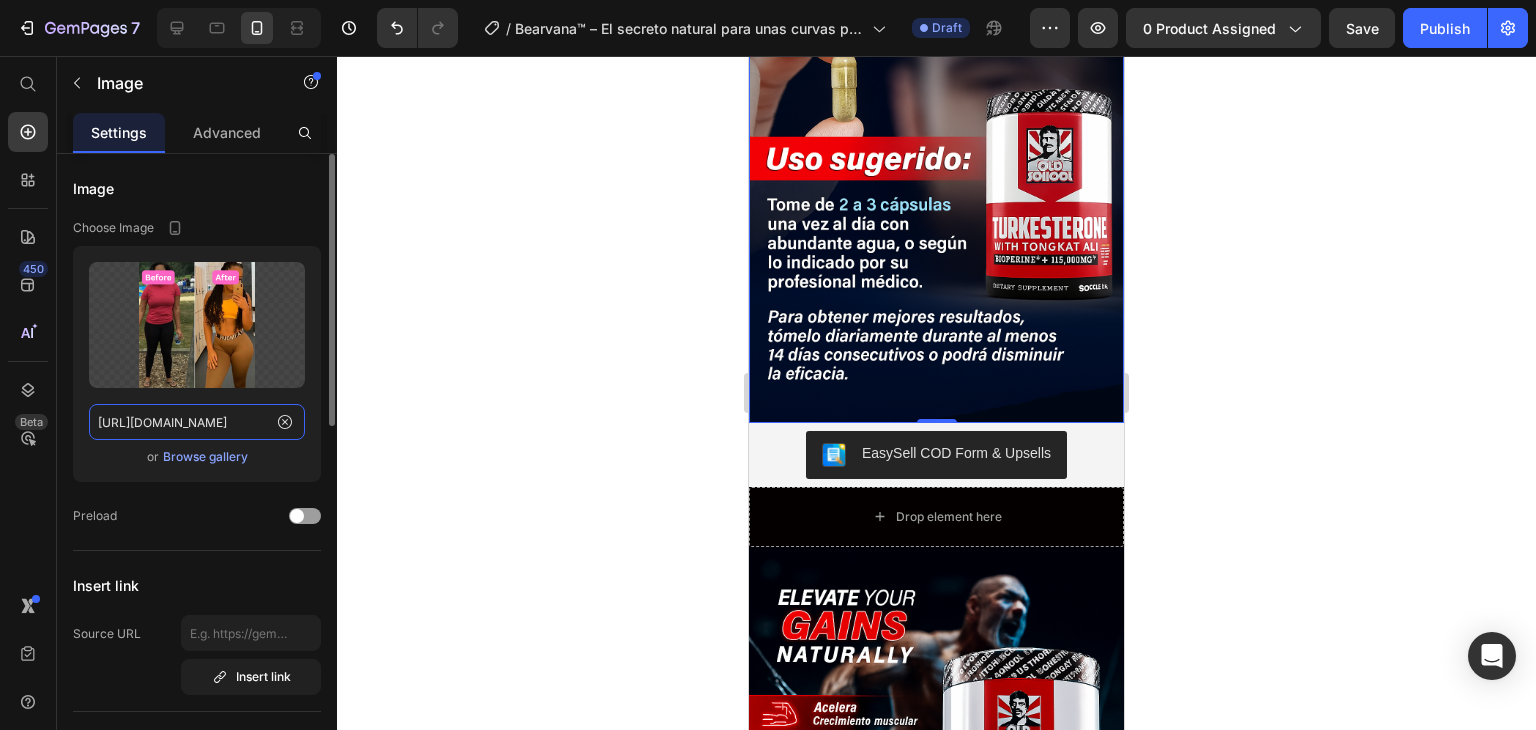scroll, scrollTop: 0, scrollLeft: 494, axis: horizontal 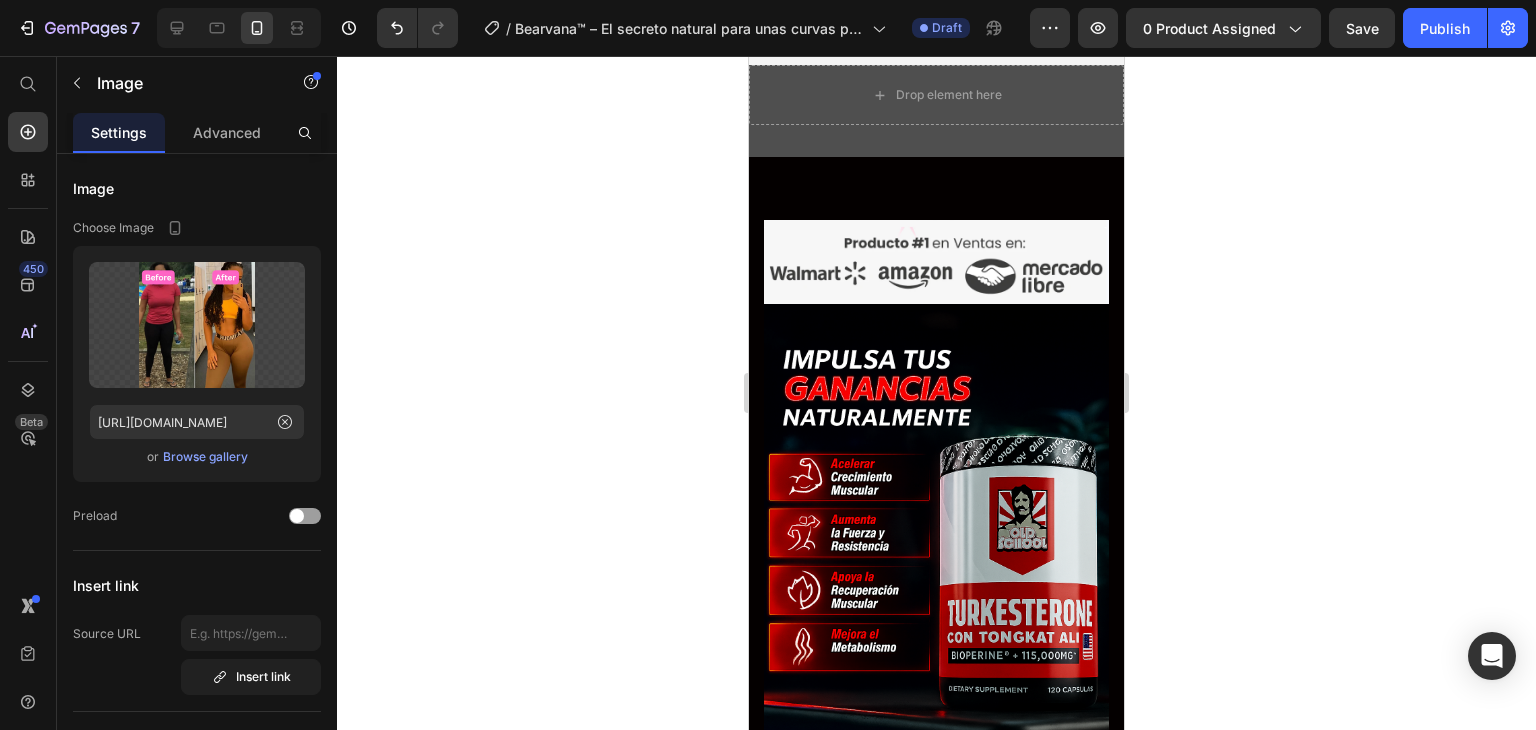 click at bounding box center (936, -172) 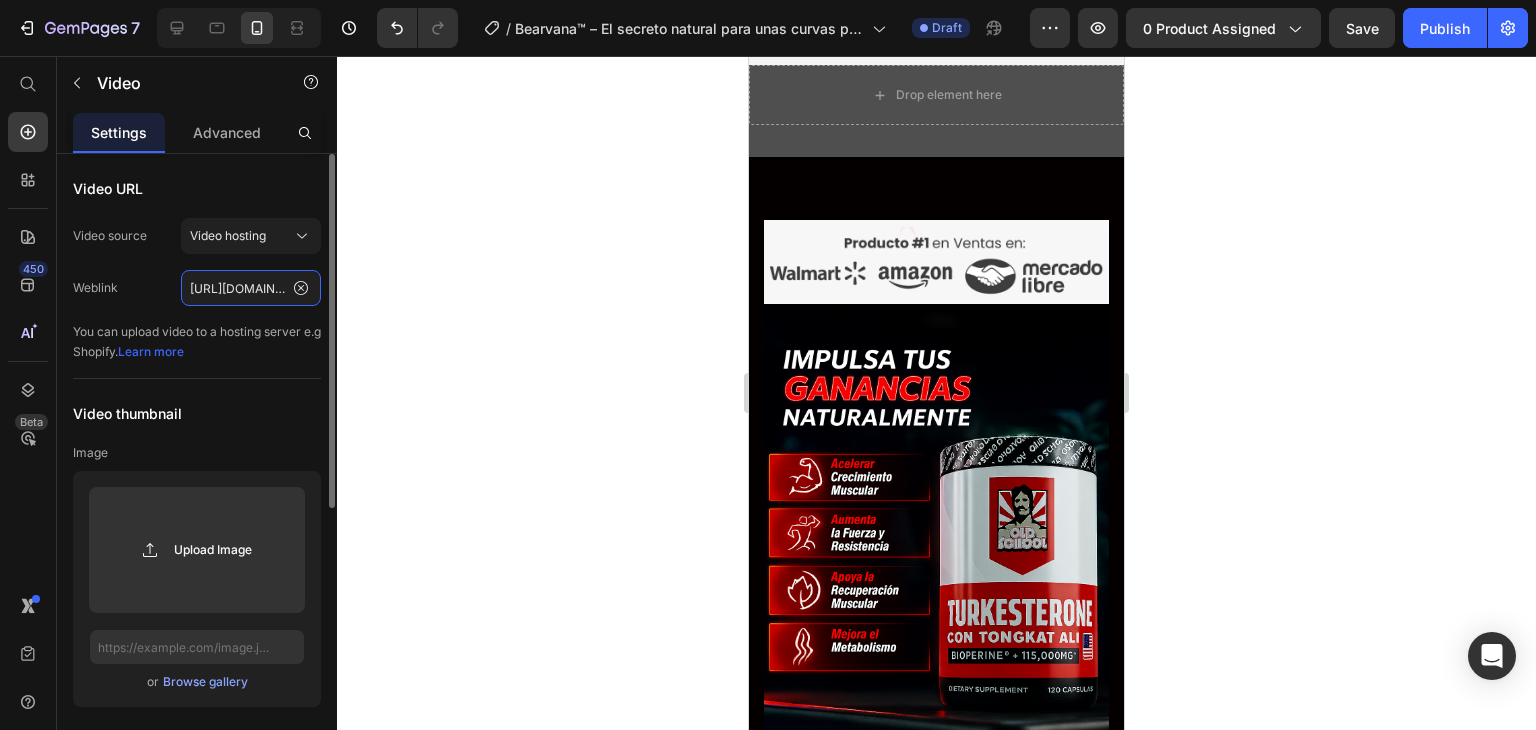 click on "[URL][DOMAIN_NAME]" 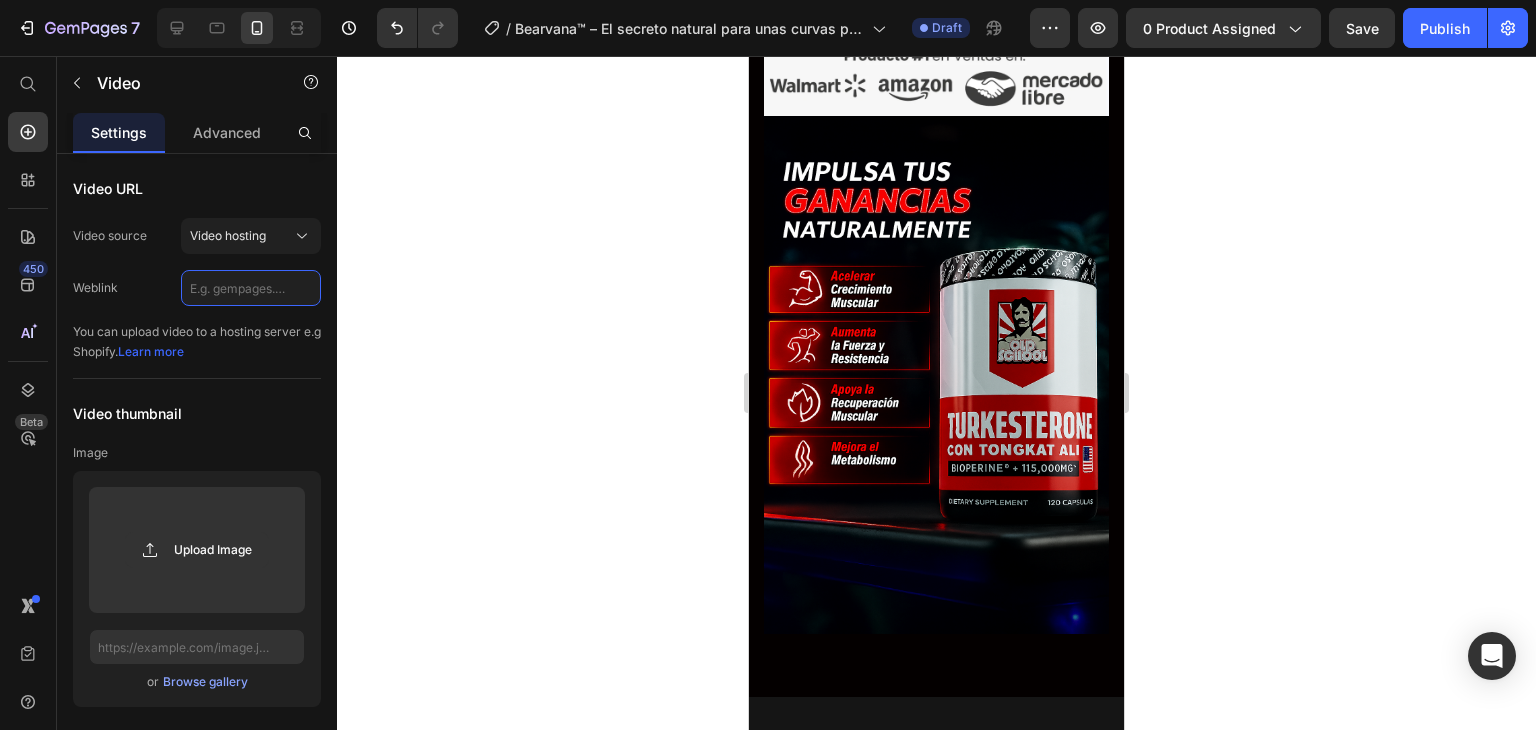 type 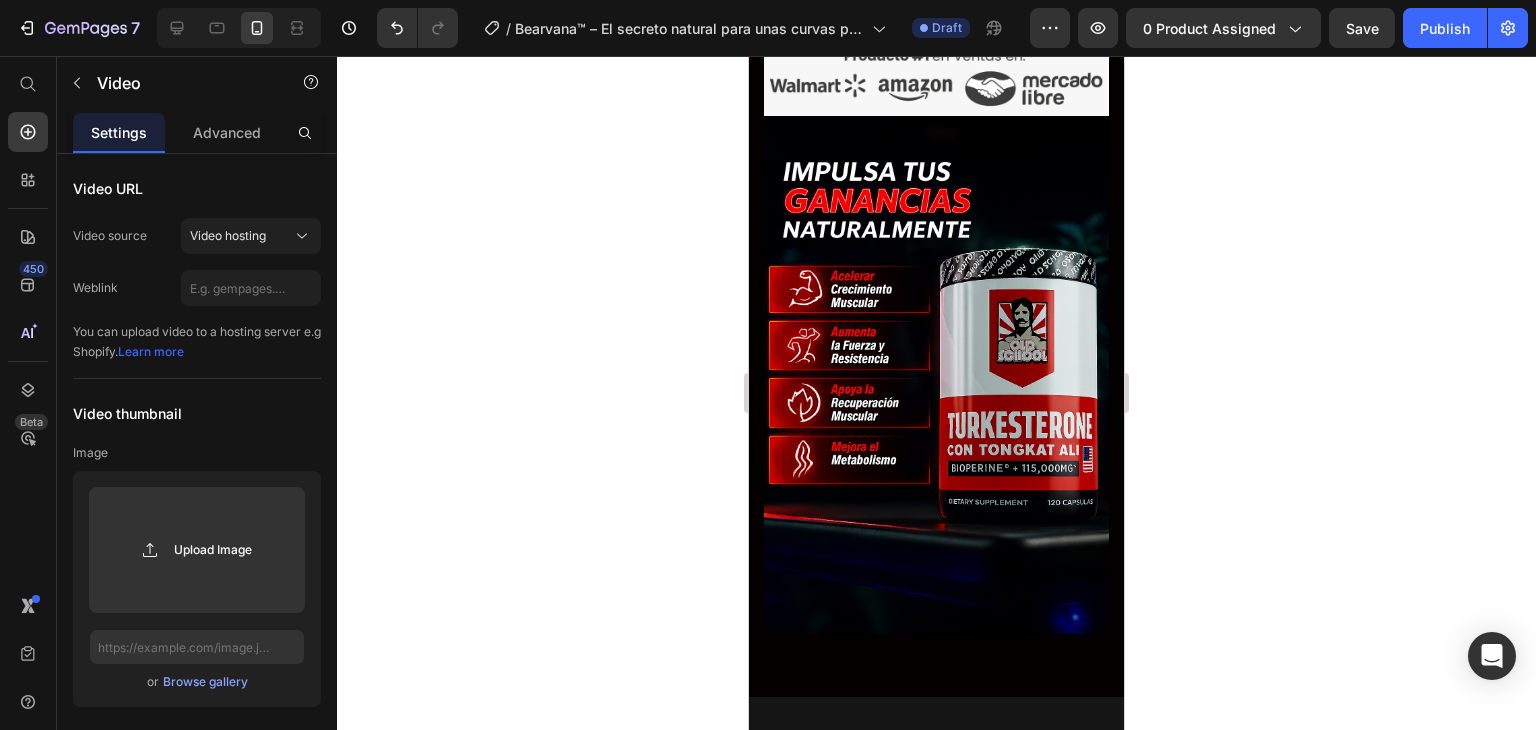 click 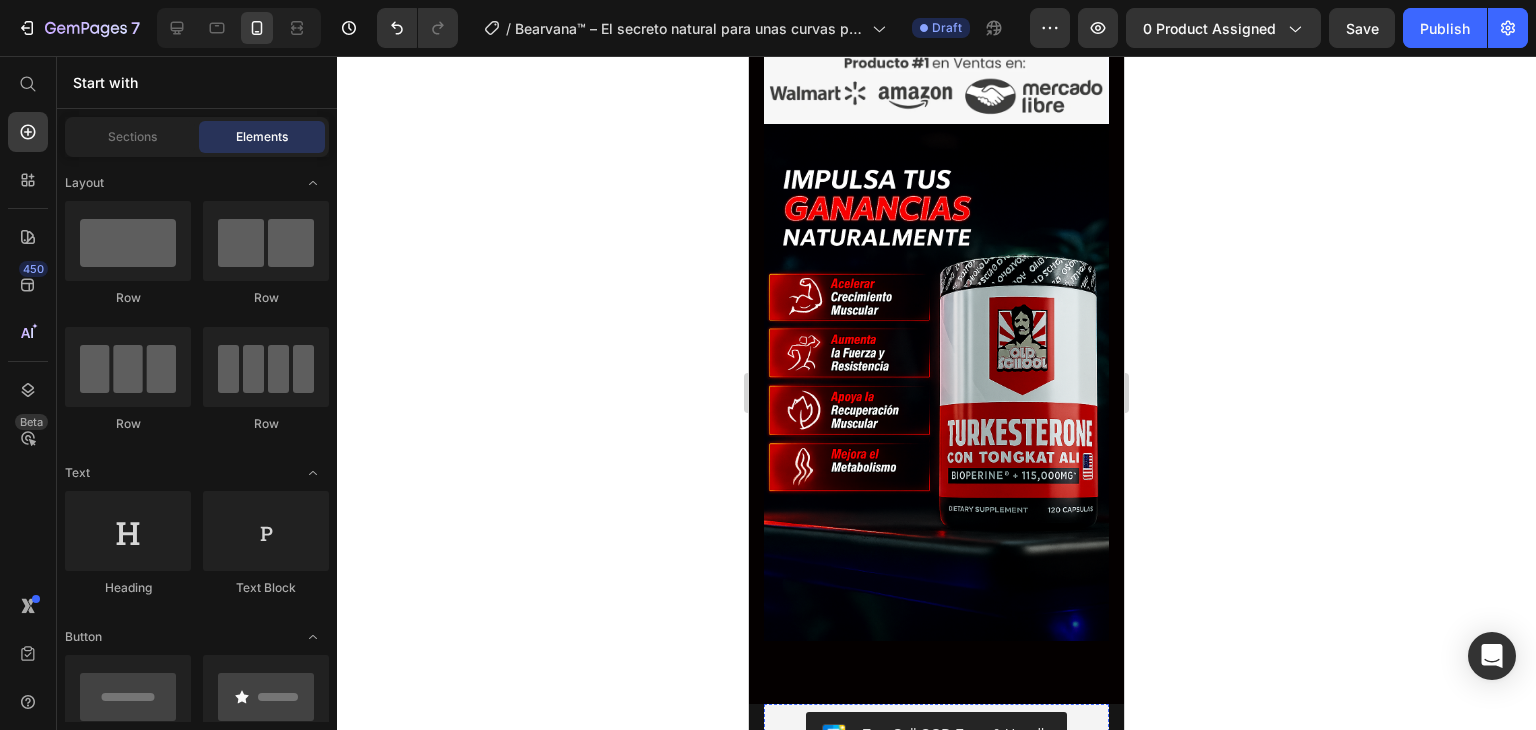 scroll, scrollTop: 3600, scrollLeft: 0, axis: vertical 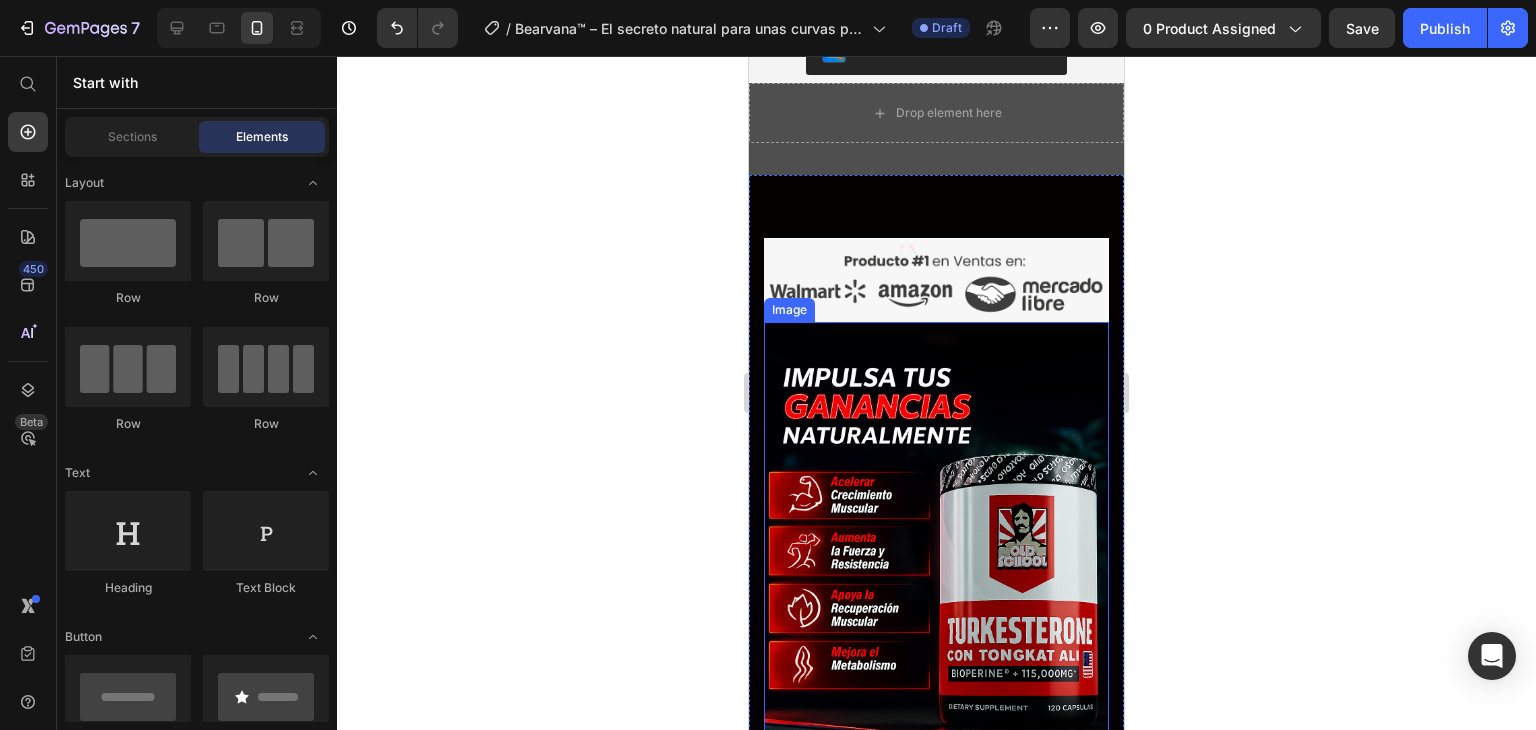 click at bounding box center (936, 581) 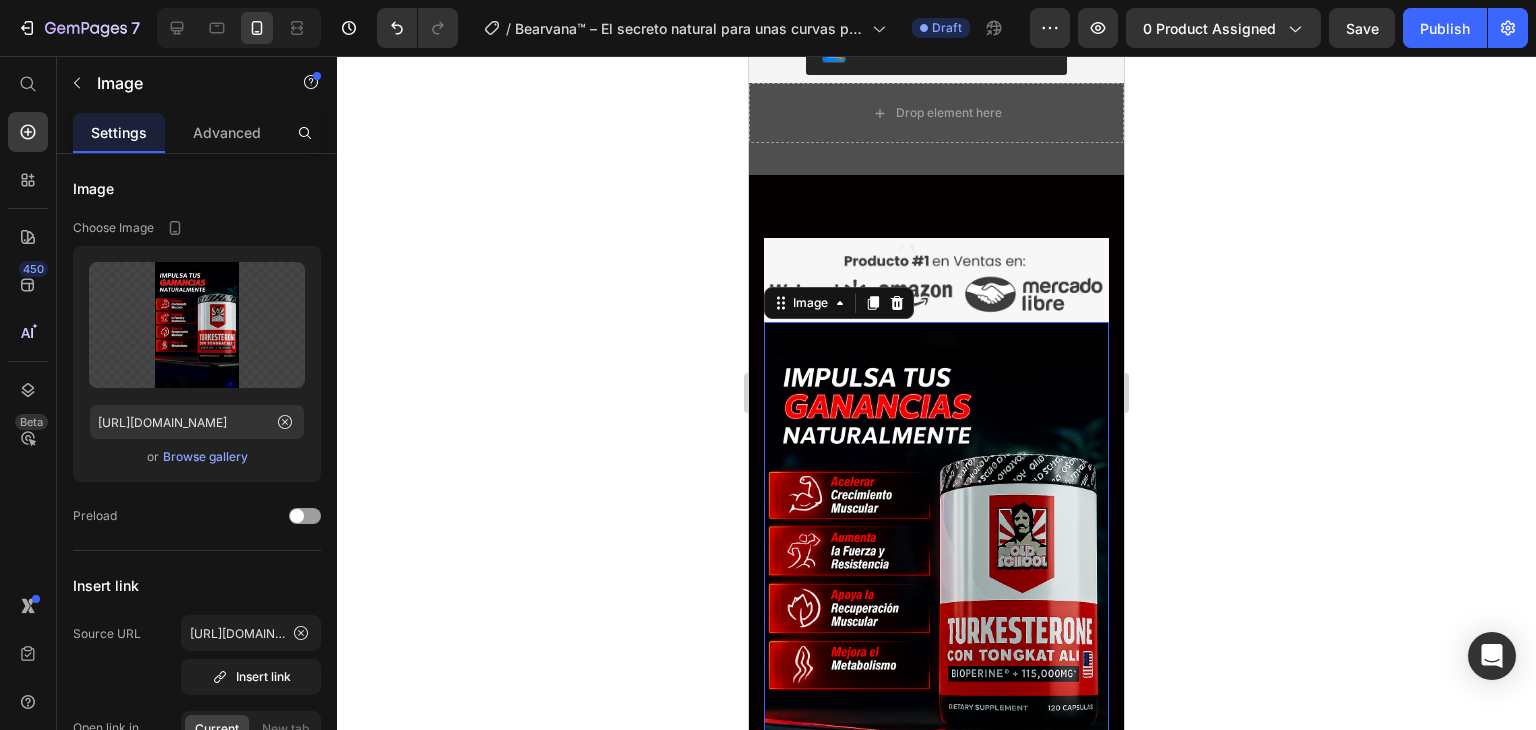 scroll, scrollTop: 3700, scrollLeft: 0, axis: vertical 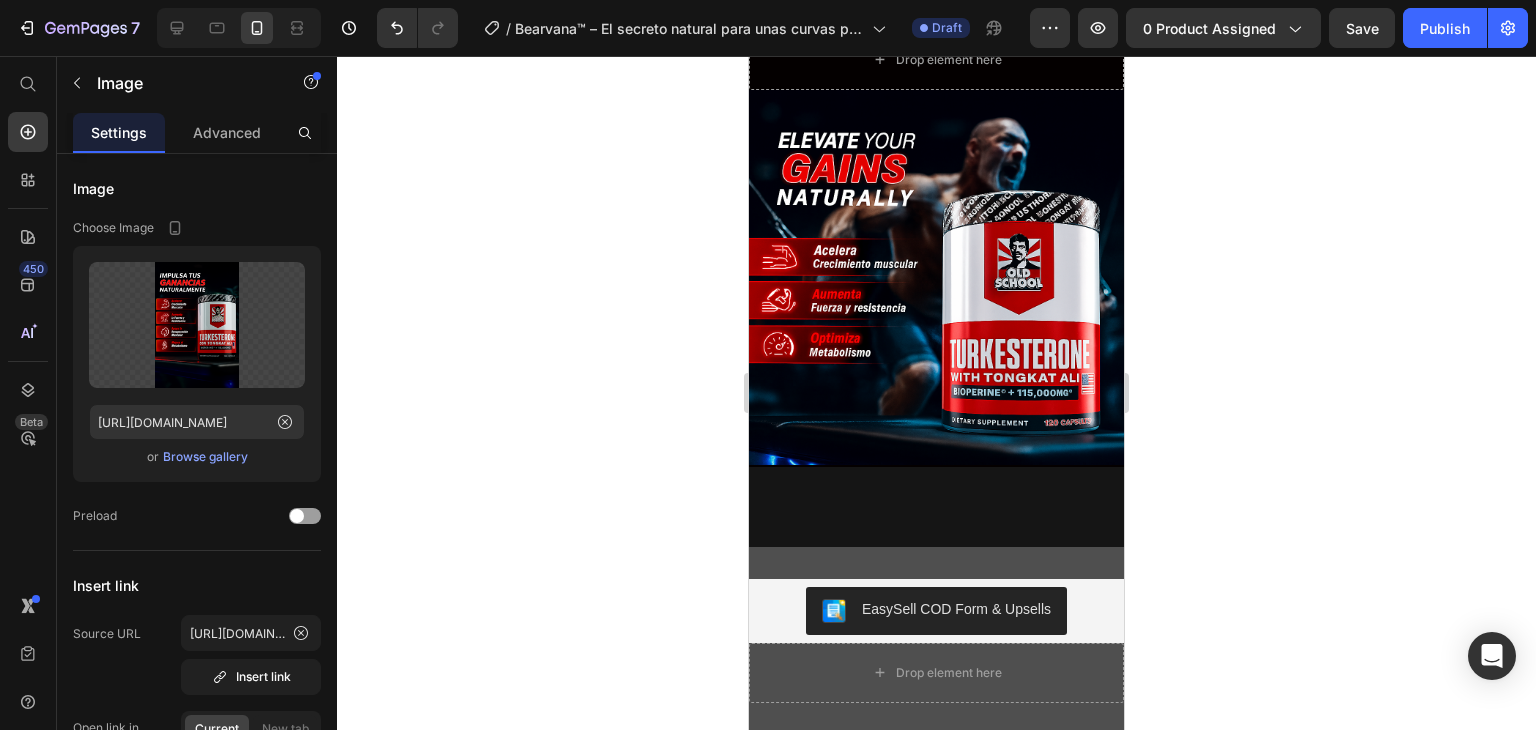 click at bounding box center [936, 277] 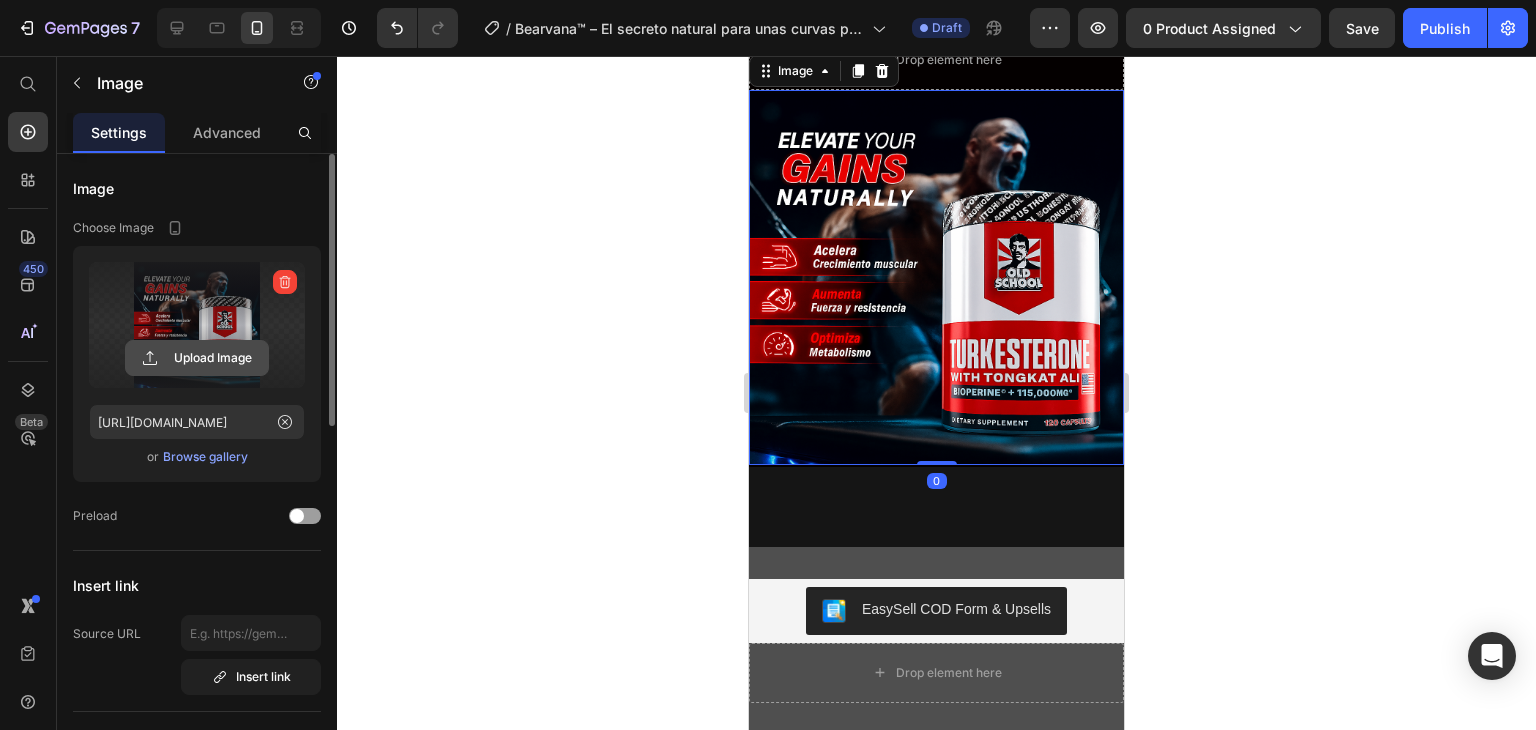 click 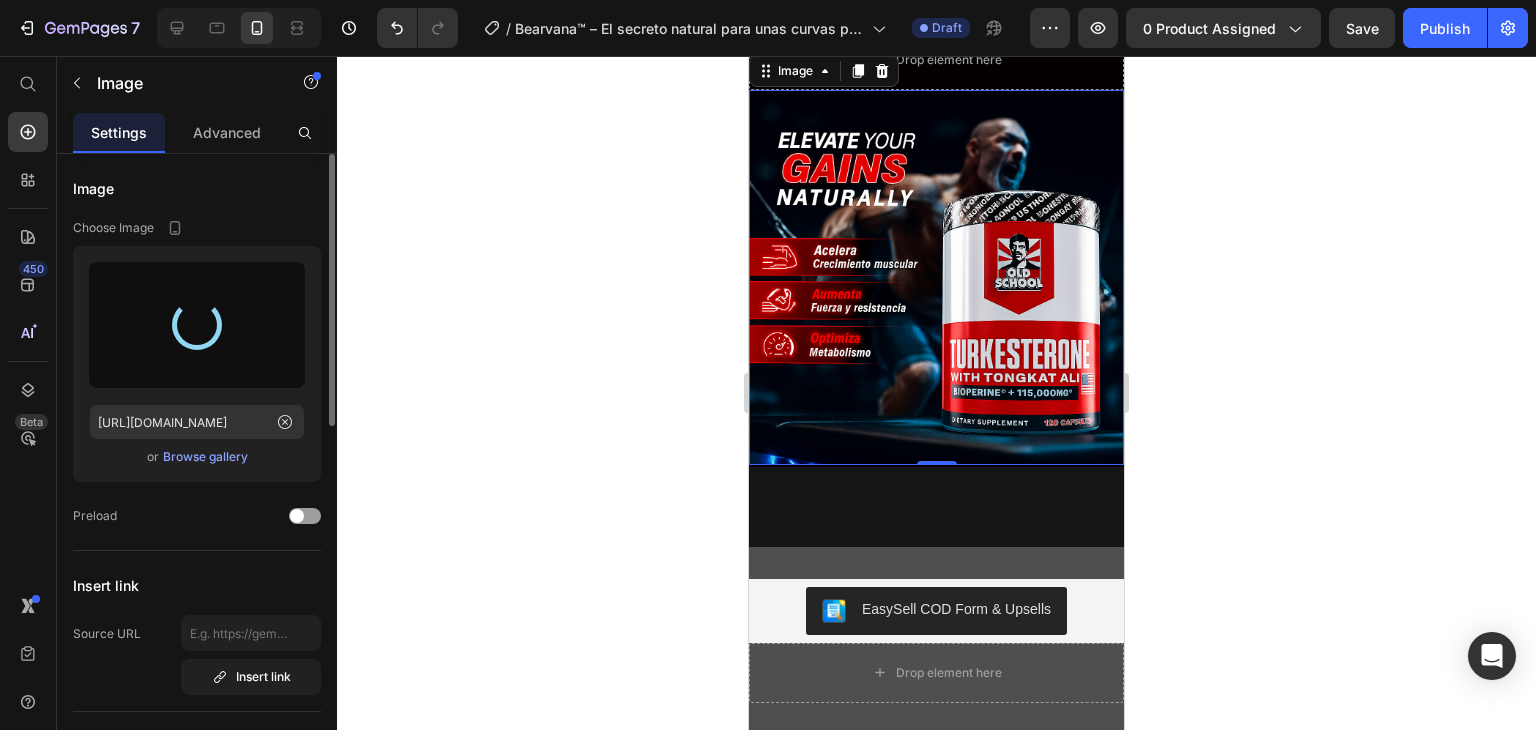 type on "[URL][DOMAIN_NAME]" 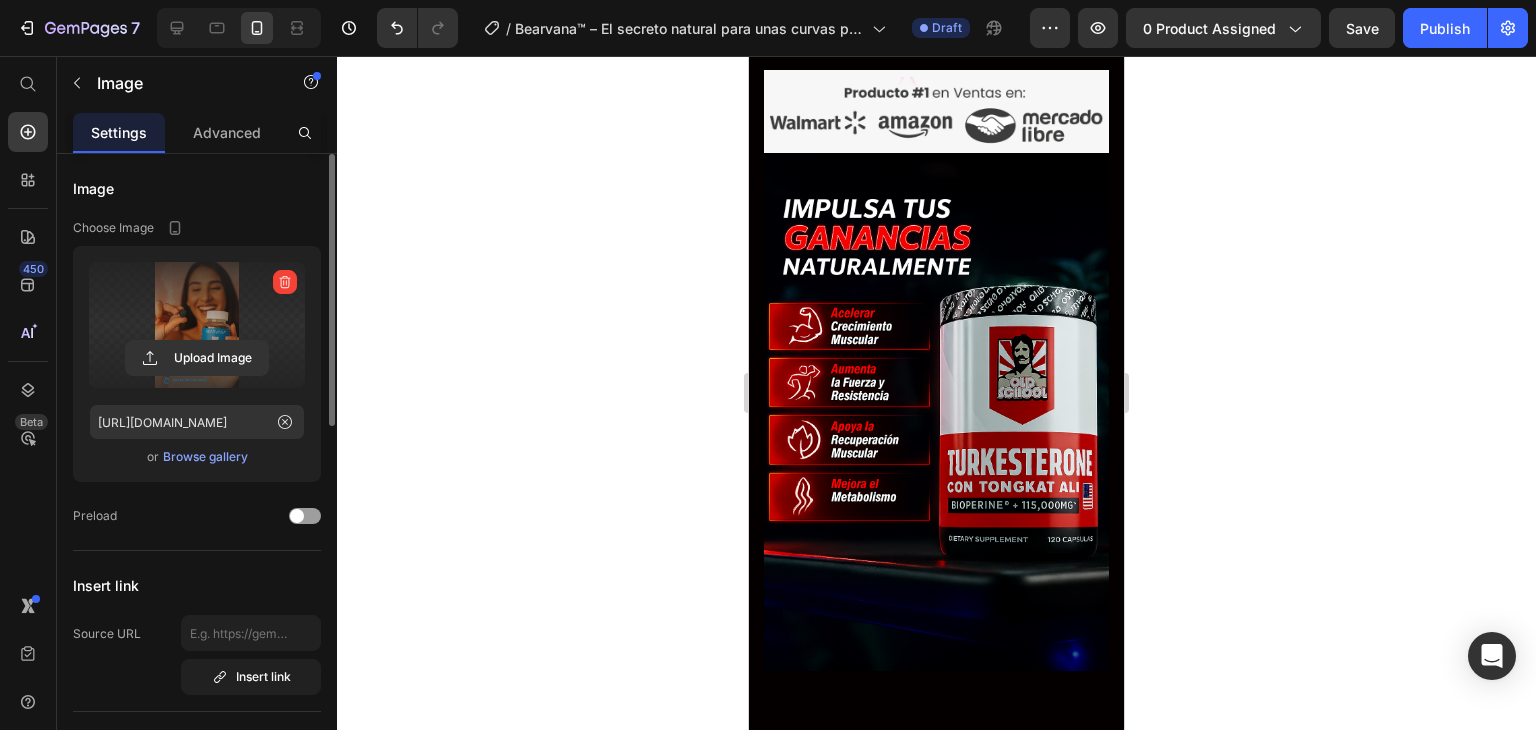 scroll, scrollTop: 4000, scrollLeft: 0, axis: vertical 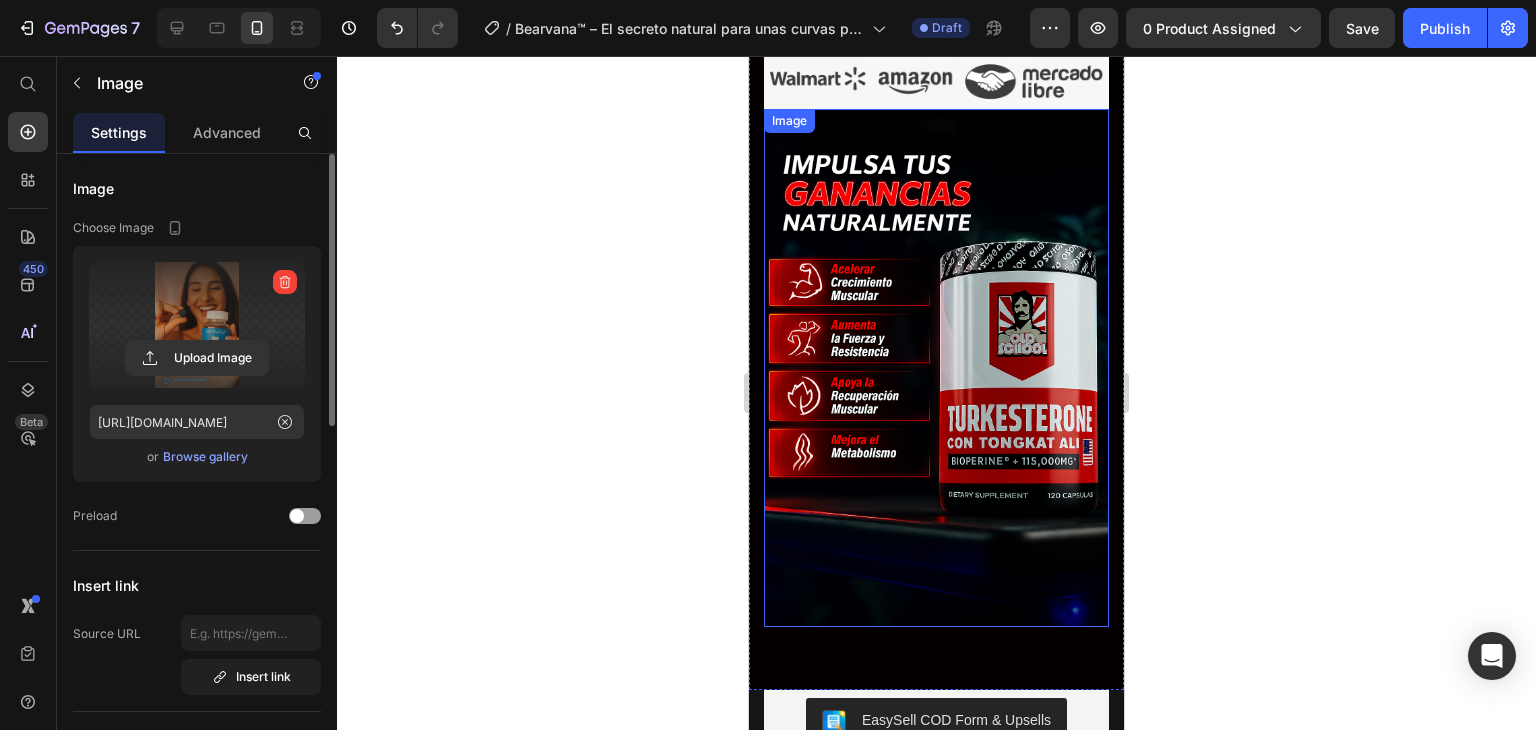 click at bounding box center (936, 368) 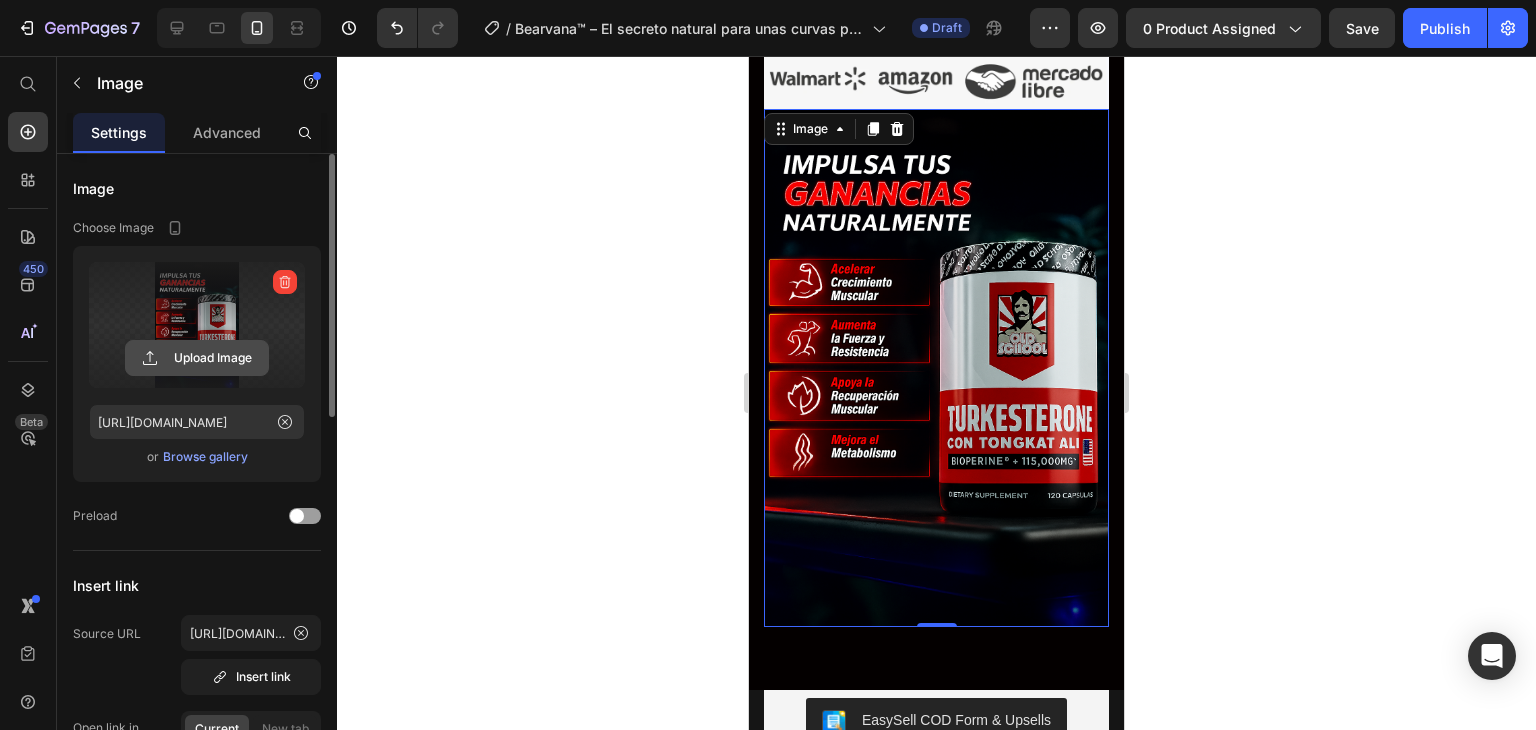 click 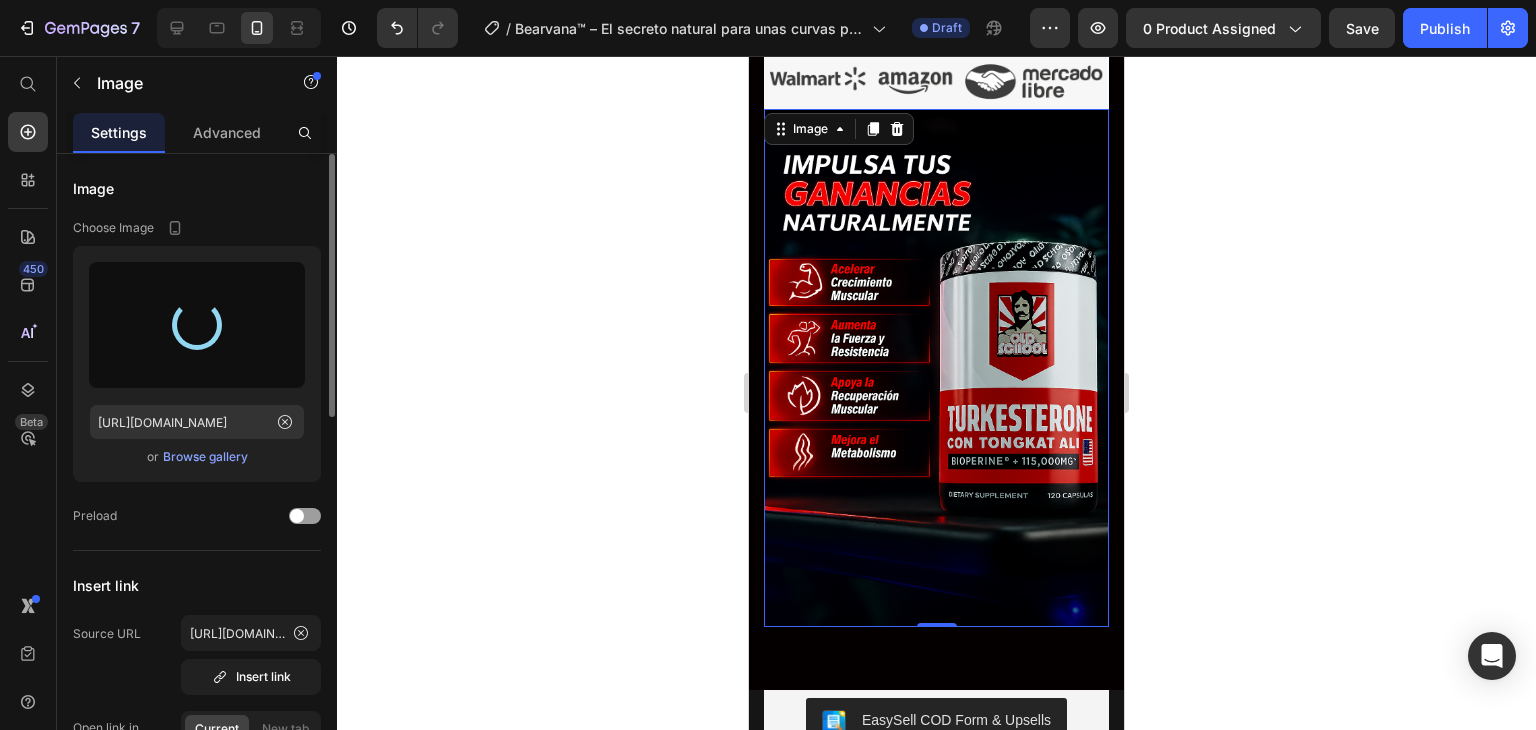 type on "[URL][DOMAIN_NAME]" 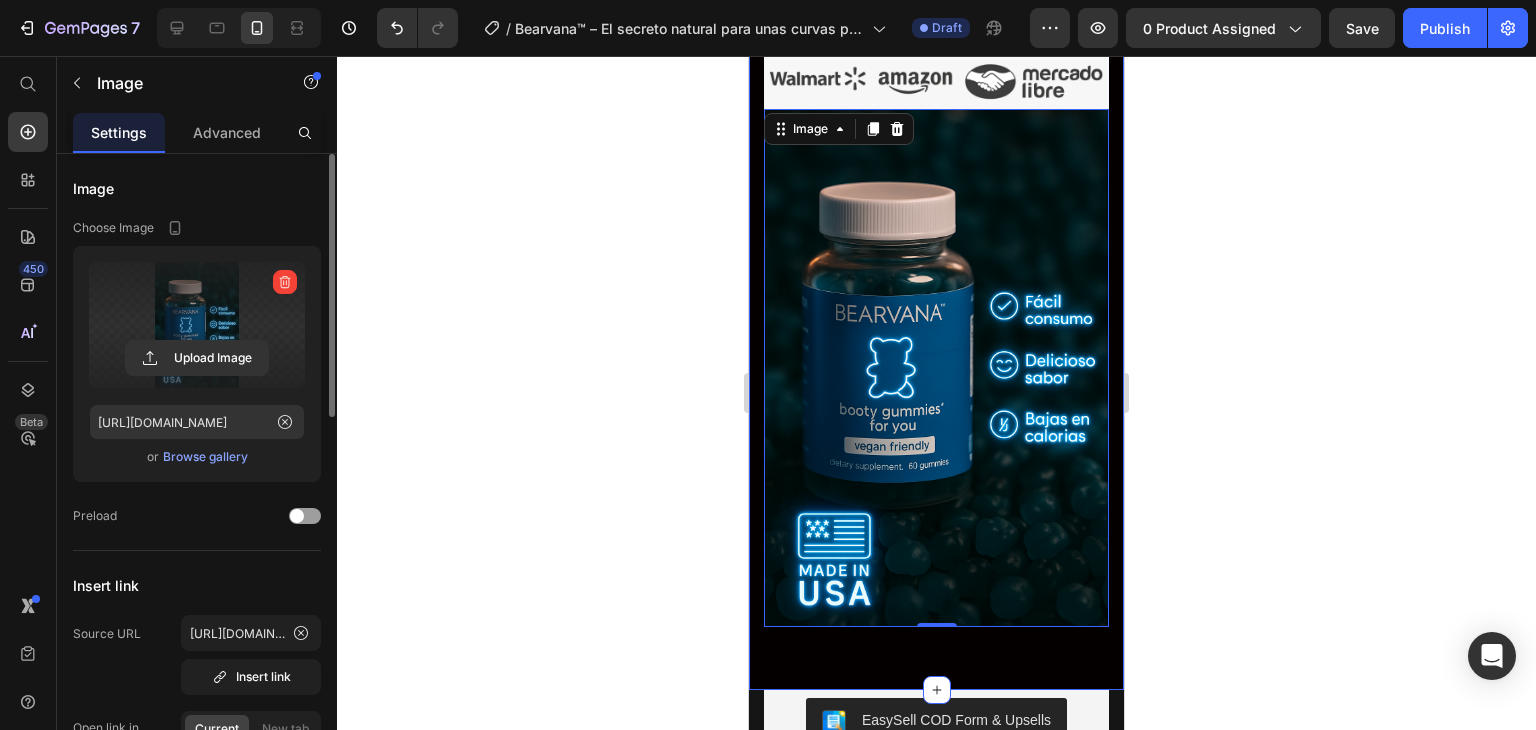 click on "Image Image   0 Section 6" at bounding box center (936, 326) 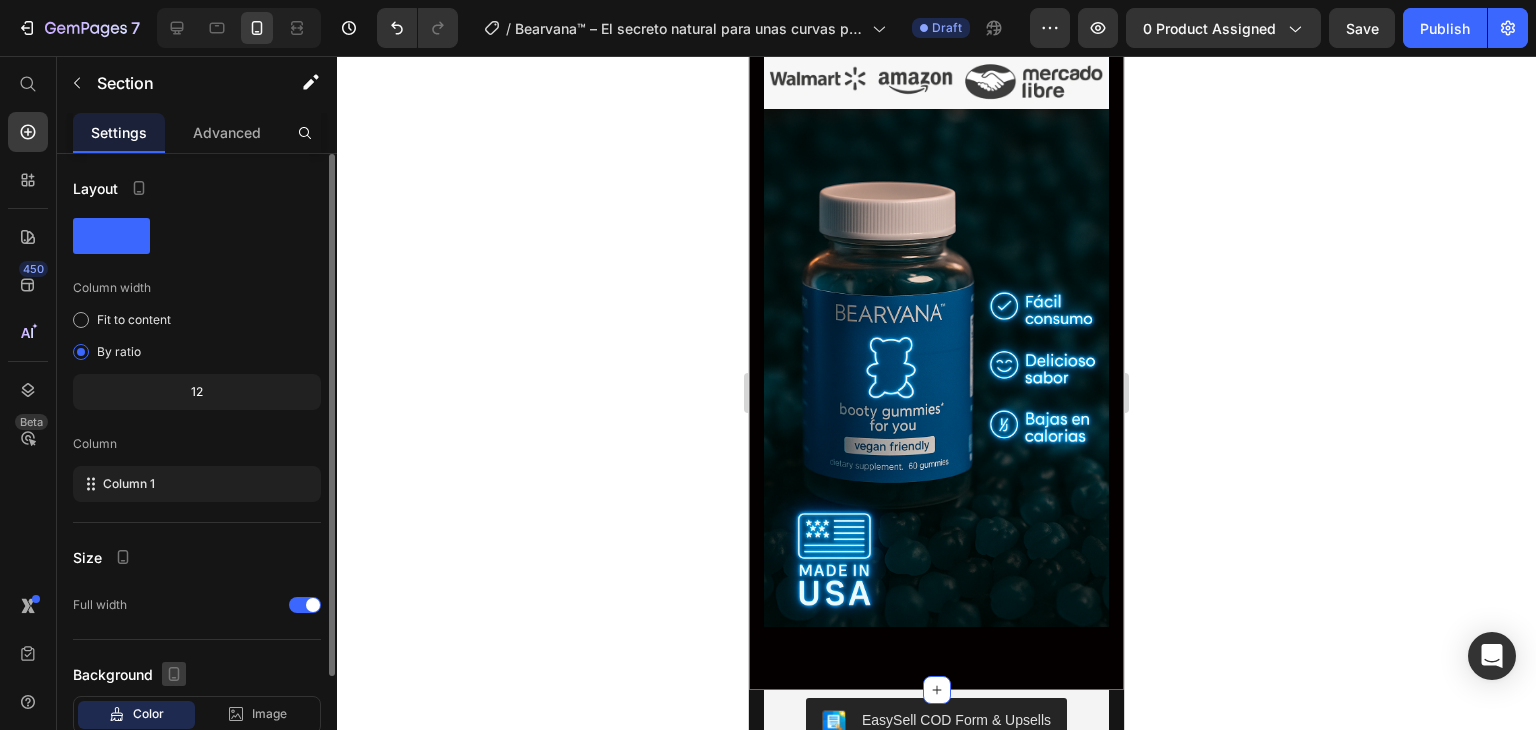 scroll, scrollTop: 129, scrollLeft: 0, axis: vertical 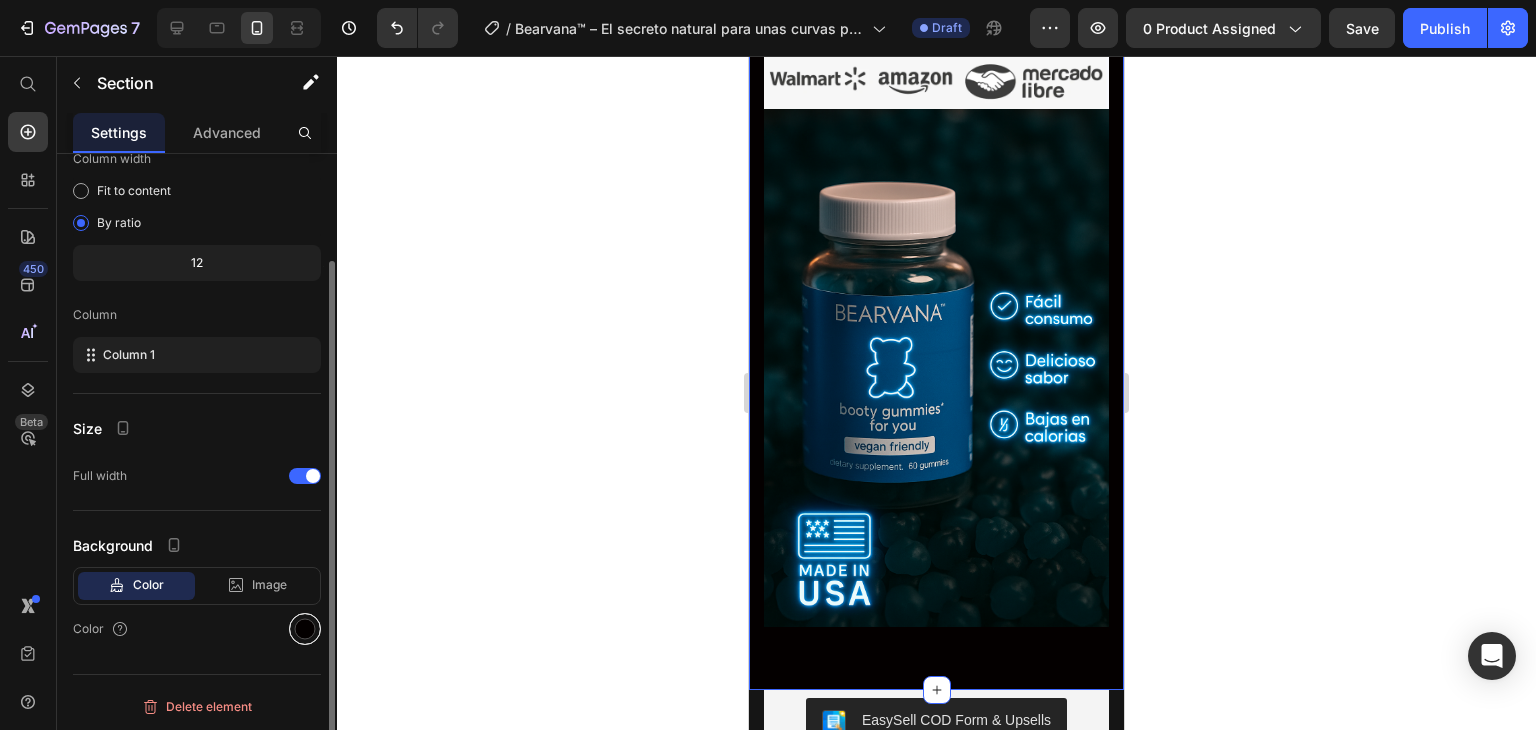 click on "Layout Column width Fit to content By ratio 12 Column Column 1 Size Full width Background Color Image Video  Color   Delete element" at bounding box center (197, 470) 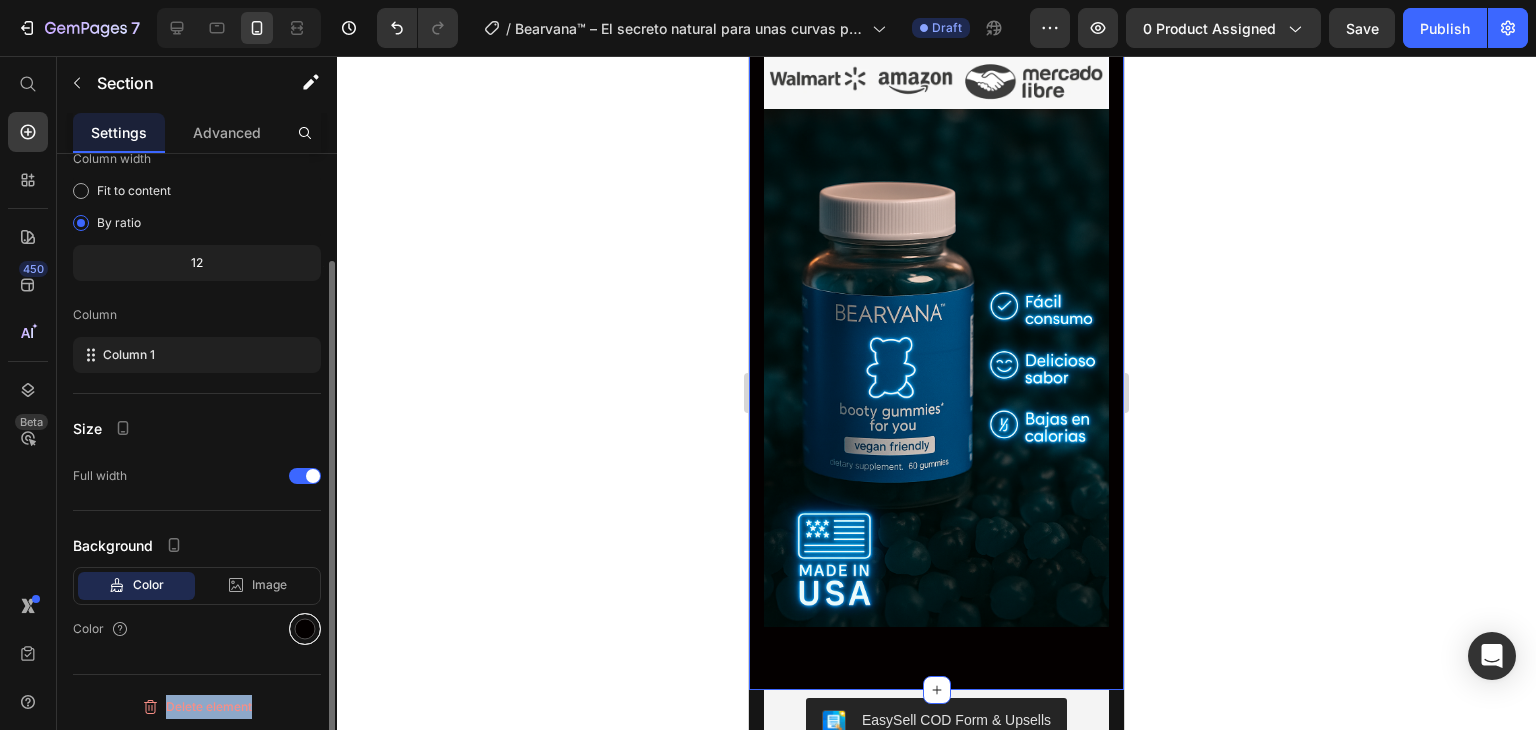 click at bounding box center (305, 629) 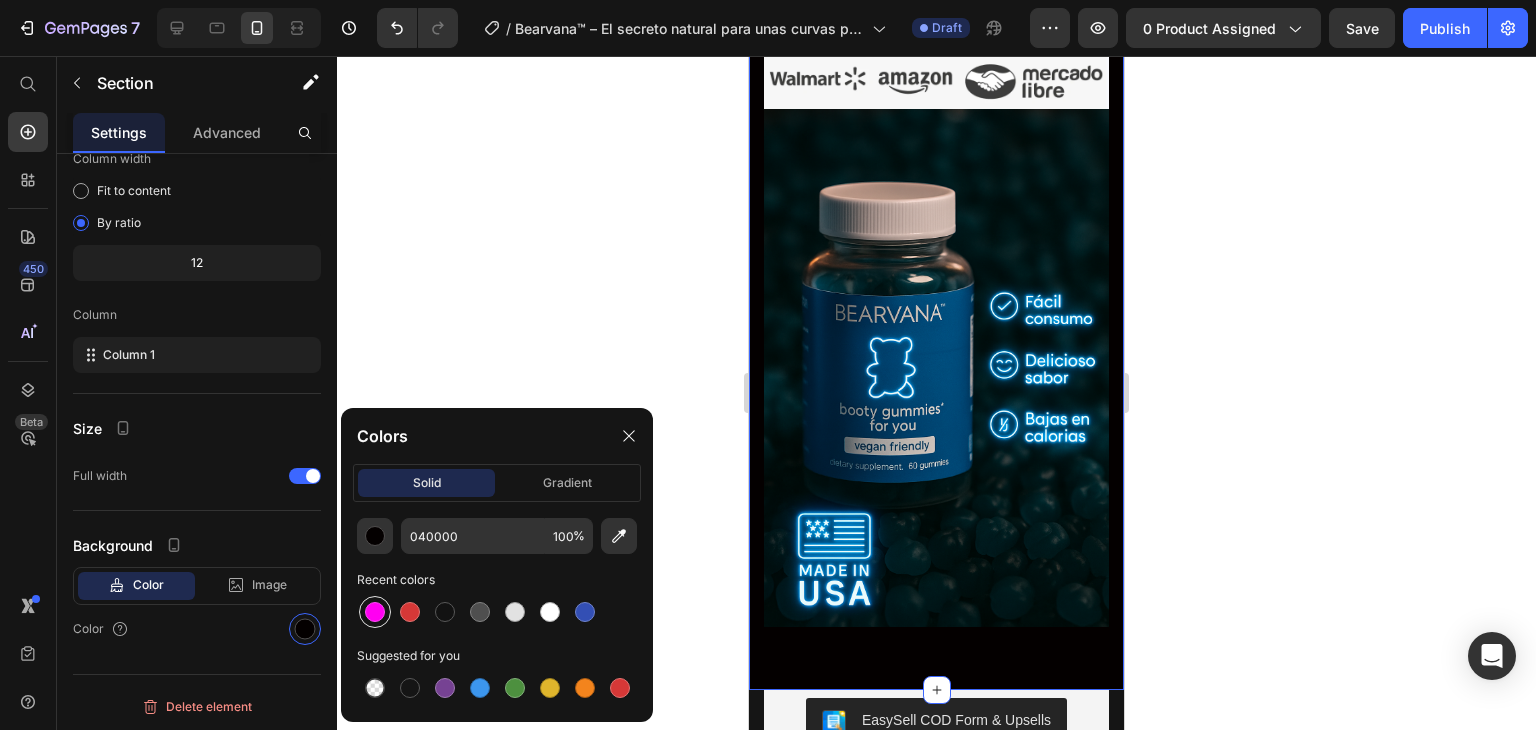 click at bounding box center [375, 612] 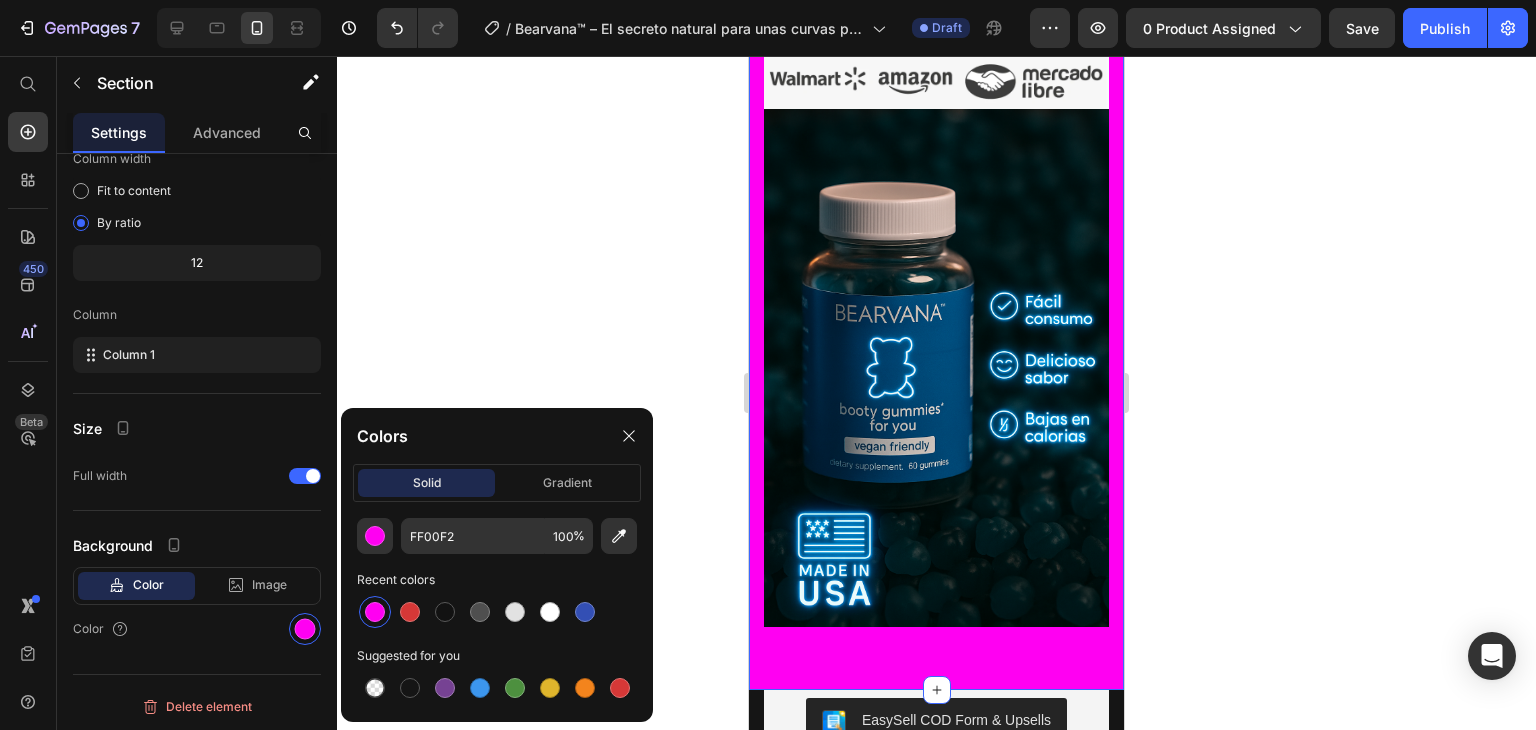 click 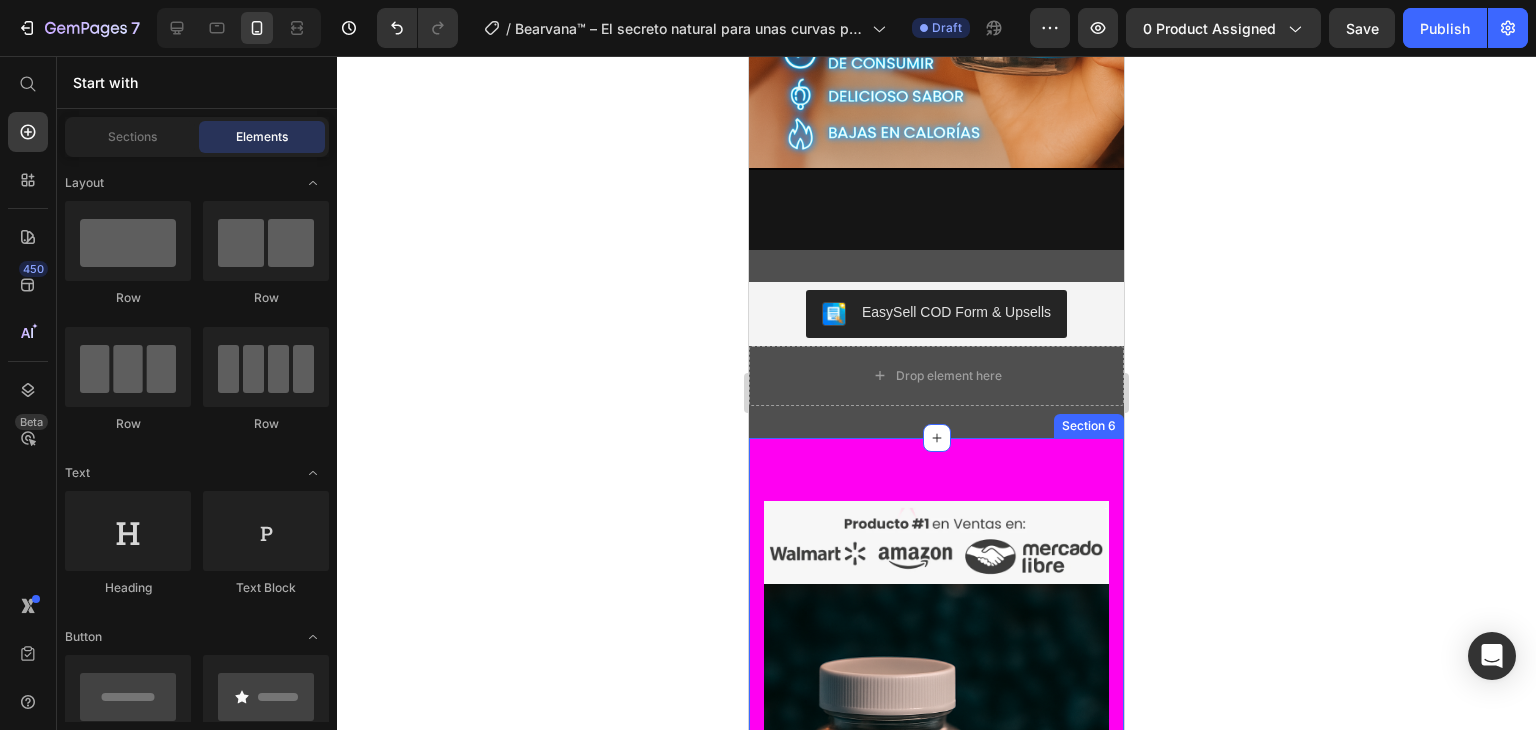 scroll, scrollTop: 3300, scrollLeft: 0, axis: vertical 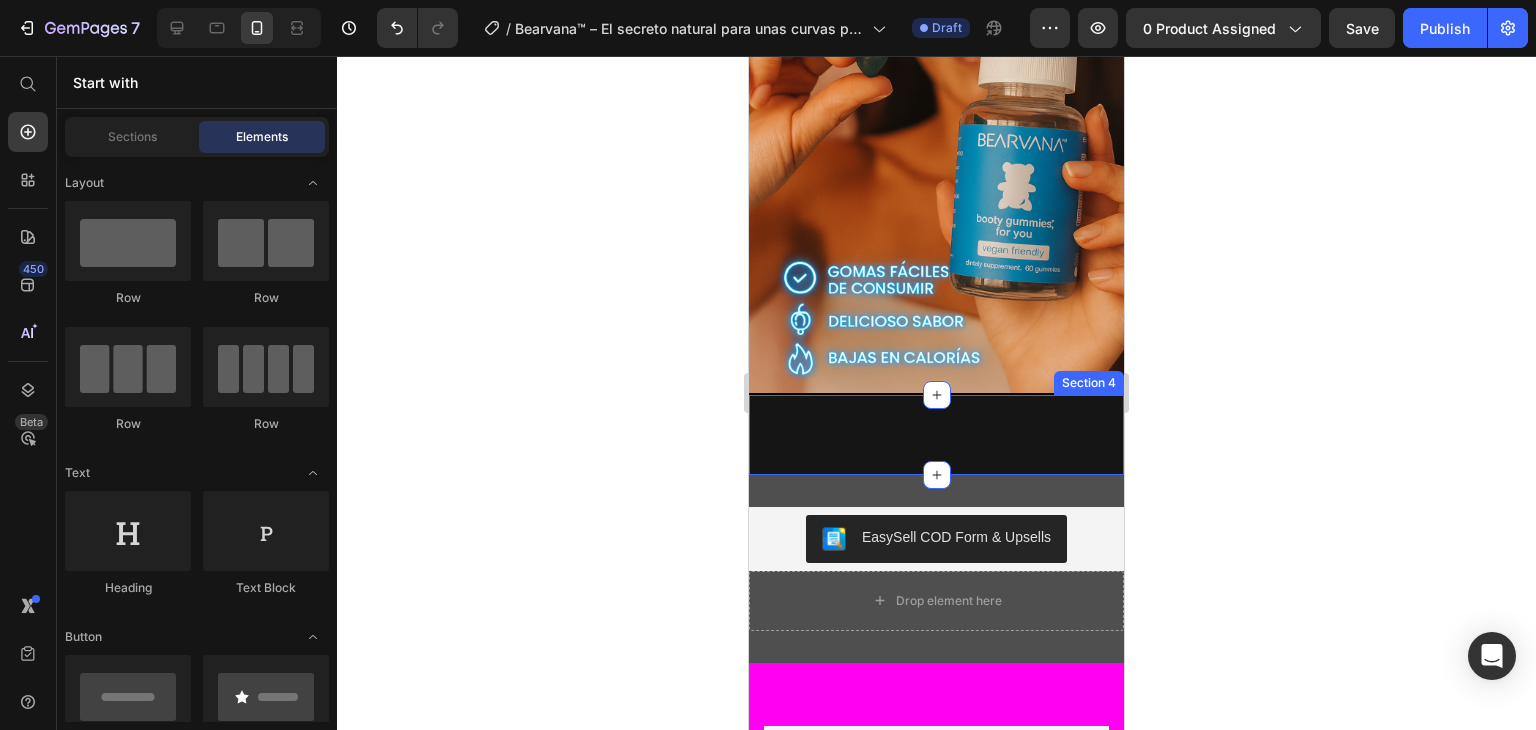 click on "Video Section 4" at bounding box center (936, 435) 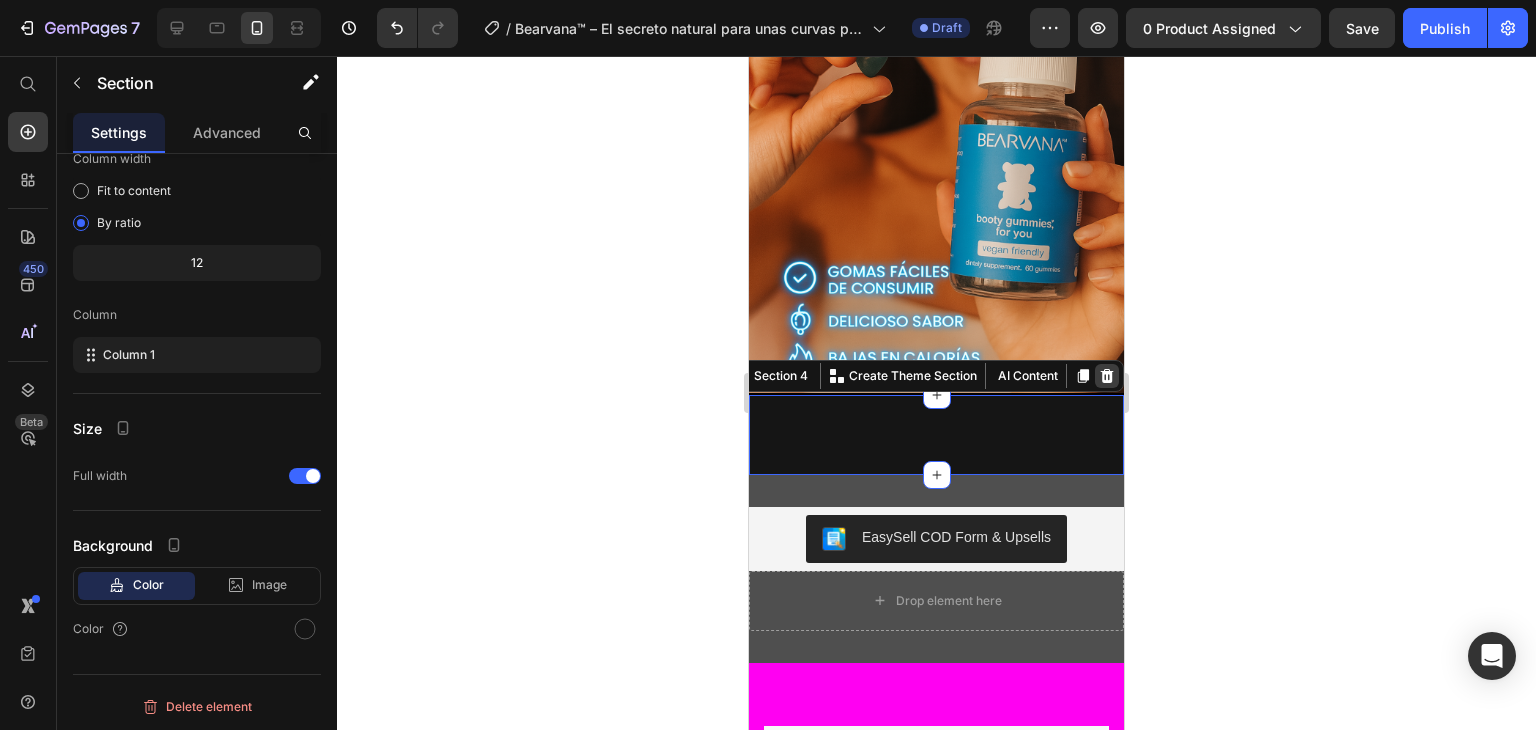 click 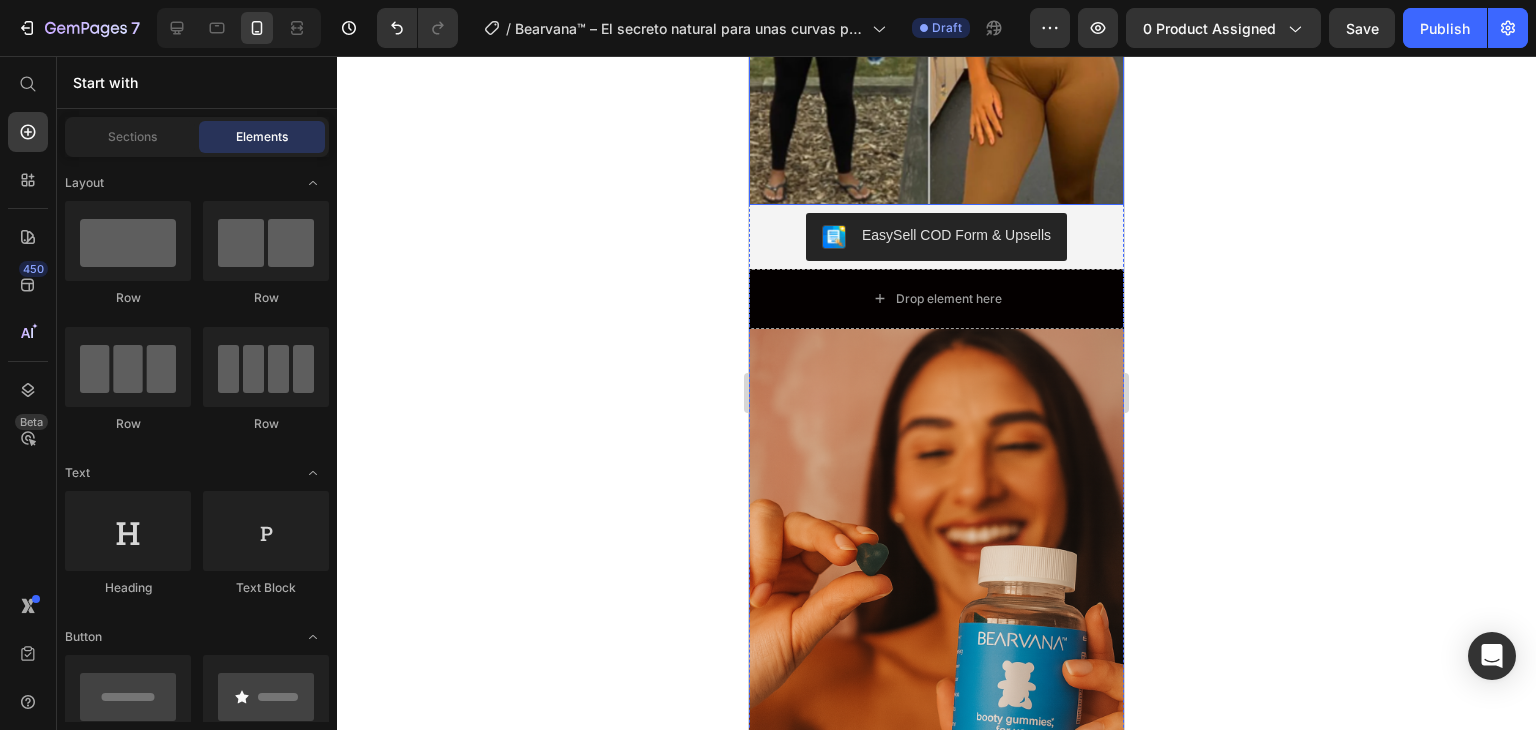 scroll, scrollTop: 2600, scrollLeft: 0, axis: vertical 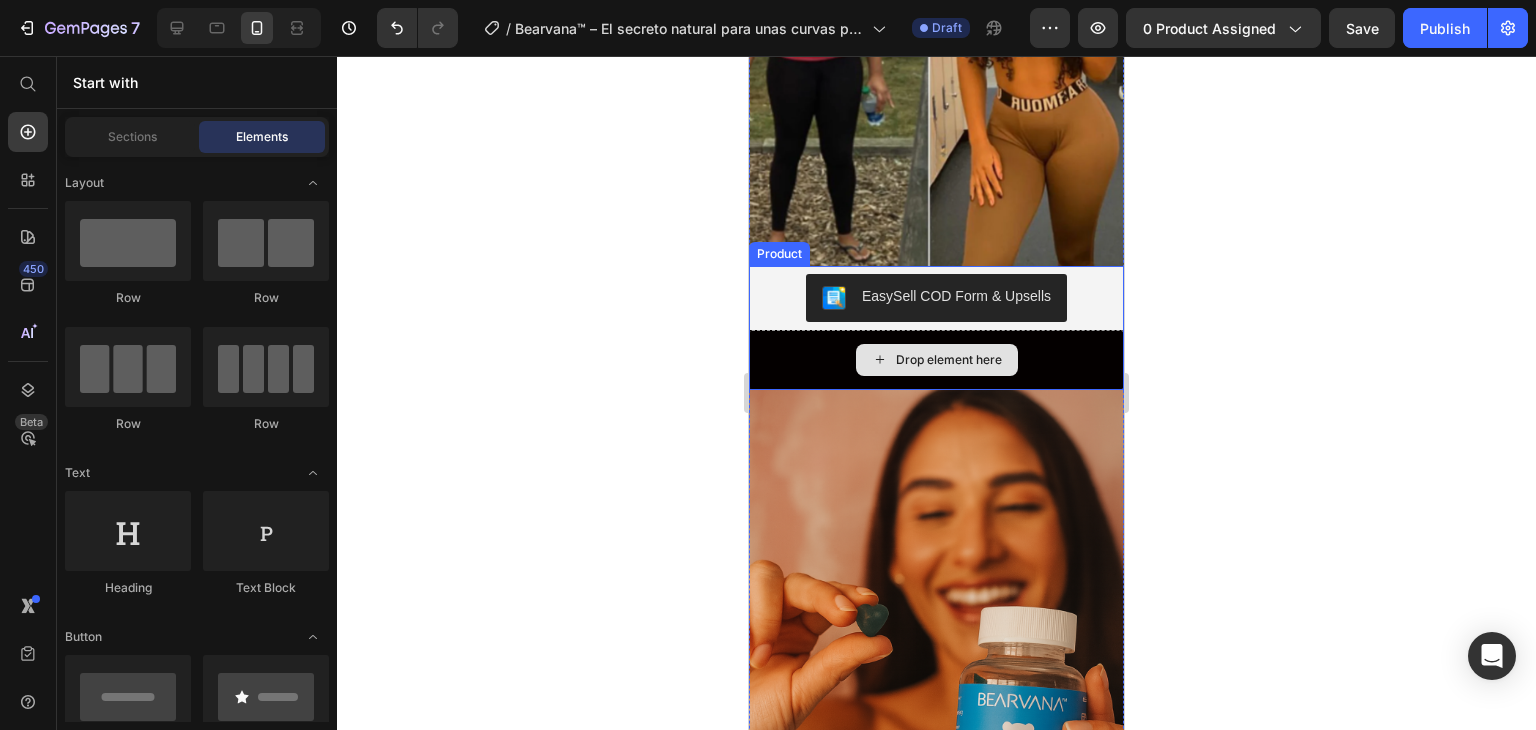 click on "Drop element here" at bounding box center (936, 360) 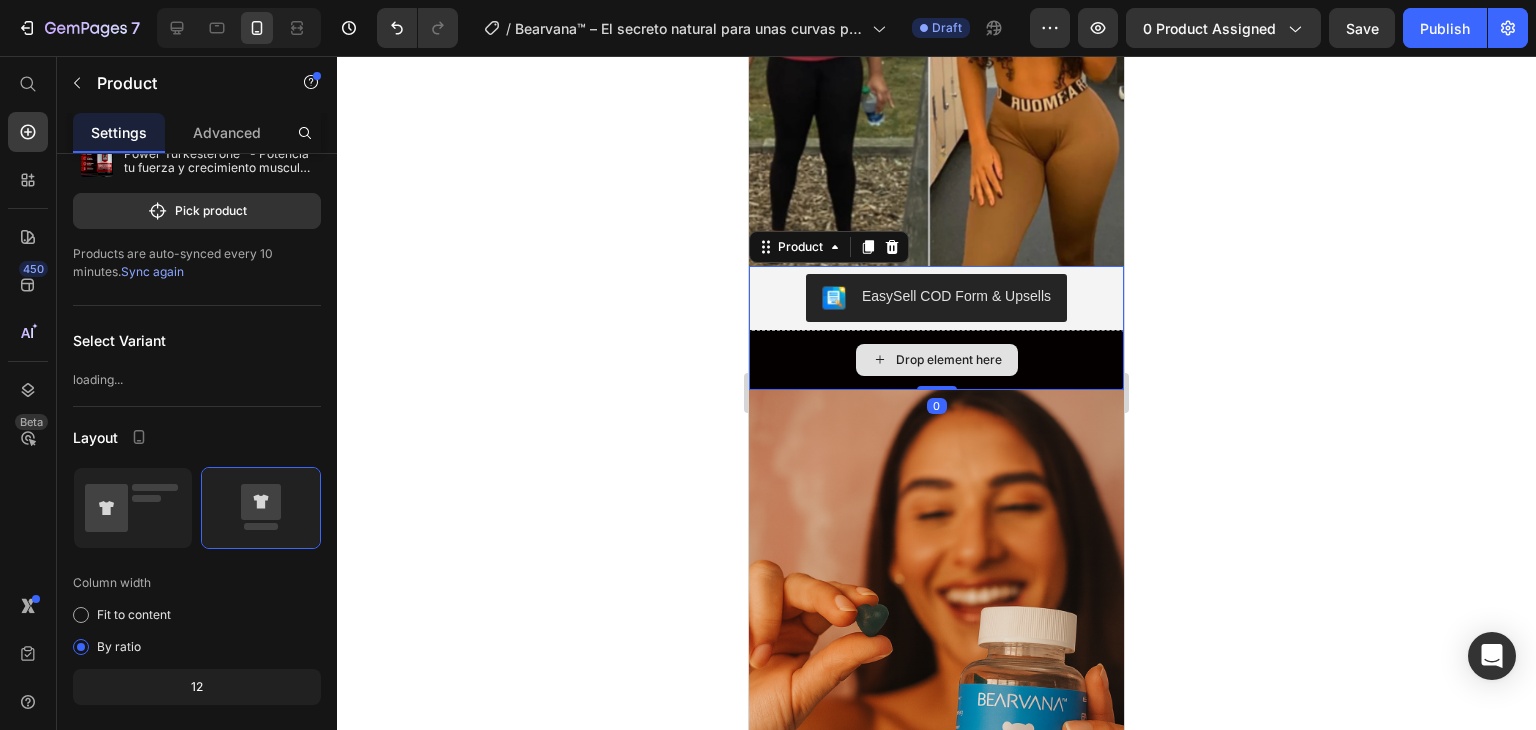 scroll, scrollTop: 0, scrollLeft: 0, axis: both 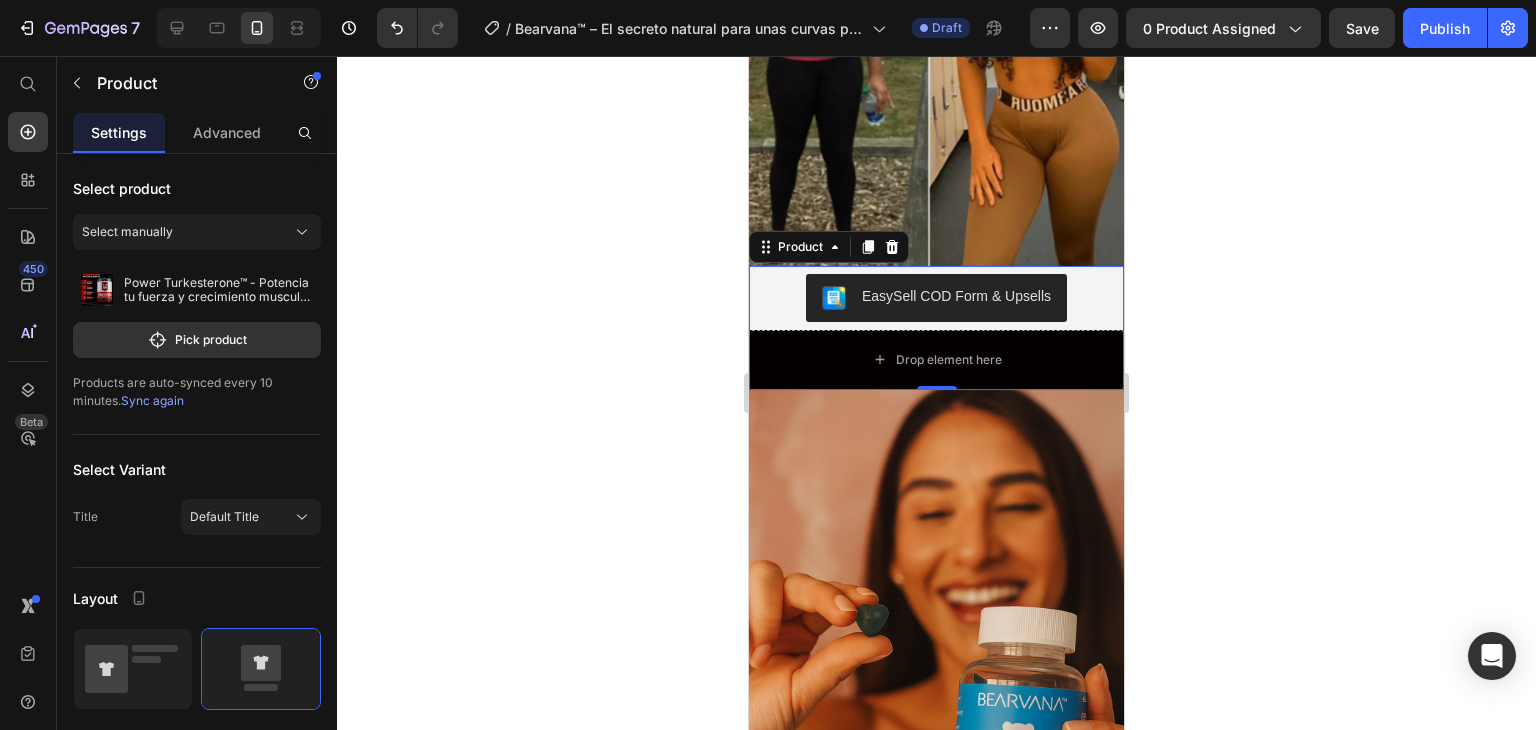 click 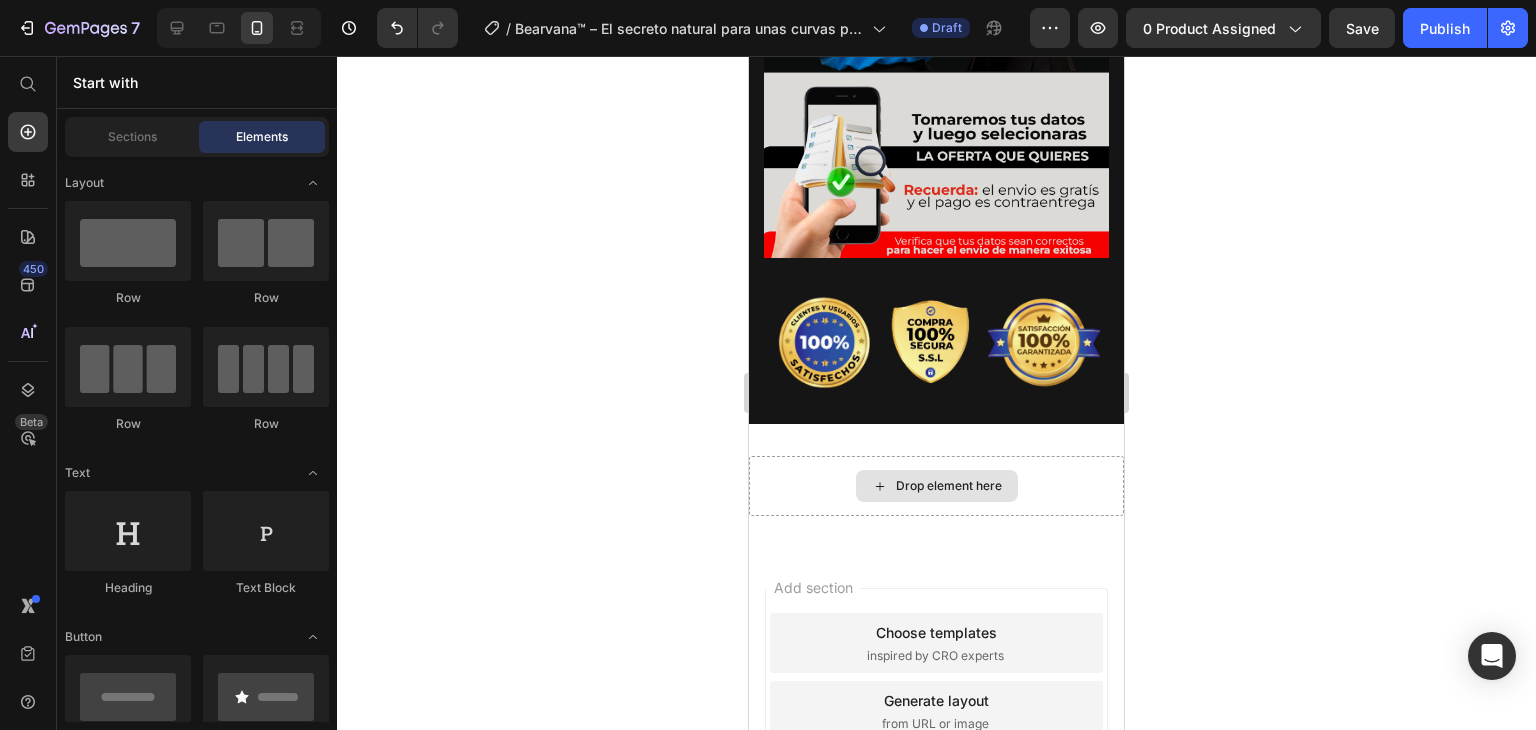 scroll, scrollTop: 4592, scrollLeft: 0, axis: vertical 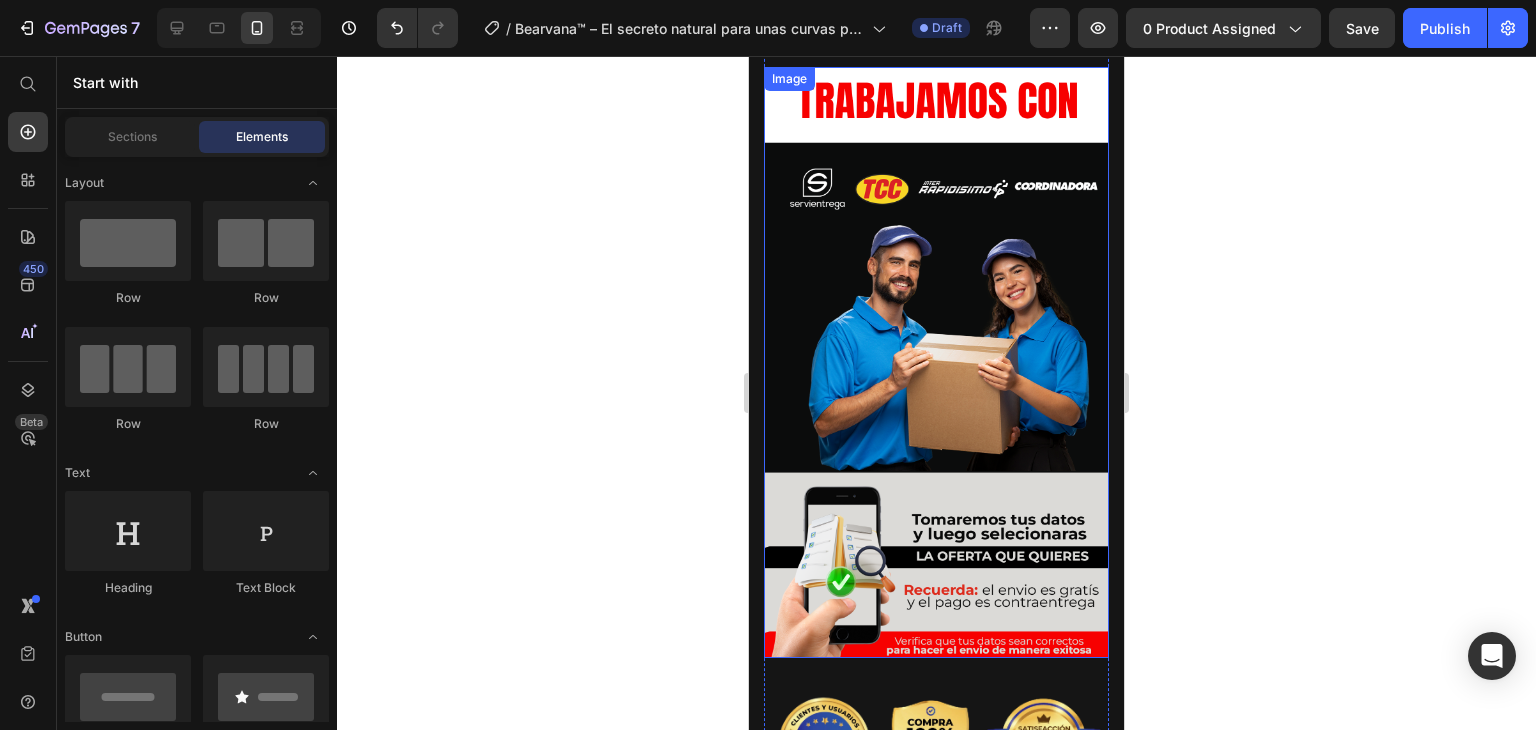 click at bounding box center [936, 362] 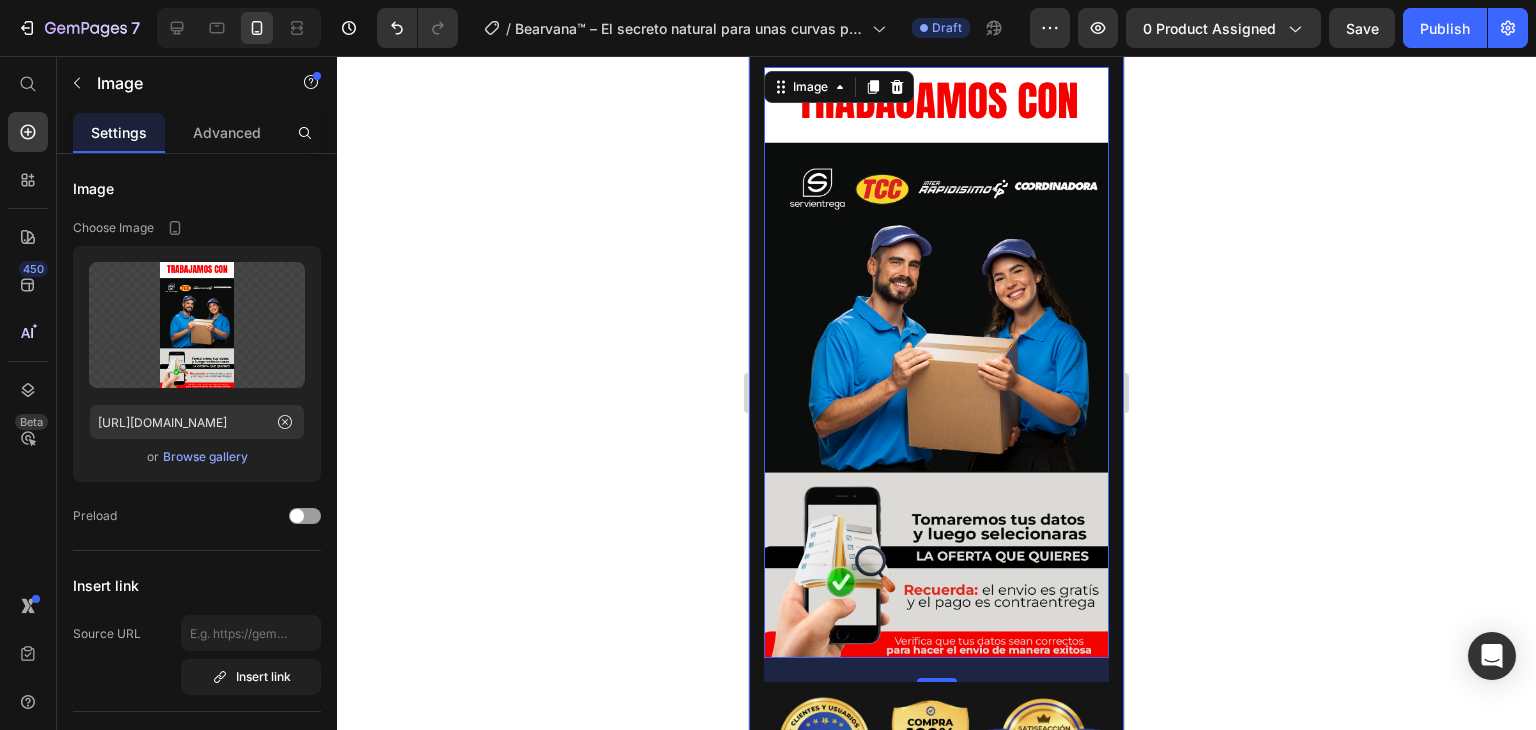click on "Vero eos
At accusamus
Et iusto odio
Consectetur
Adipiscin Accordion or 4 interest-free payments of $15.00 with Text Block Image Row EasySell COD Form & Upsells EasySell COD Row Image   24 Image Row Product Section 6" at bounding box center [936, 401] 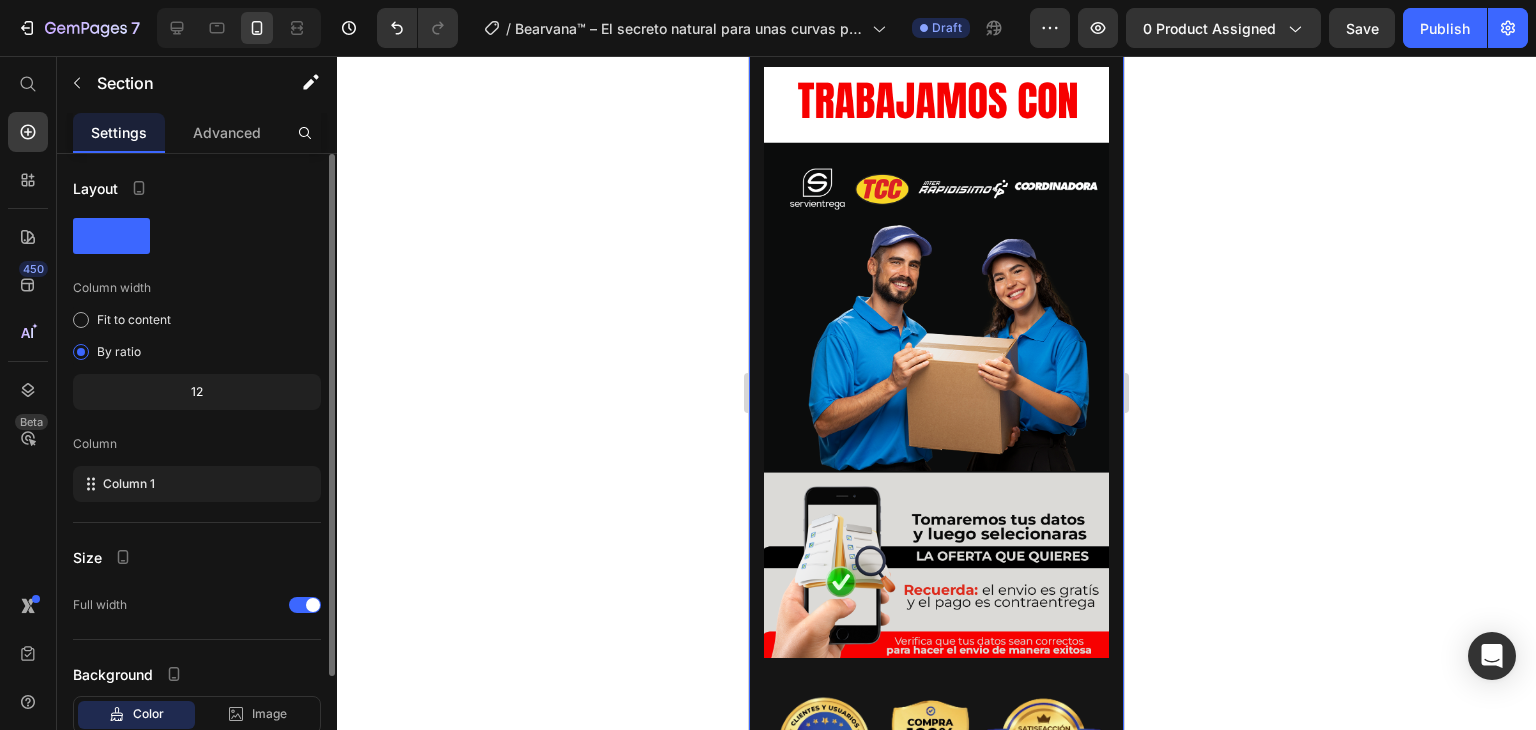 scroll, scrollTop: 129, scrollLeft: 0, axis: vertical 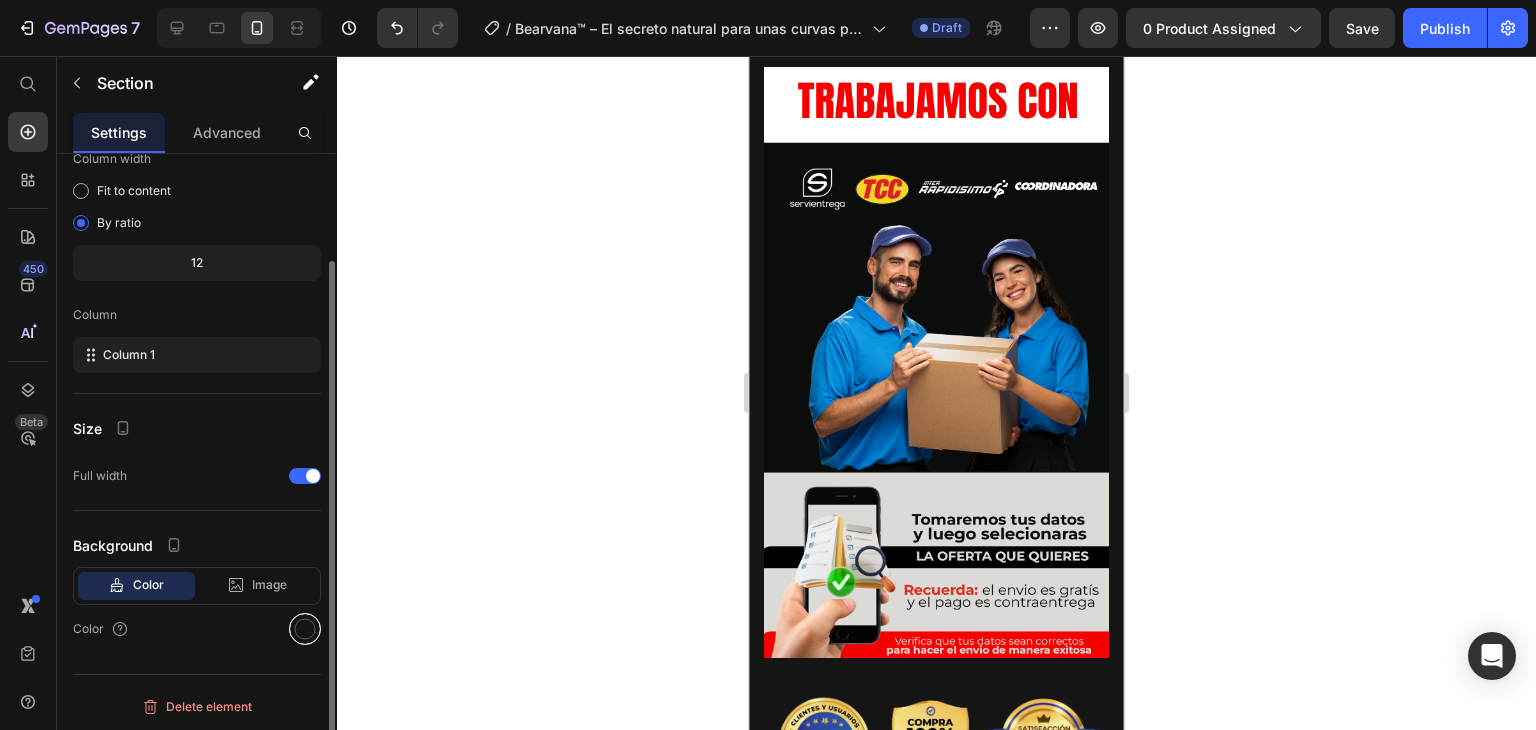 click at bounding box center [305, 629] 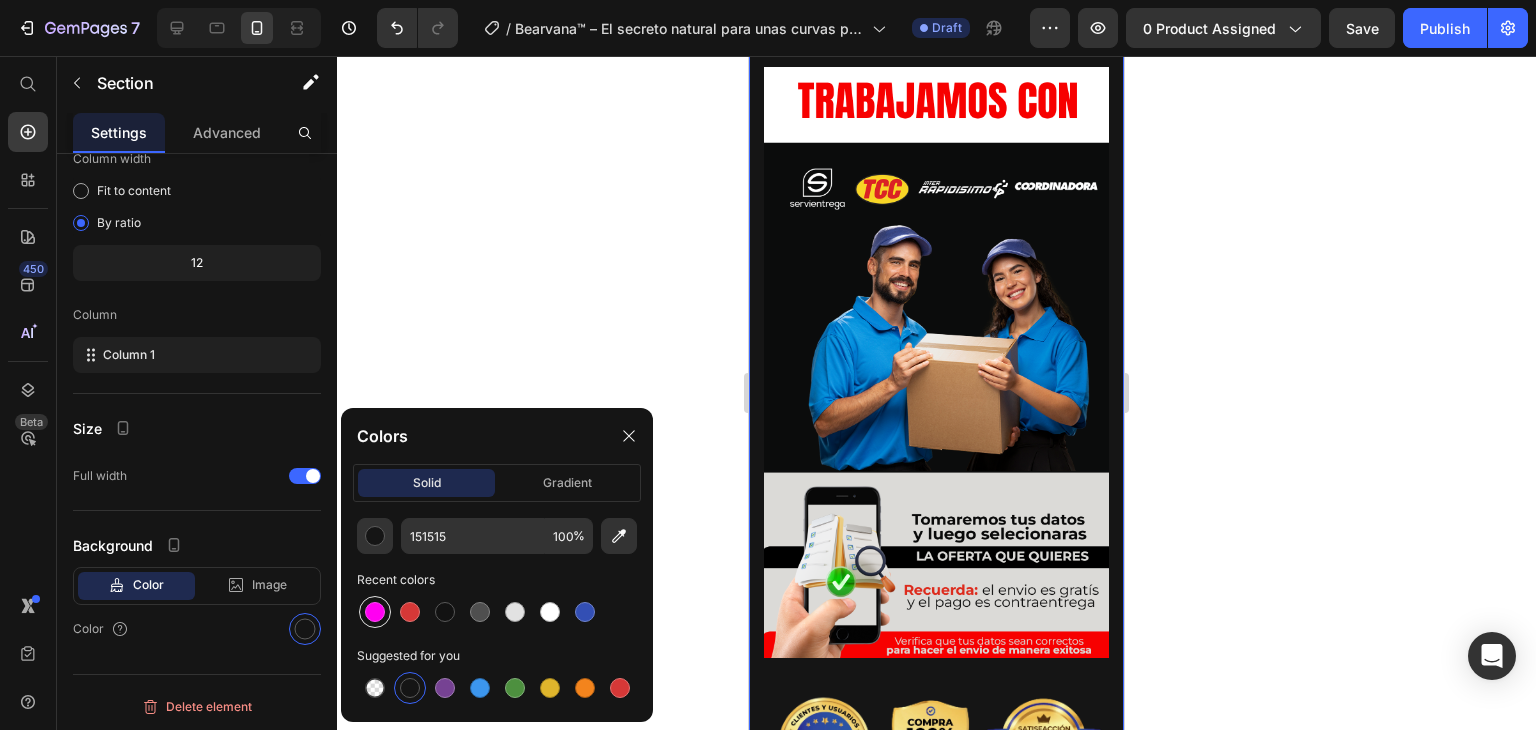 click at bounding box center [375, 612] 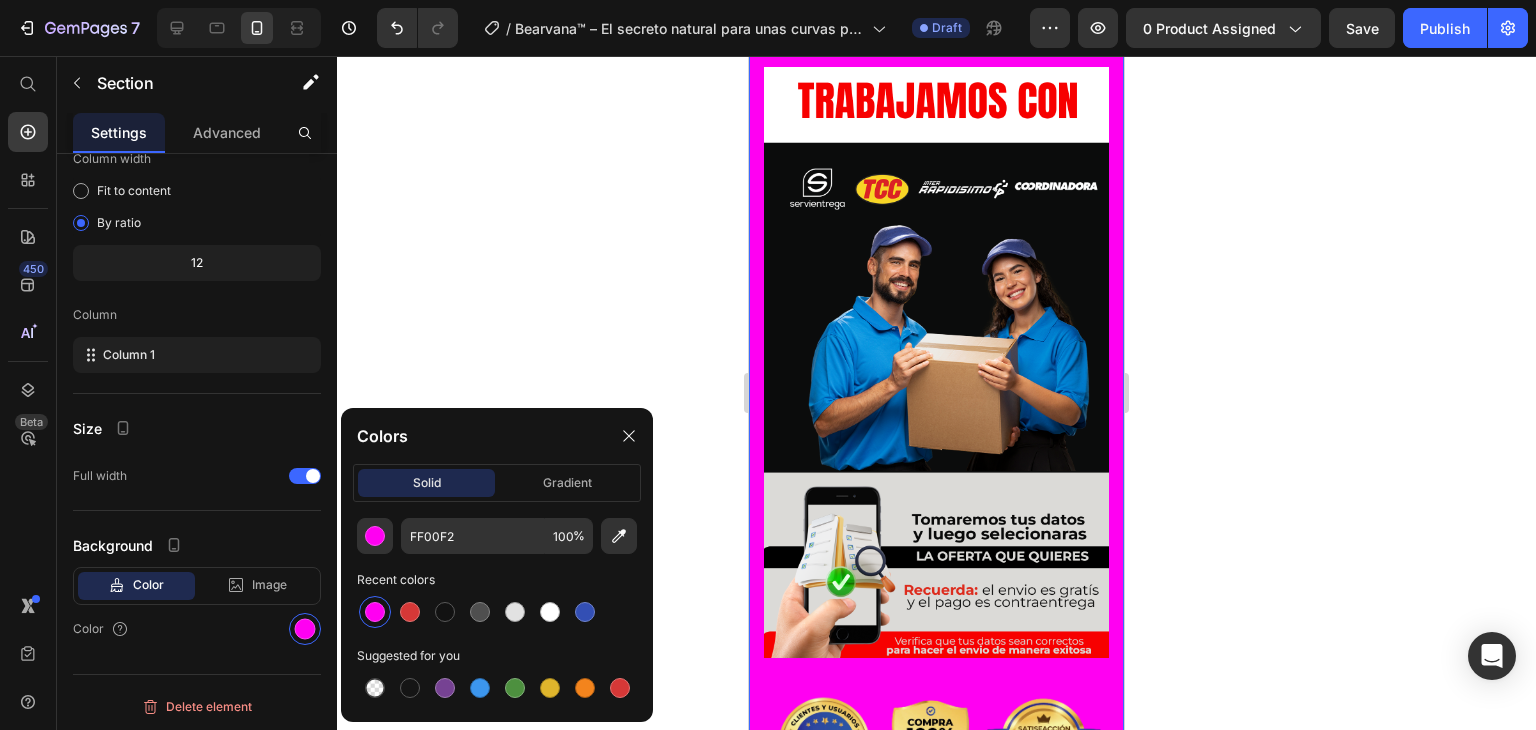 click 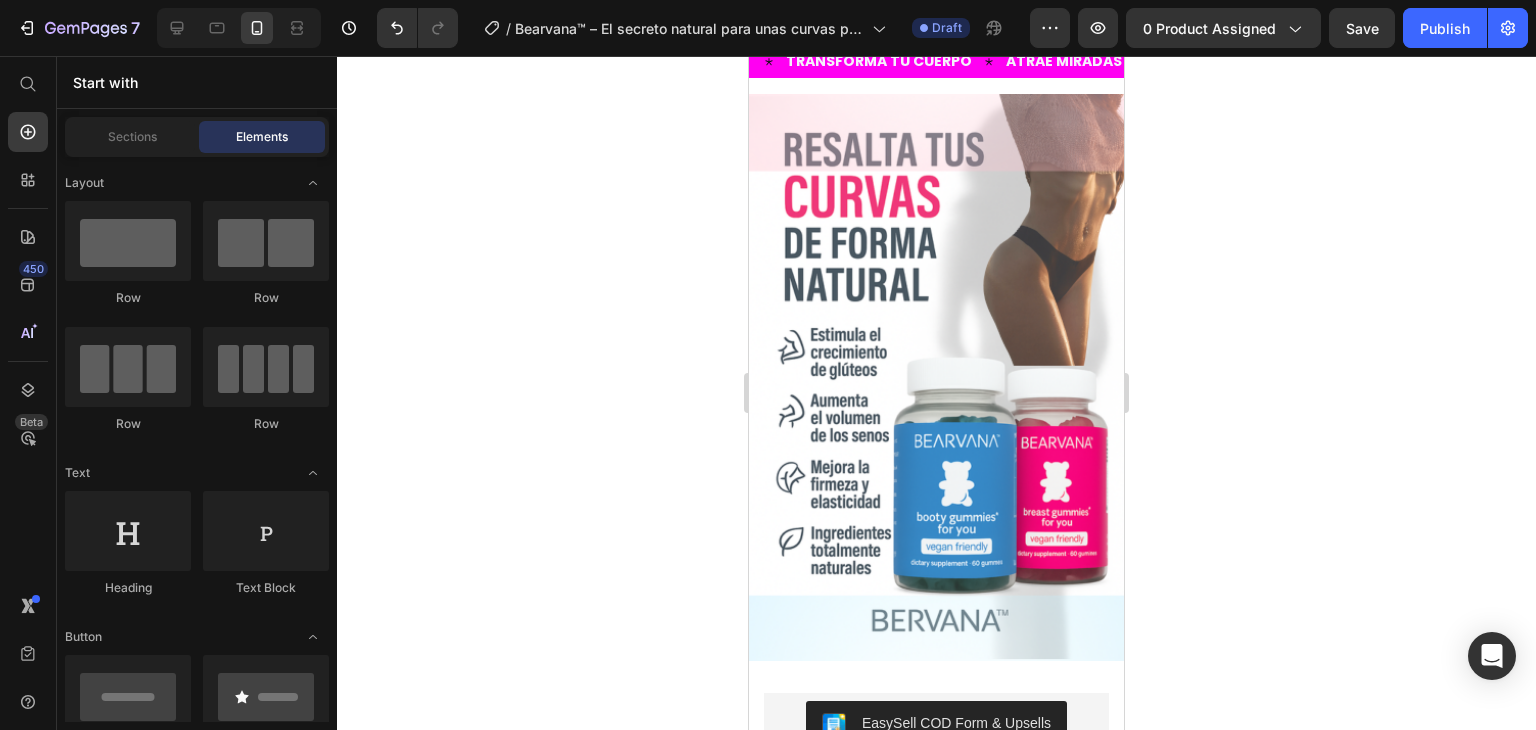 scroll, scrollTop: 0, scrollLeft: 0, axis: both 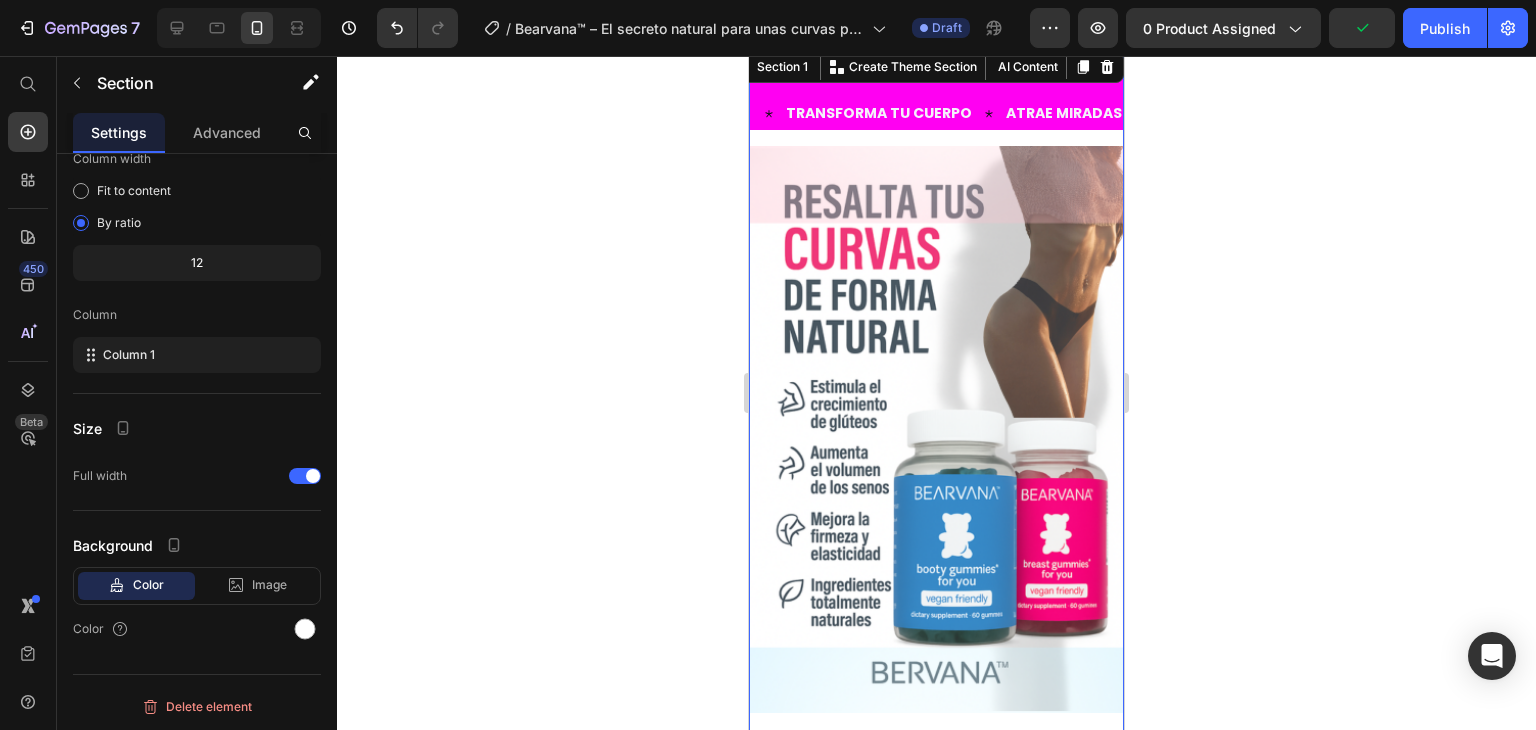 click on "Text
TRANSFORMA TU CUERPO Text
ATRAE MIRADAS Text
PAGA EN CASA Text
Text
TRANSFORMA TU CUERPO Text
ATRAE MIRADAS Text
PAGA EN CASA Text
Marquee" at bounding box center (936, 112) 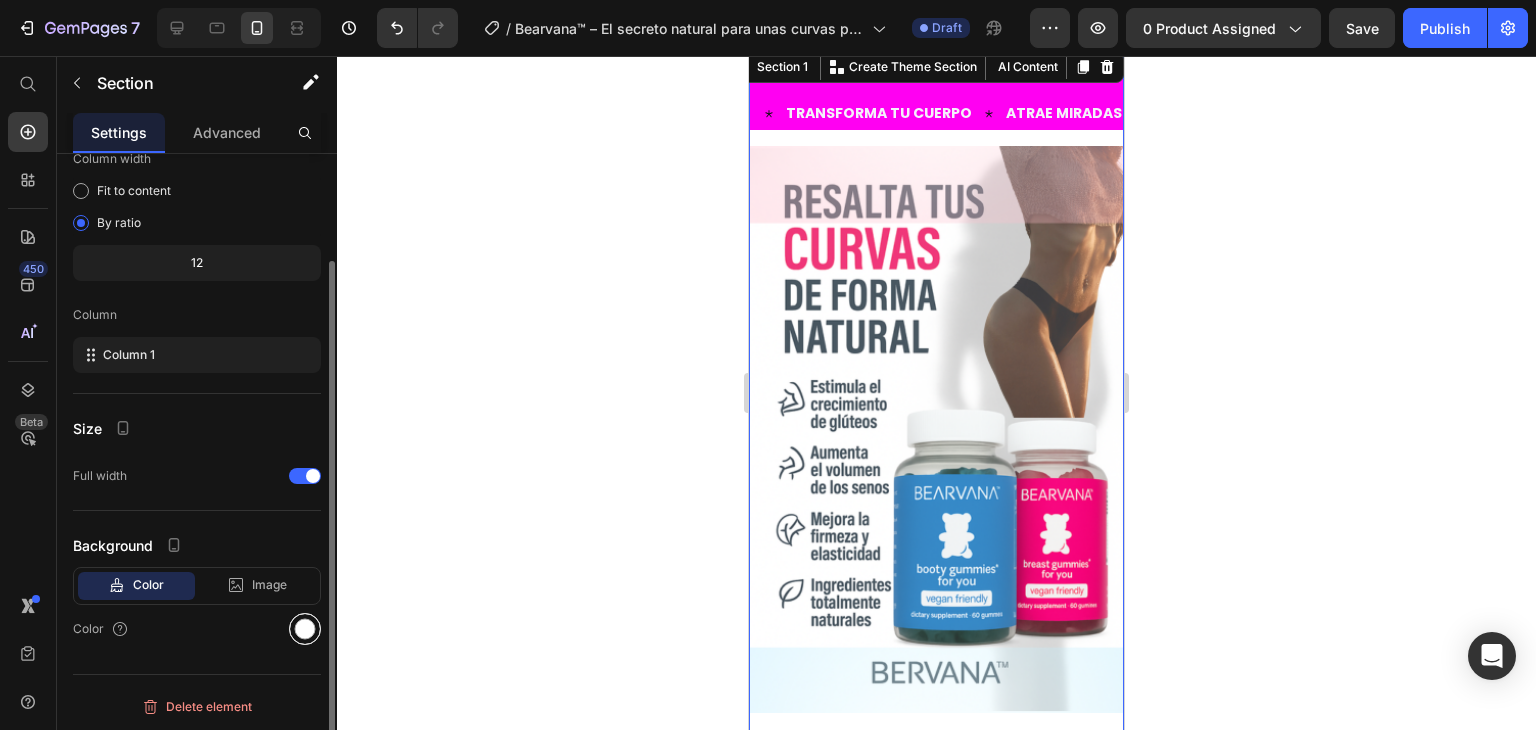 click at bounding box center (305, 629) 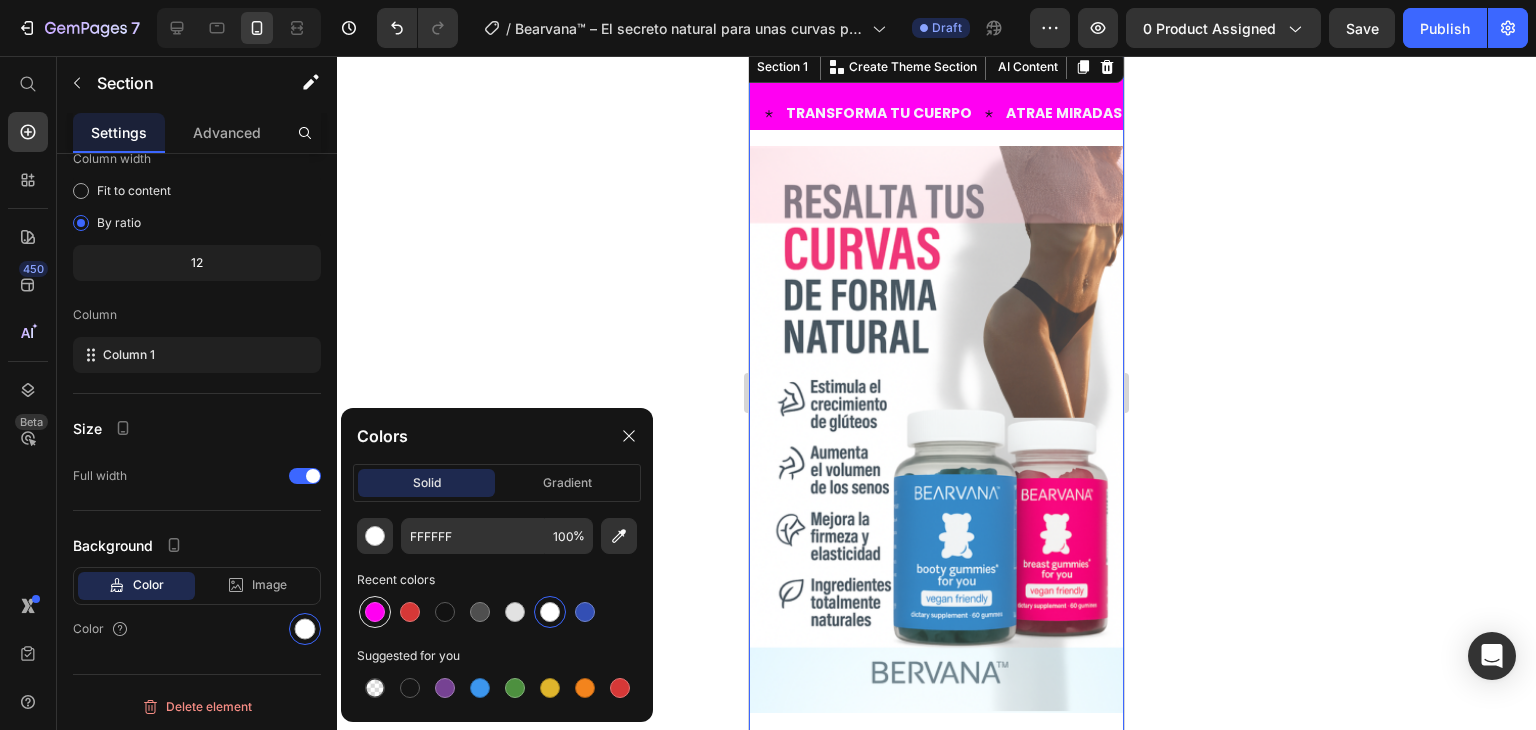 click at bounding box center (375, 612) 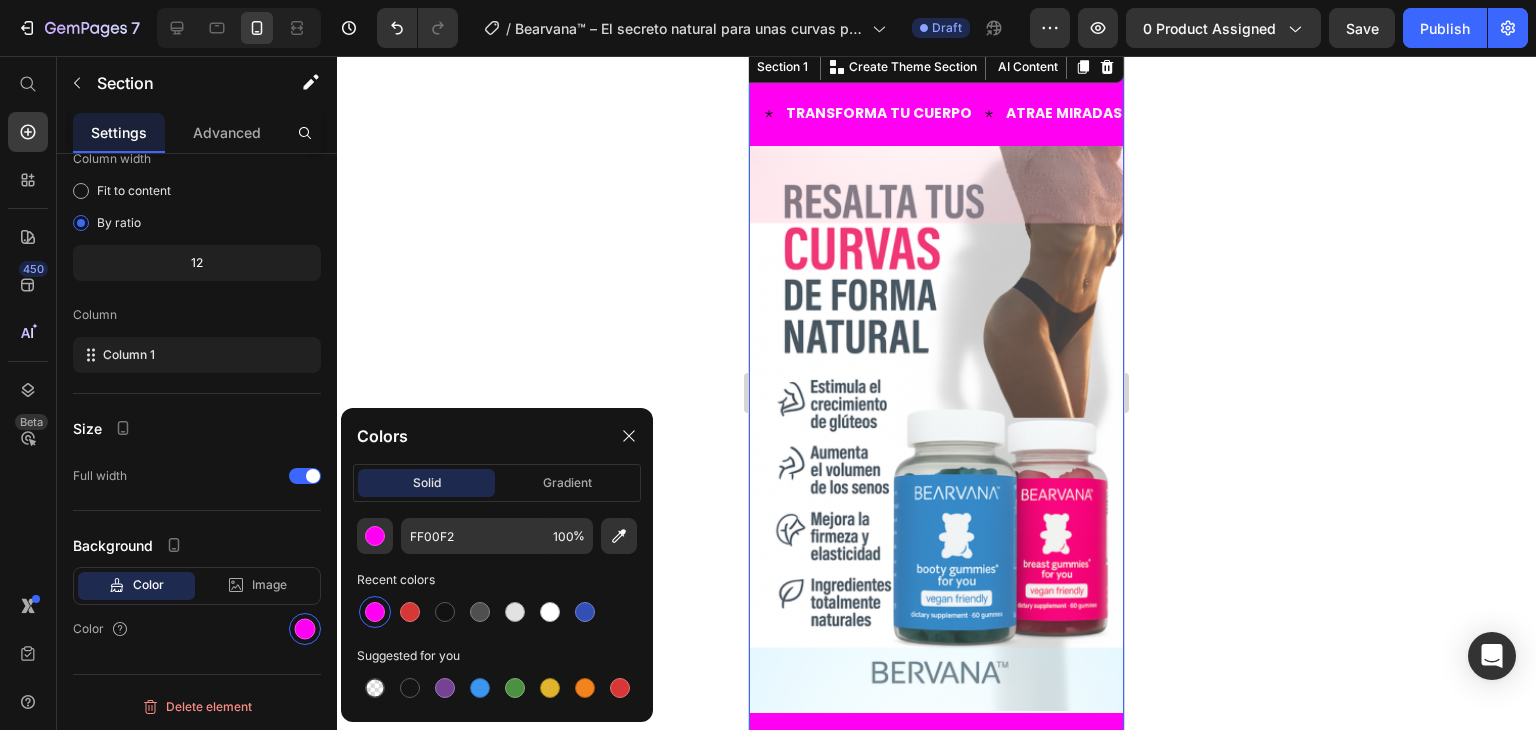 click 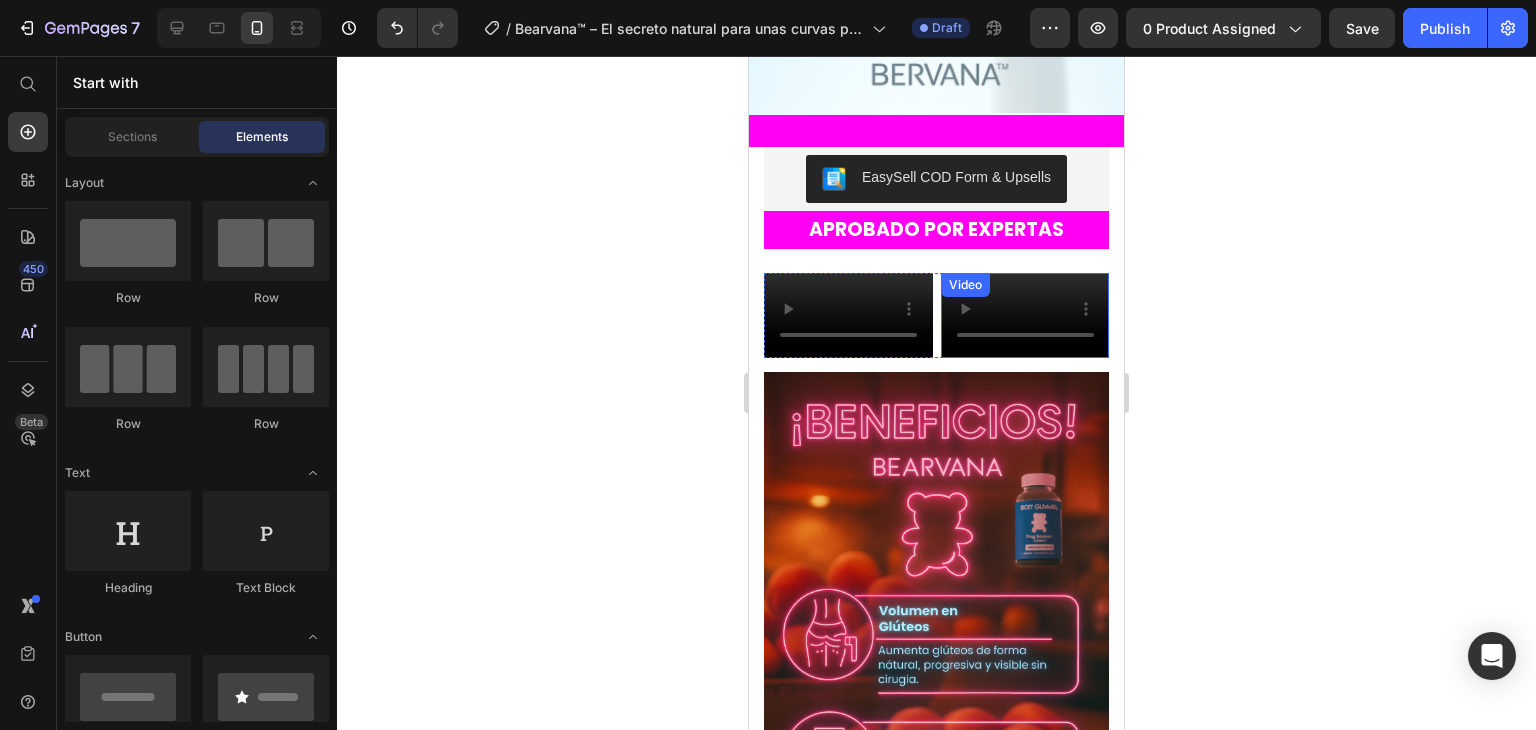scroll, scrollTop: 600, scrollLeft: 0, axis: vertical 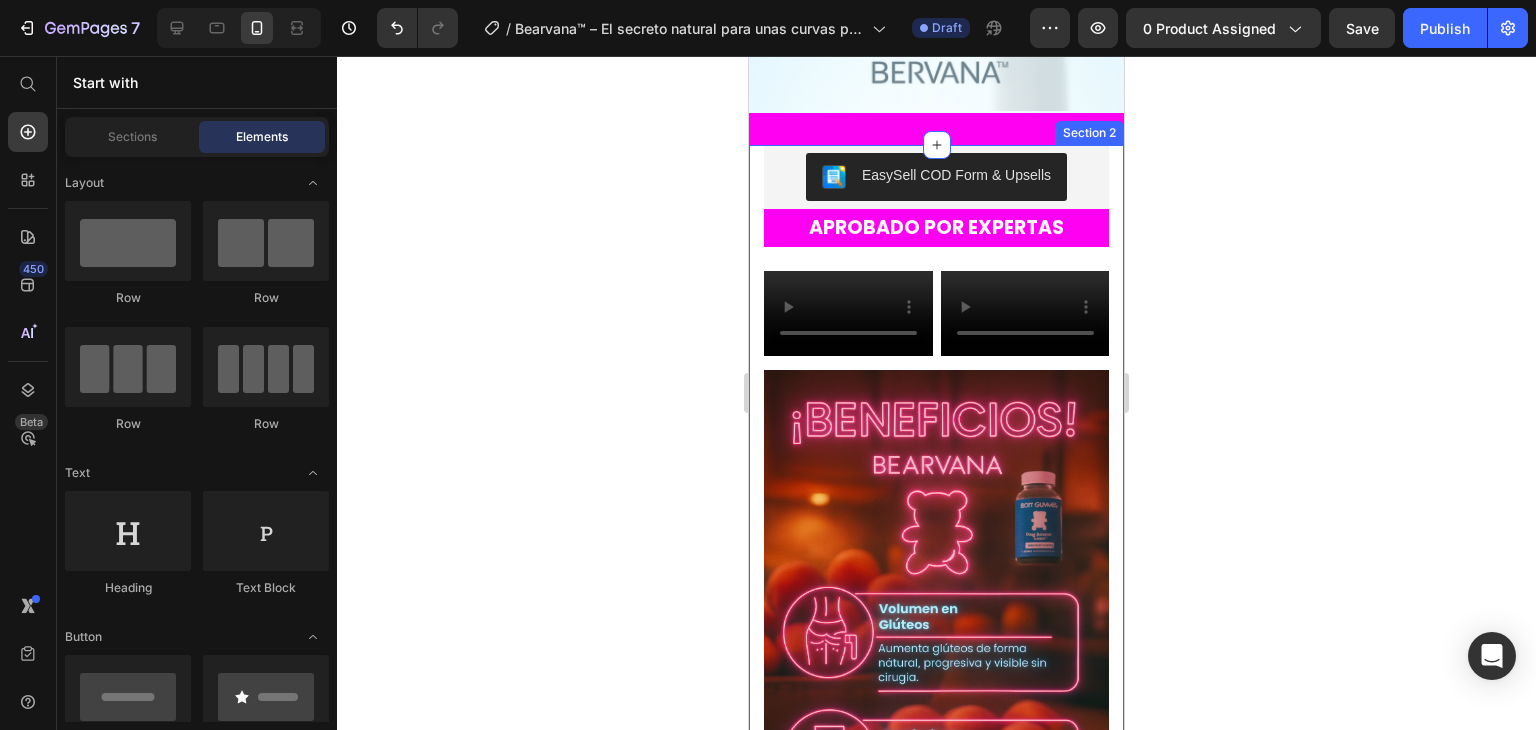 click on "Vero eos
At accusamus
Et iusto odio
Consectetur
Adipiscin Accordion or 4 interest-free payments of $15.00 with Text Block Image Row EasySell COD Form & Upsells EasySell COD  APROBADO POR EXPERTAS Text Block Row Video Video Row Video Row Row Product Image Image Image Section 2" at bounding box center [936, 970] 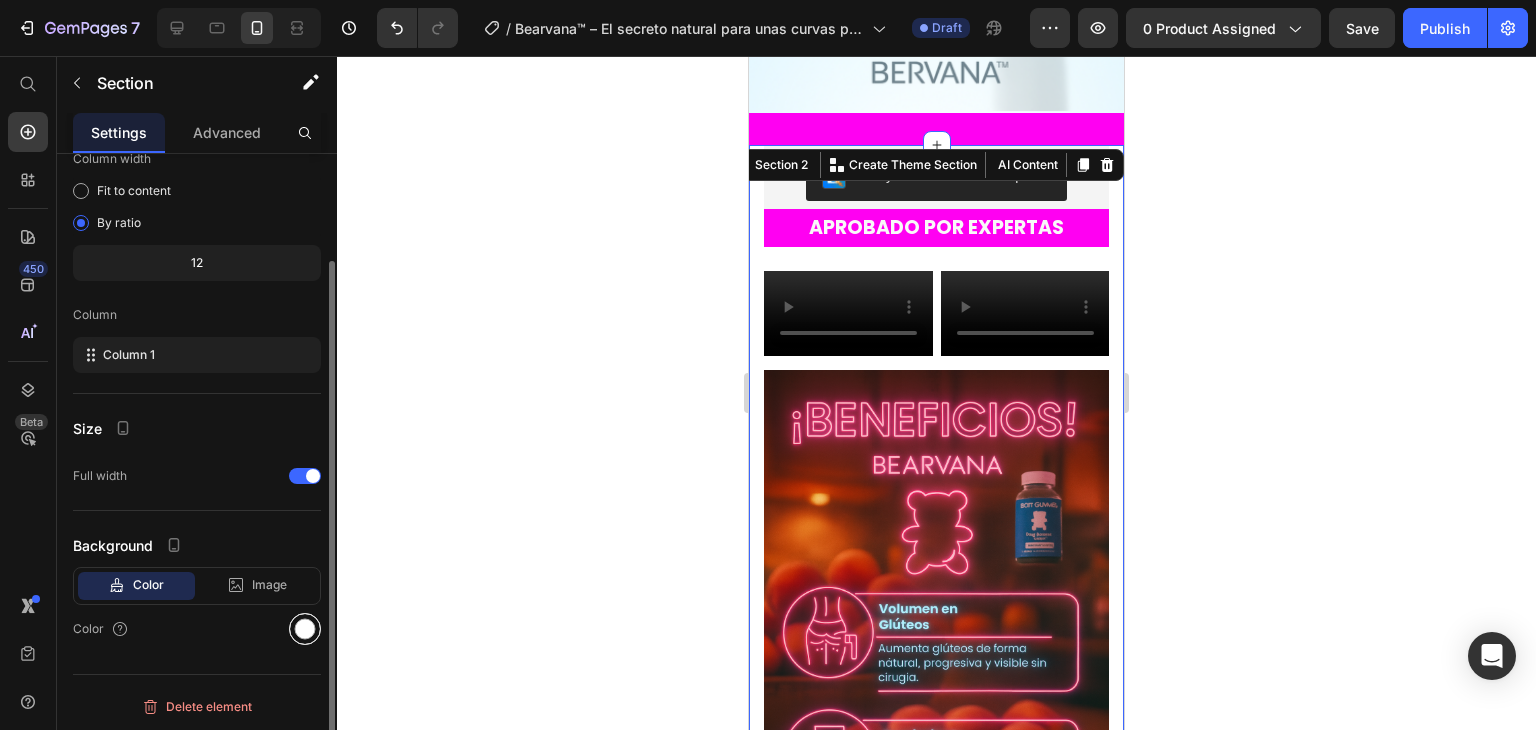 click at bounding box center [305, 629] 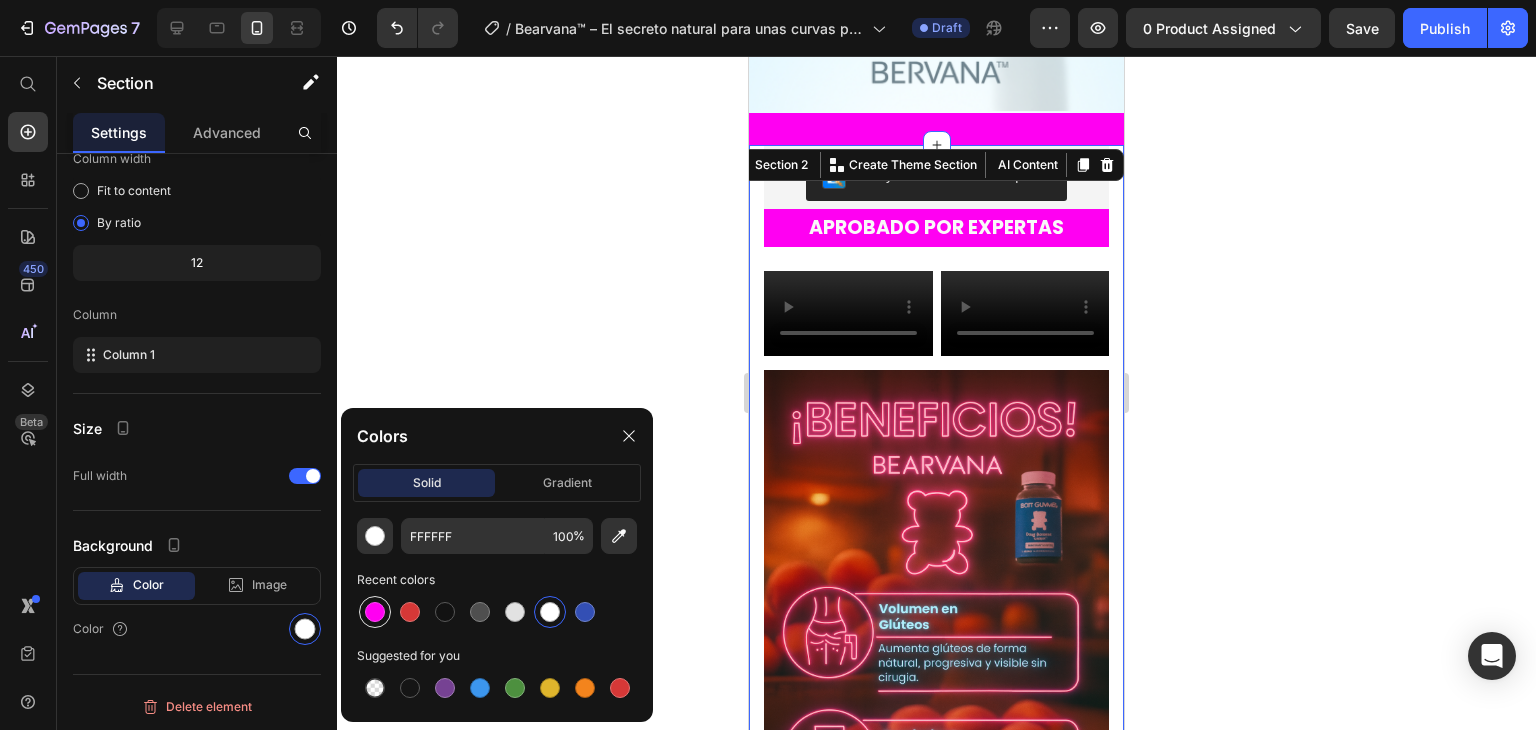 click at bounding box center [375, 612] 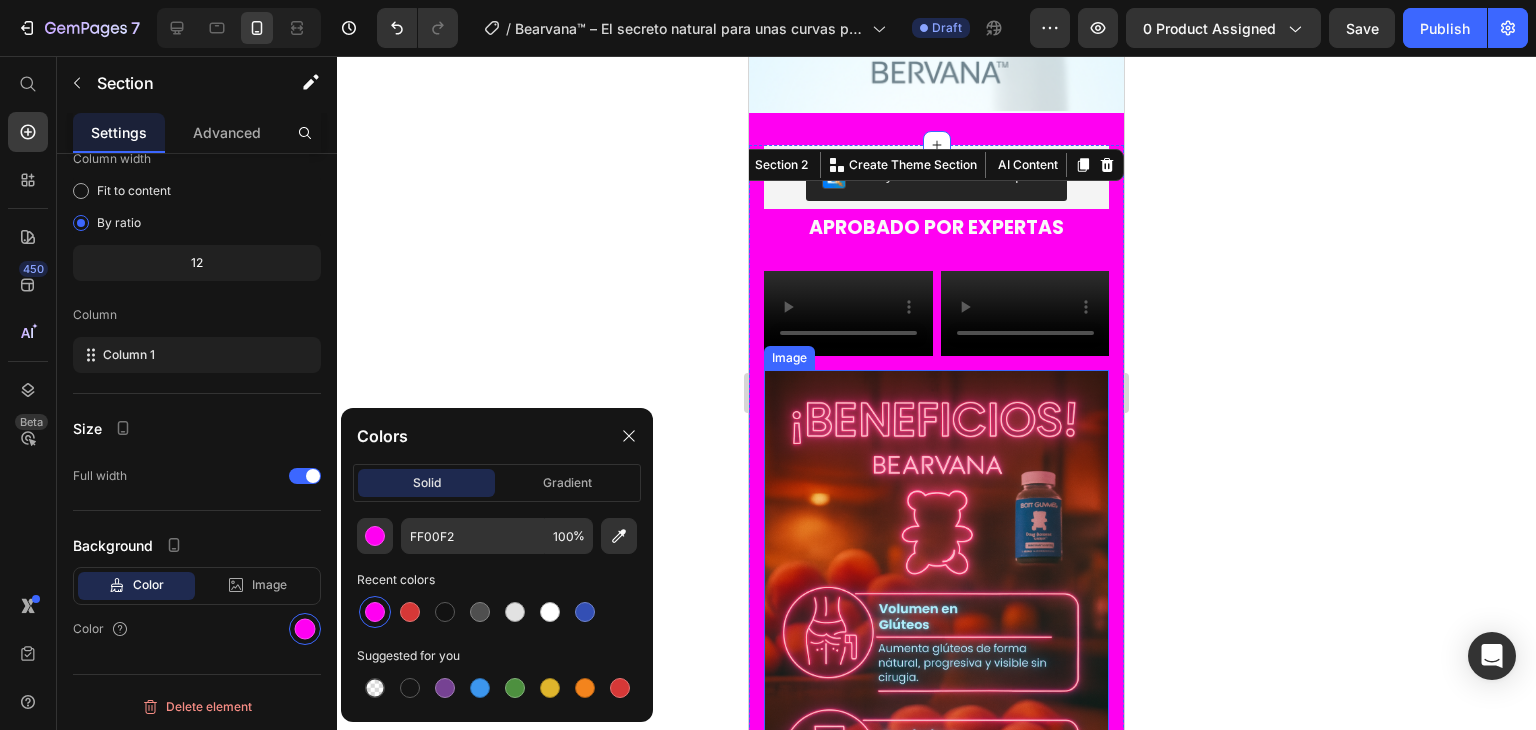 click 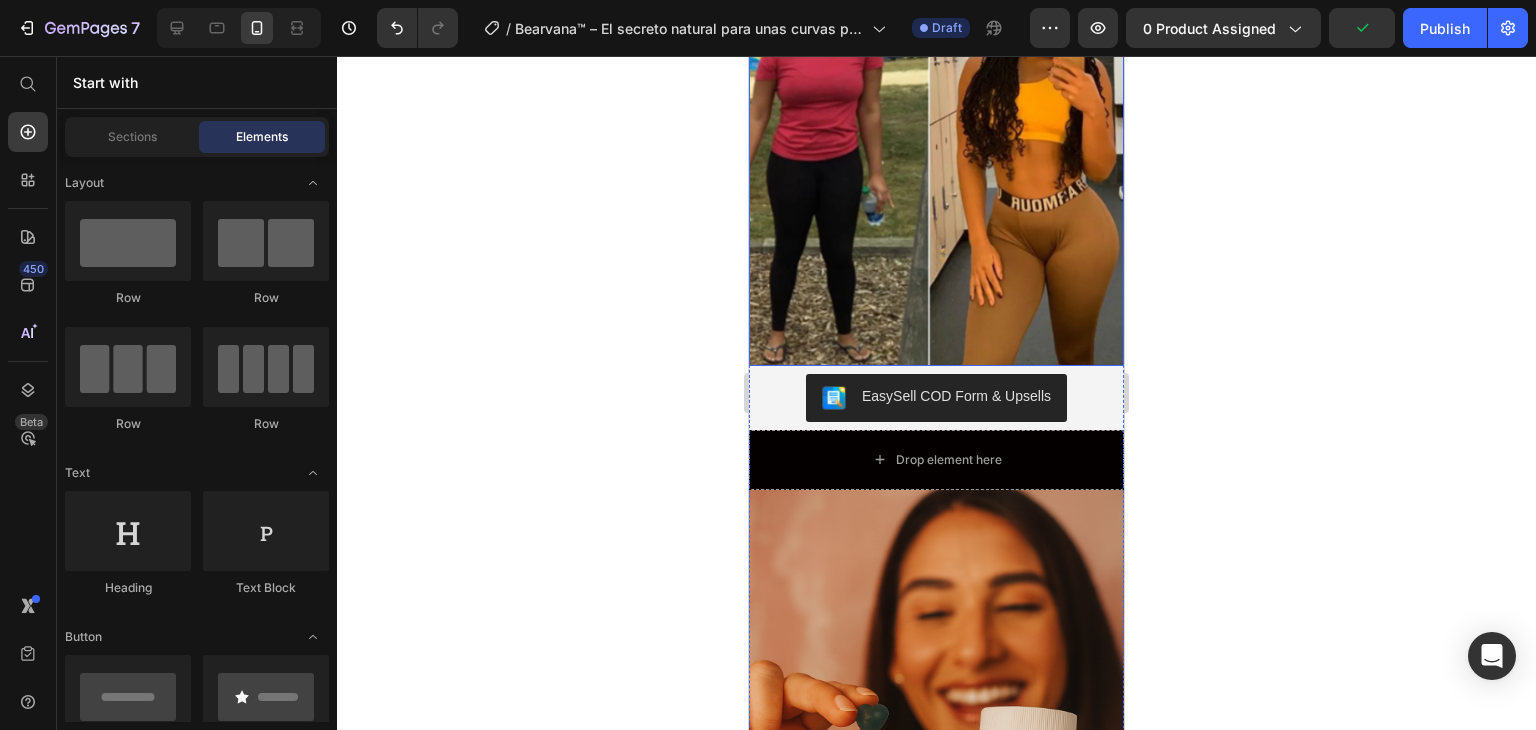 scroll, scrollTop: 2200, scrollLeft: 0, axis: vertical 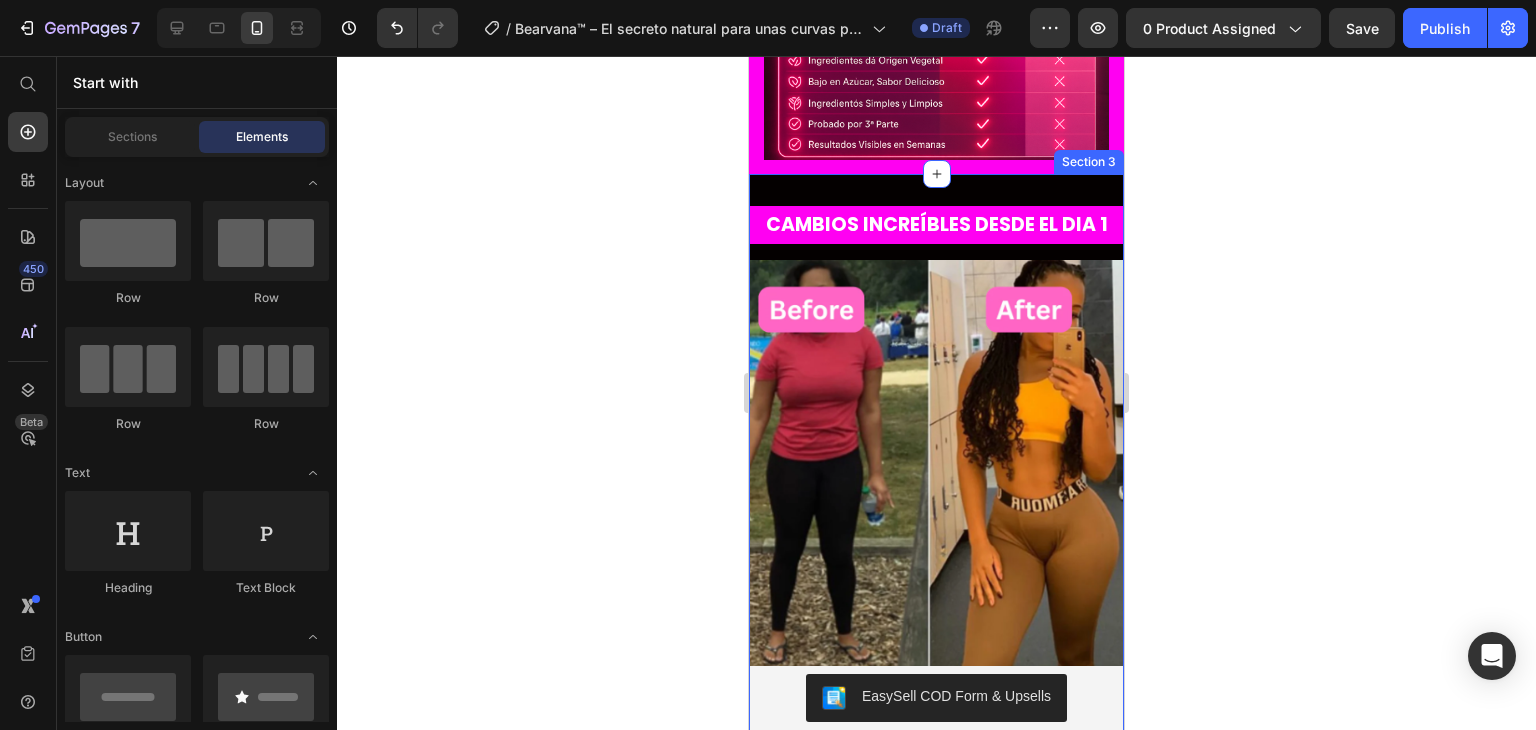 click on "CAMBIOS INCREÍBLES DESDE EL DIA 1 Text Block Image EasySell COD Form & Upsells EasySell COD
Drop element here Product Image Section 3" at bounding box center (936, 764) 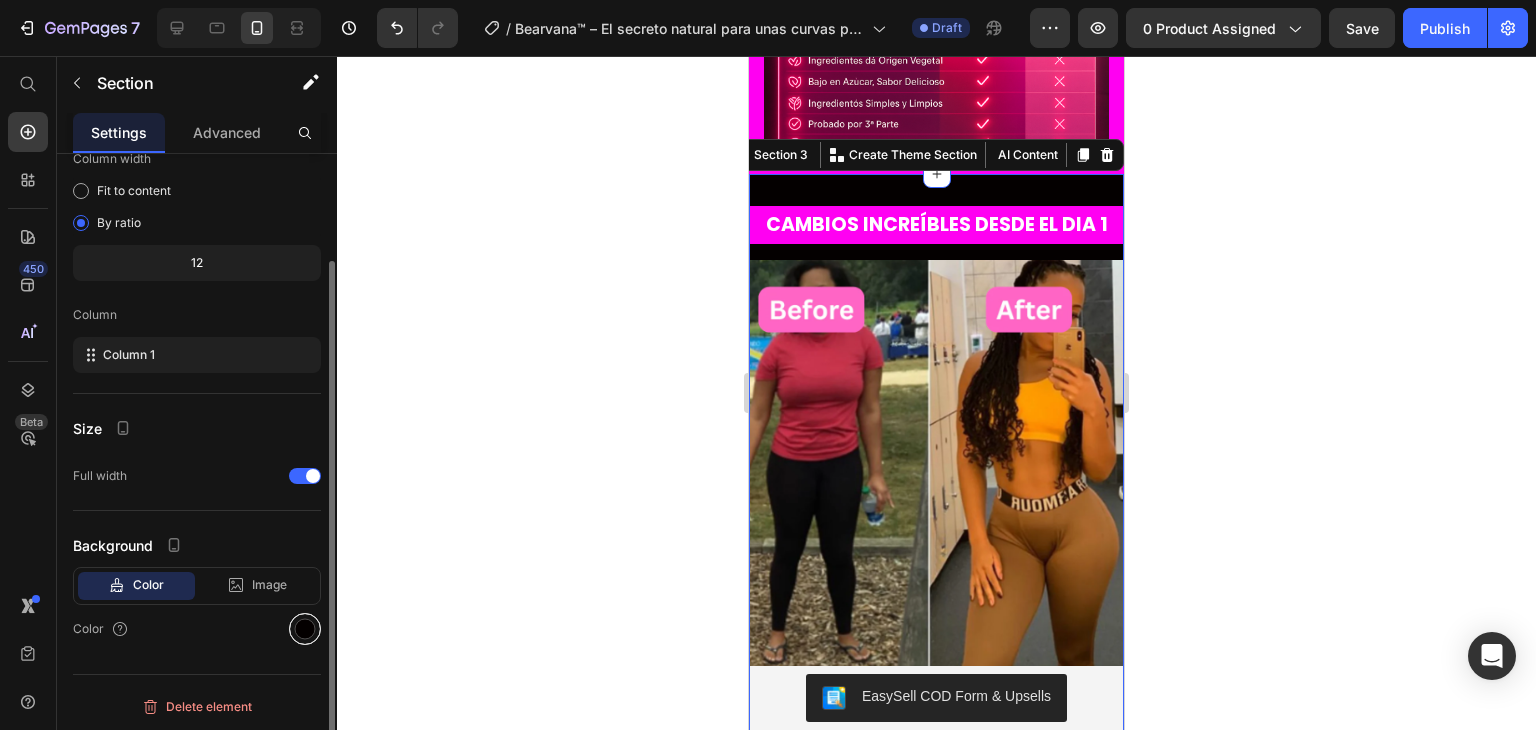 click at bounding box center (305, 629) 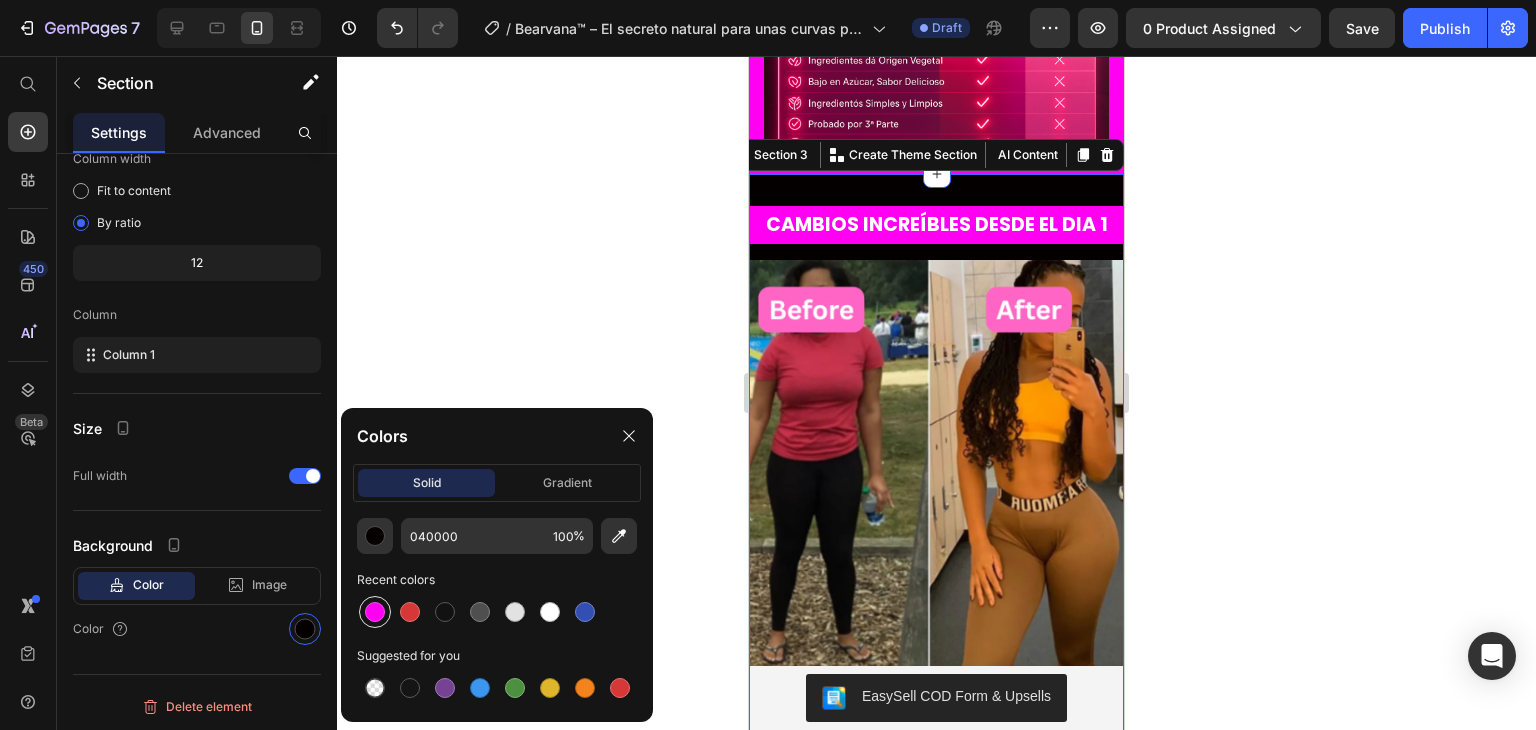 click at bounding box center [375, 612] 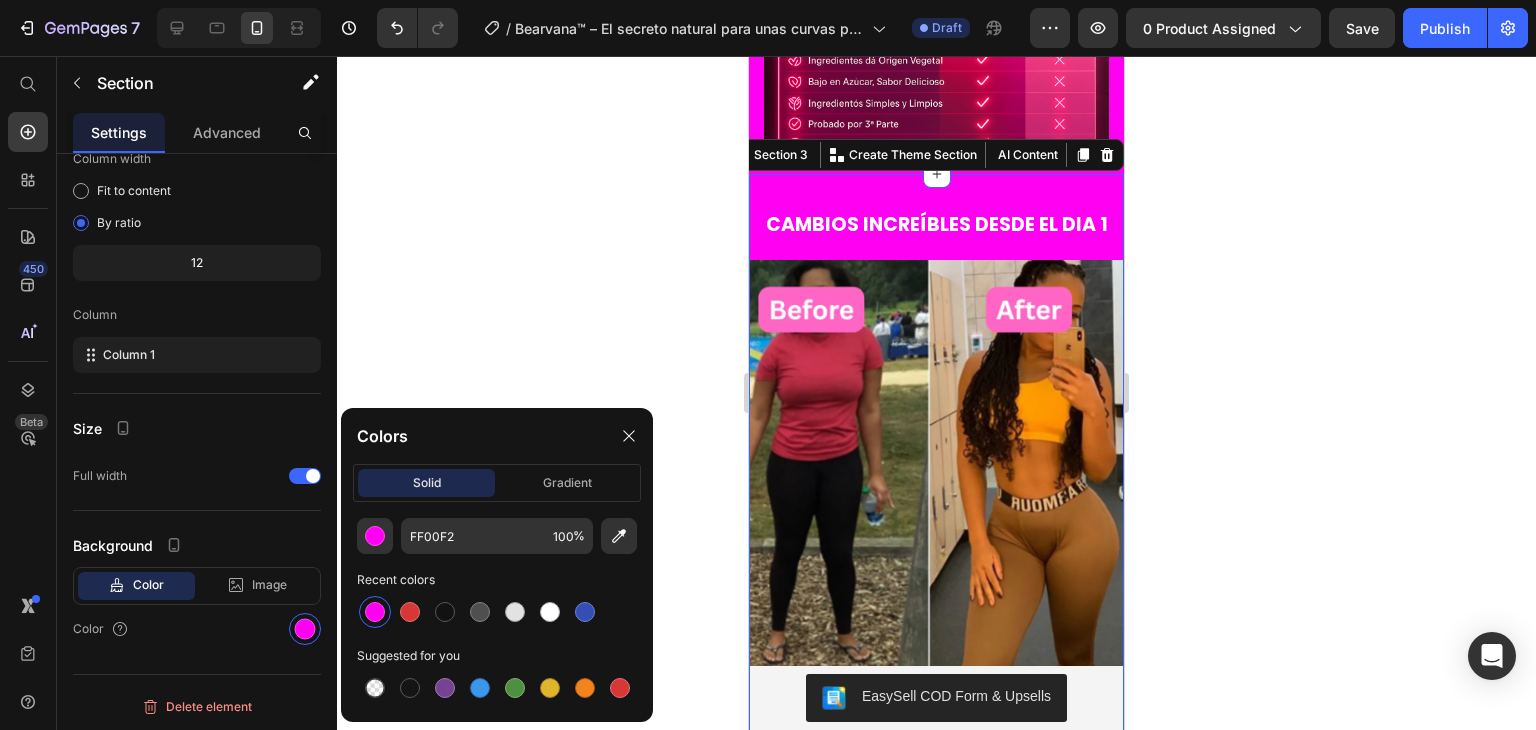 click 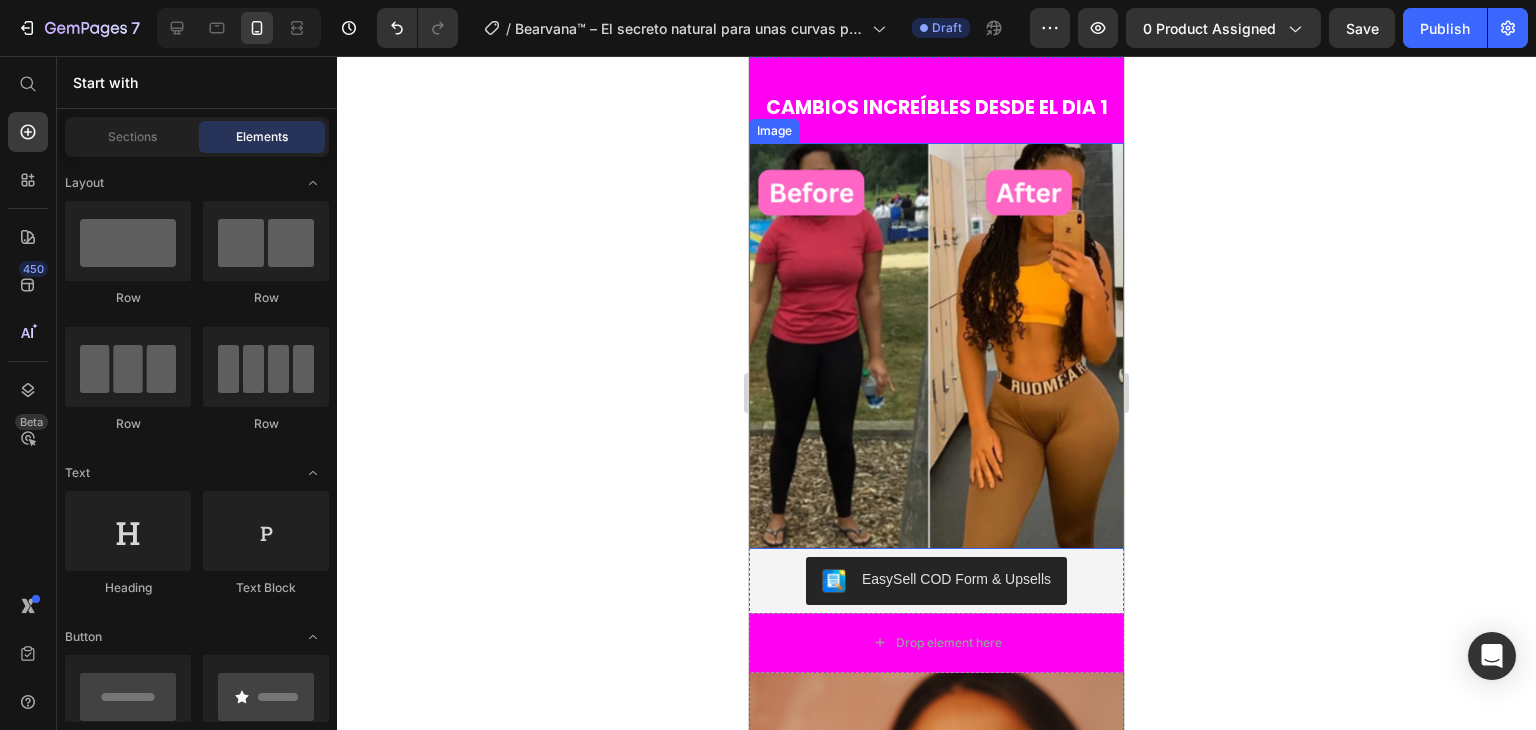 scroll, scrollTop: 2300, scrollLeft: 0, axis: vertical 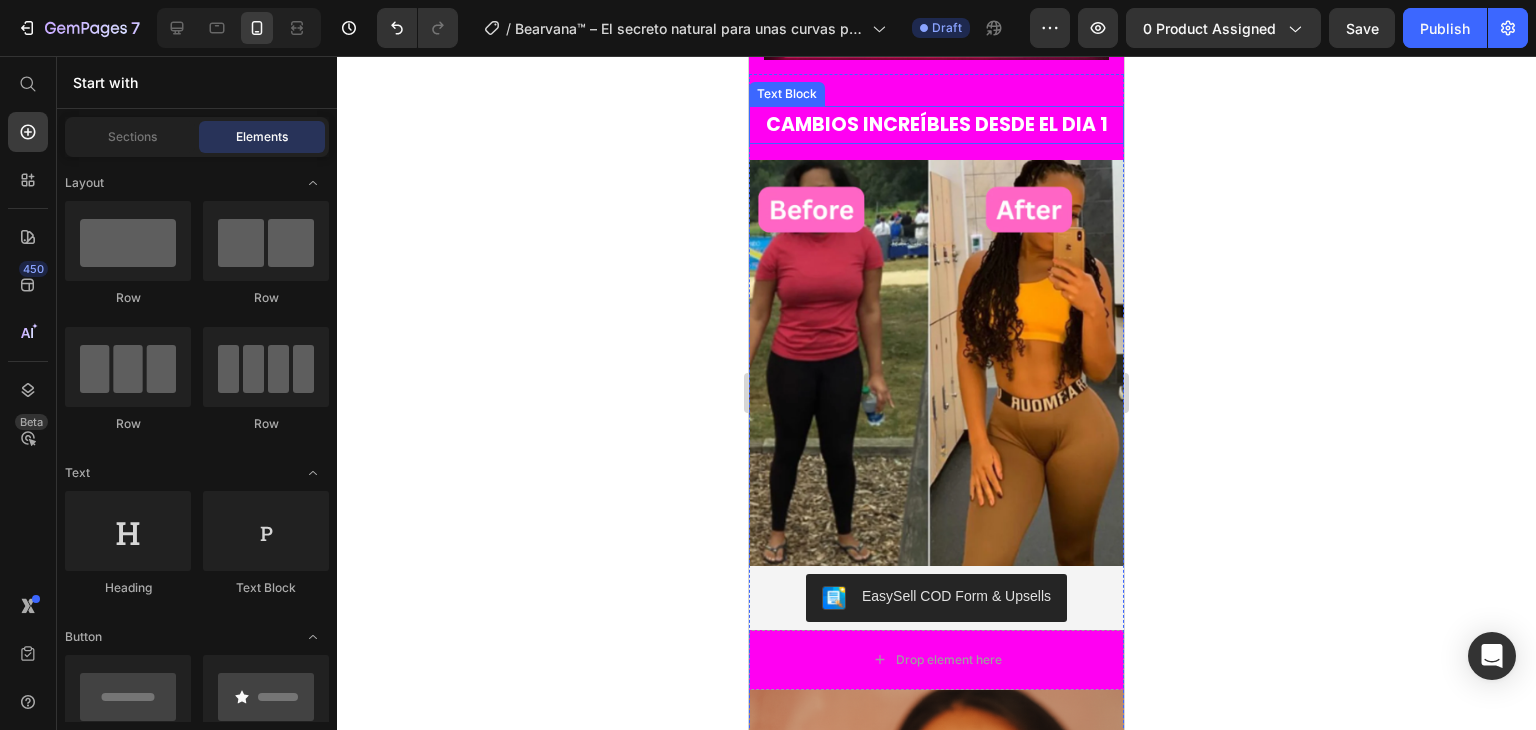 click on "CAMBIOS INCREÍBLES DESDE EL DIA 1" at bounding box center [937, 124] 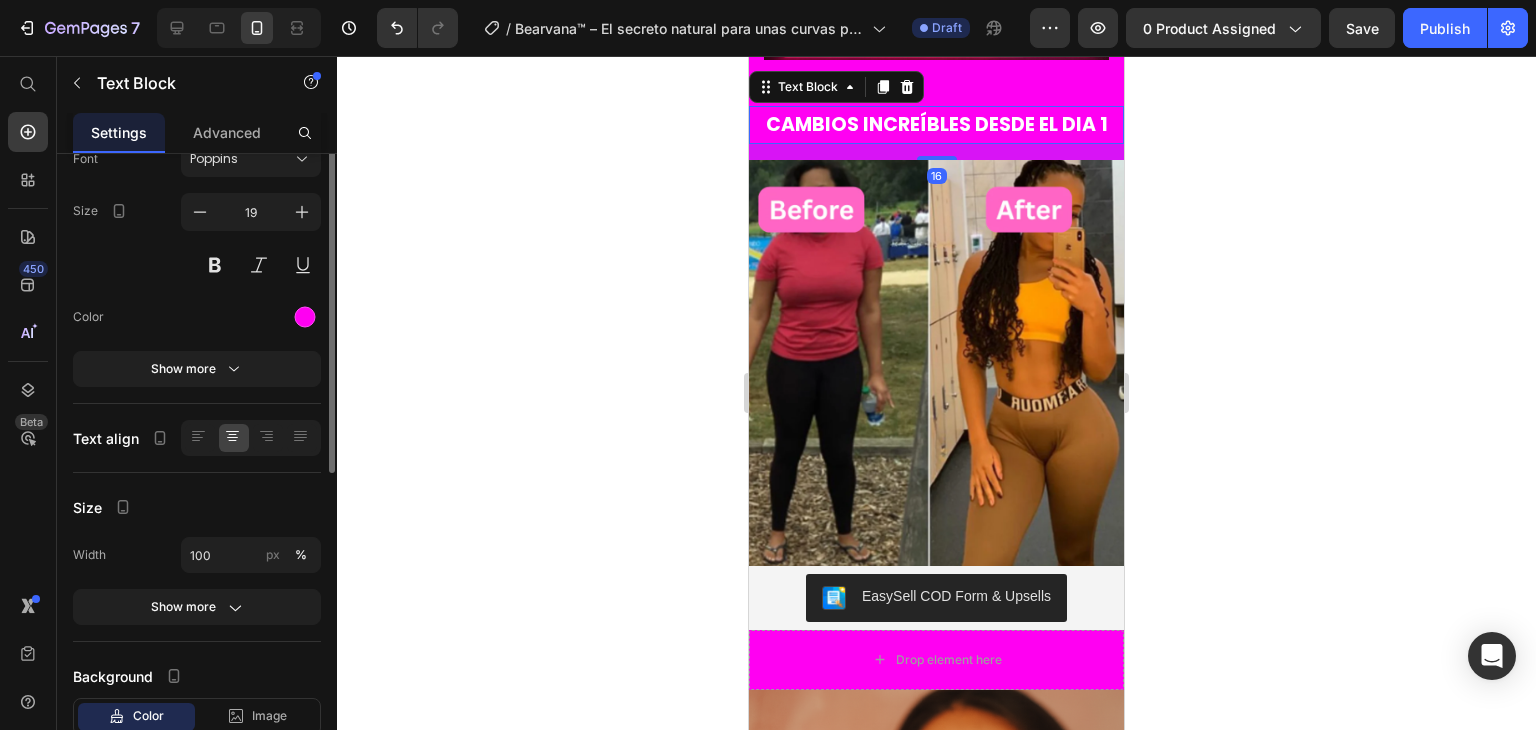 scroll, scrollTop: 0, scrollLeft: 0, axis: both 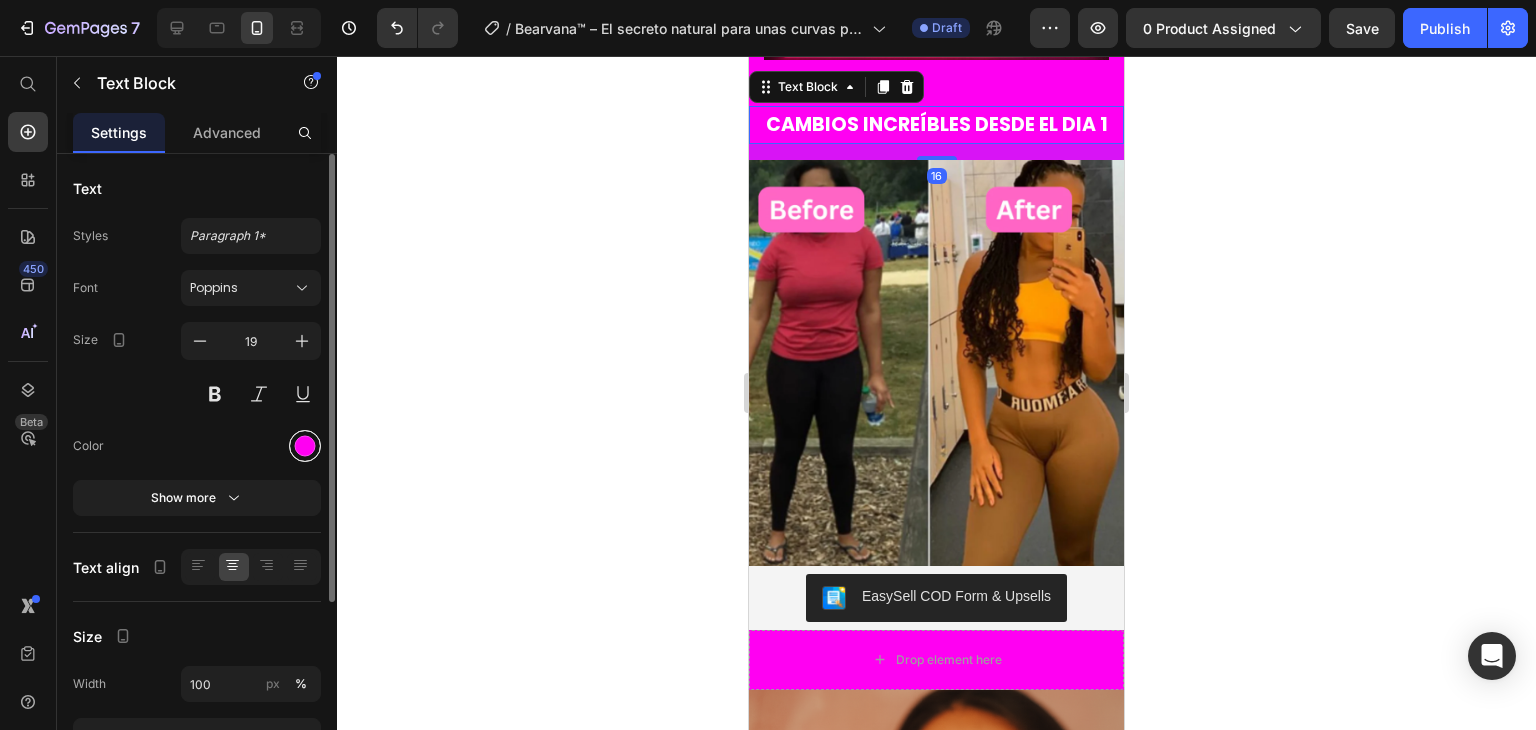 click at bounding box center [305, 446] 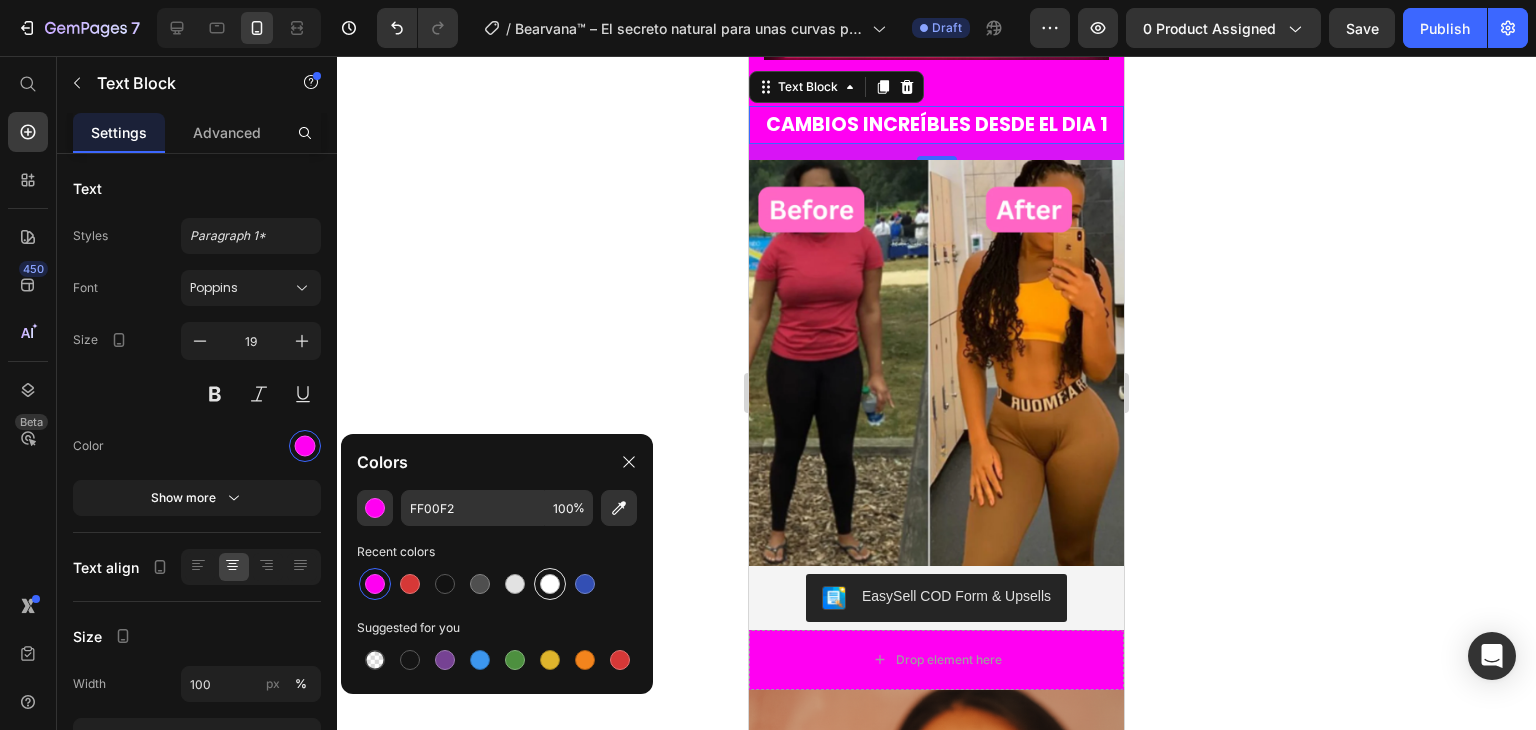 click at bounding box center (550, 584) 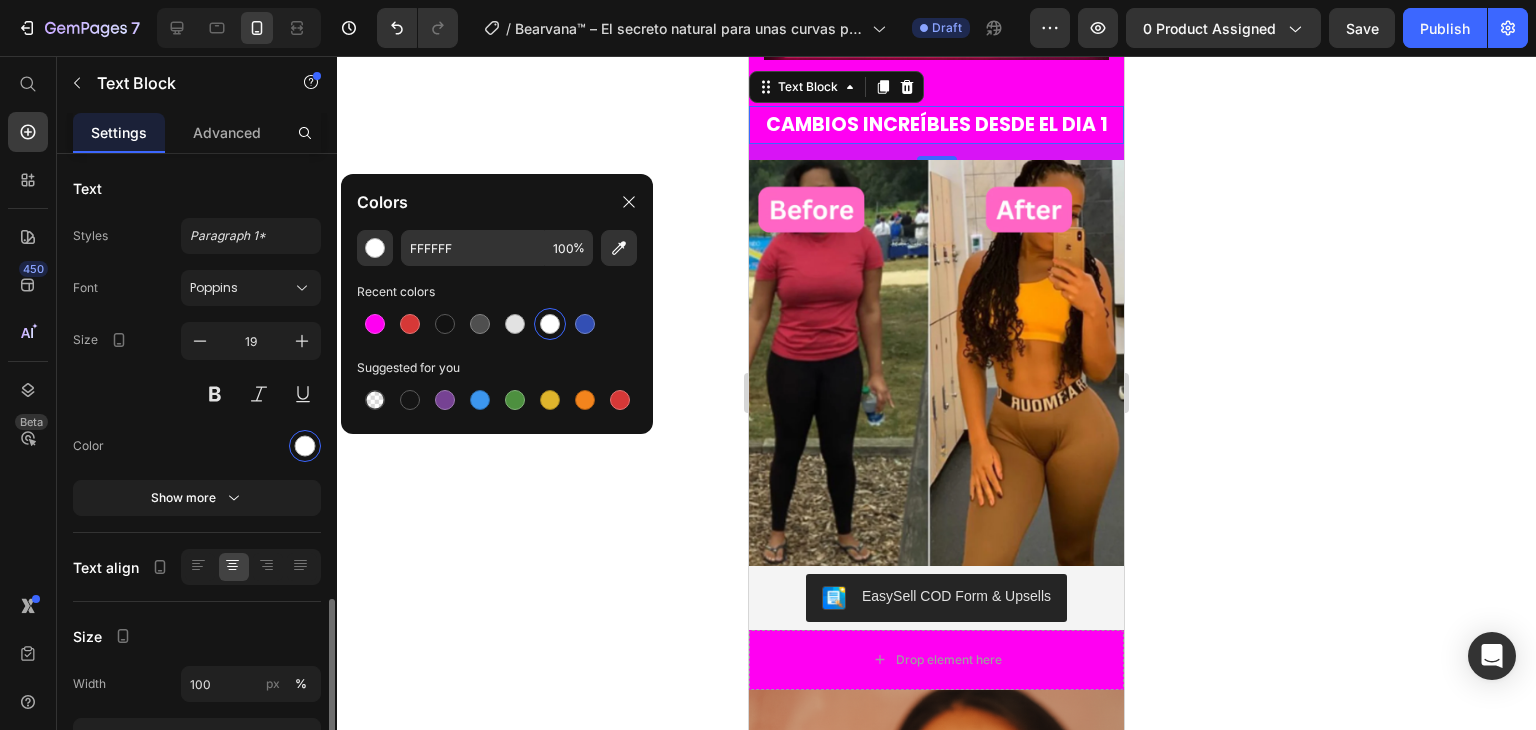 scroll, scrollTop: 260, scrollLeft: 0, axis: vertical 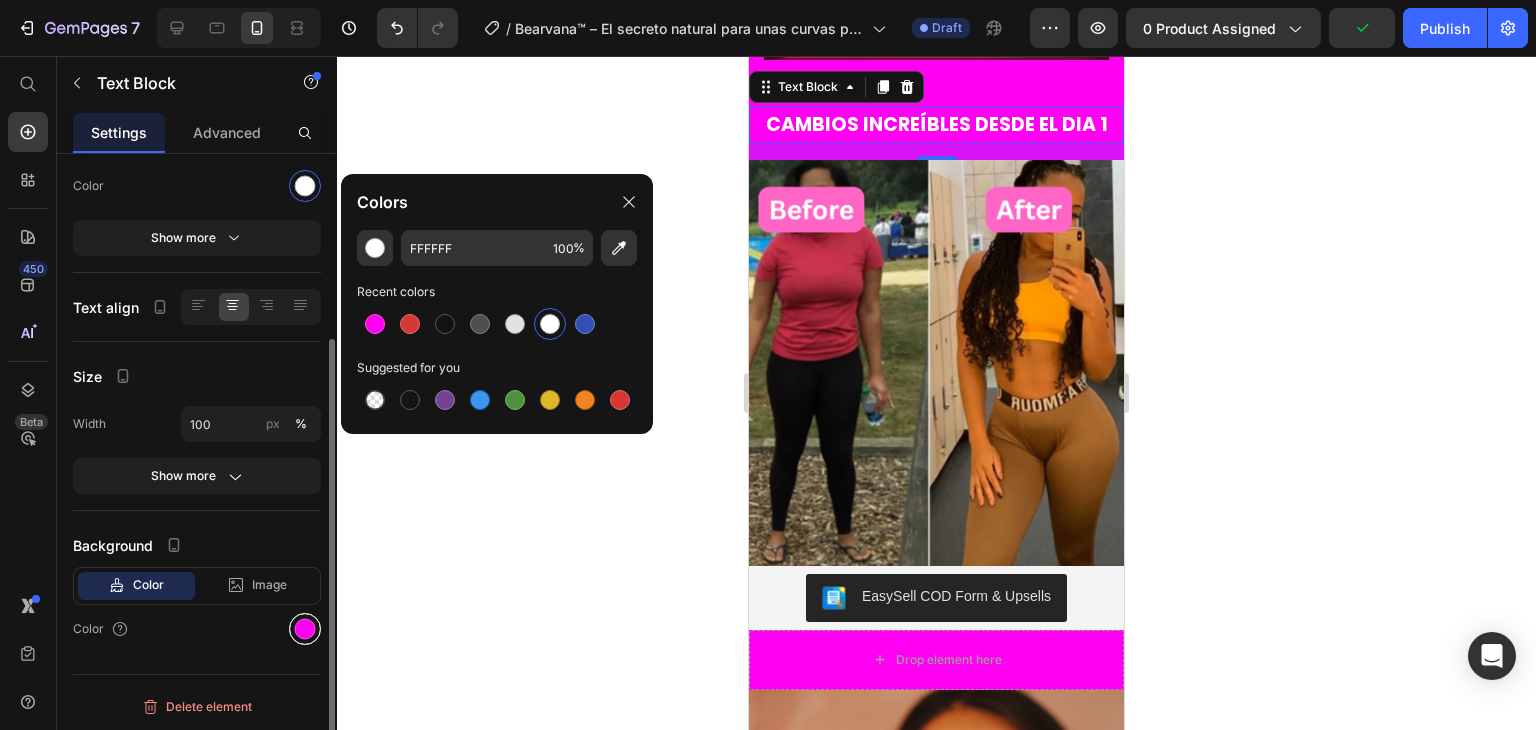 click at bounding box center (305, 629) 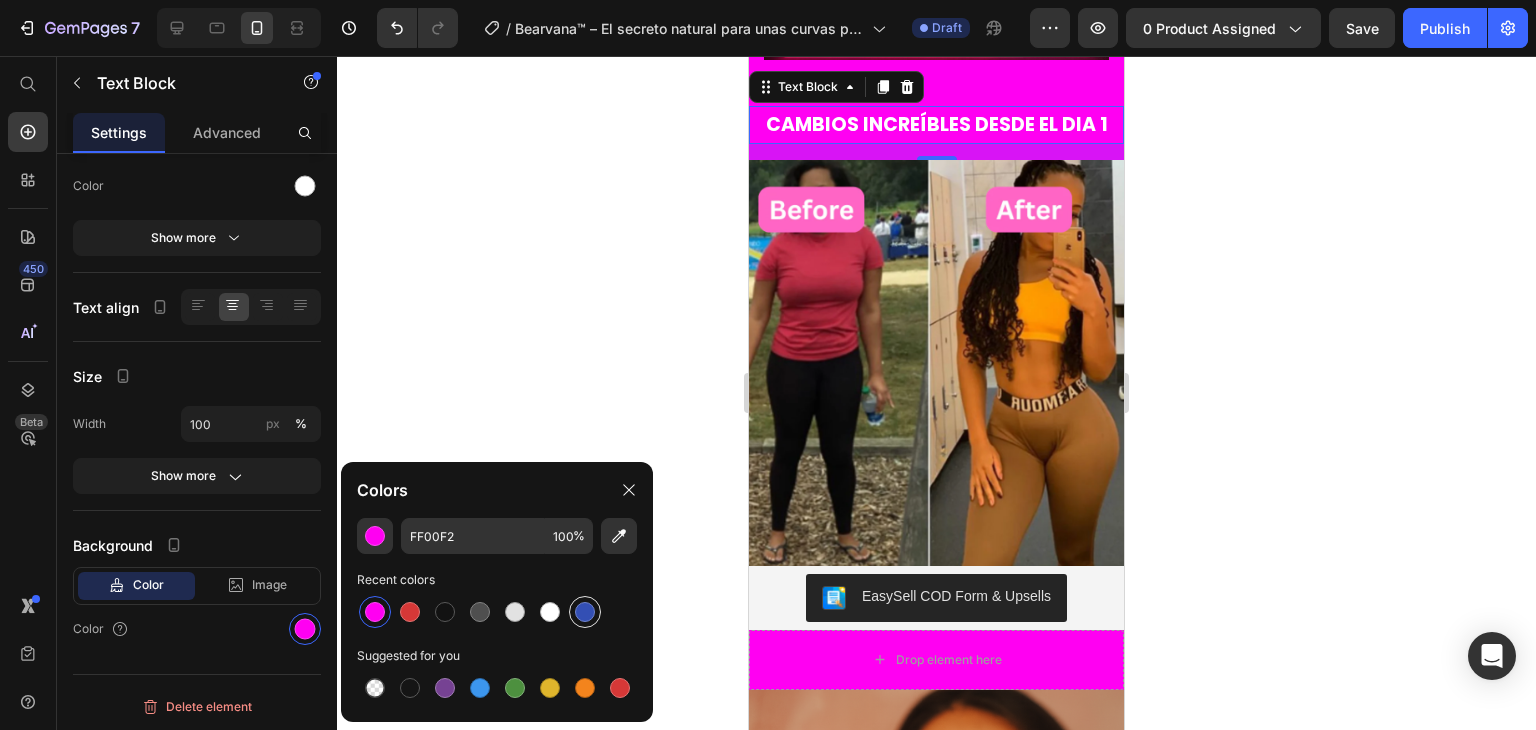 click at bounding box center (585, 612) 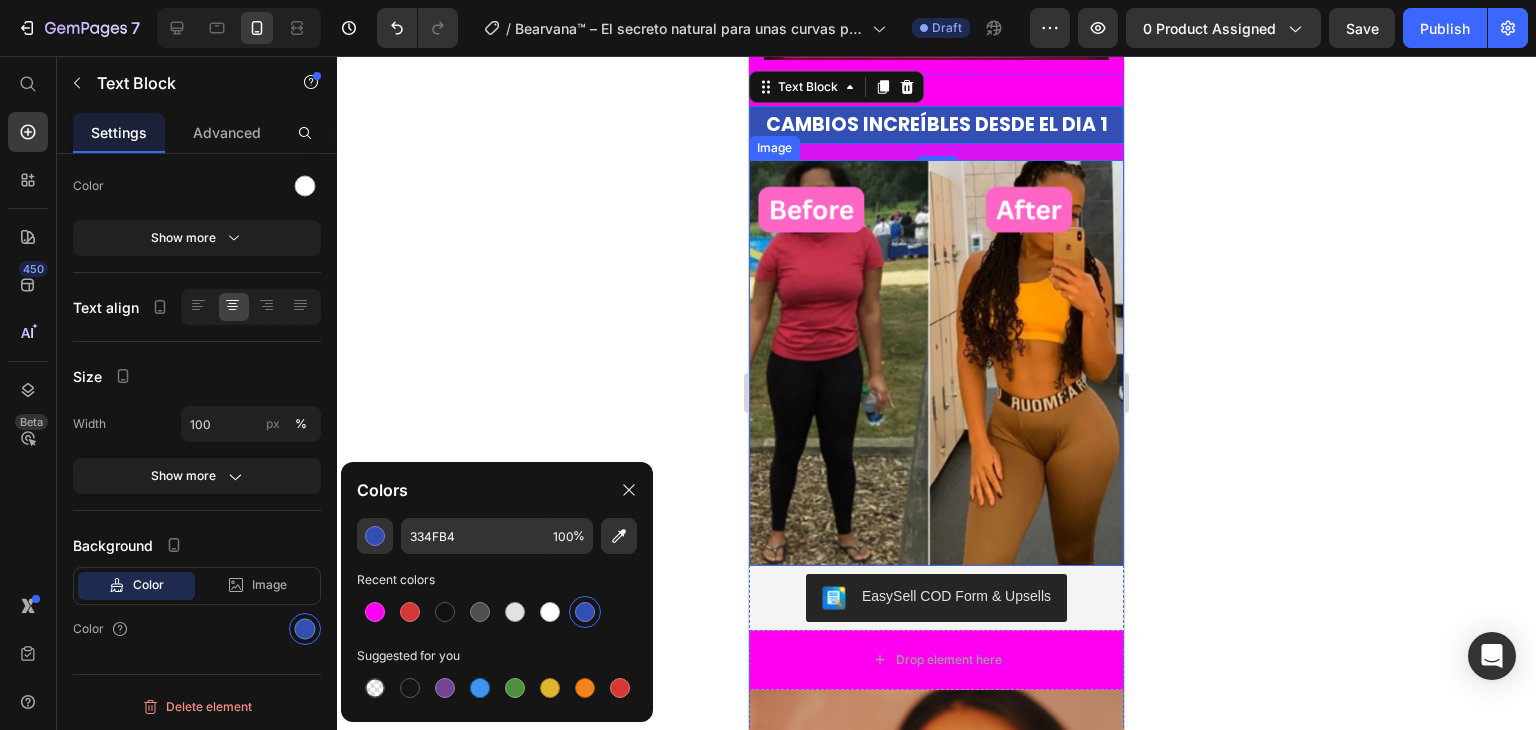 click 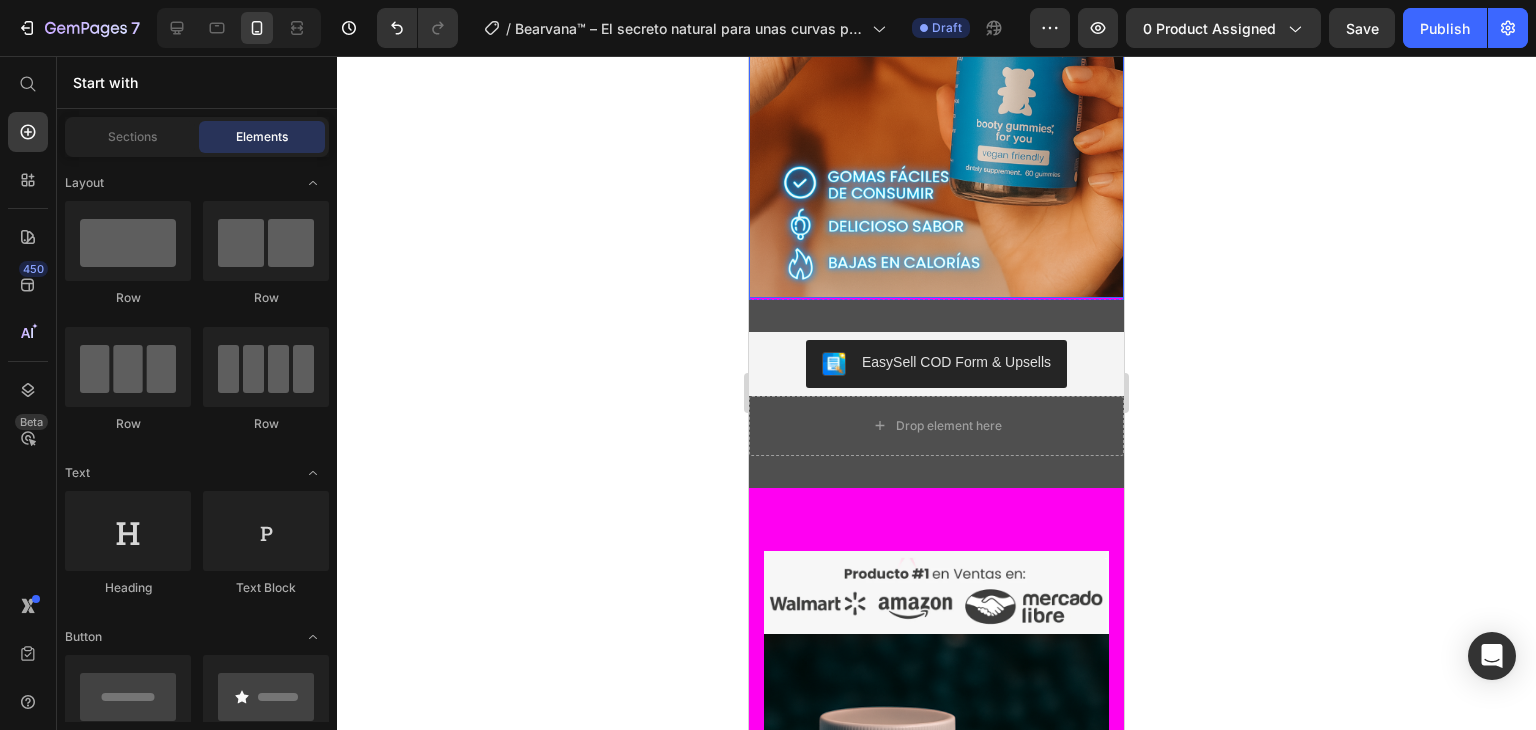 scroll, scrollTop: 3400, scrollLeft: 0, axis: vertical 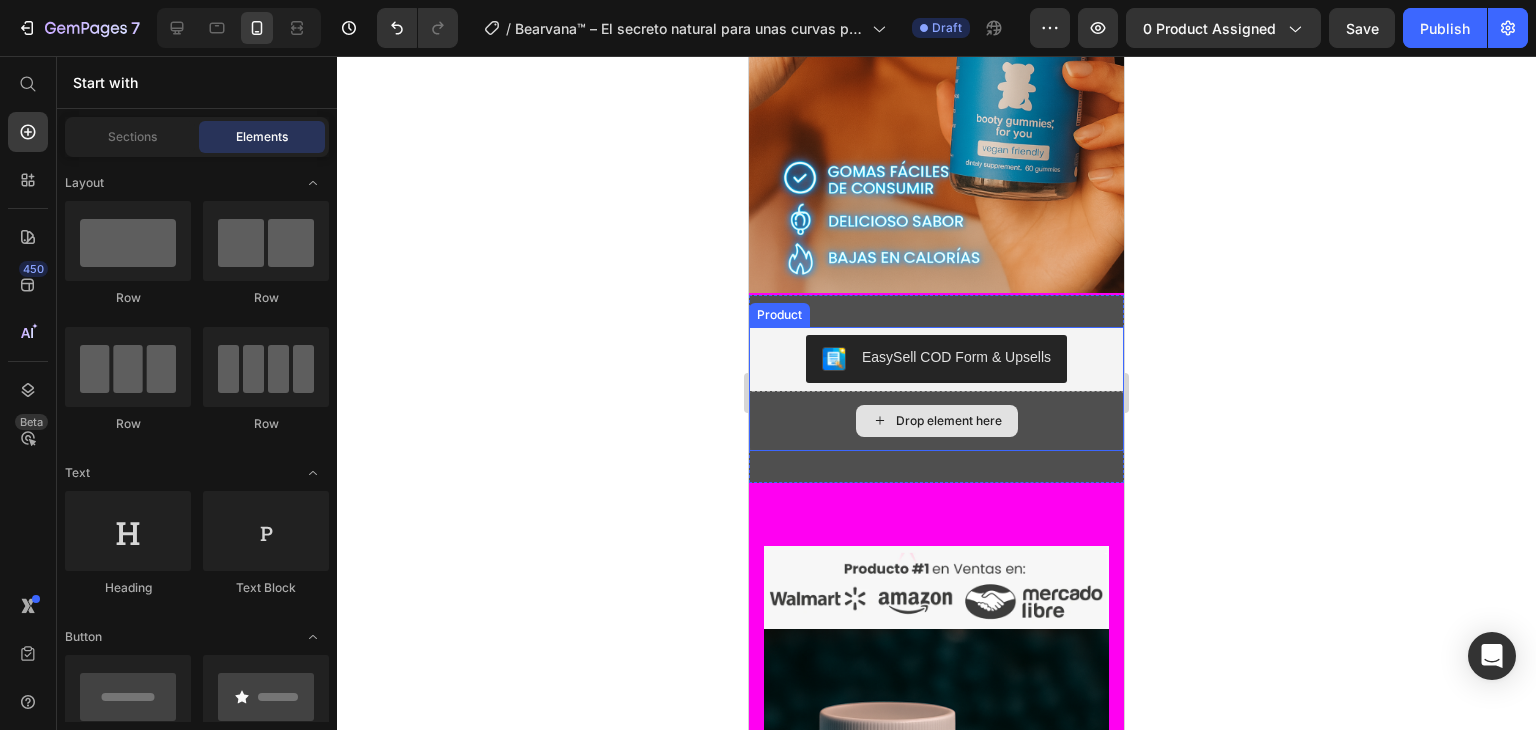 click on "Drop element here" at bounding box center [949, 421] 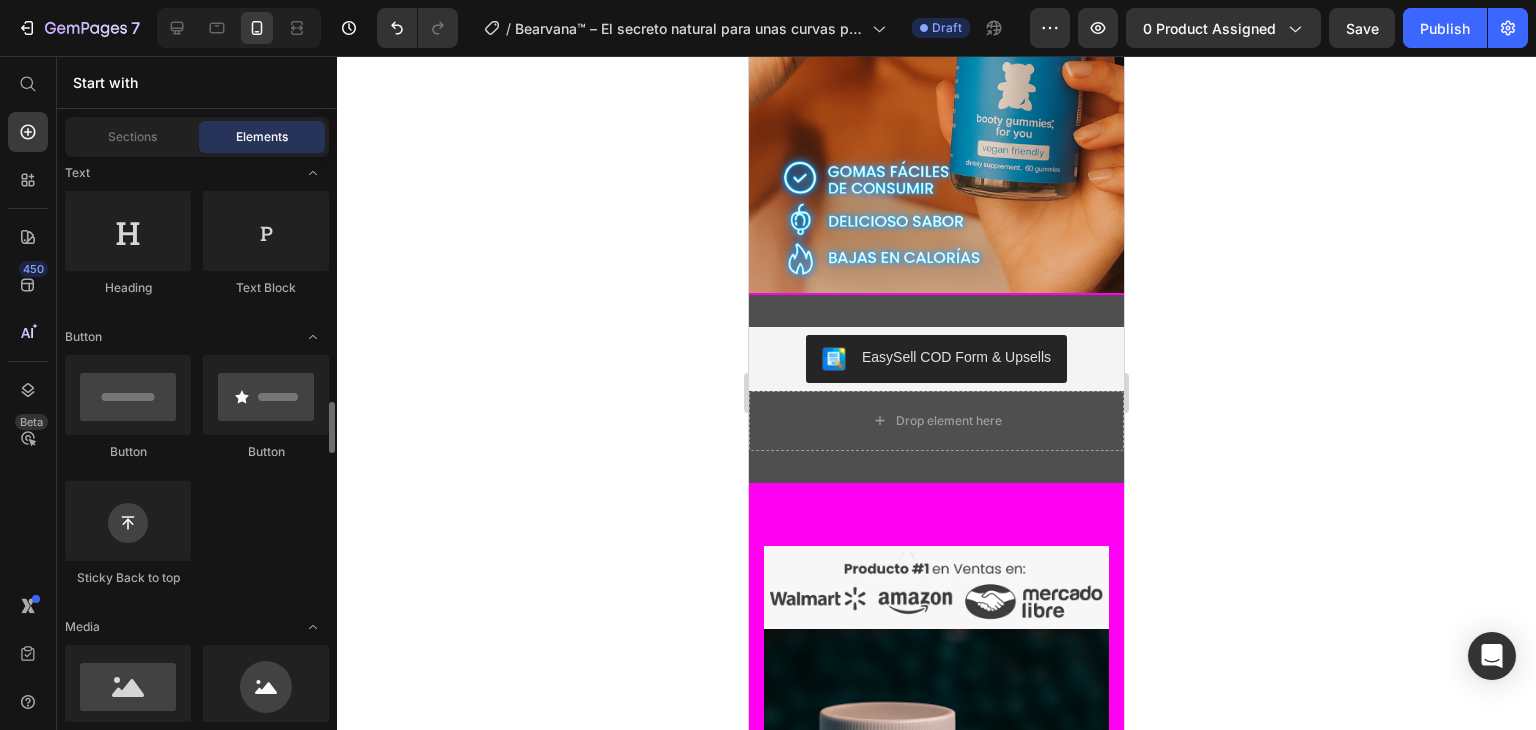 scroll, scrollTop: 600, scrollLeft: 0, axis: vertical 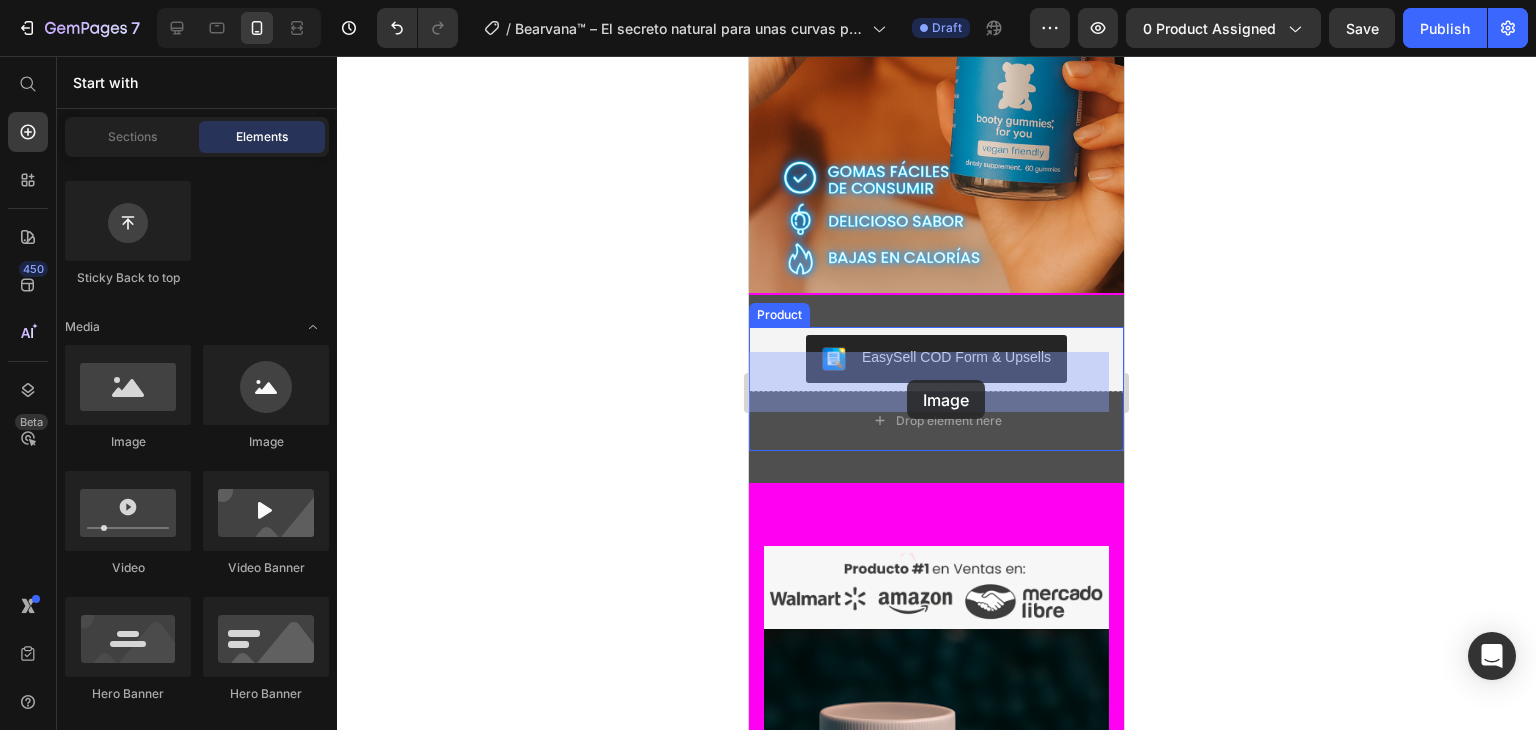 drag, startPoint x: 901, startPoint y: 463, endPoint x: 907, endPoint y: 380, distance: 83.21658 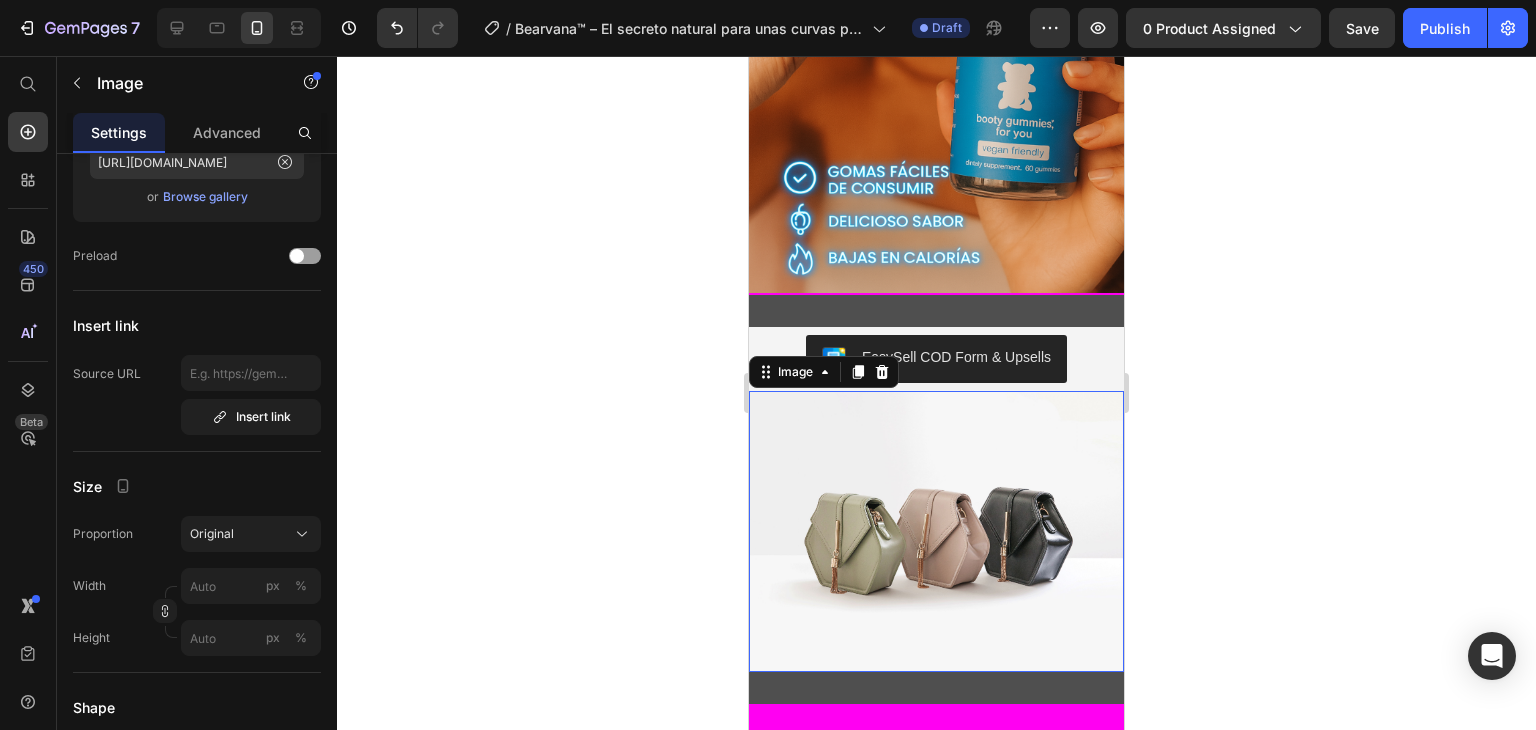 scroll, scrollTop: 0, scrollLeft: 0, axis: both 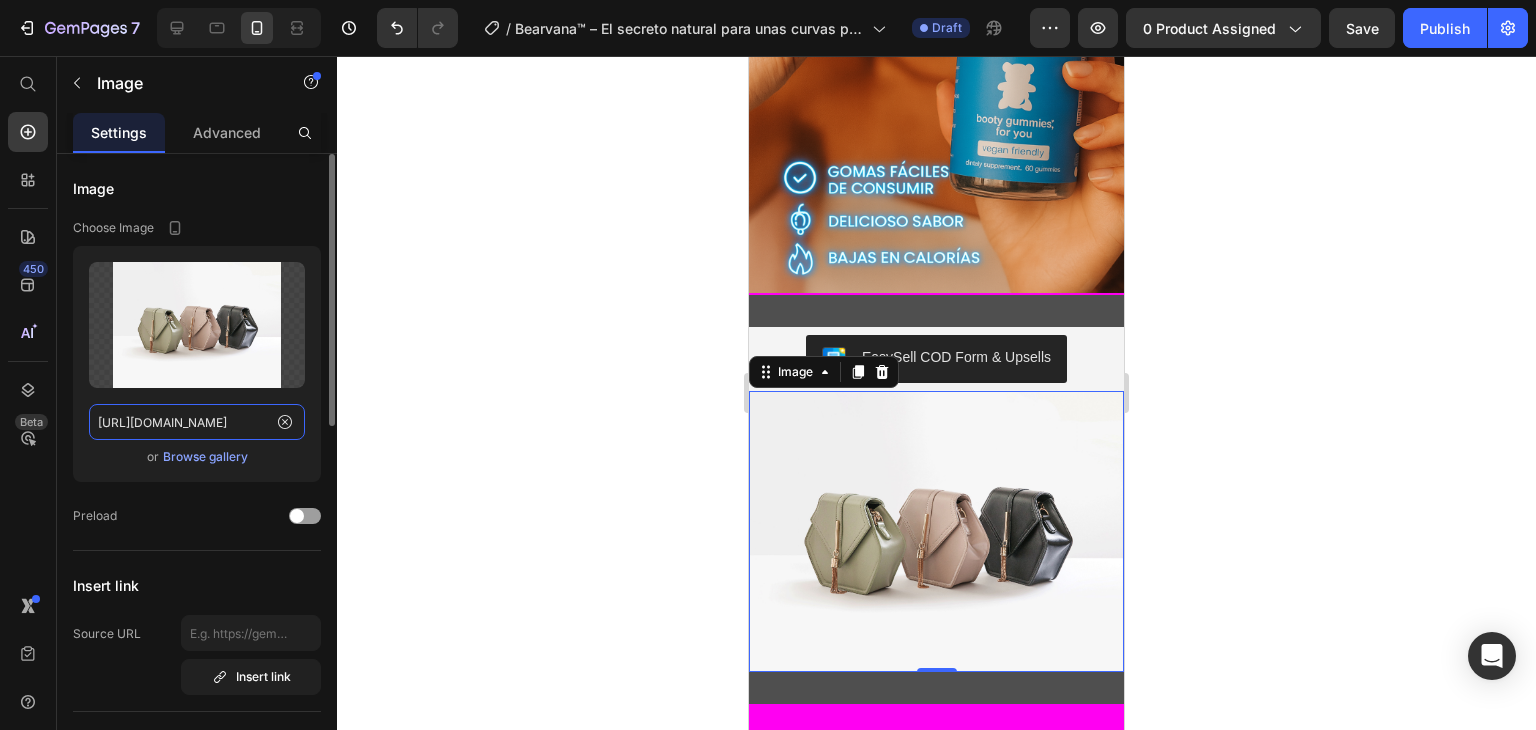 click on "[URL][DOMAIN_NAME]" 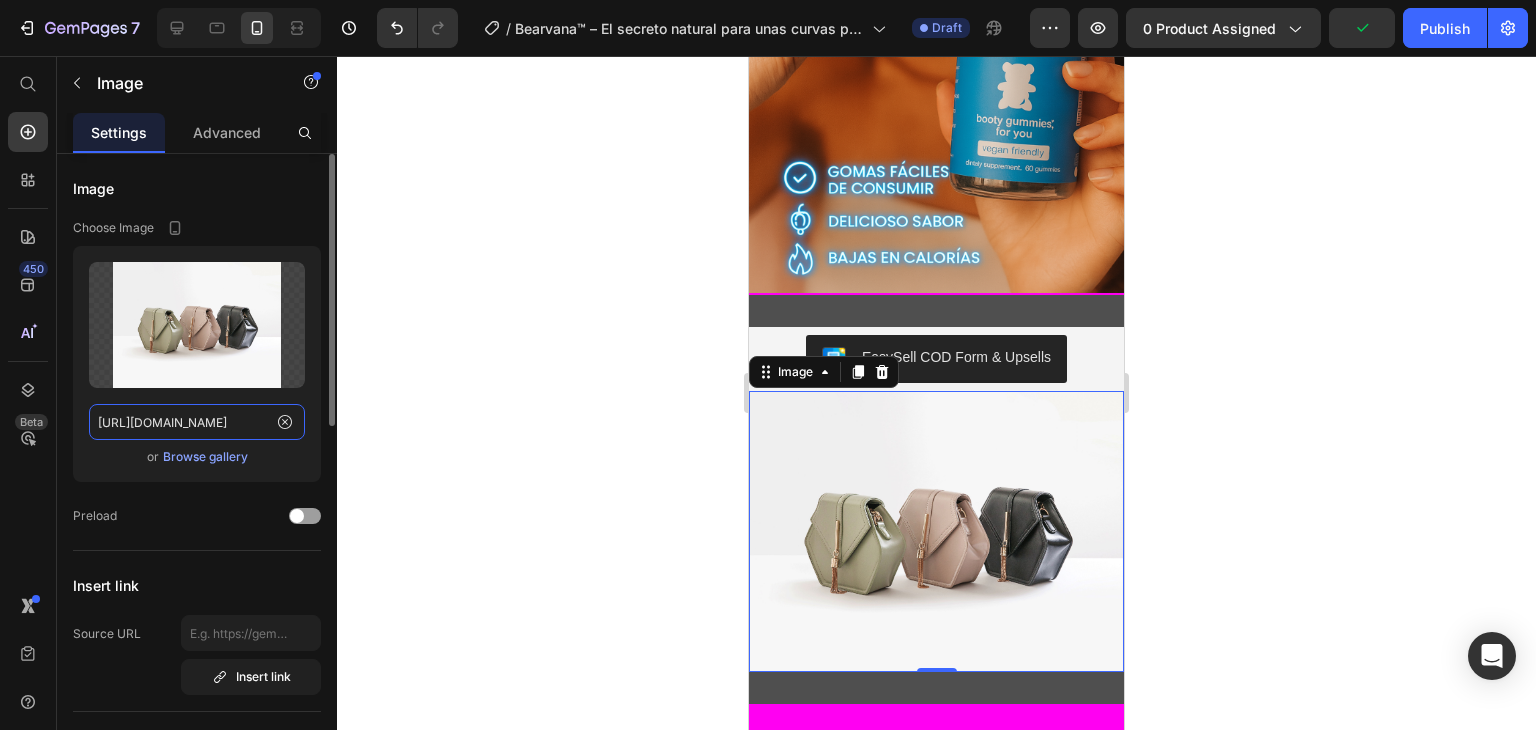 paste on "[DOMAIN_NAME][URL]" 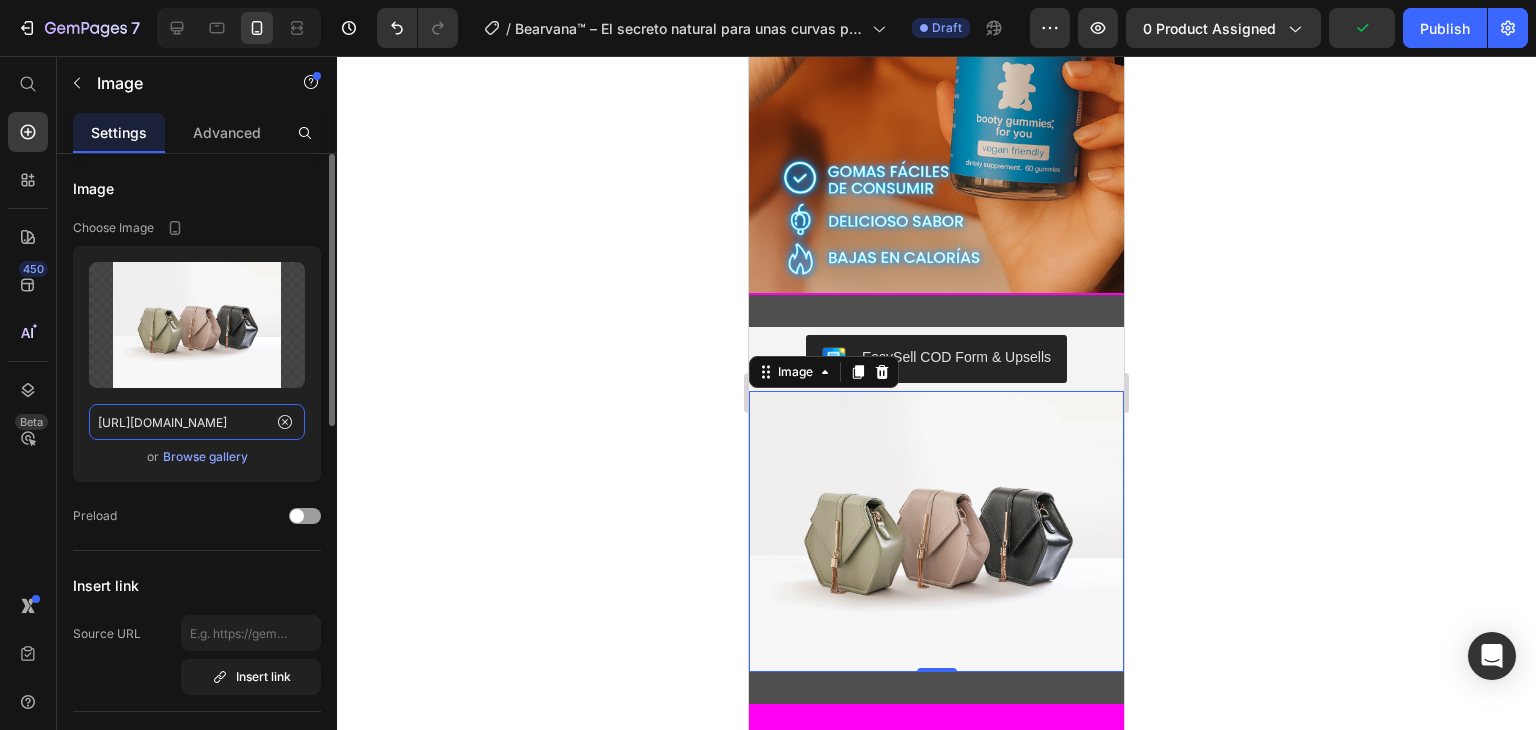 type on "[URL][DOMAIN_NAME]" 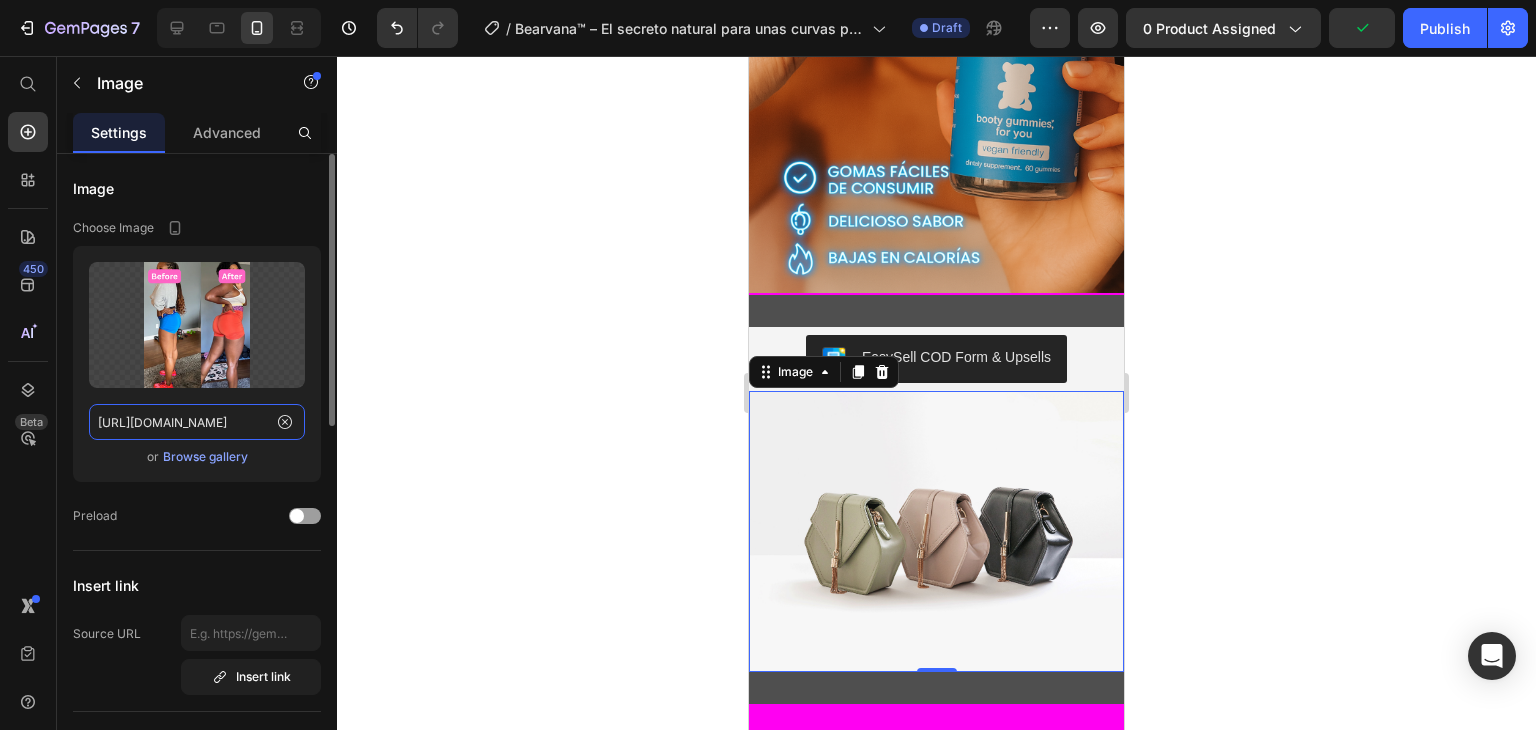 scroll, scrollTop: 0, scrollLeft: 491, axis: horizontal 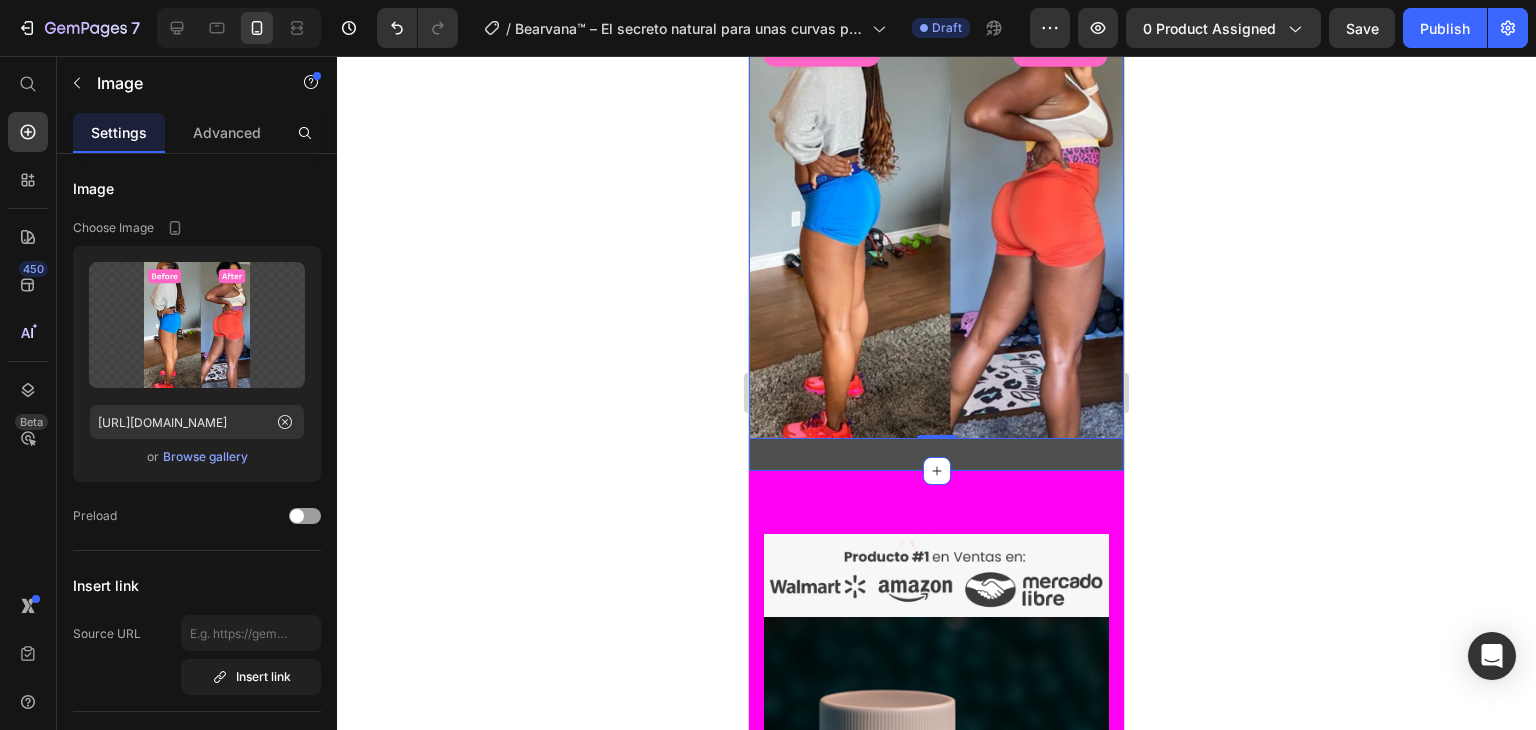 click on "EasySell COD Form & Upsells EasySell COD Image   0 Product Section 4" at bounding box center (936, 183) 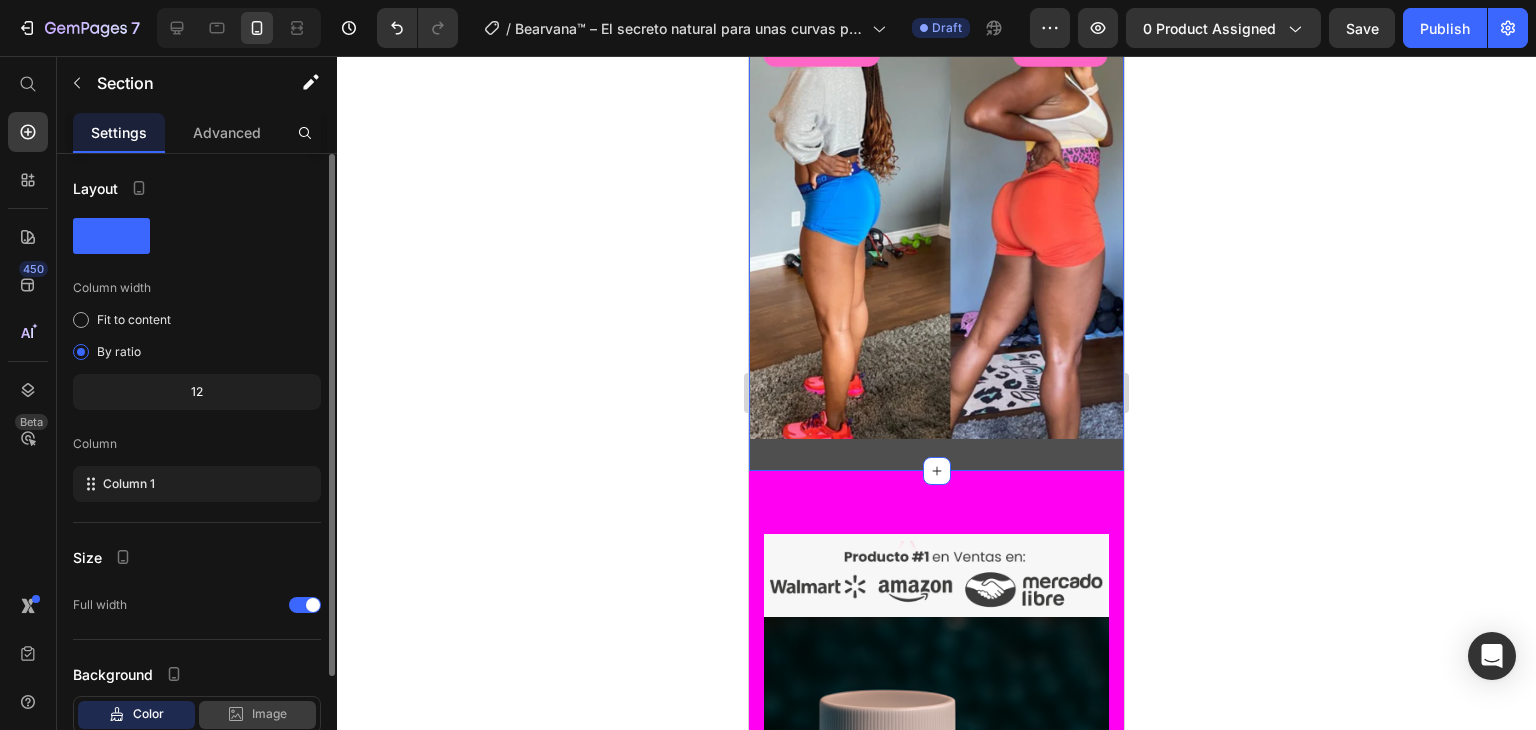 scroll, scrollTop: 129, scrollLeft: 0, axis: vertical 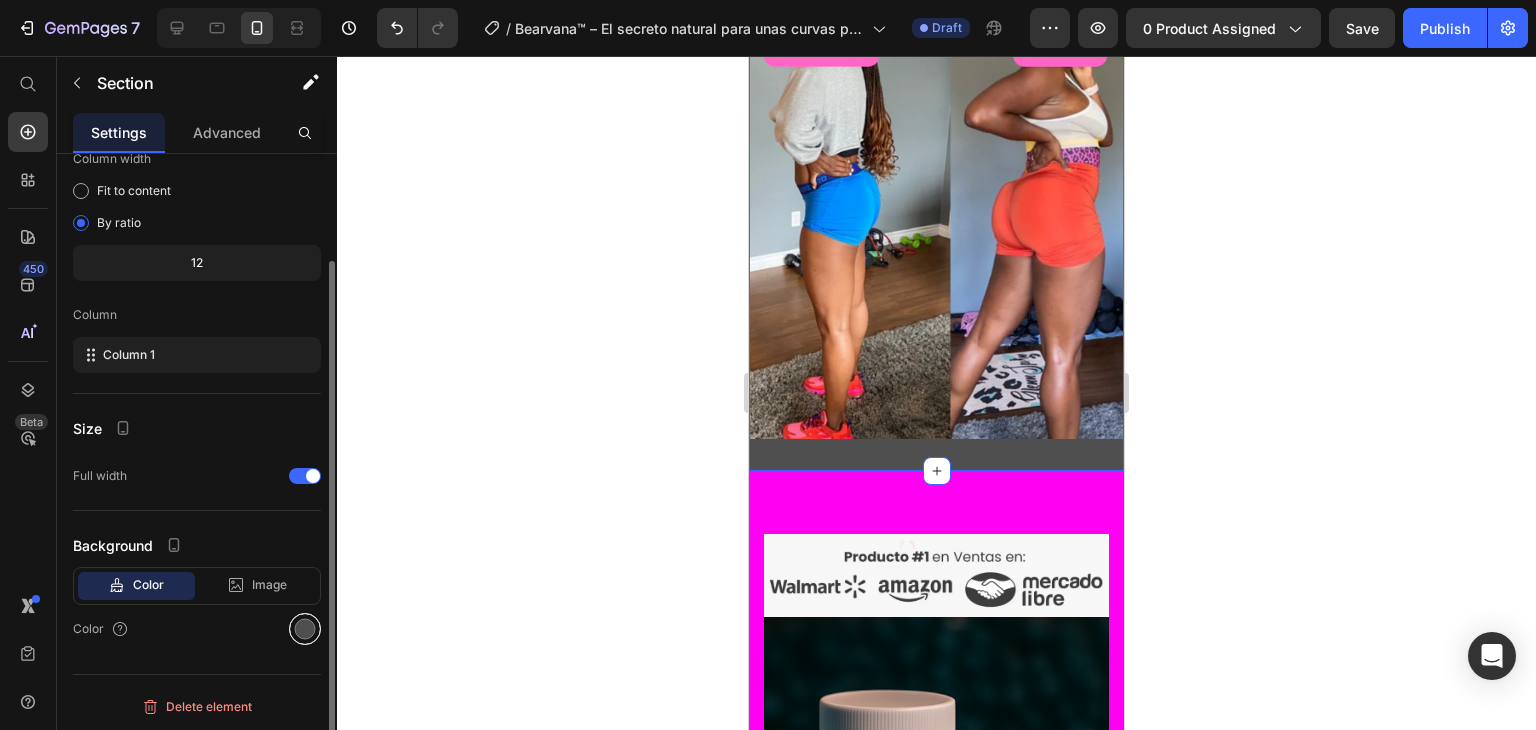 click at bounding box center (305, 629) 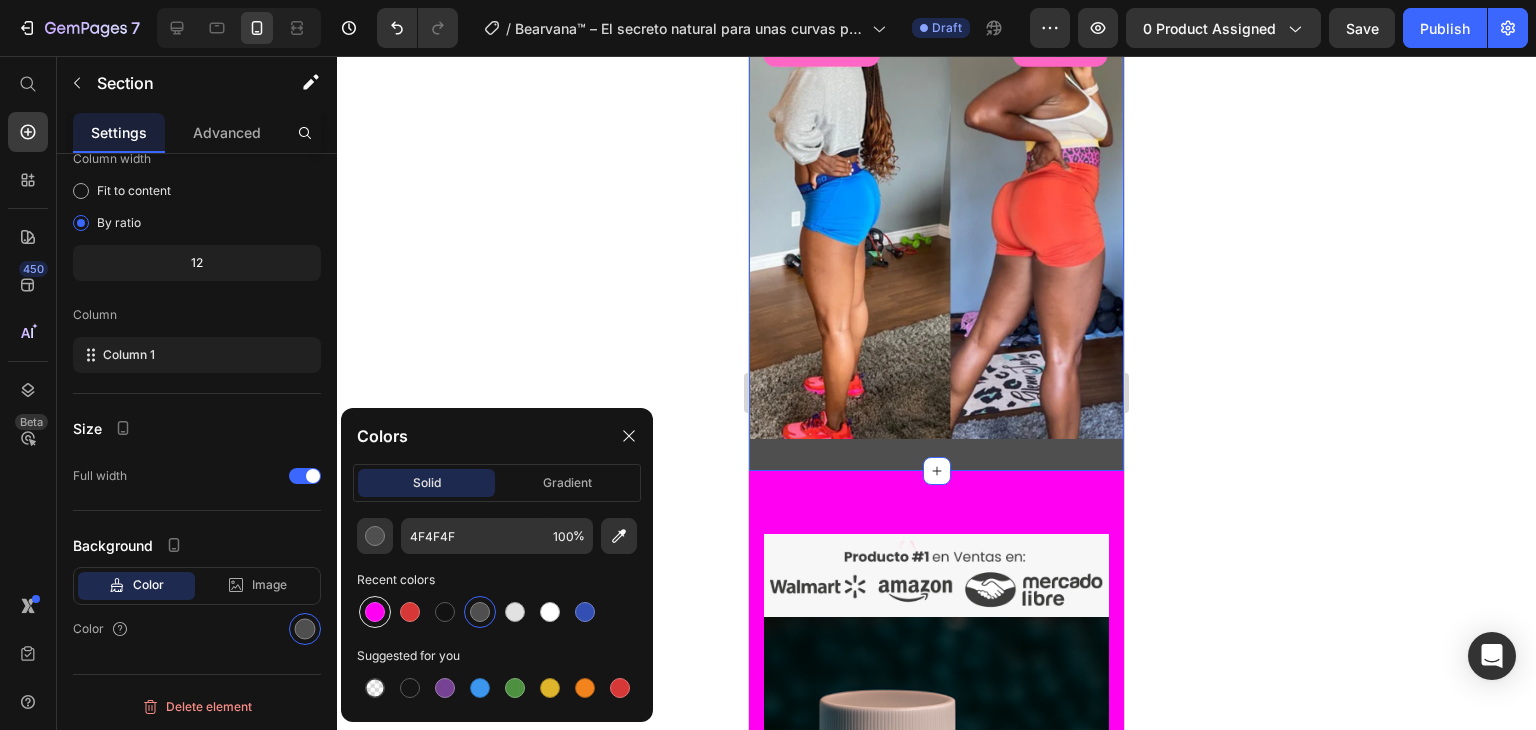 click at bounding box center [375, 612] 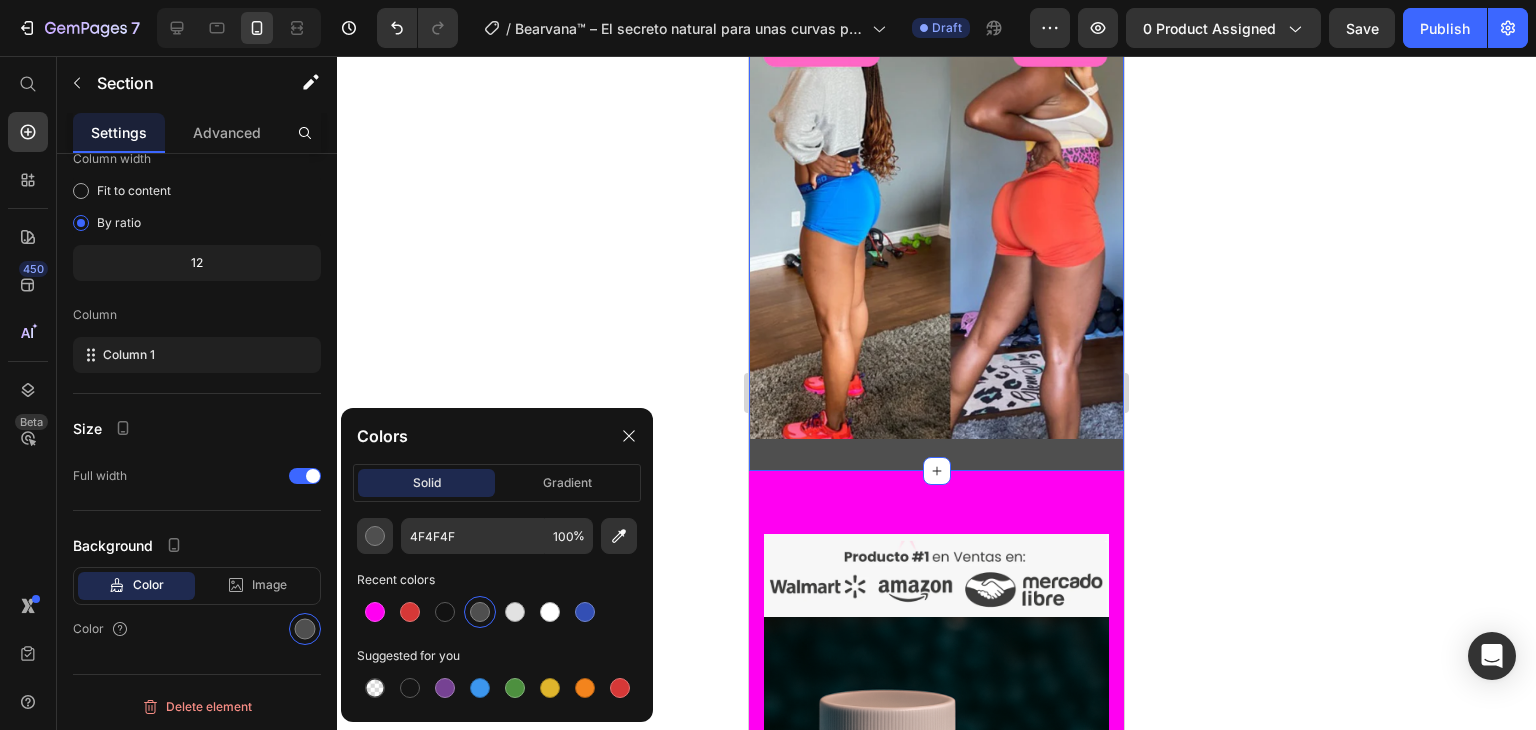 type on "FF00F2" 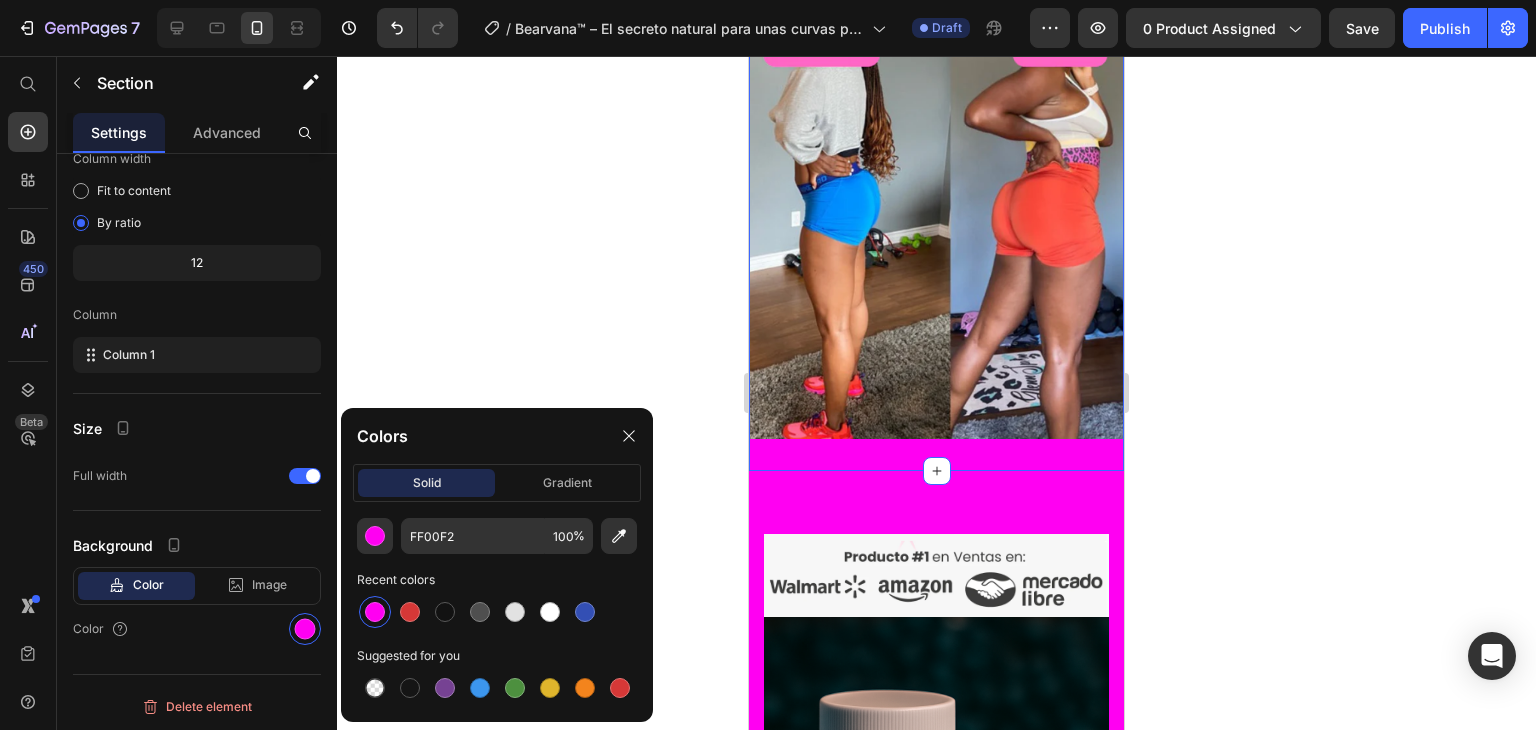 drag, startPoint x: 1412, startPoint y: 445, endPoint x: 1388, endPoint y: 442, distance: 24.186773 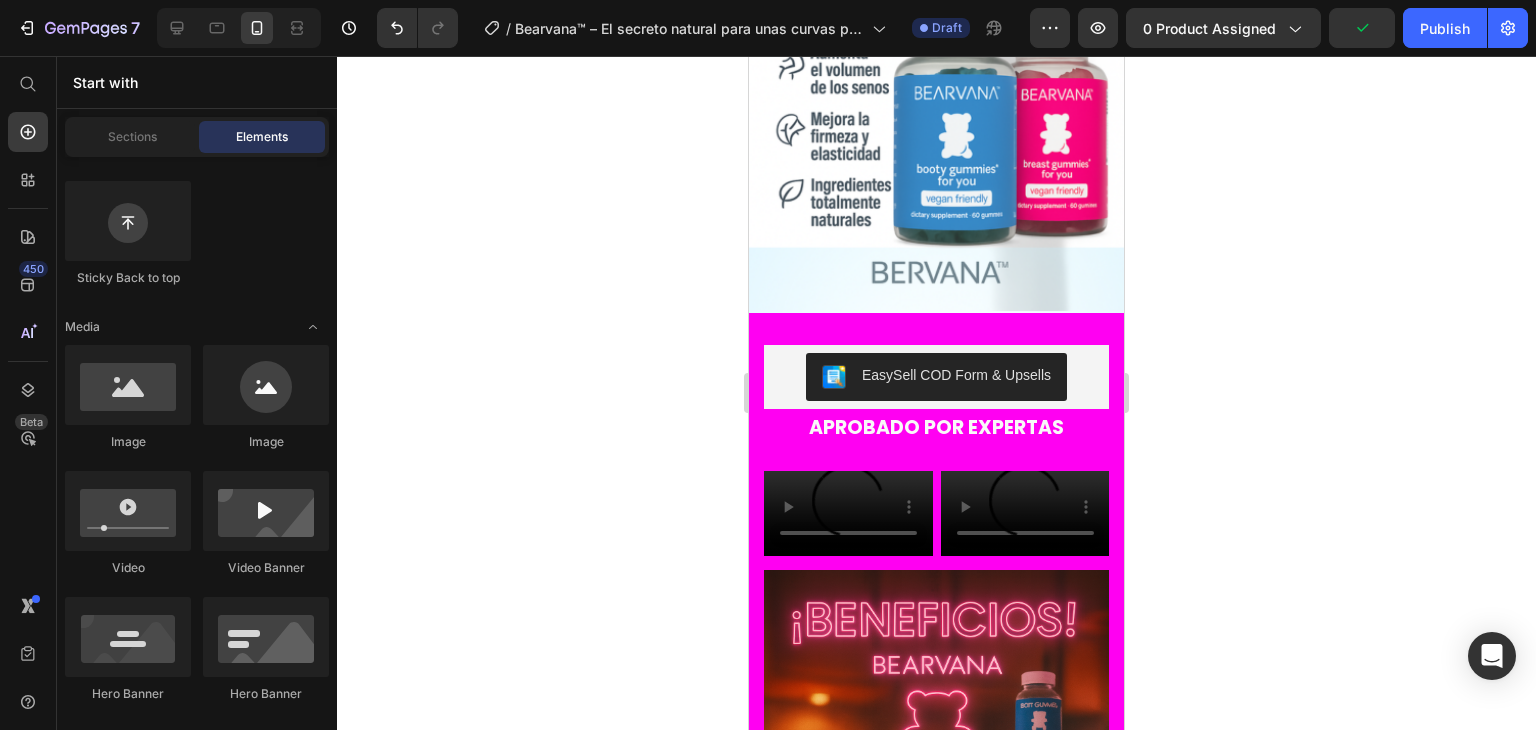 scroll, scrollTop: 0, scrollLeft: 0, axis: both 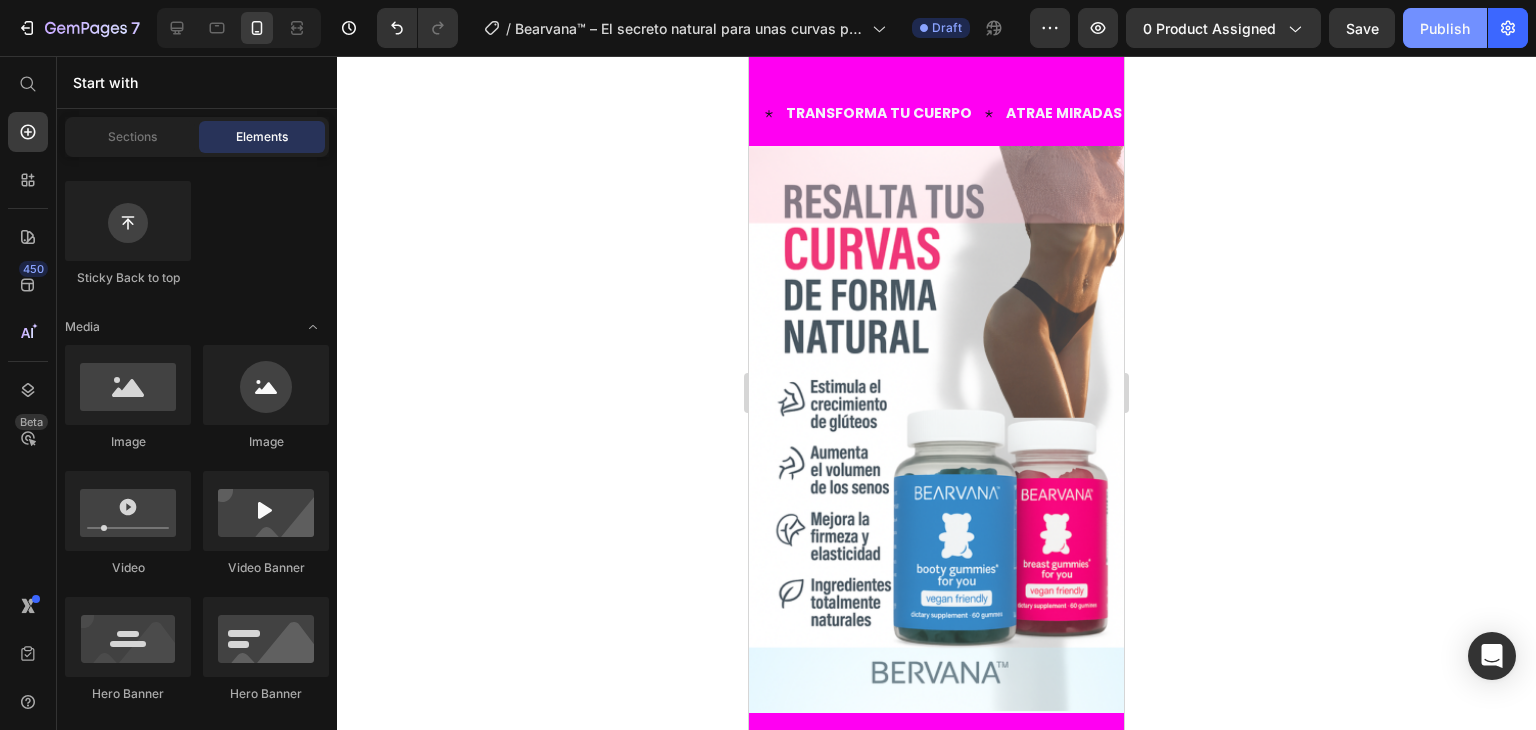 click on "Publish" at bounding box center [1445, 28] 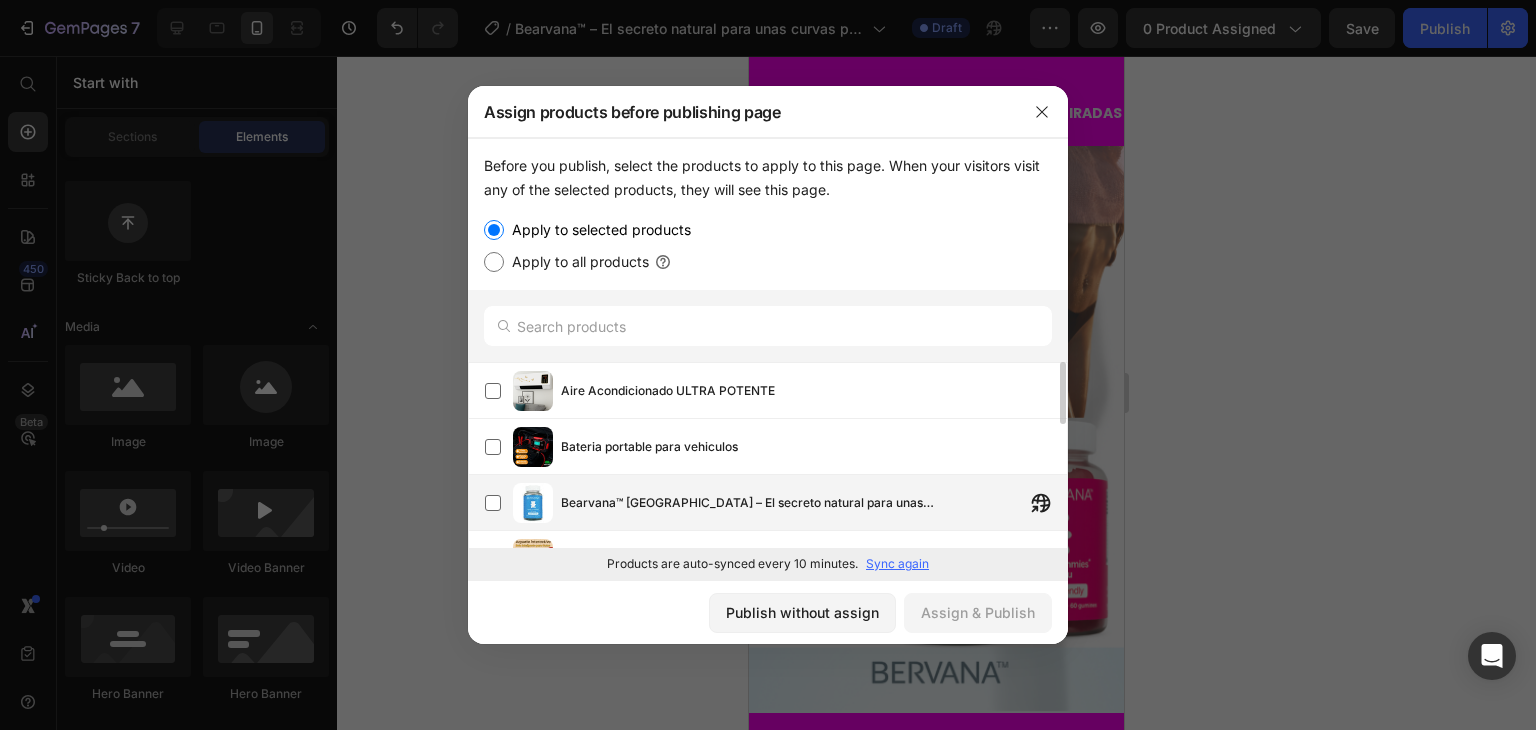 click on "Bearvana™ [GEOGRAPHIC_DATA] – El secreto natural para unas curvas soñadas." at bounding box center (751, 503) 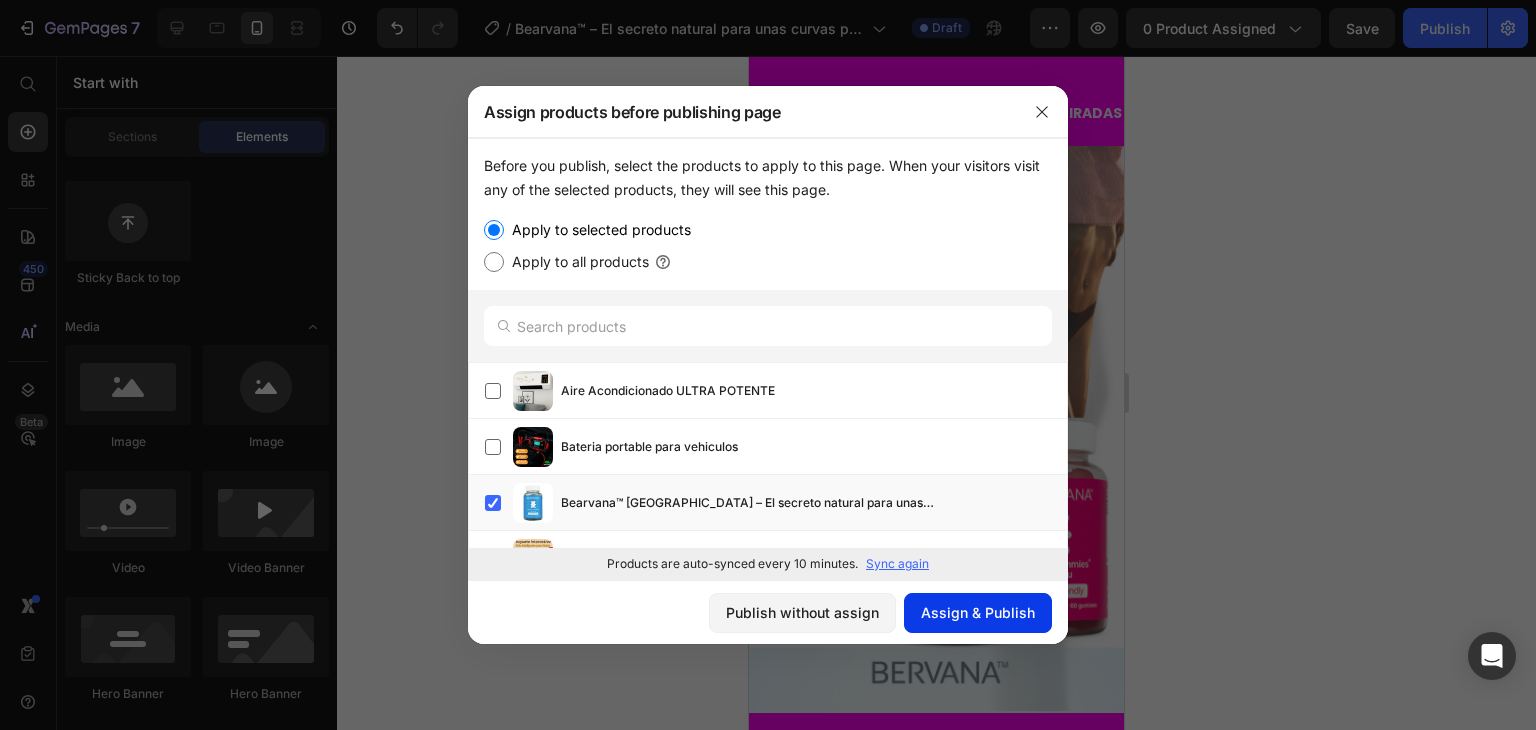 click on "Assign & Publish" at bounding box center [978, 612] 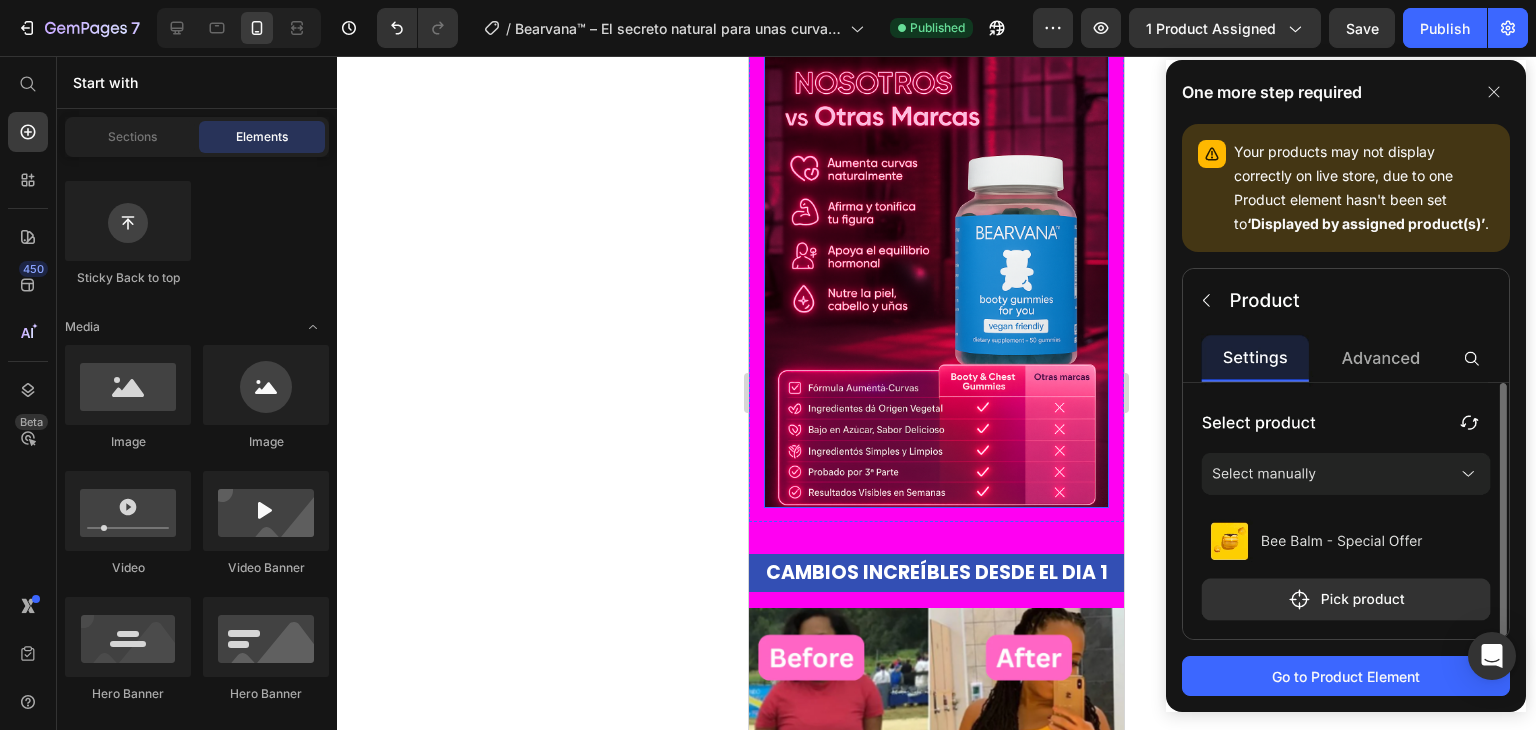 scroll, scrollTop: 1800, scrollLeft: 0, axis: vertical 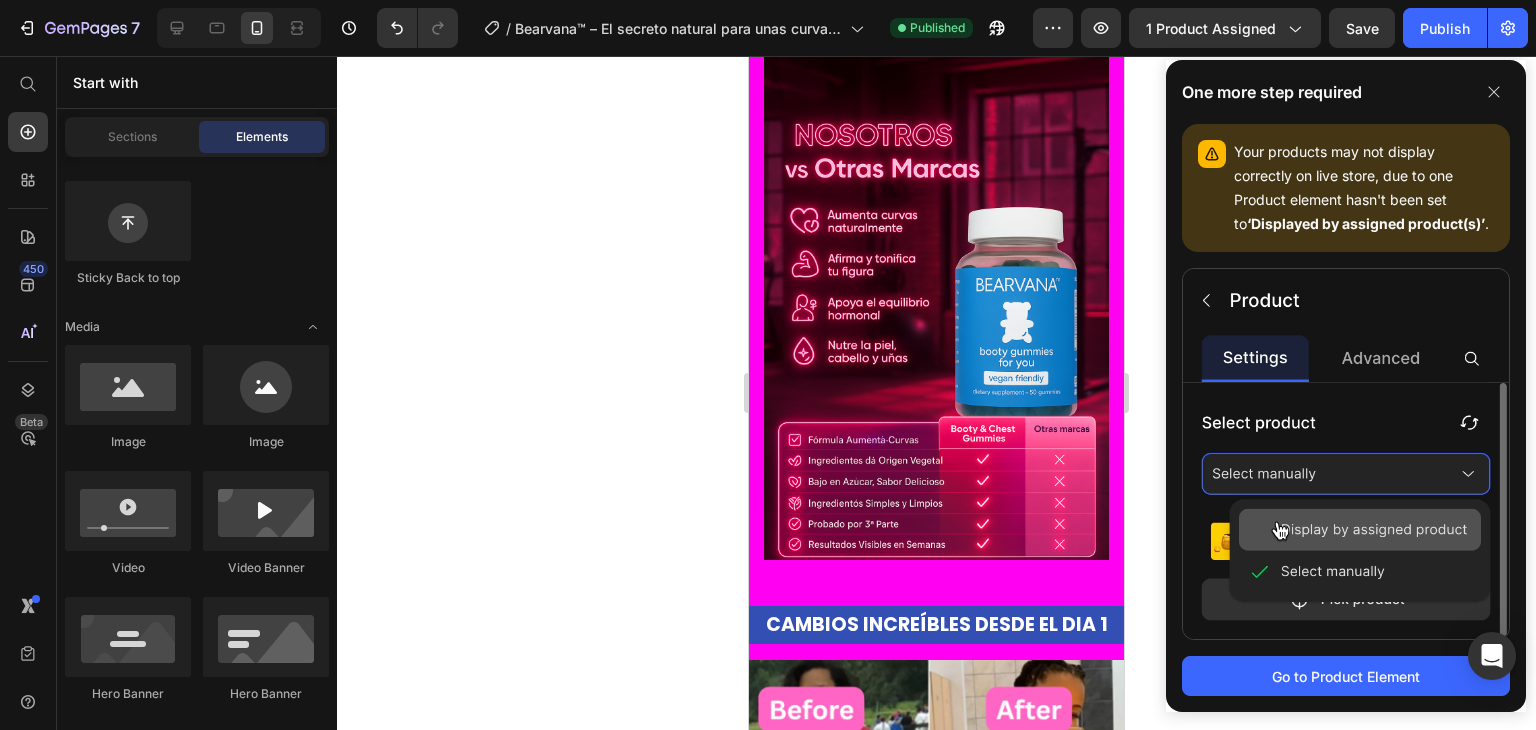 click 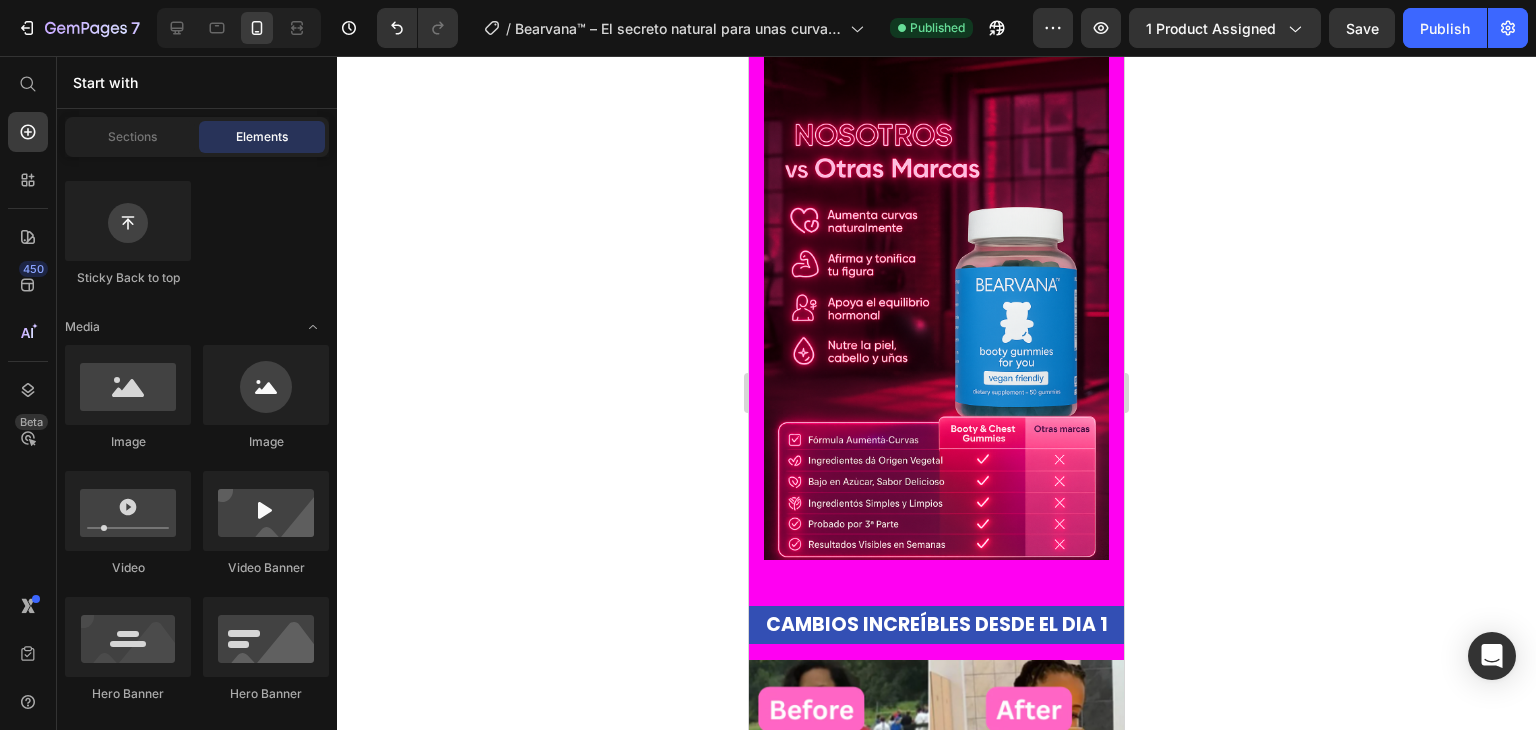 click 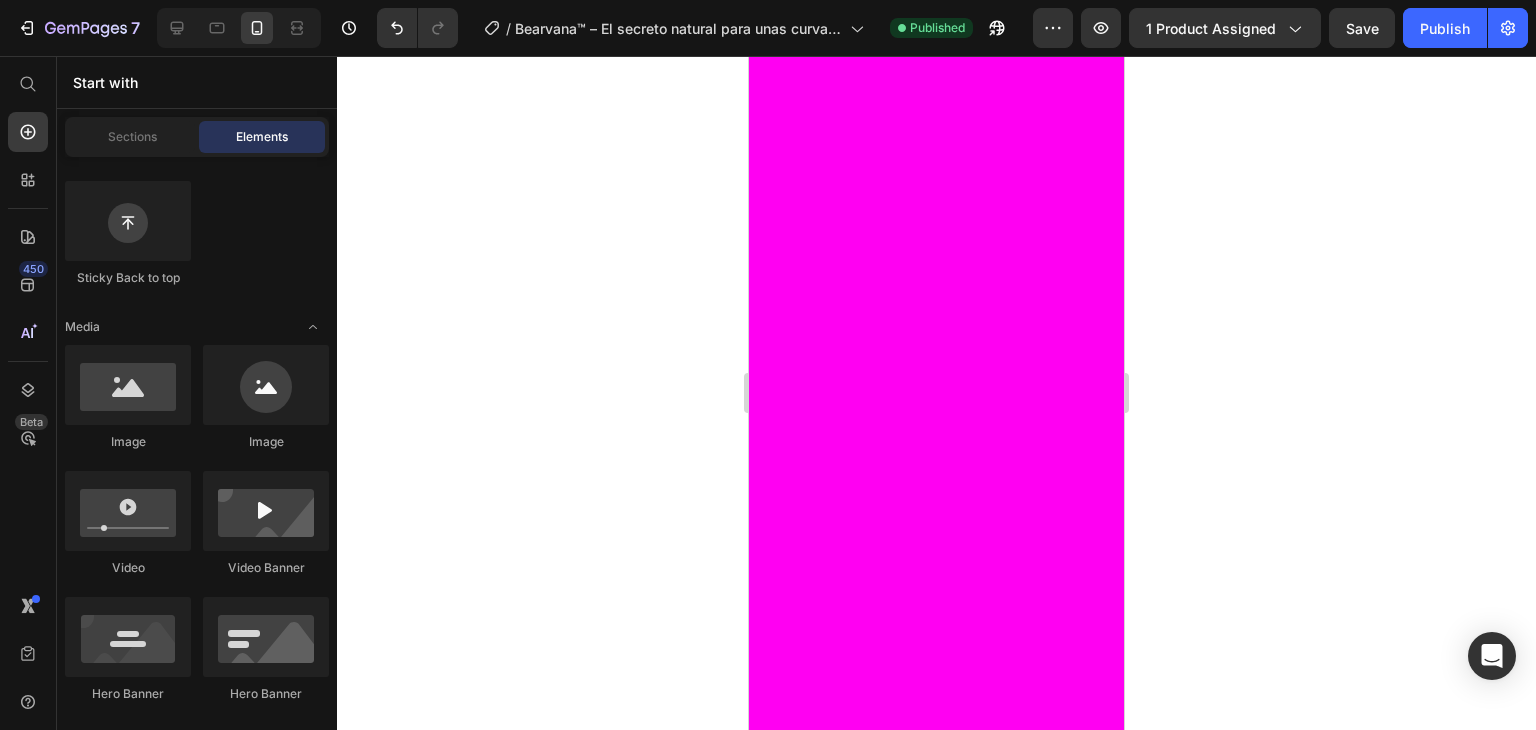 scroll, scrollTop: 3103, scrollLeft: 0, axis: vertical 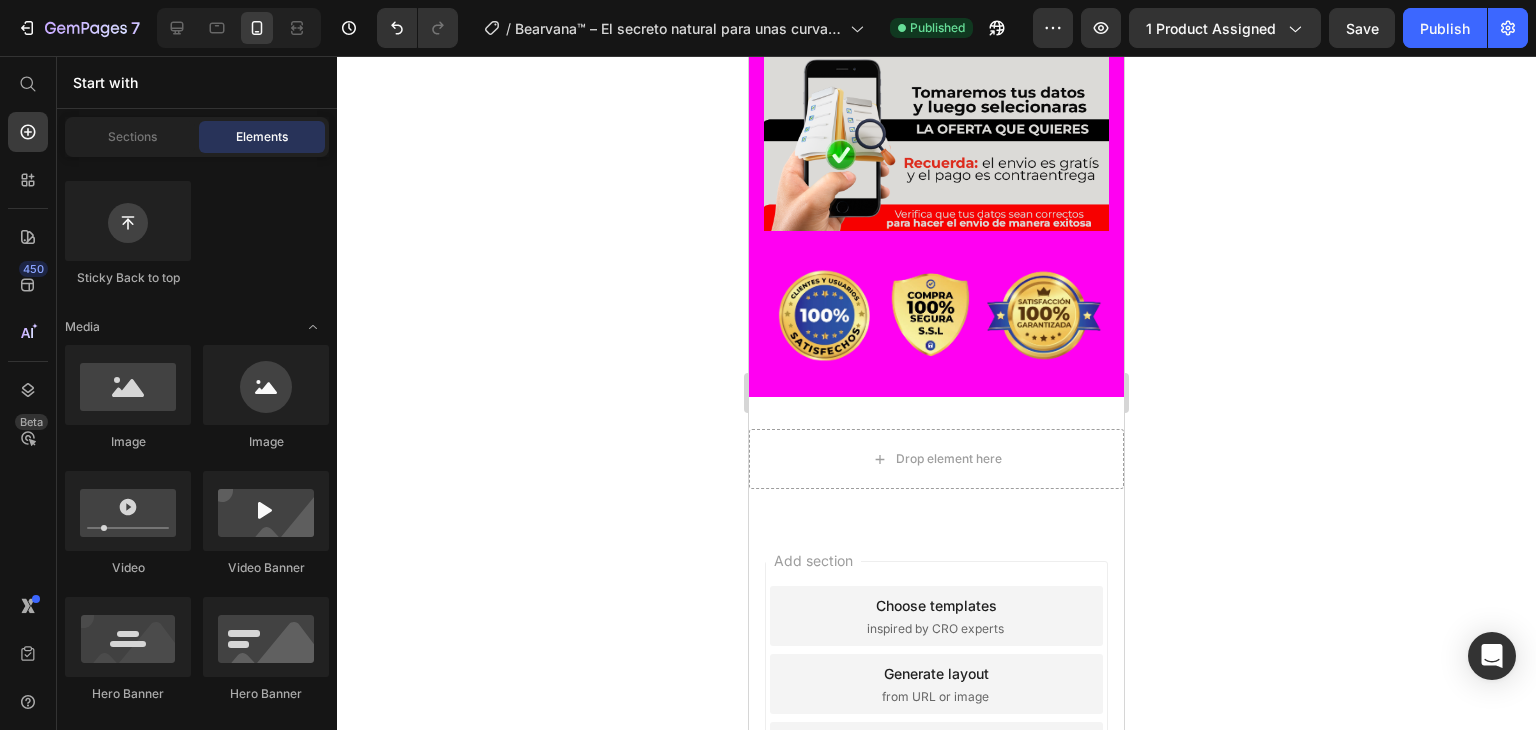 click on "Add section Choose templates inspired by CRO experts Generate layout from URL or image Add blank section then drag & drop elements" at bounding box center [936, 688] 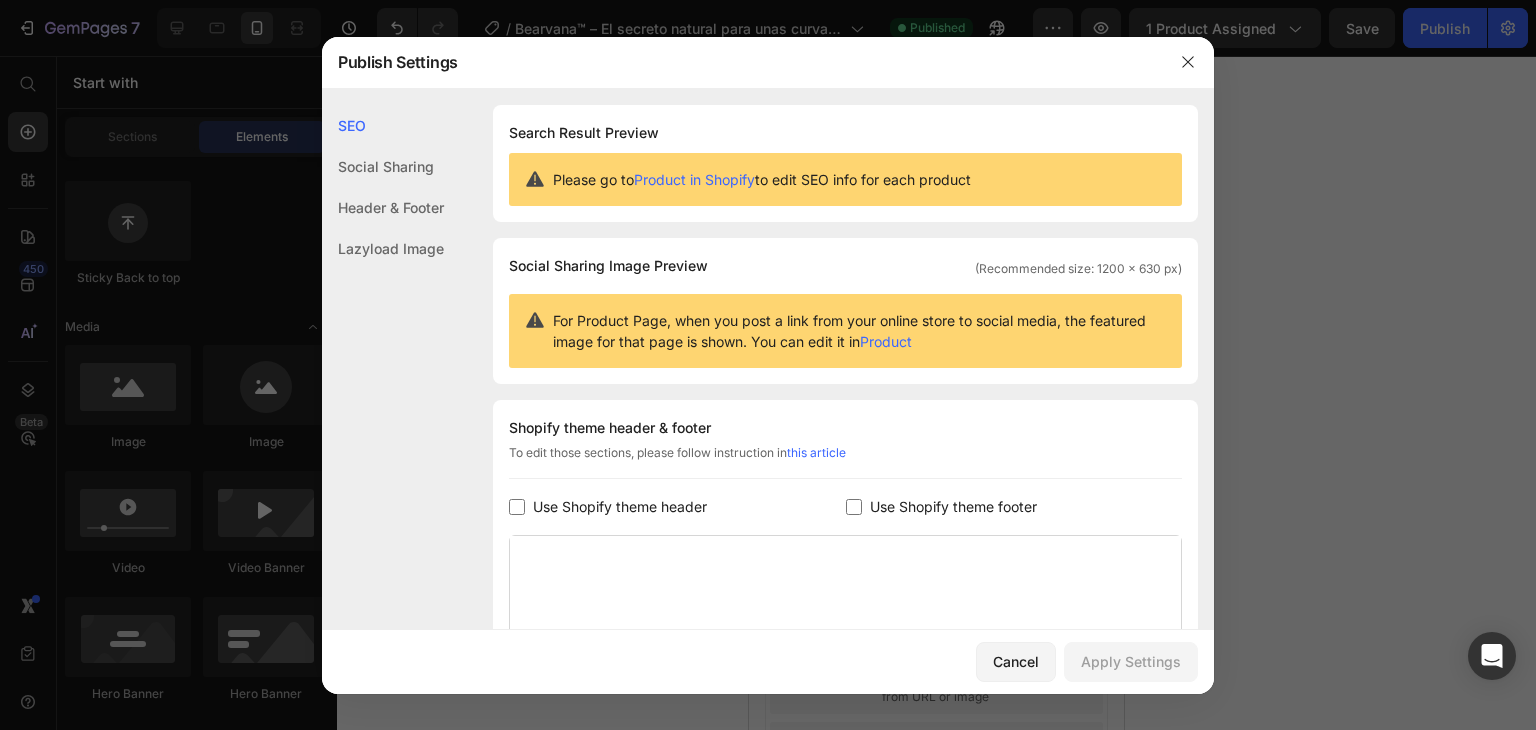 scroll, scrollTop: 0, scrollLeft: 0, axis: both 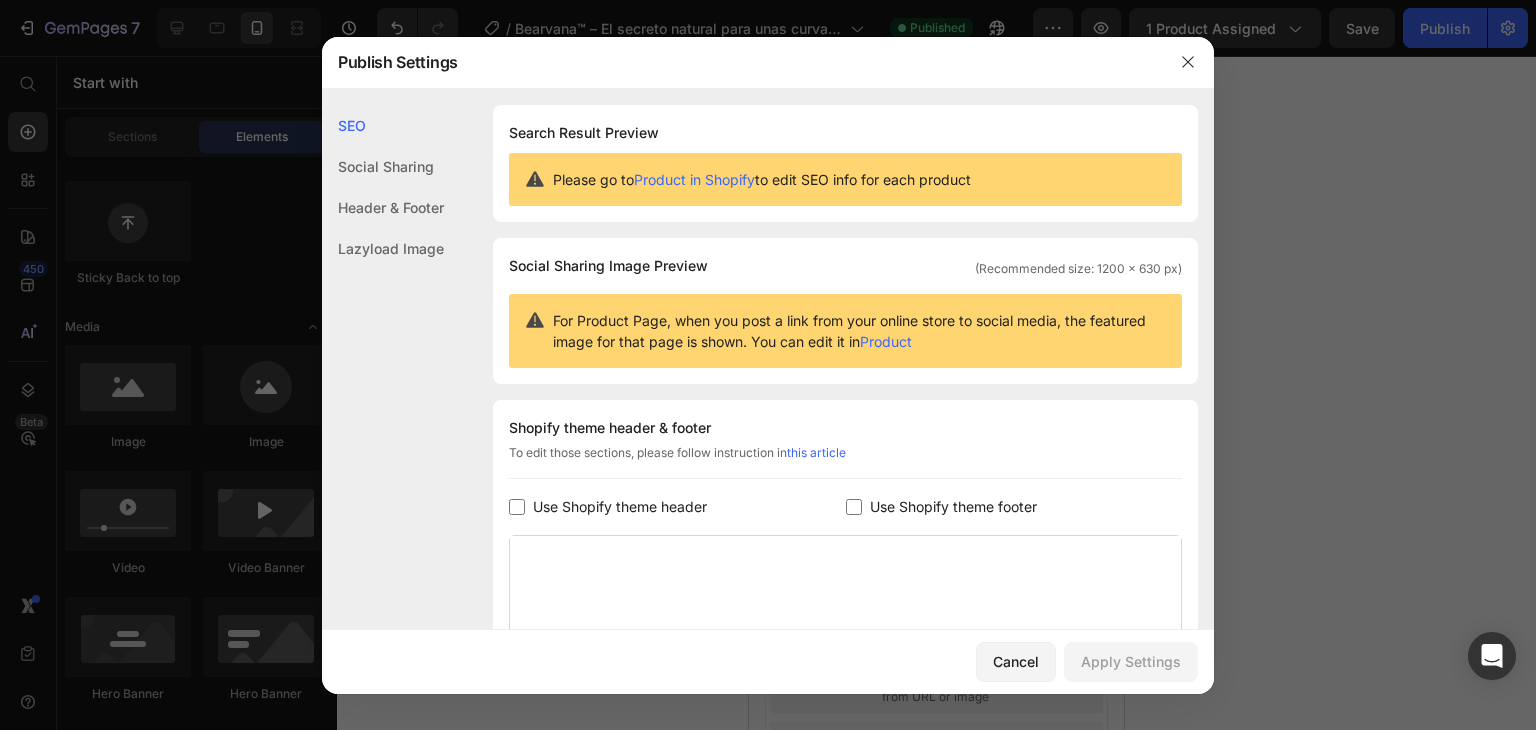 click on "Header & Footer" 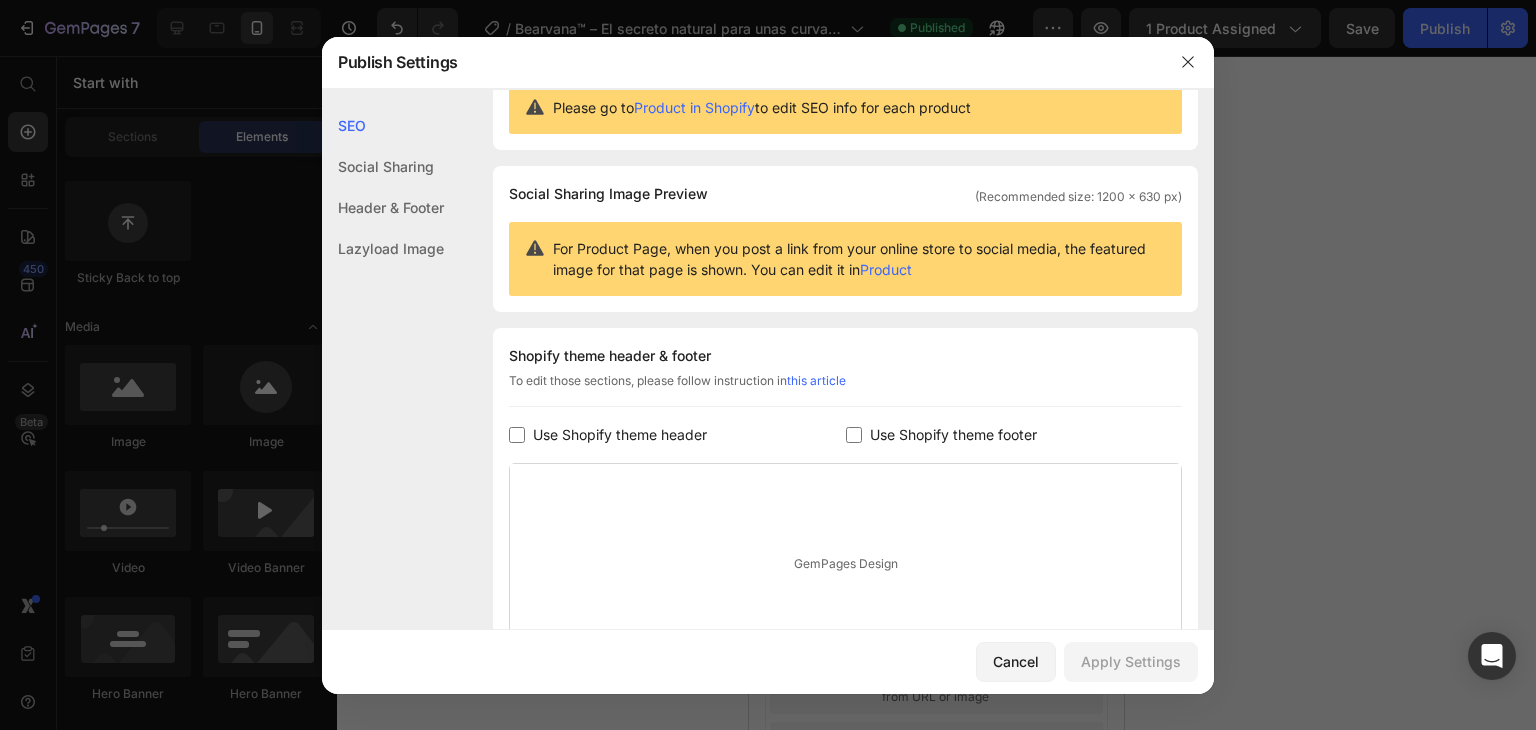 scroll, scrollTop: 0, scrollLeft: 0, axis: both 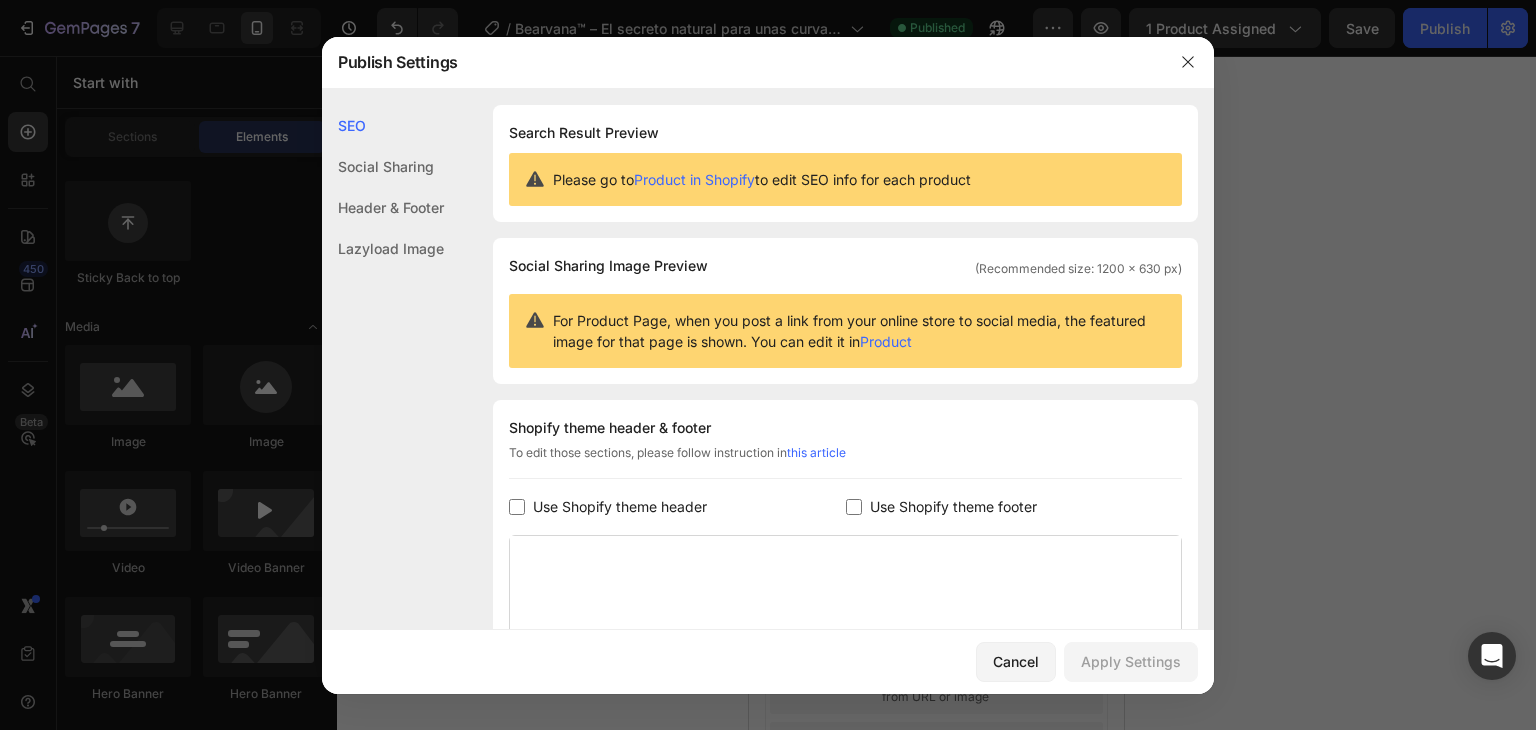 click 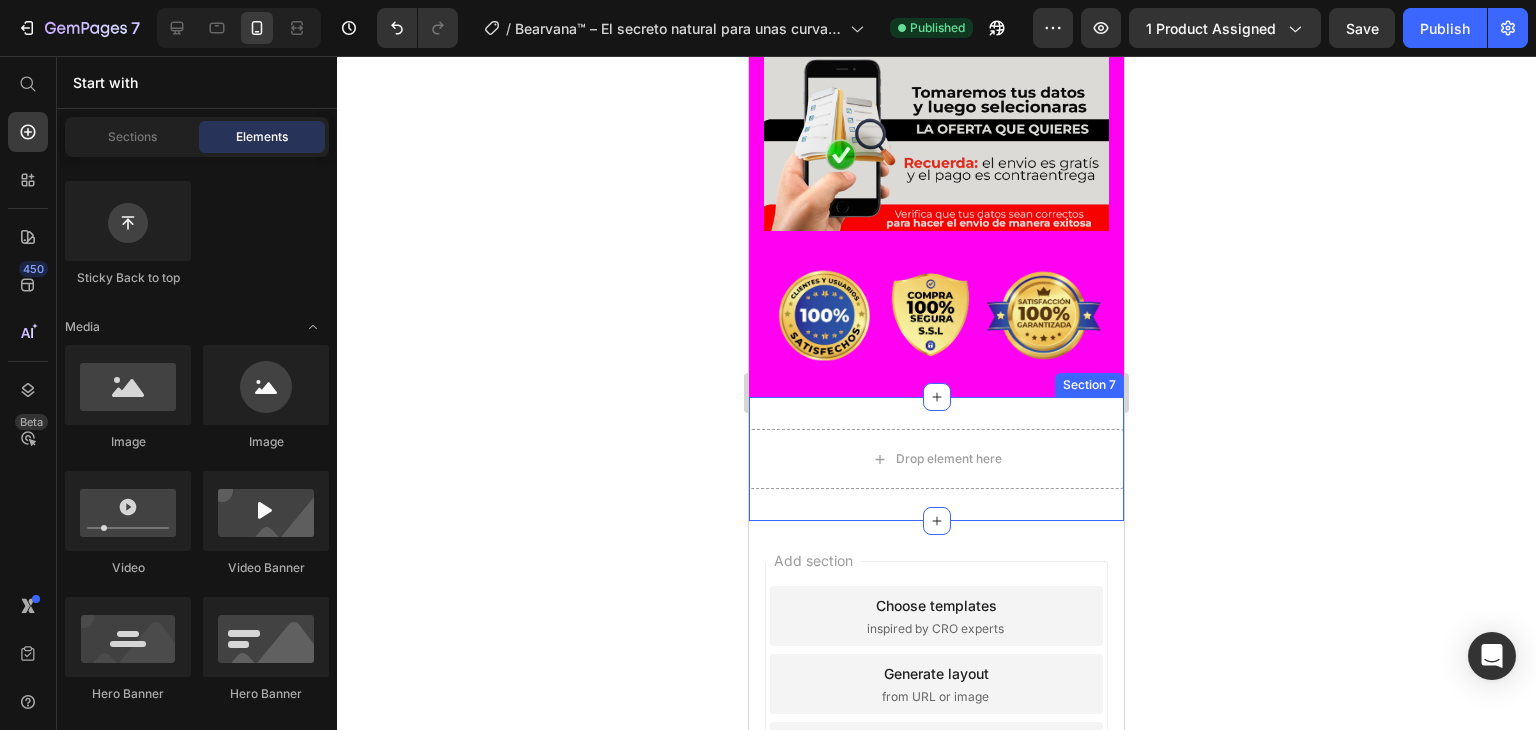 click on "Drop element here Section 7" at bounding box center [936, 459] 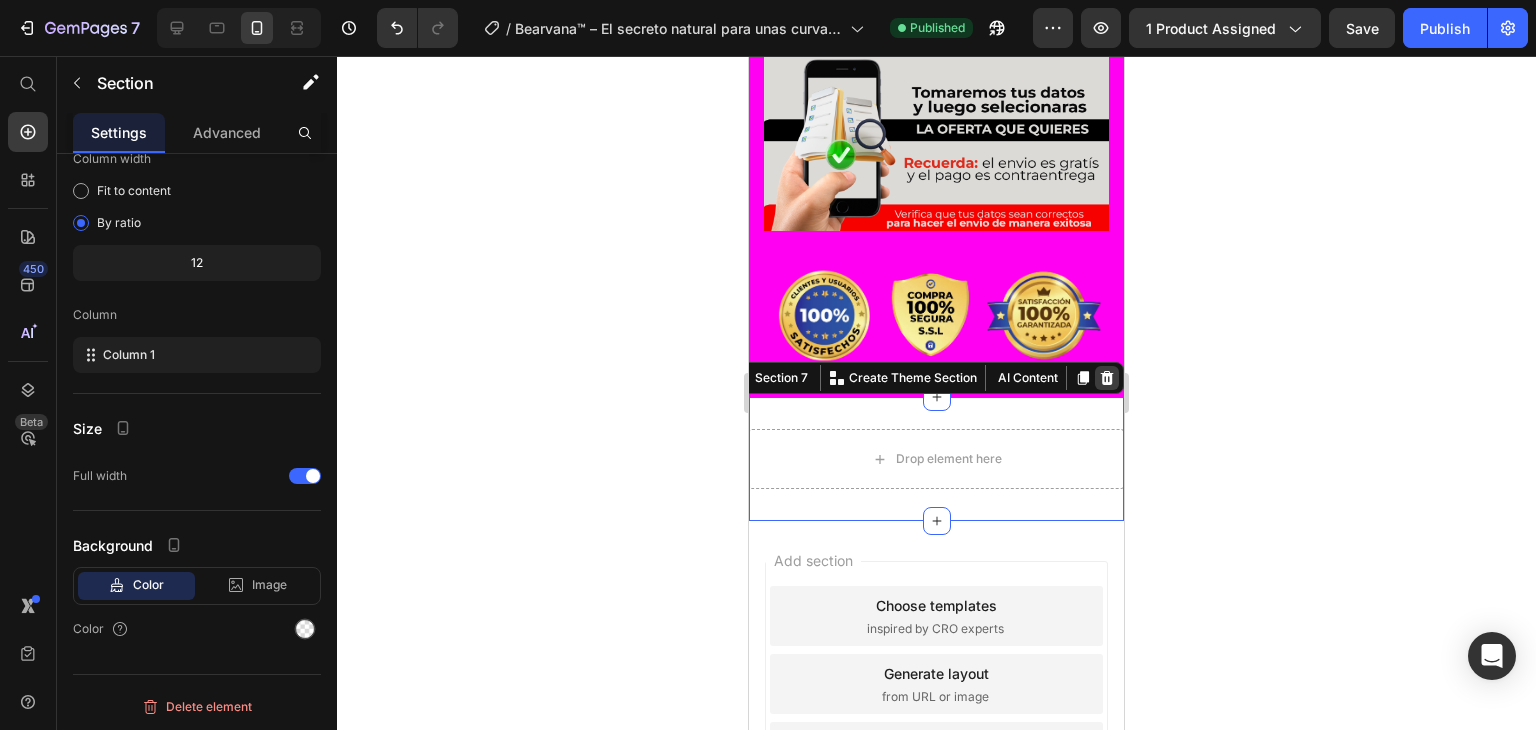 click 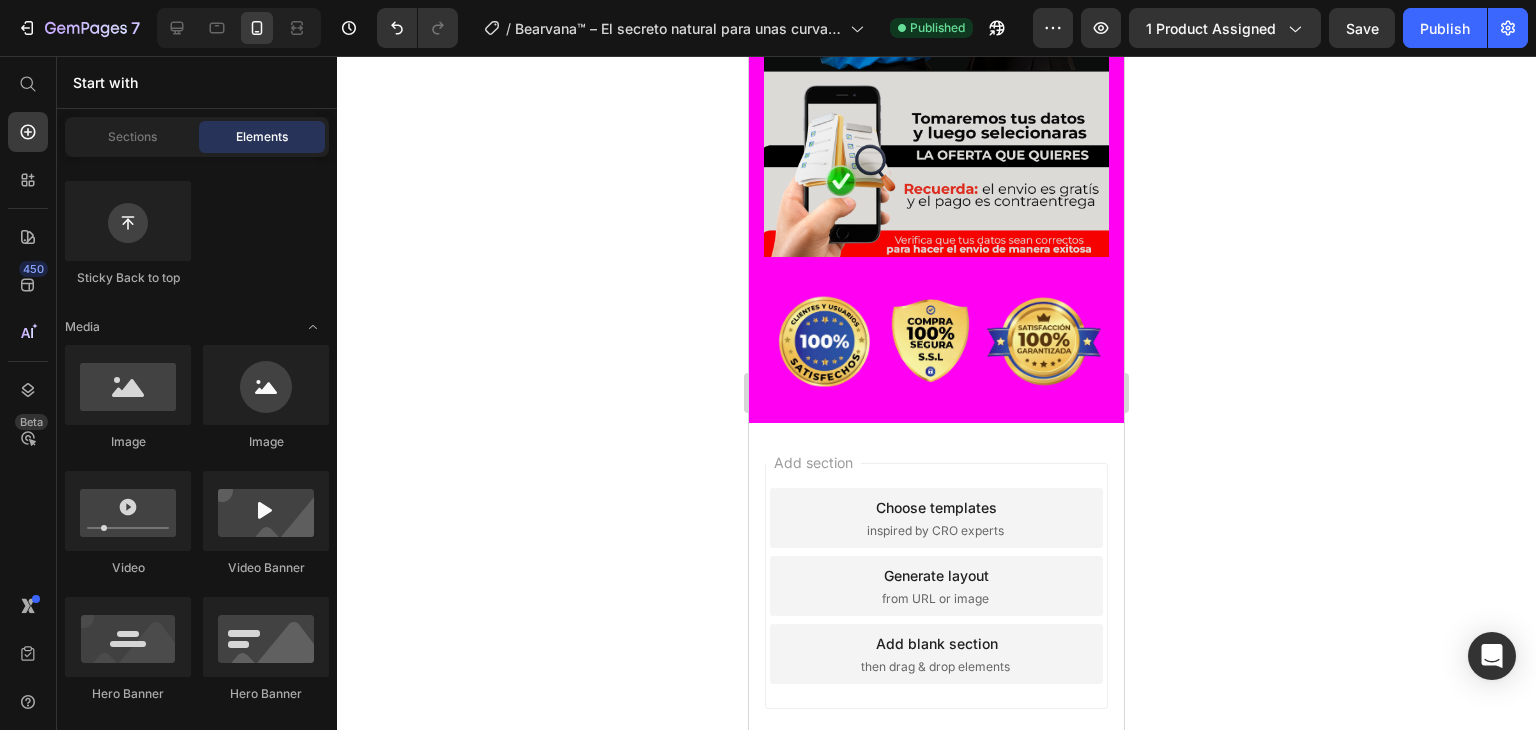 scroll, scrollTop: 5239, scrollLeft: 0, axis: vertical 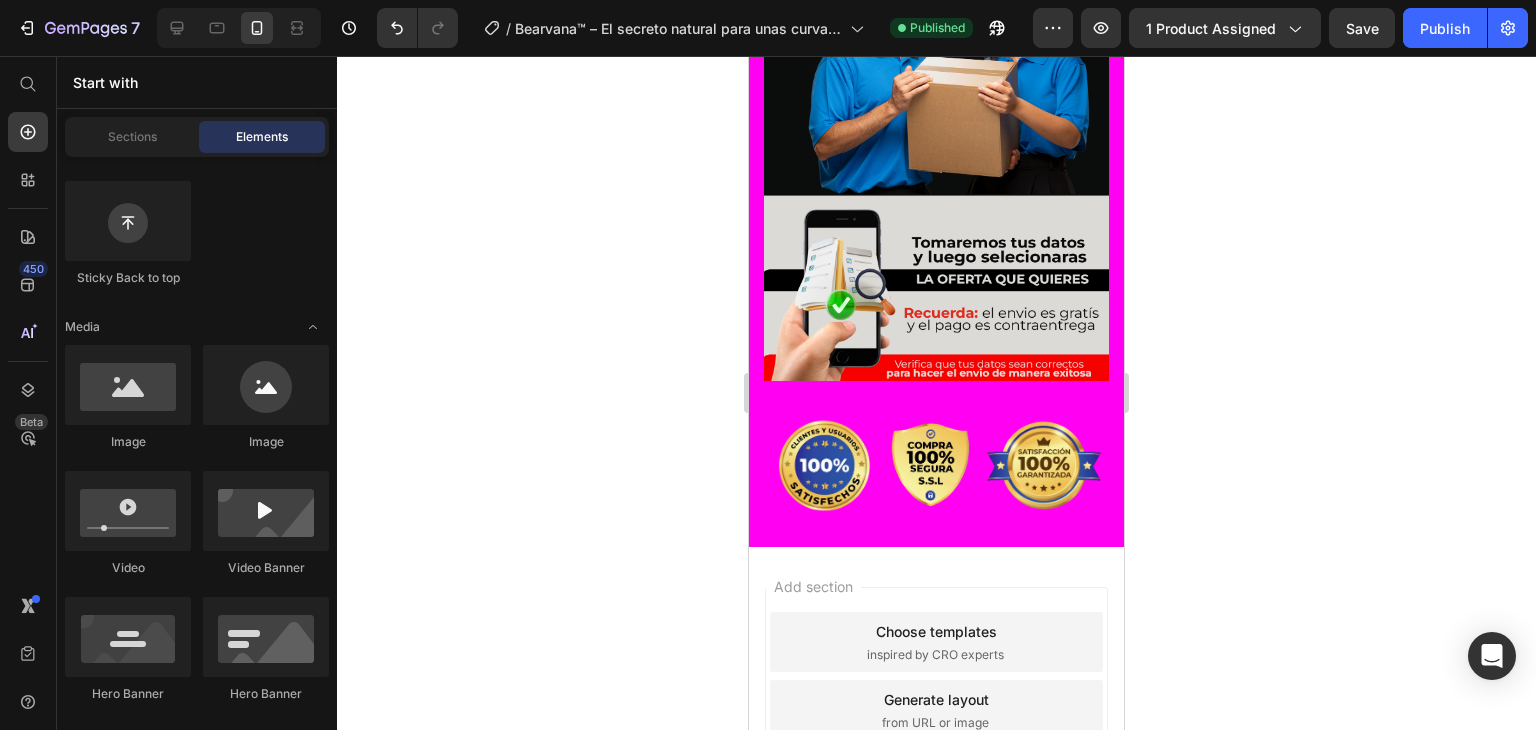 click on "Add section Choose templates inspired by CRO experts Generate layout from URL or image Add blank section then drag & drop elements" at bounding box center [936, 714] 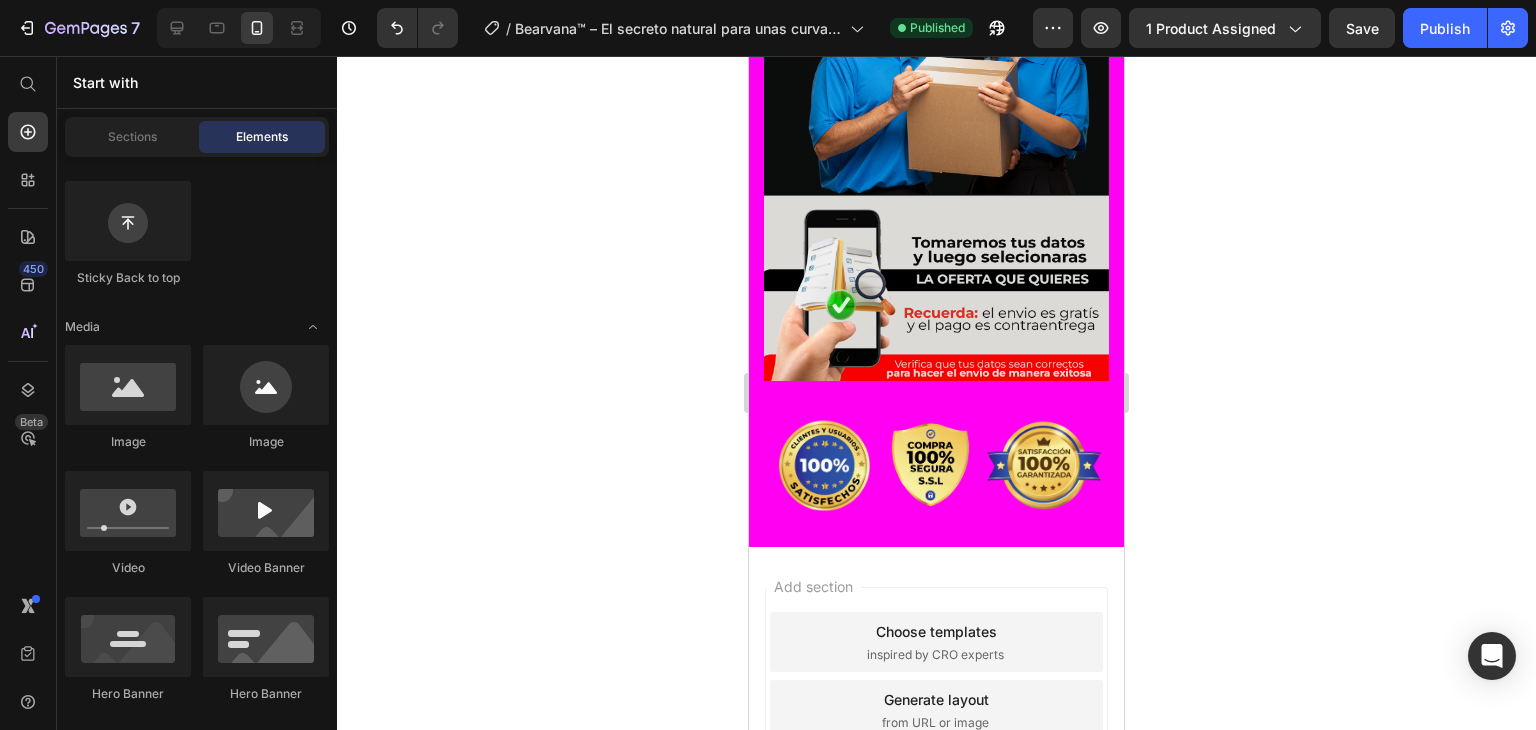 drag, startPoint x: 723, startPoint y: 630, endPoint x: 1273, endPoint y: 617, distance: 550.1536 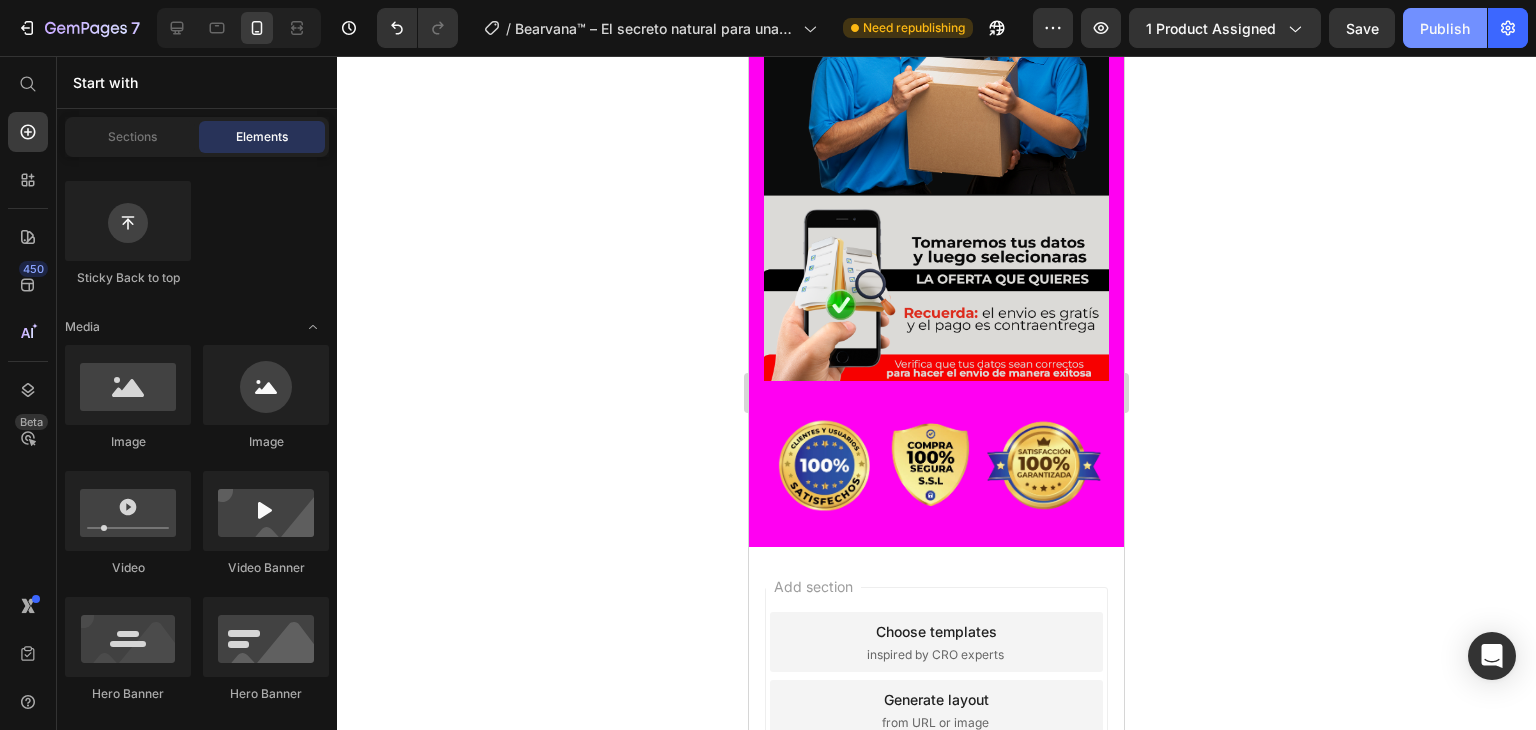 click on "Publish" at bounding box center [1445, 28] 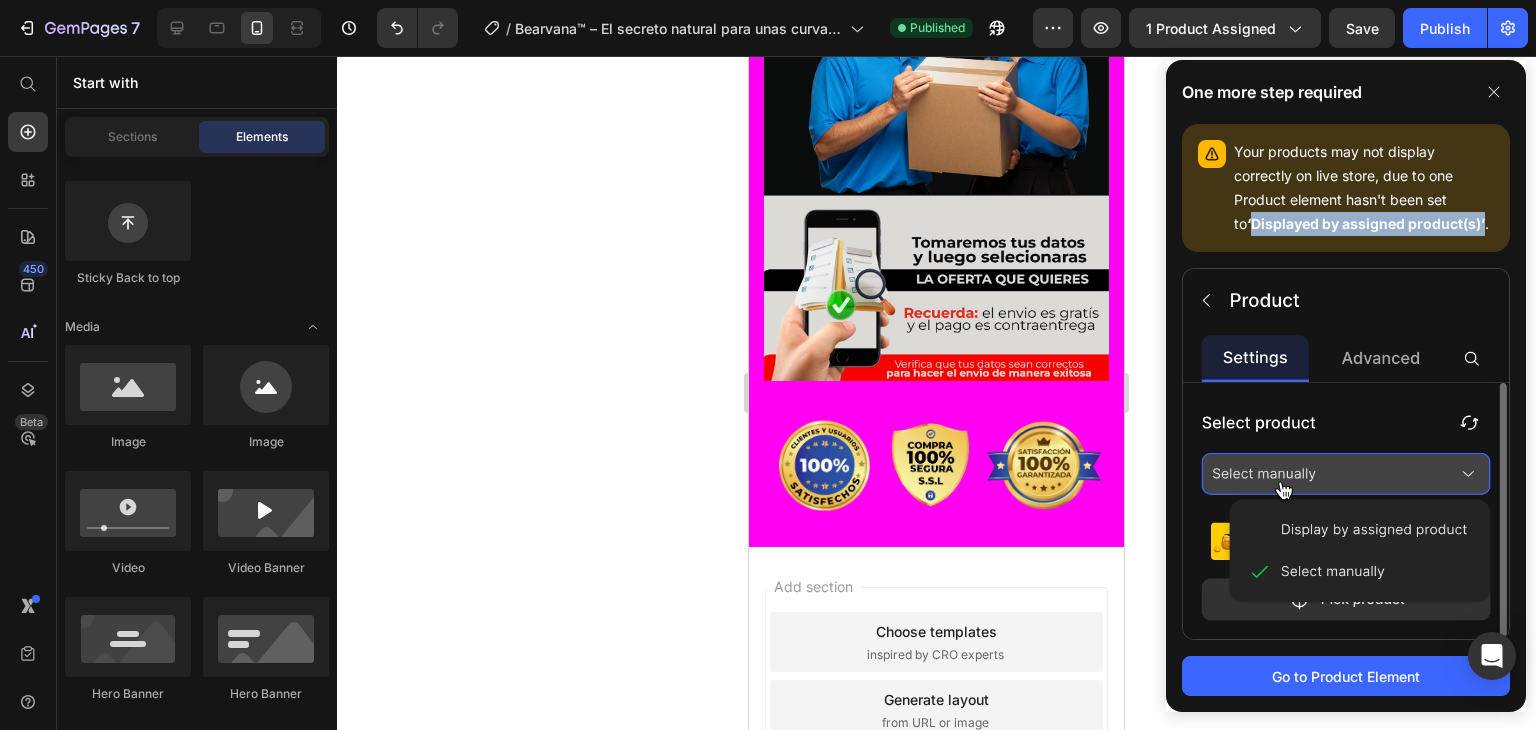 drag, startPoint x: 1238, startPoint y: 226, endPoint x: 1471, endPoint y: 229, distance: 233.01932 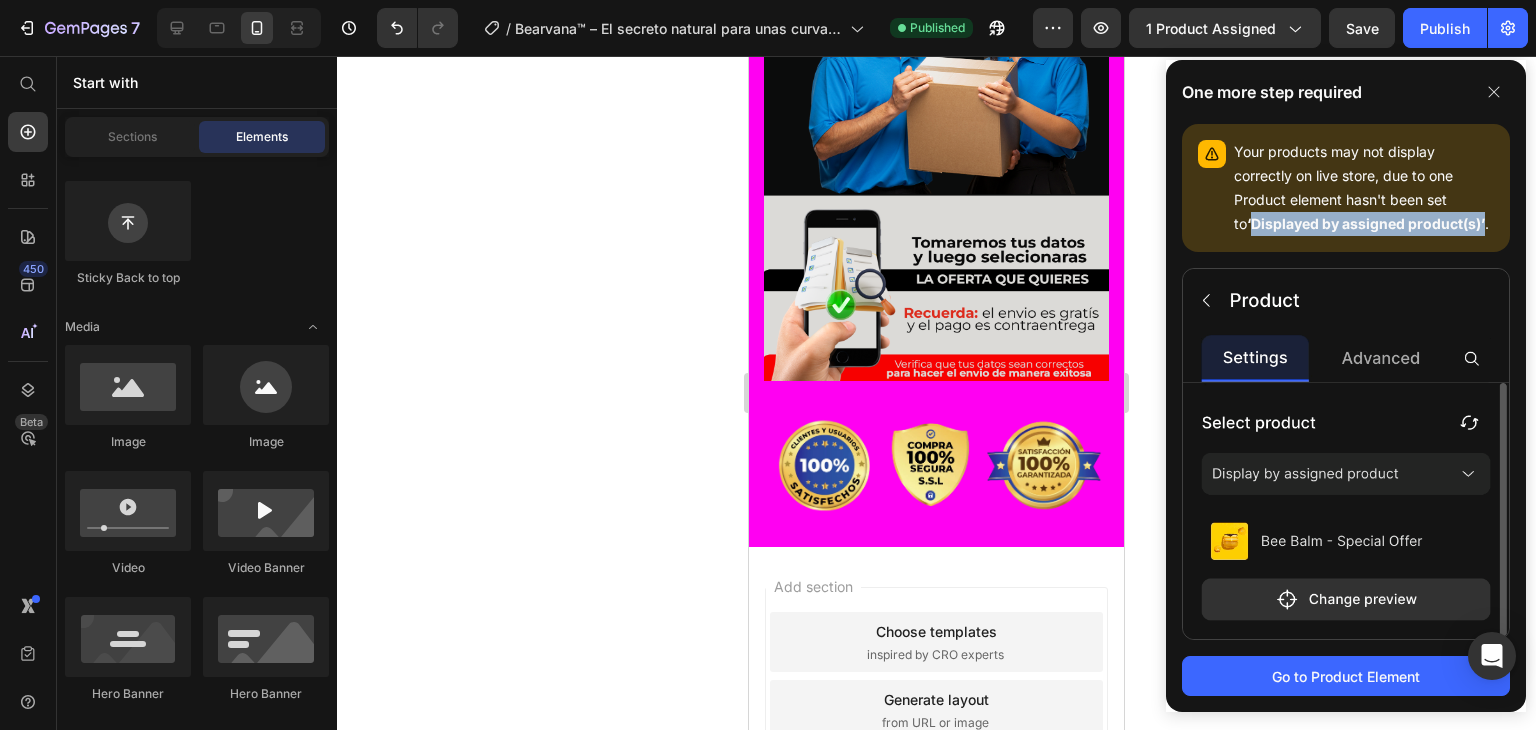 click on "‘Displayed by assigned product(s)’" at bounding box center (1366, 223) 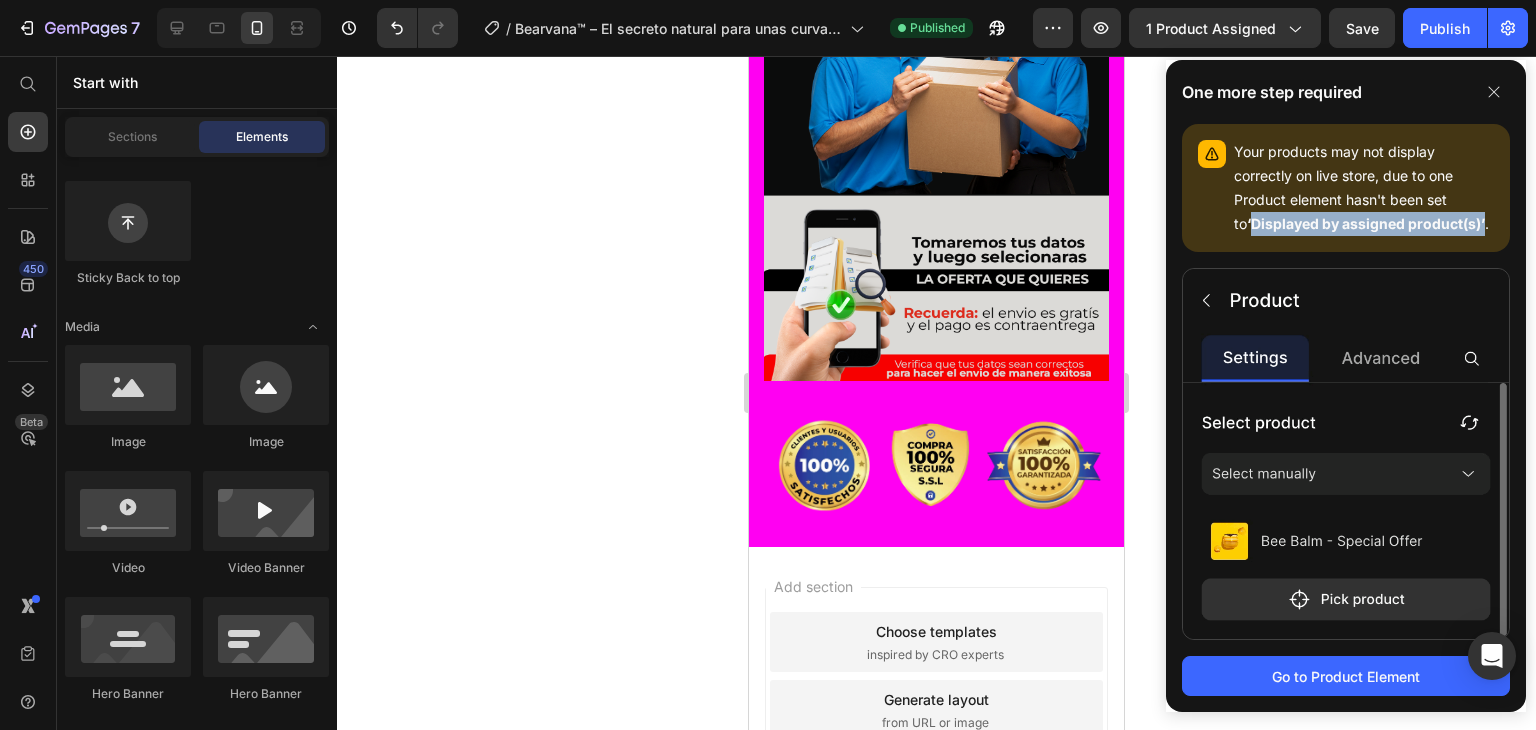 copy on "Displayed by assigned product(s)’" 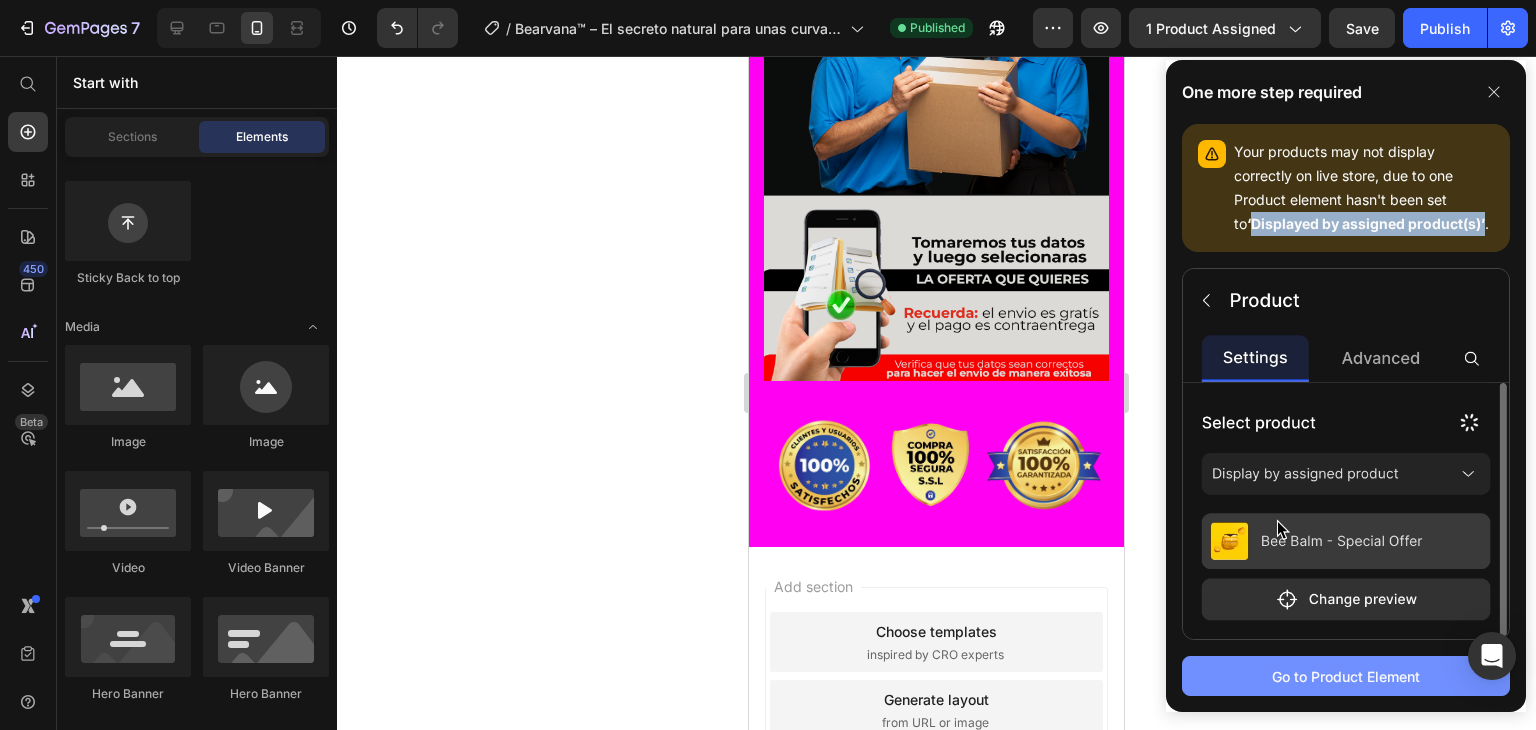 click on "Go to Product Element" at bounding box center (1346, 676) 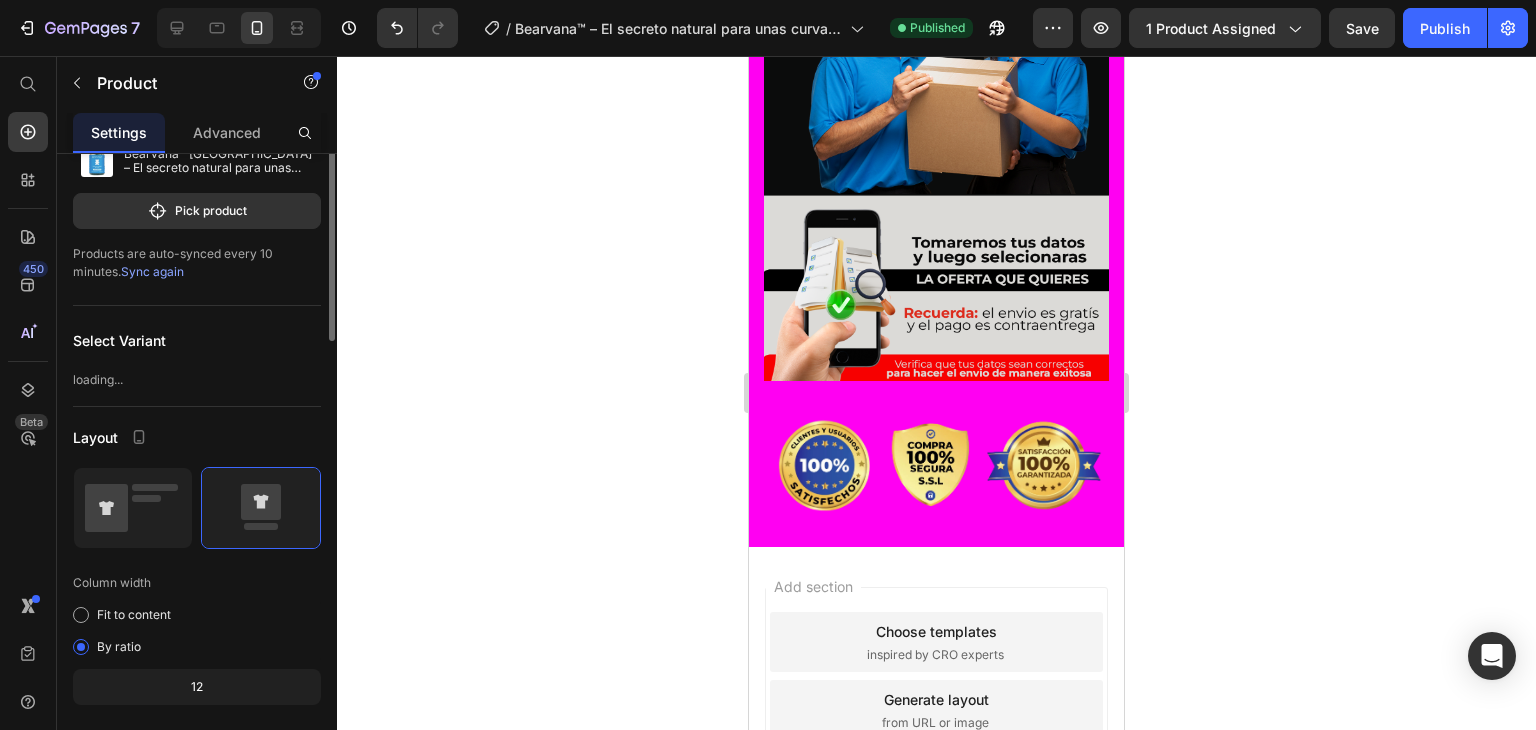 scroll, scrollTop: 0, scrollLeft: 0, axis: both 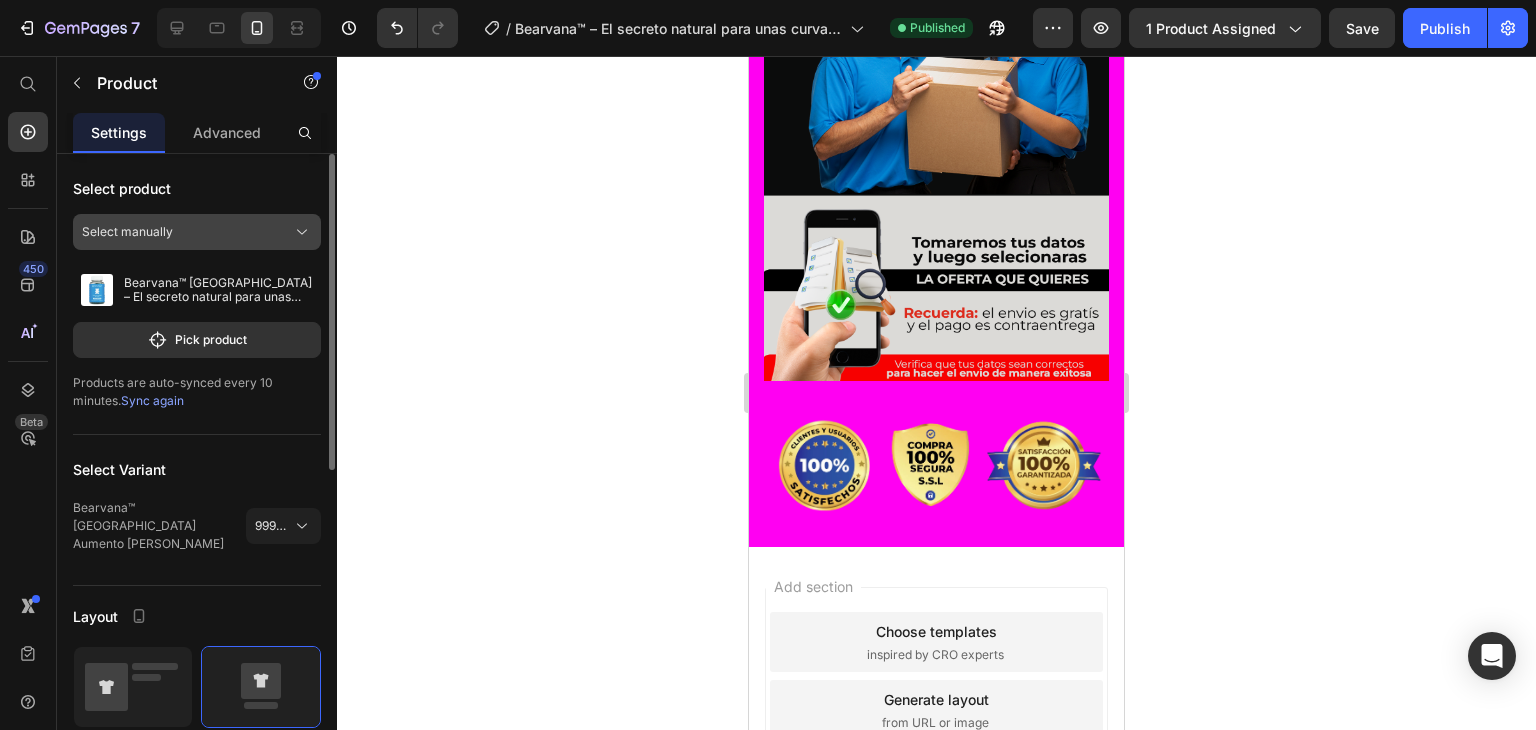 click on "Select manually" 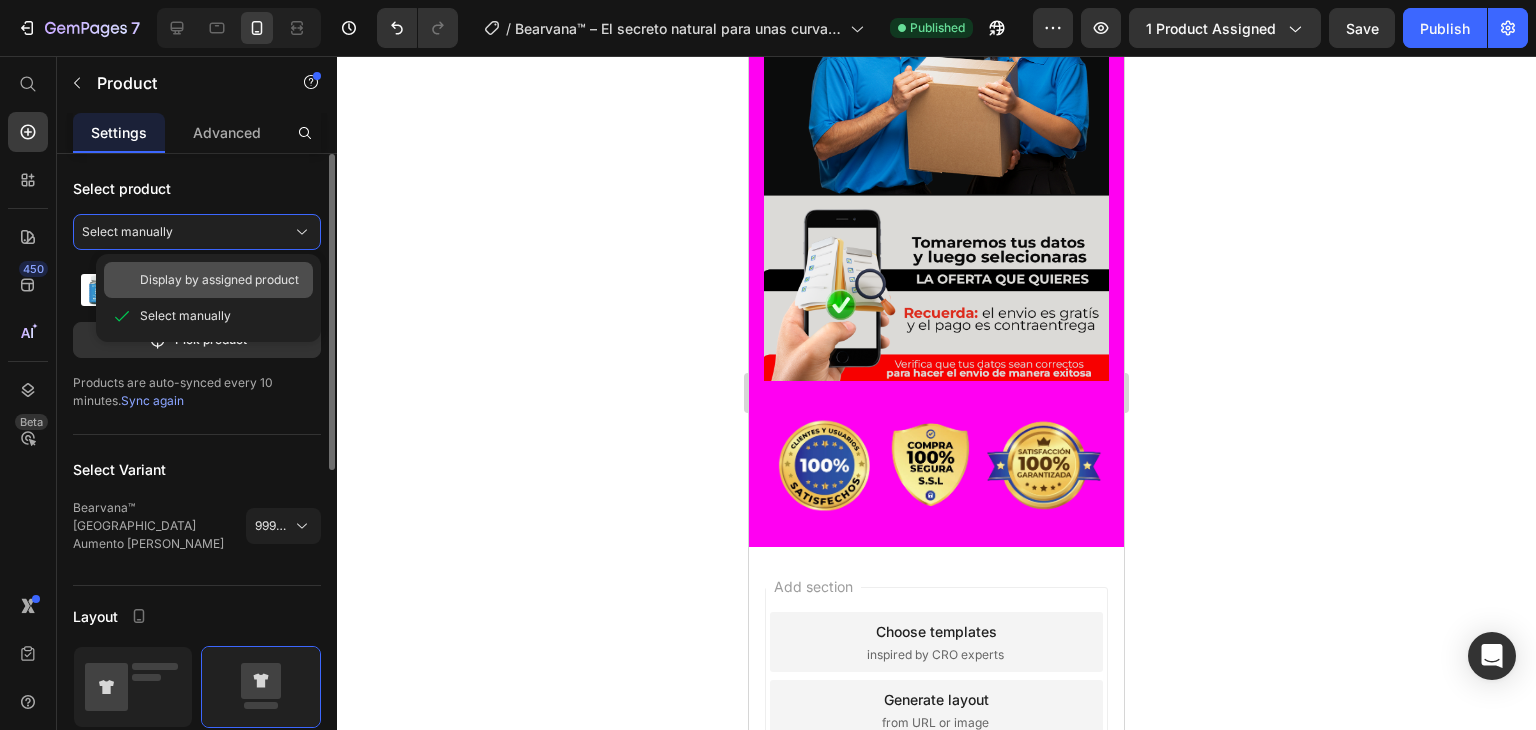 click on "Display by assigned product" at bounding box center [219, 280] 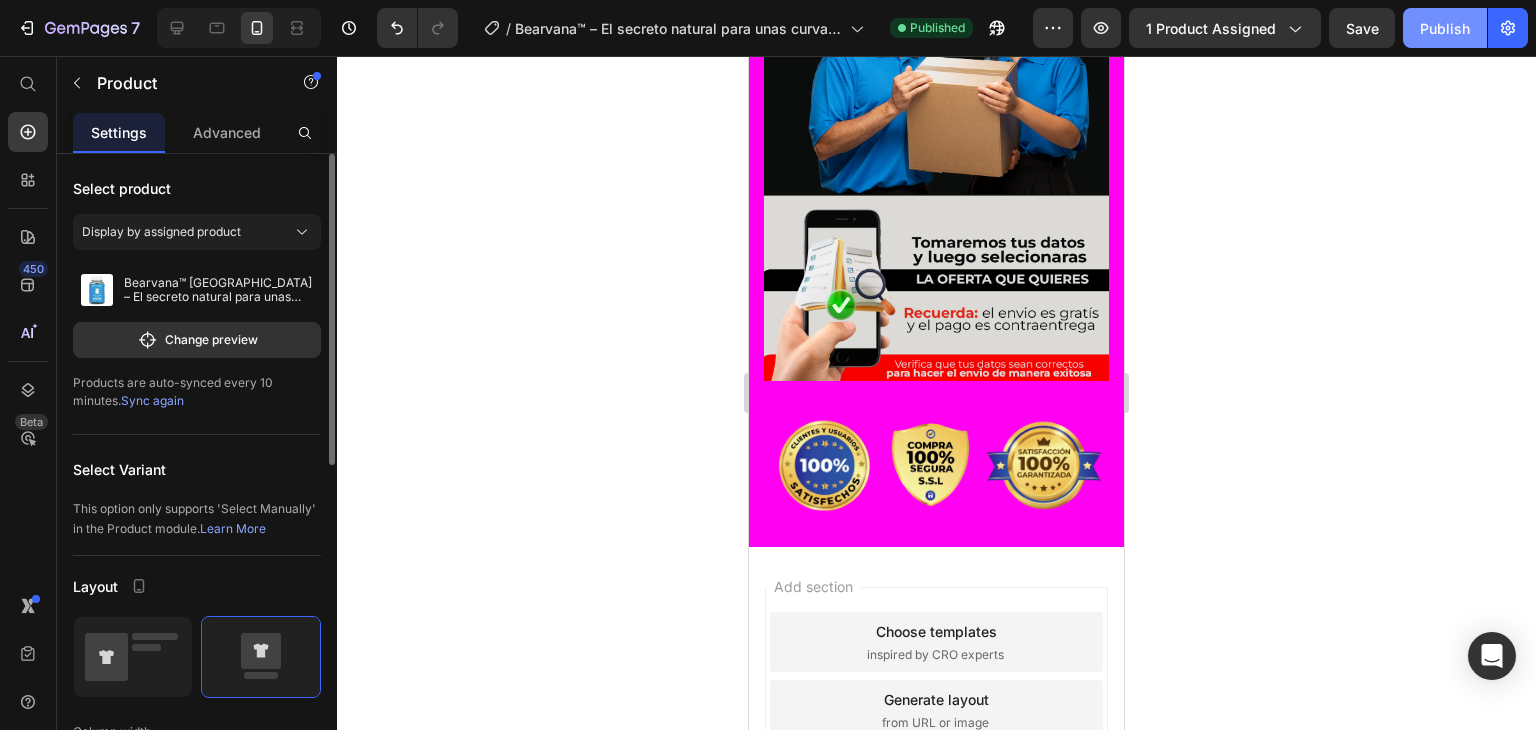 click on "Publish" at bounding box center (1445, 28) 